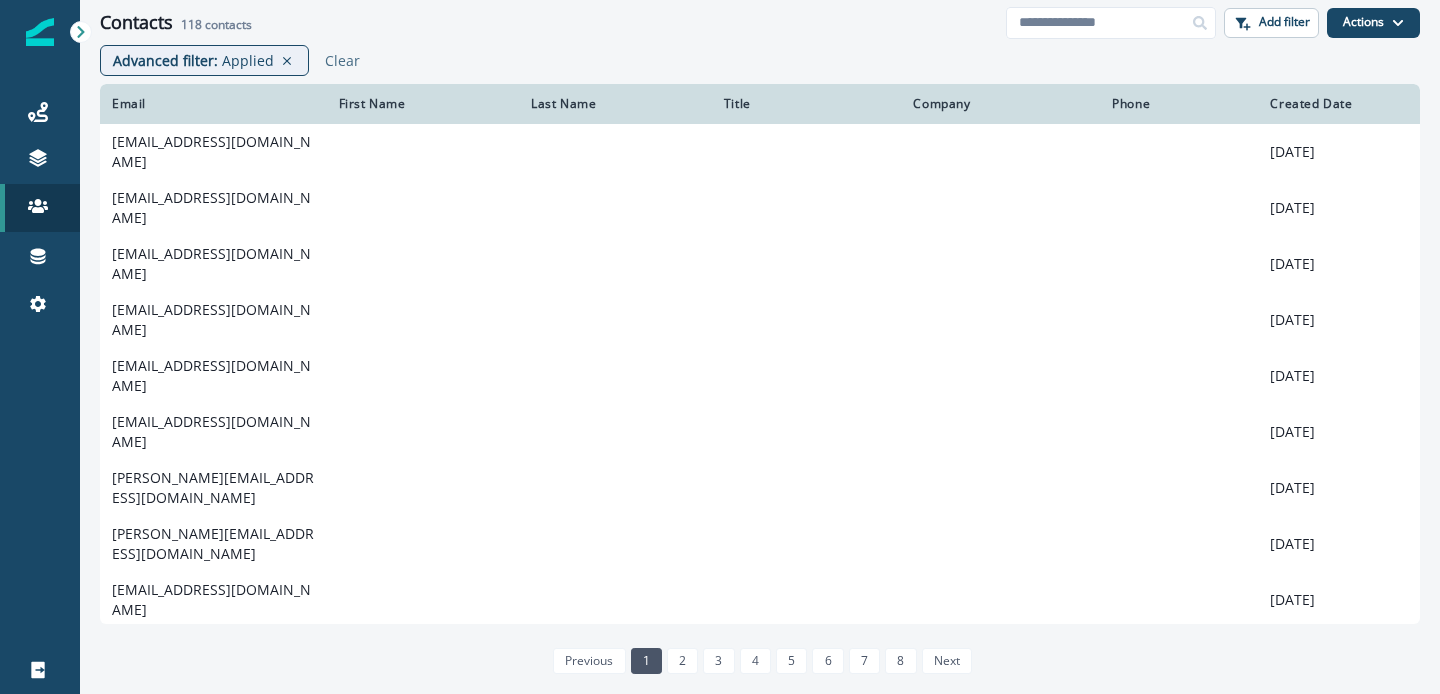scroll, scrollTop: 0, scrollLeft: 0, axis: both 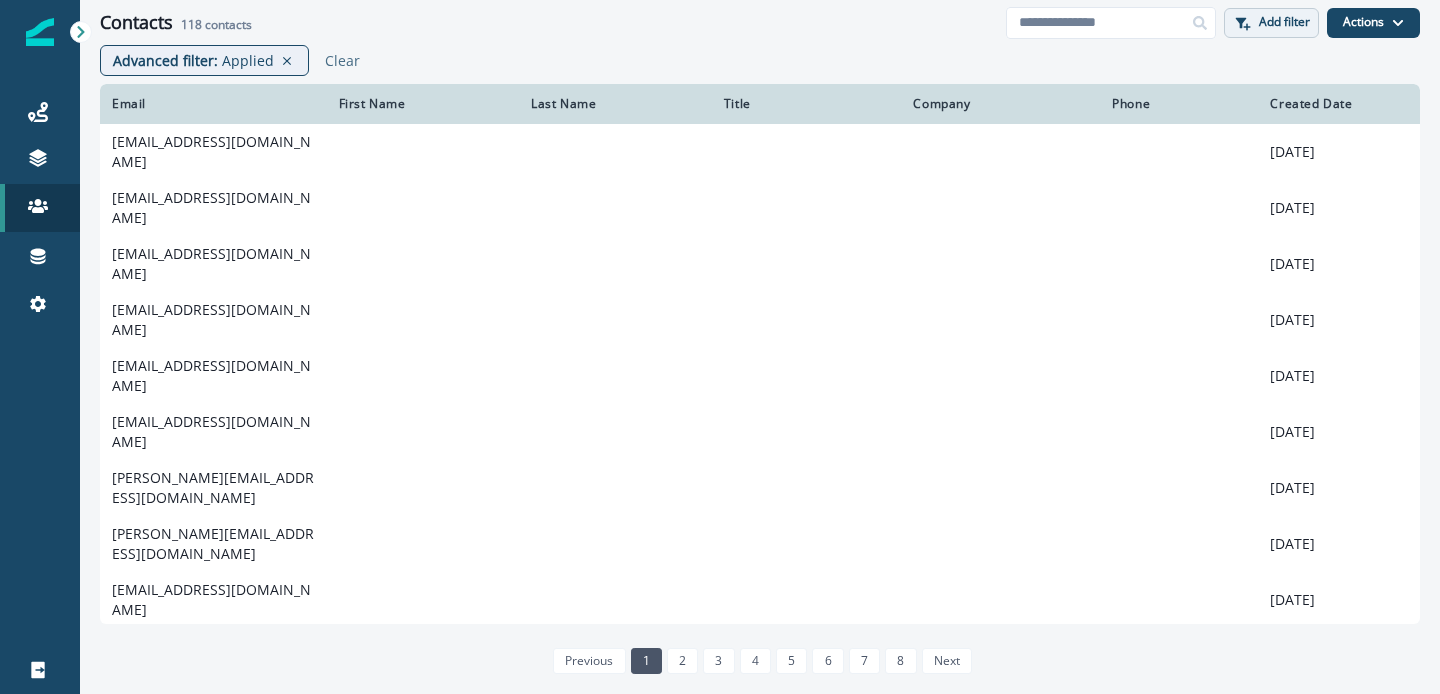 click on "Add filter" at bounding box center (1284, 22) 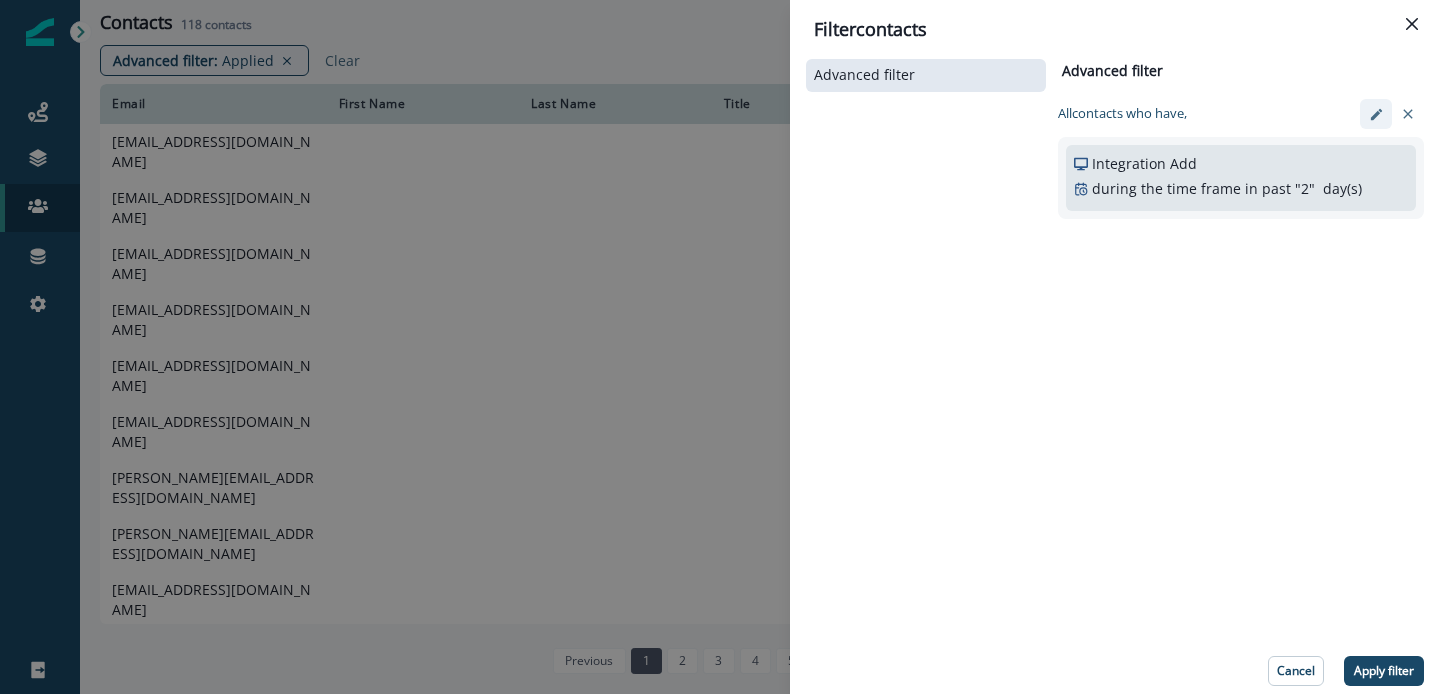 click 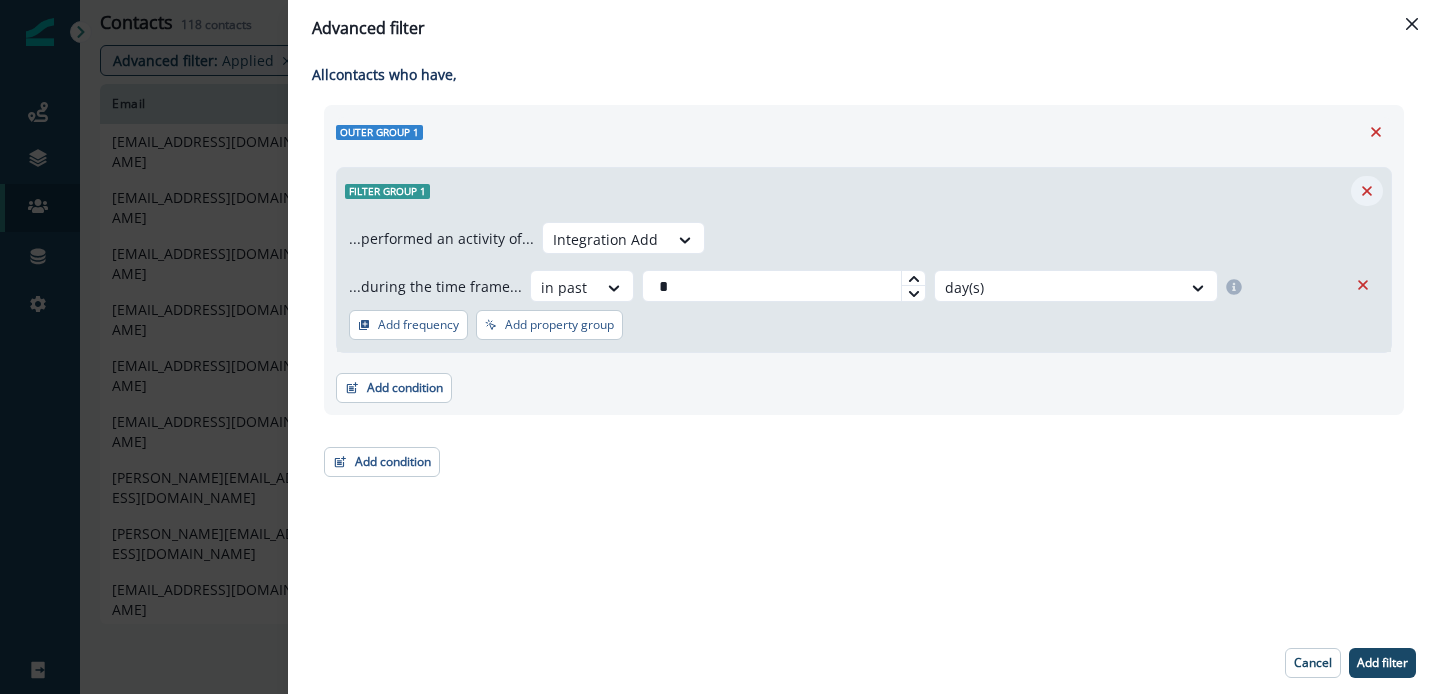 click at bounding box center [1367, 191] 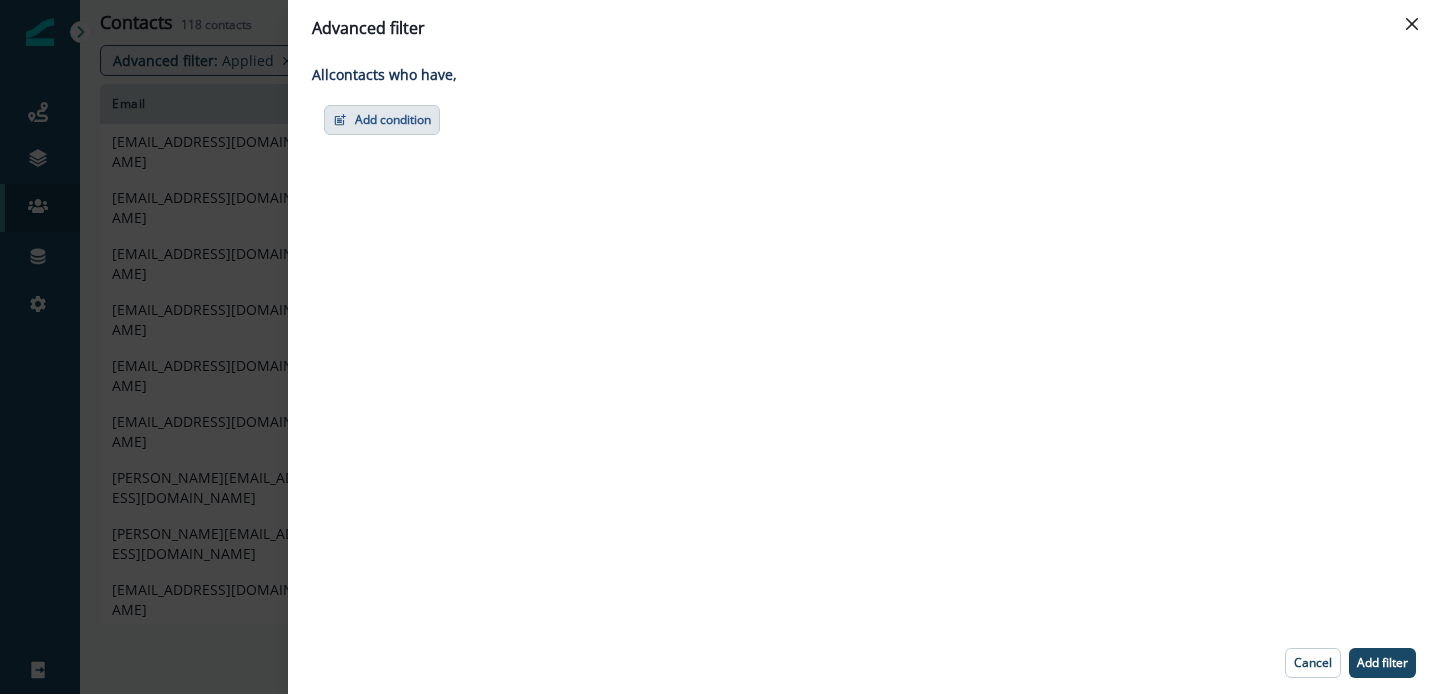 click on "Add condition" at bounding box center [382, 120] 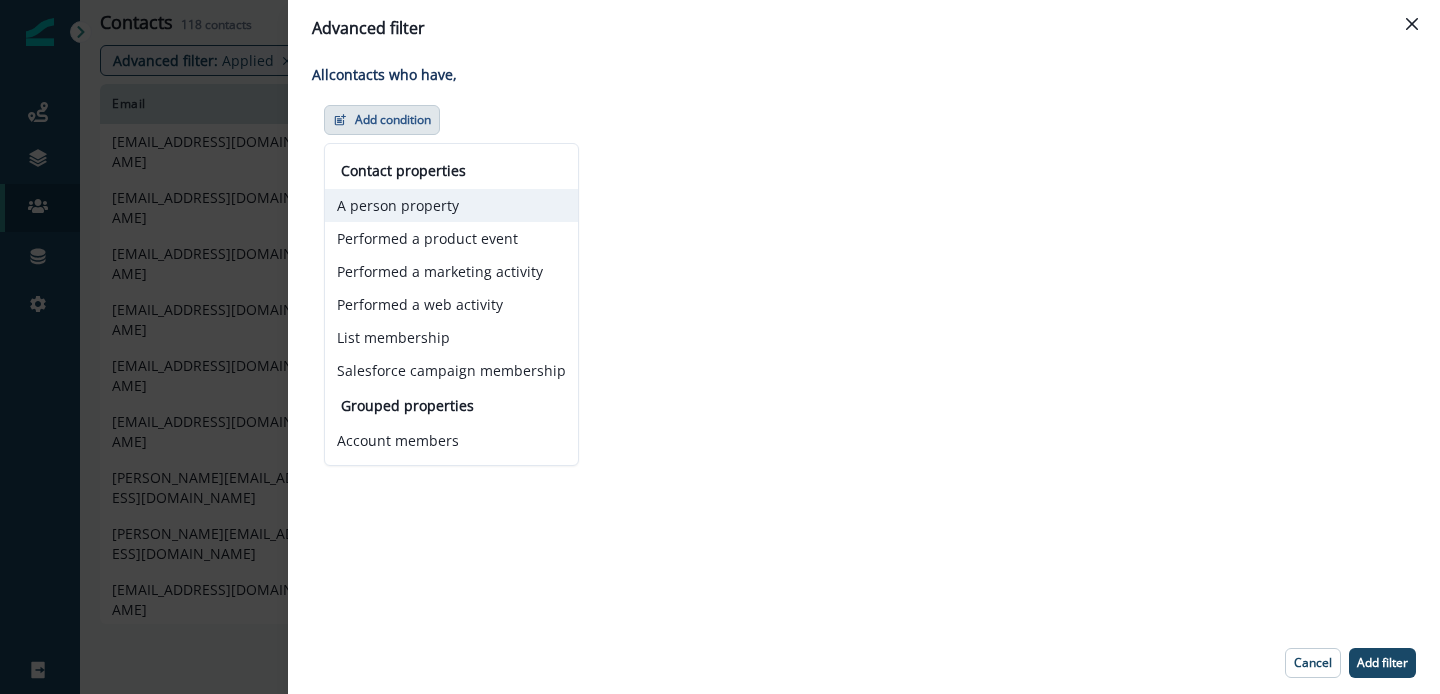 click on "A person property" at bounding box center [451, 205] 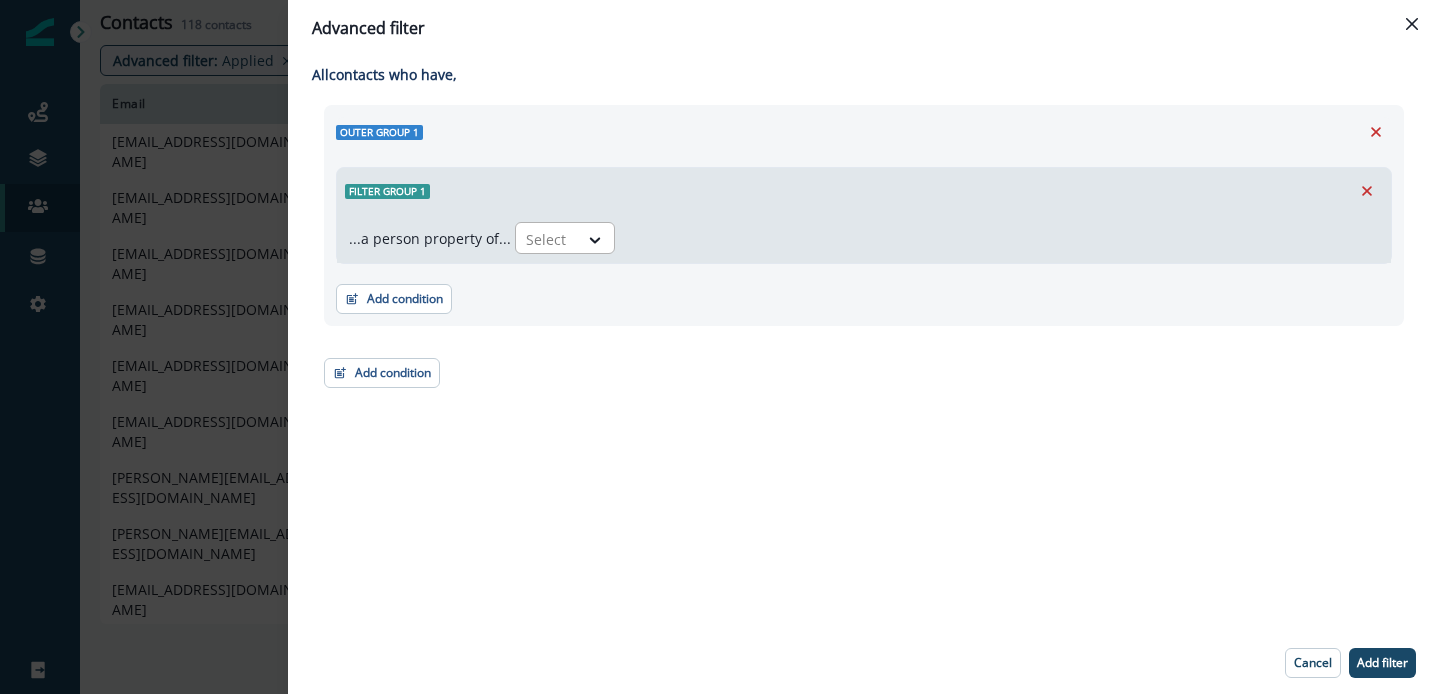 click at bounding box center (547, 239) 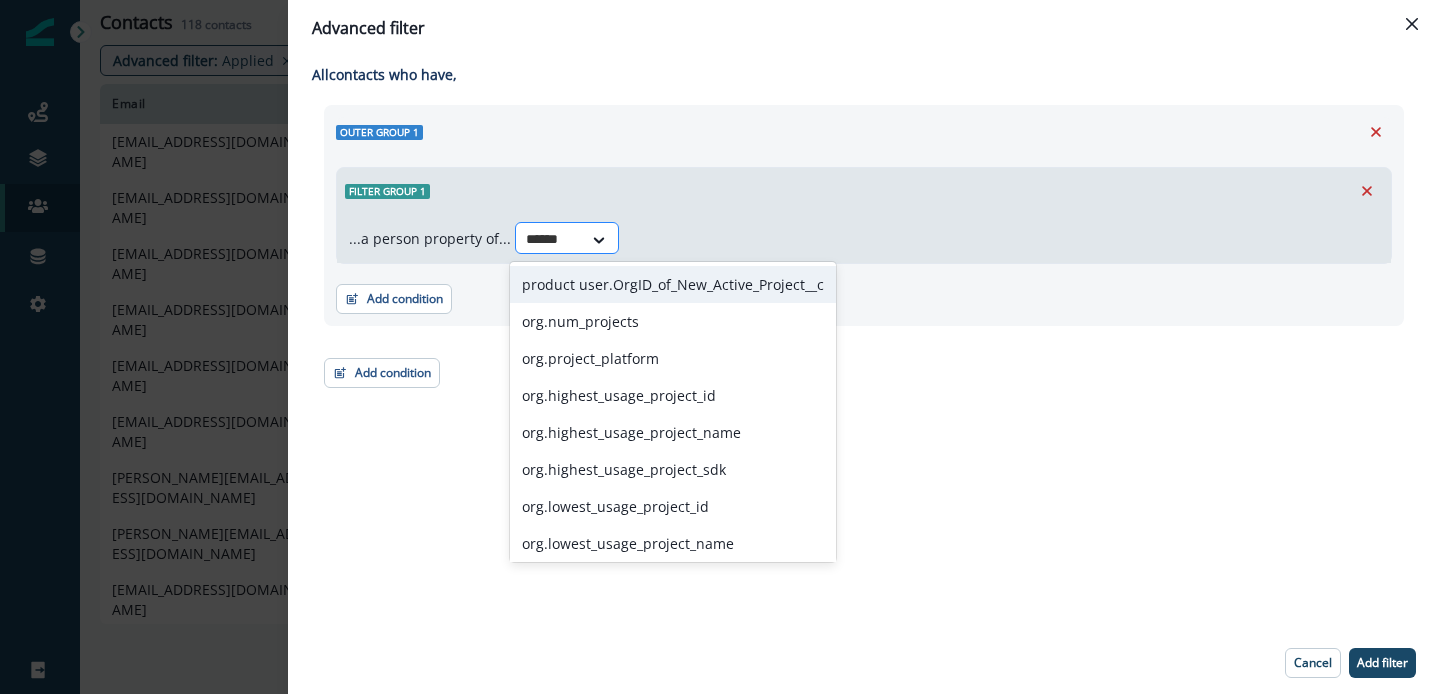 type on "*******" 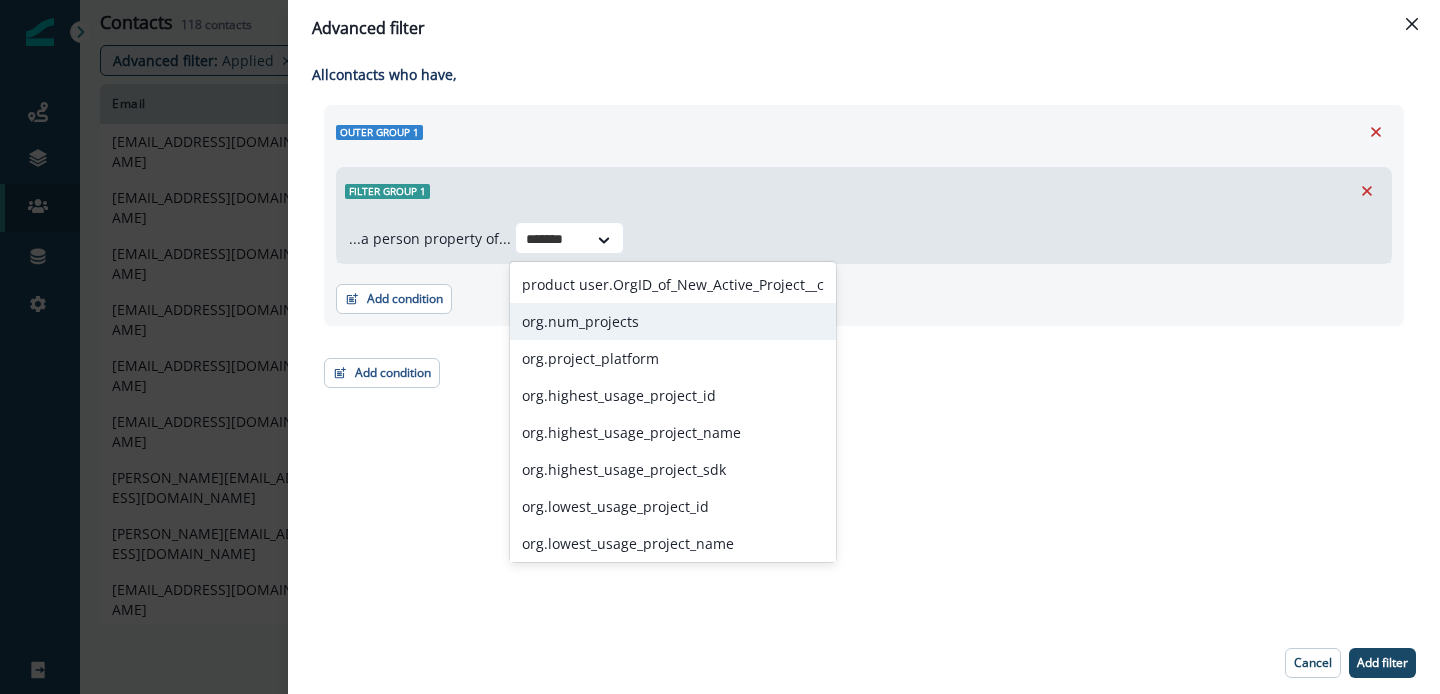 click on "org.num_projects" at bounding box center [673, 321] 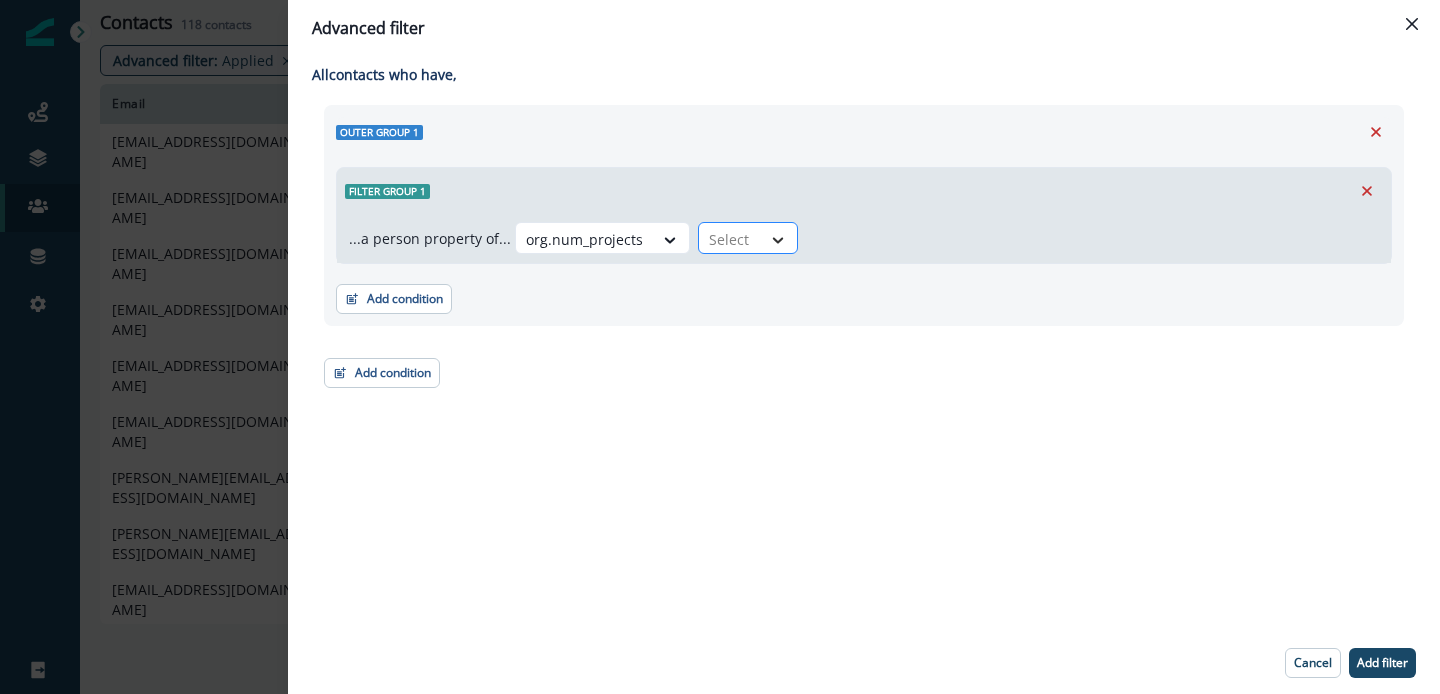 click at bounding box center (778, 240) 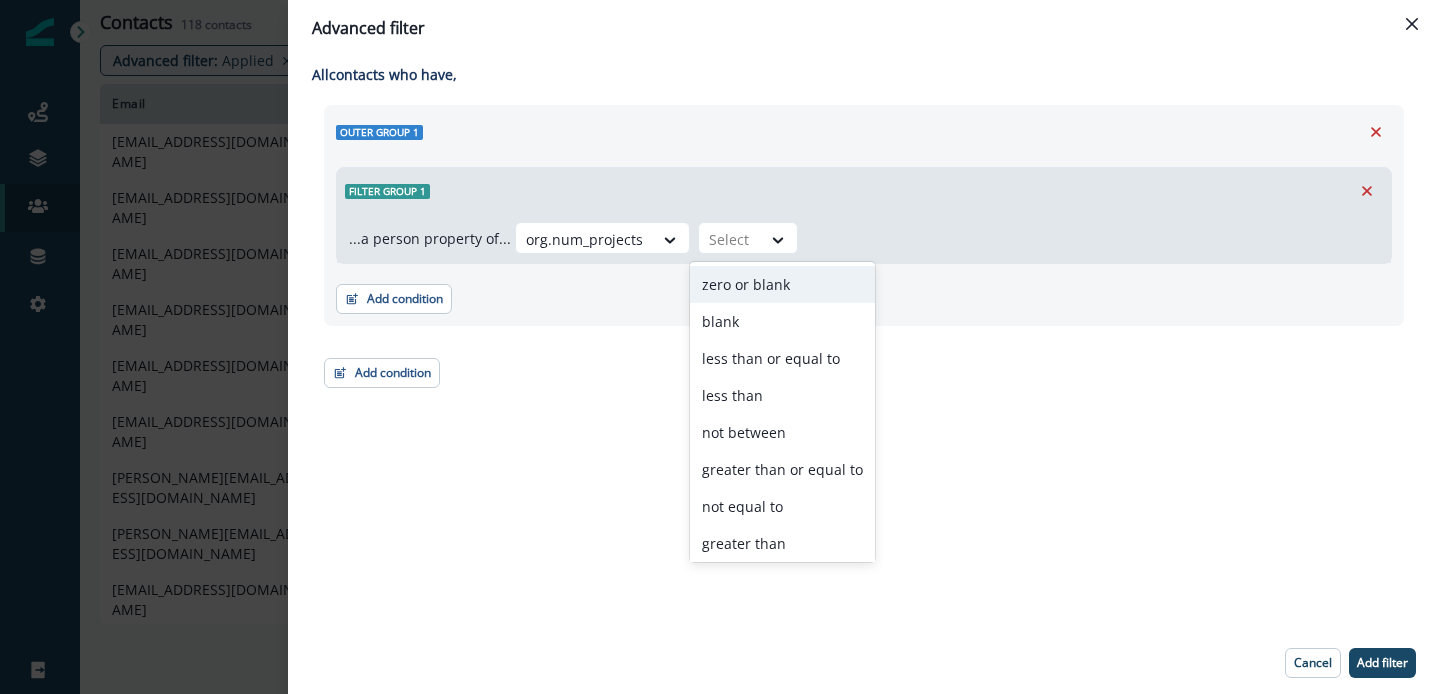 click on "...a person property of... org.num_projects zero or blank, 1 of 11. 11 results available. Use Up and Down to choose options, press Enter to select the currently focused option, press Escape to exit the menu, press Tab to select the option and exit the menu. Select" at bounding box center [864, 238] 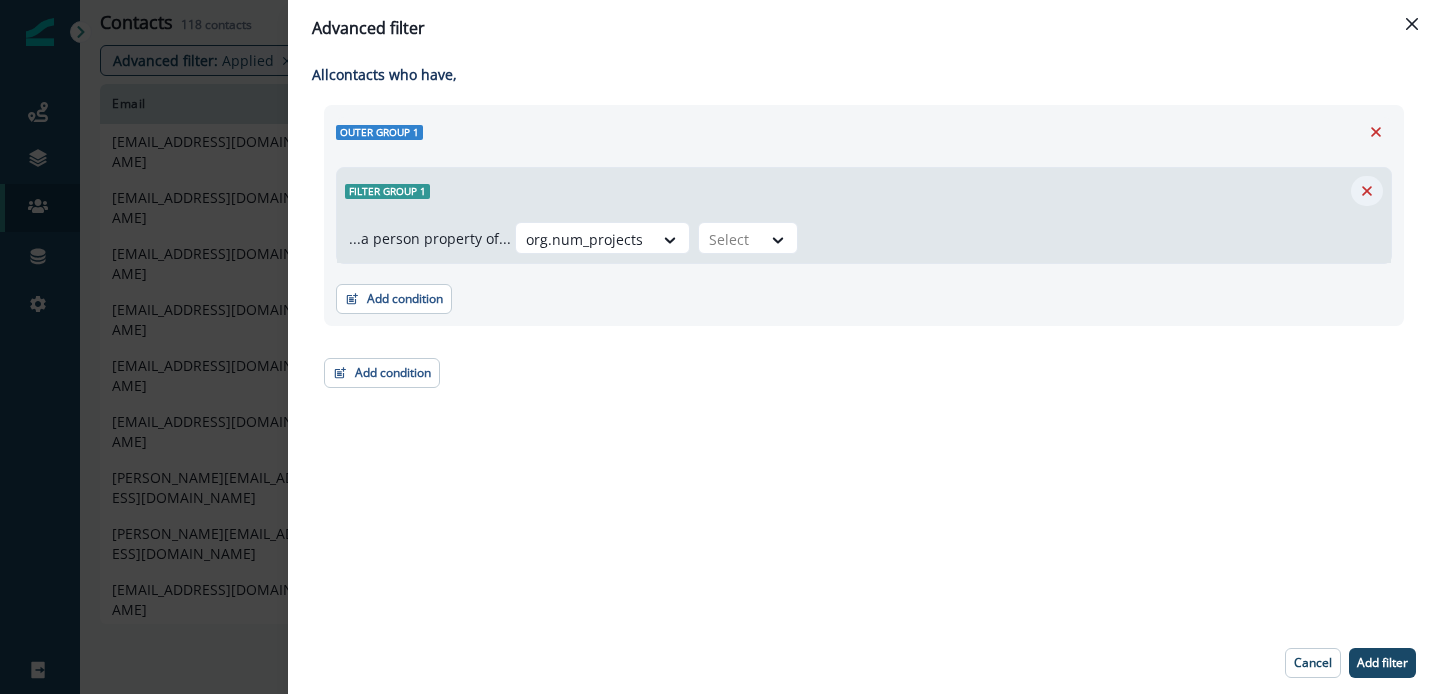 click 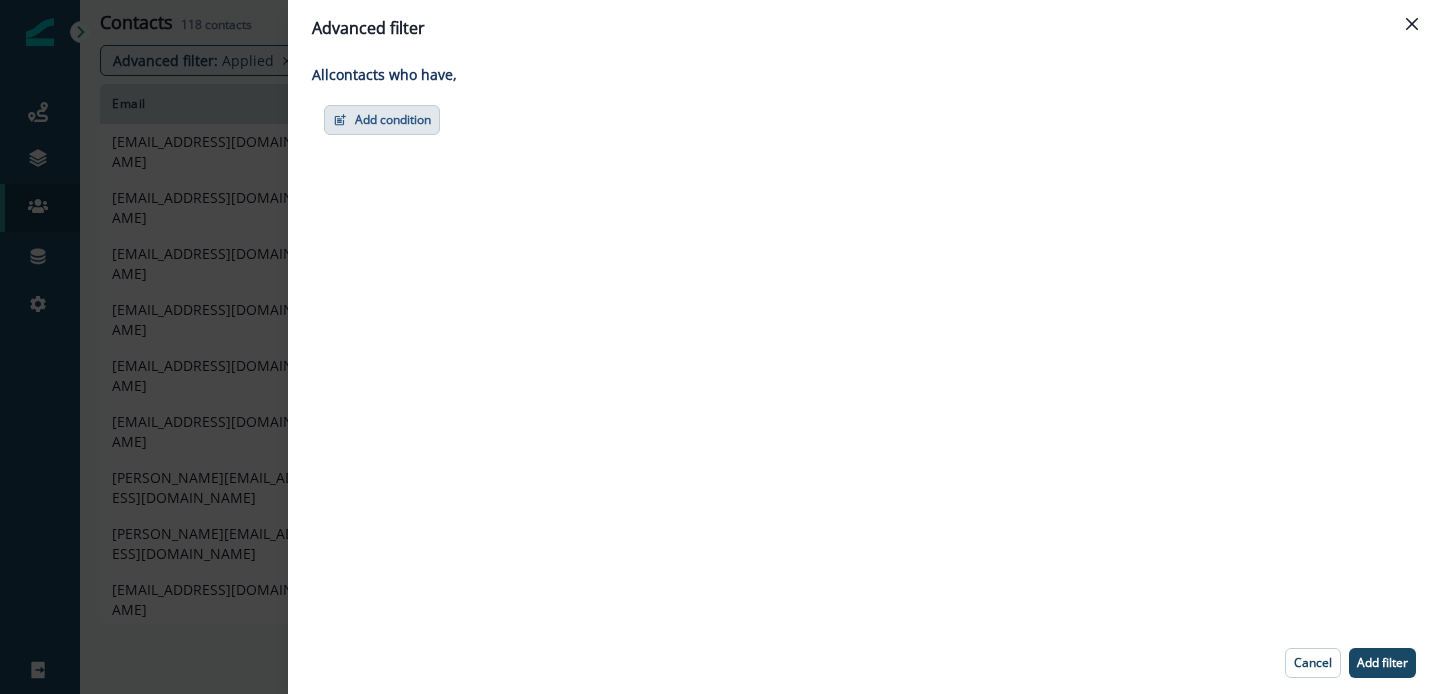 click on "Add condition" at bounding box center [382, 120] 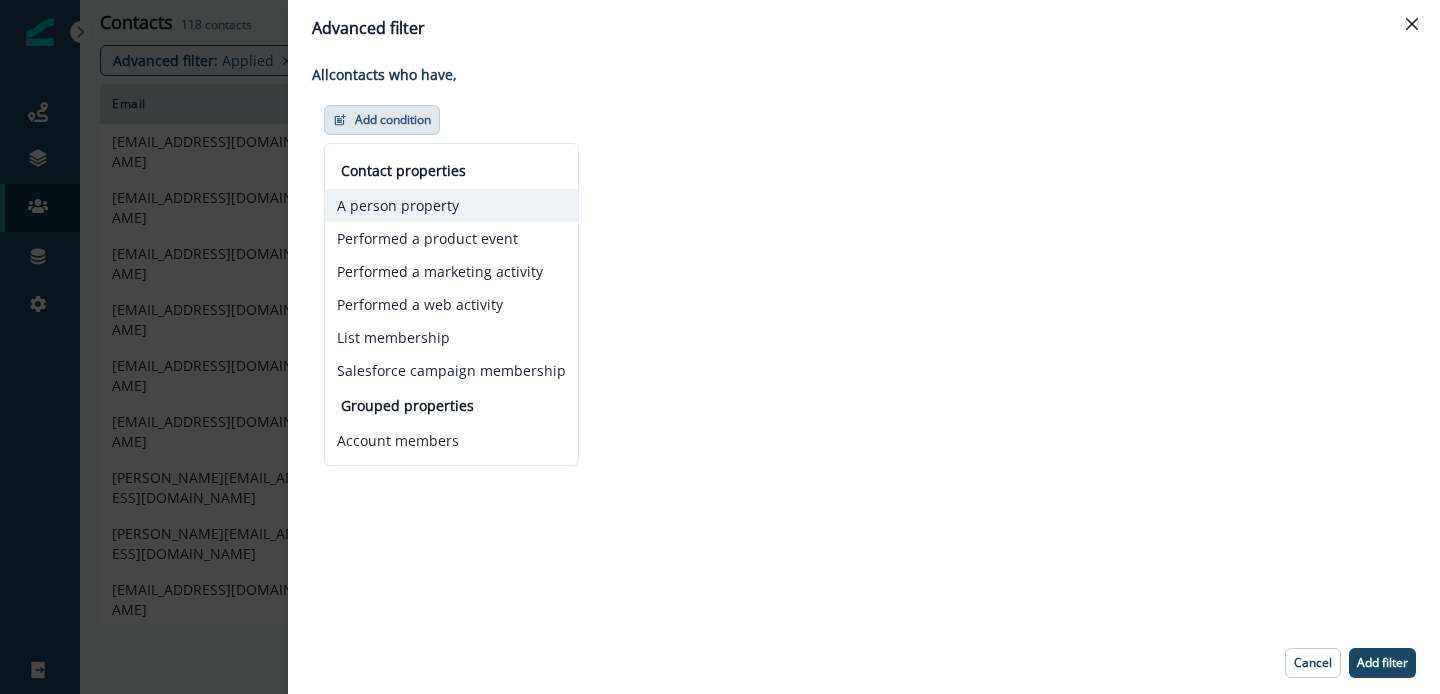 click on "A person property" at bounding box center [451, 205] 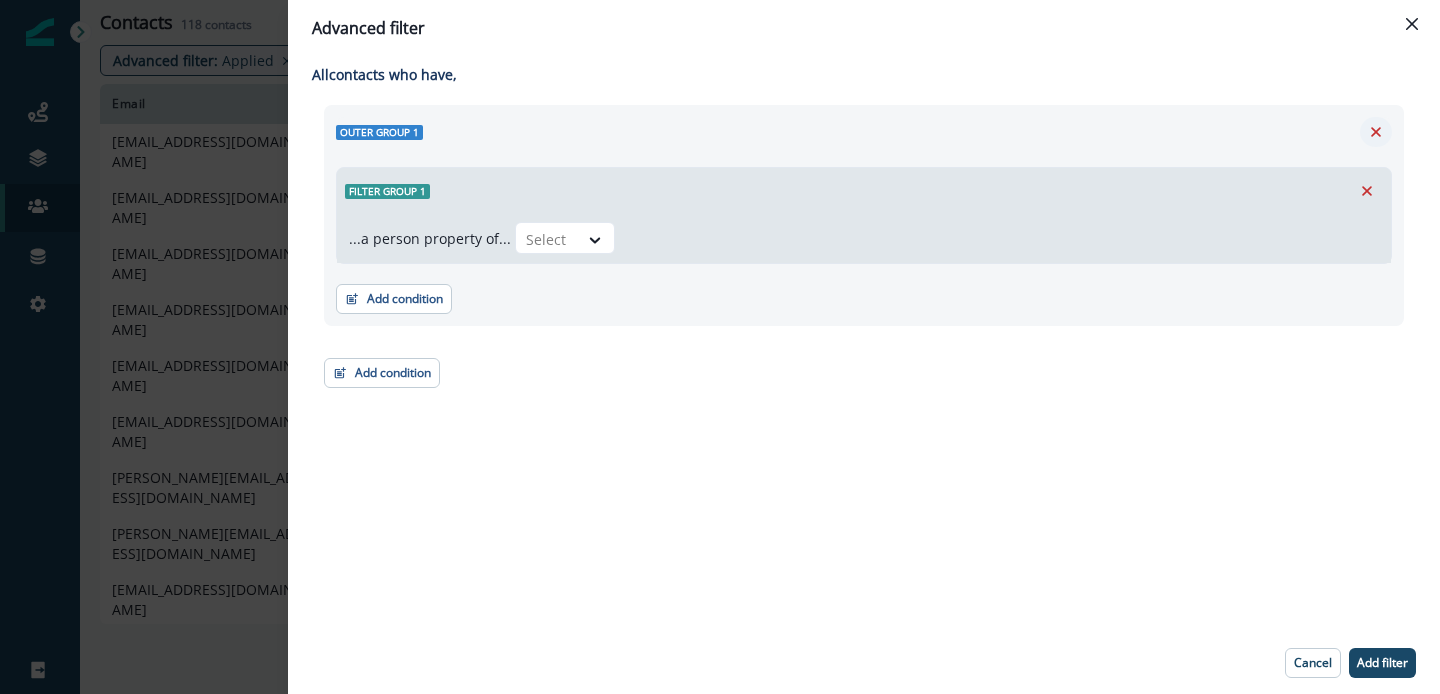 click 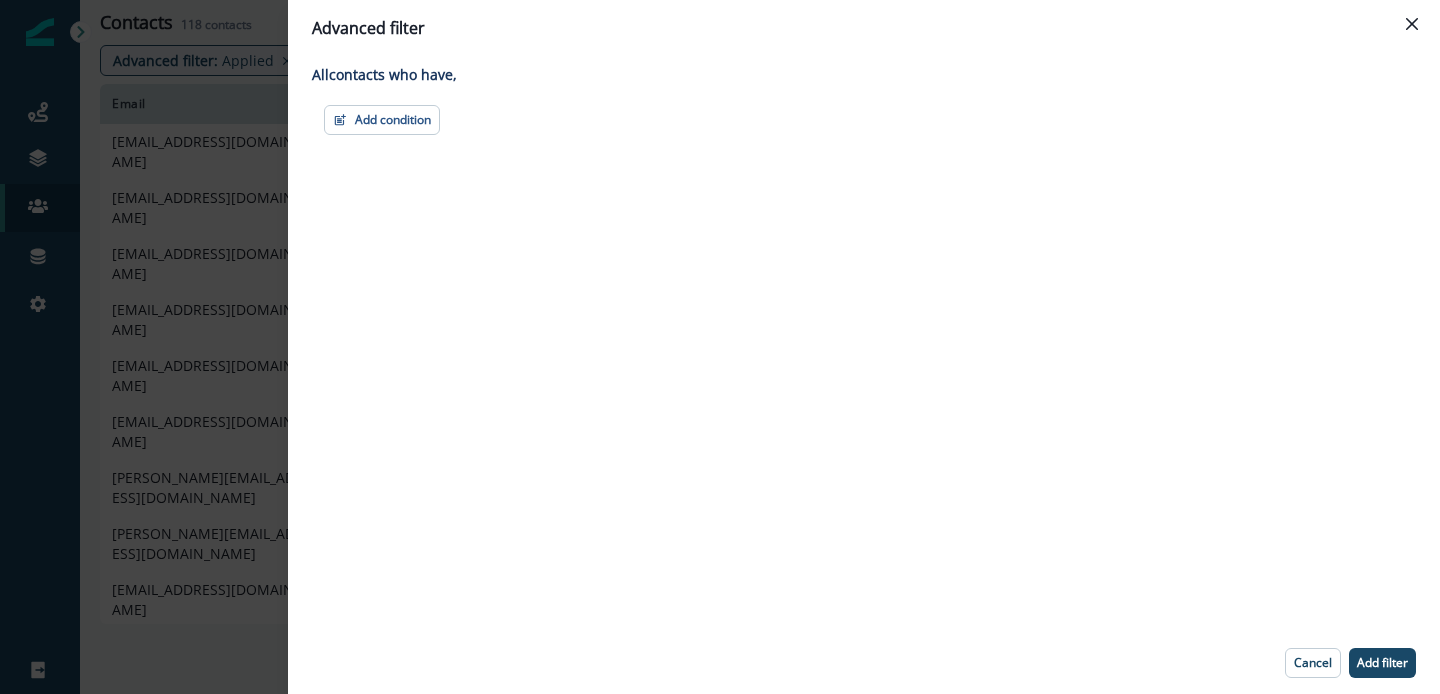 click on "Add condition Contact properties A person property Performed a product event Performed a marketing activity Performed a web activity List membership Salesforce campaign membership Grouped properties Account members" at bounding box center [864, 120] 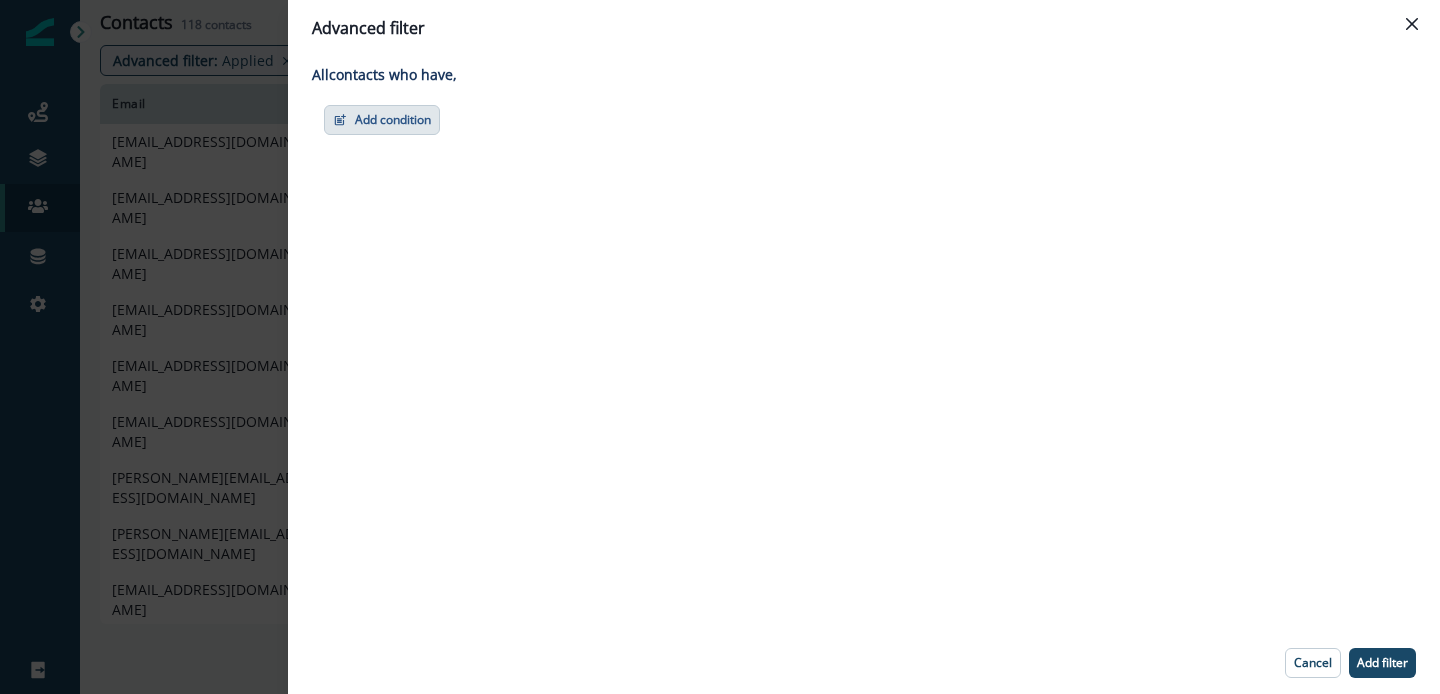 click on "Add condition" at bounding box center [382, 120] 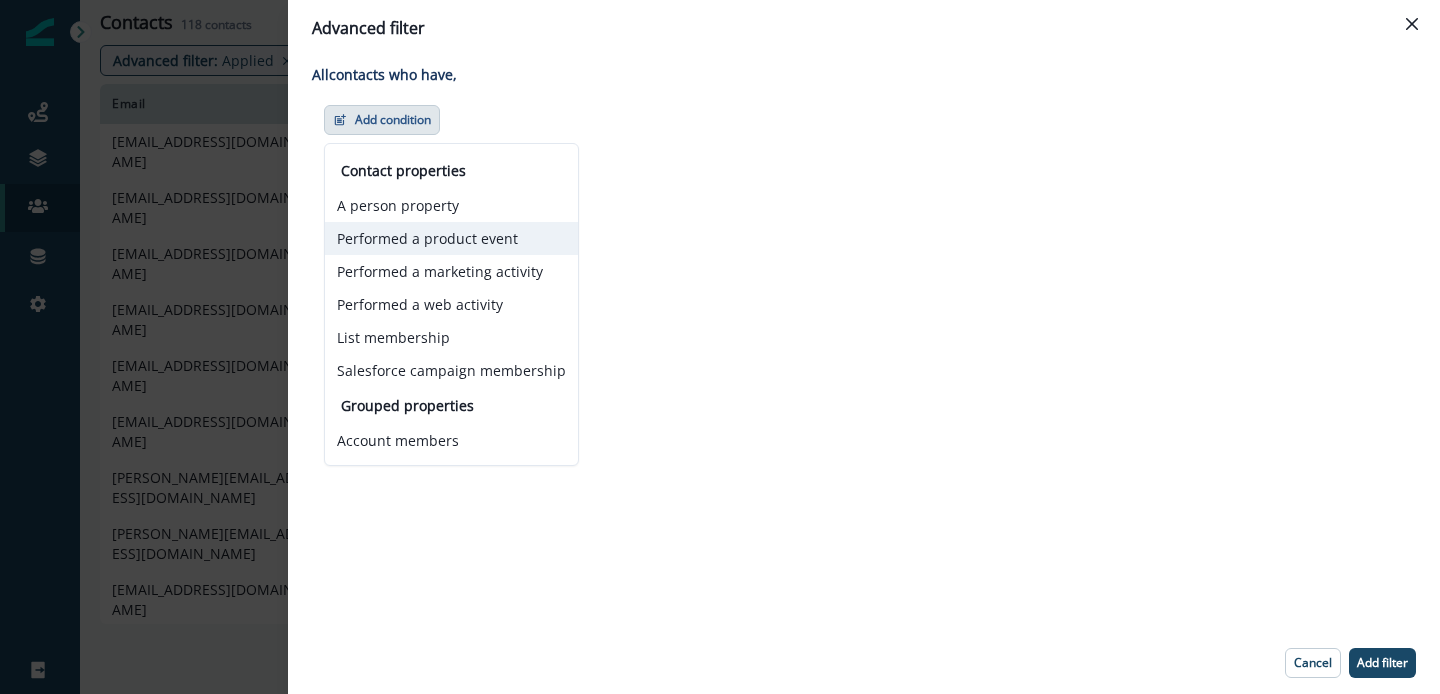 click on "Performed a product event" at bounding box center (451, 238) 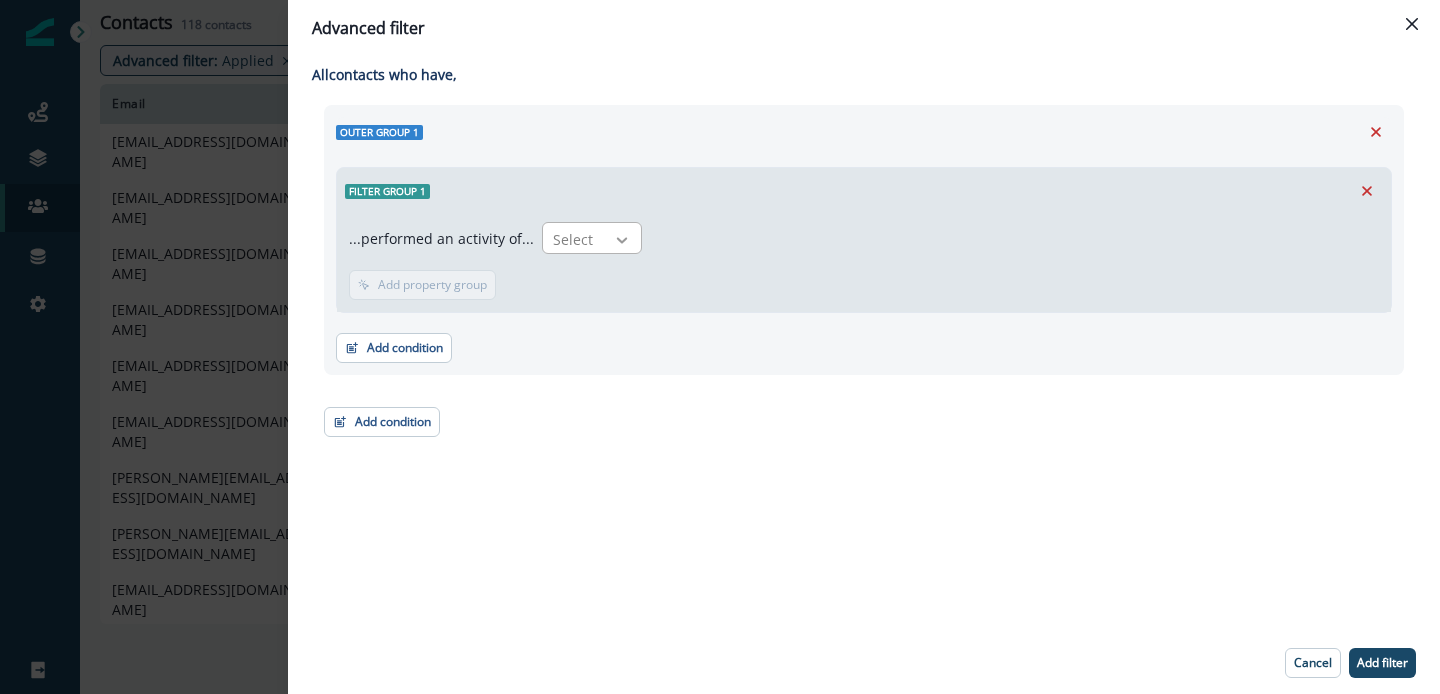 click 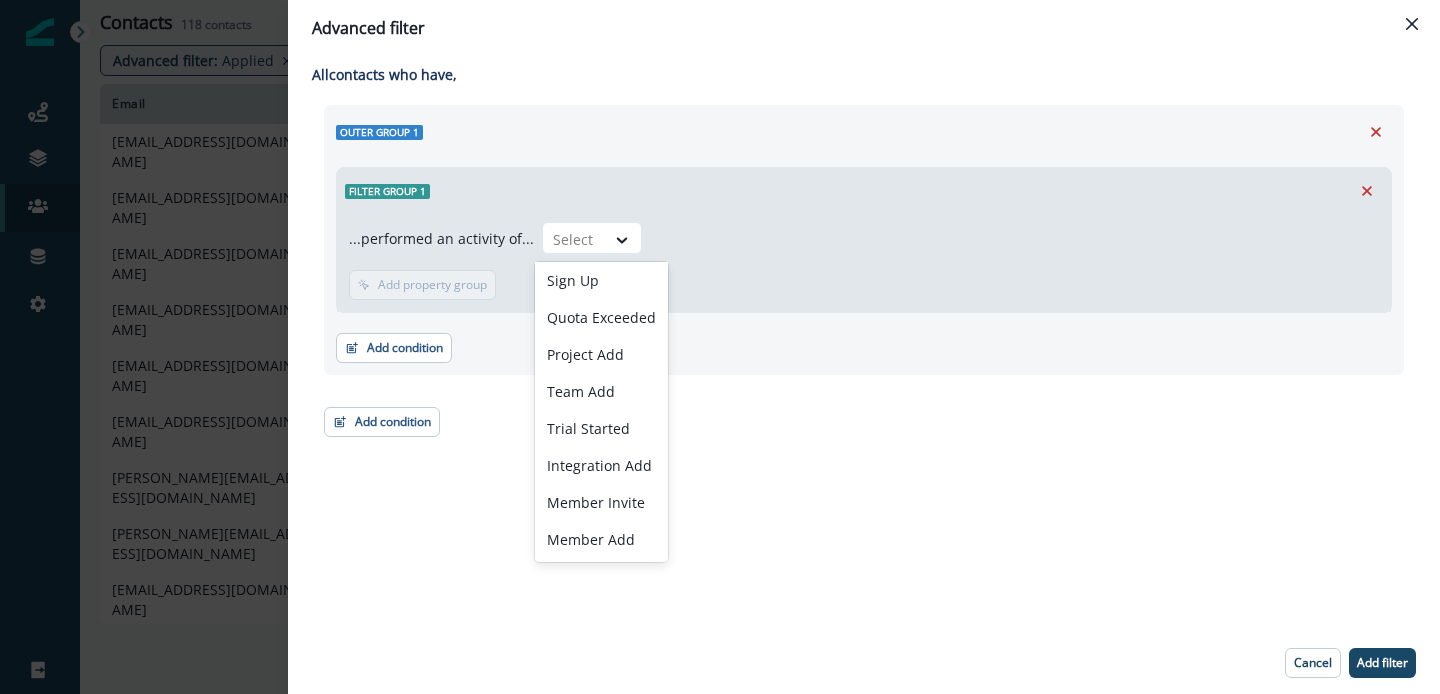 scroll, scrollTop: 0, scrollLeft: 0, axis: both 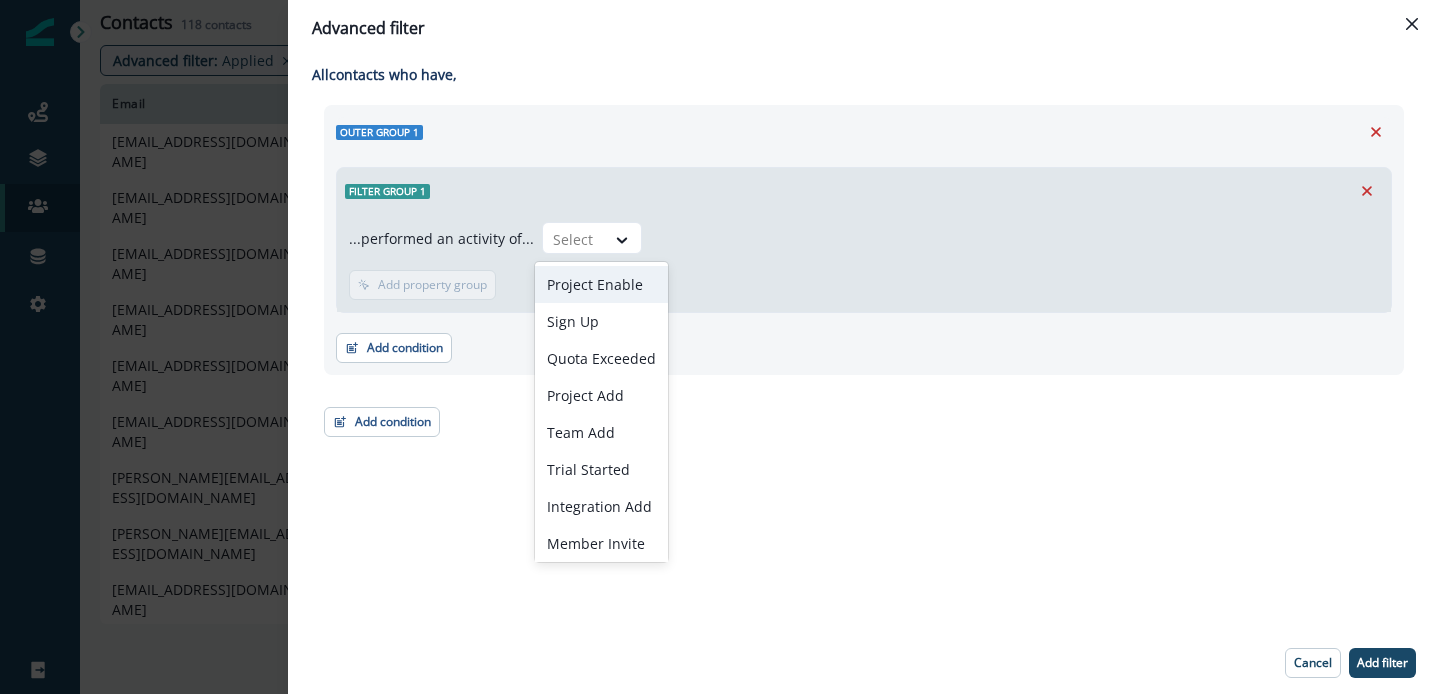 click on "Project Enable" at bounding box center (601, 284) 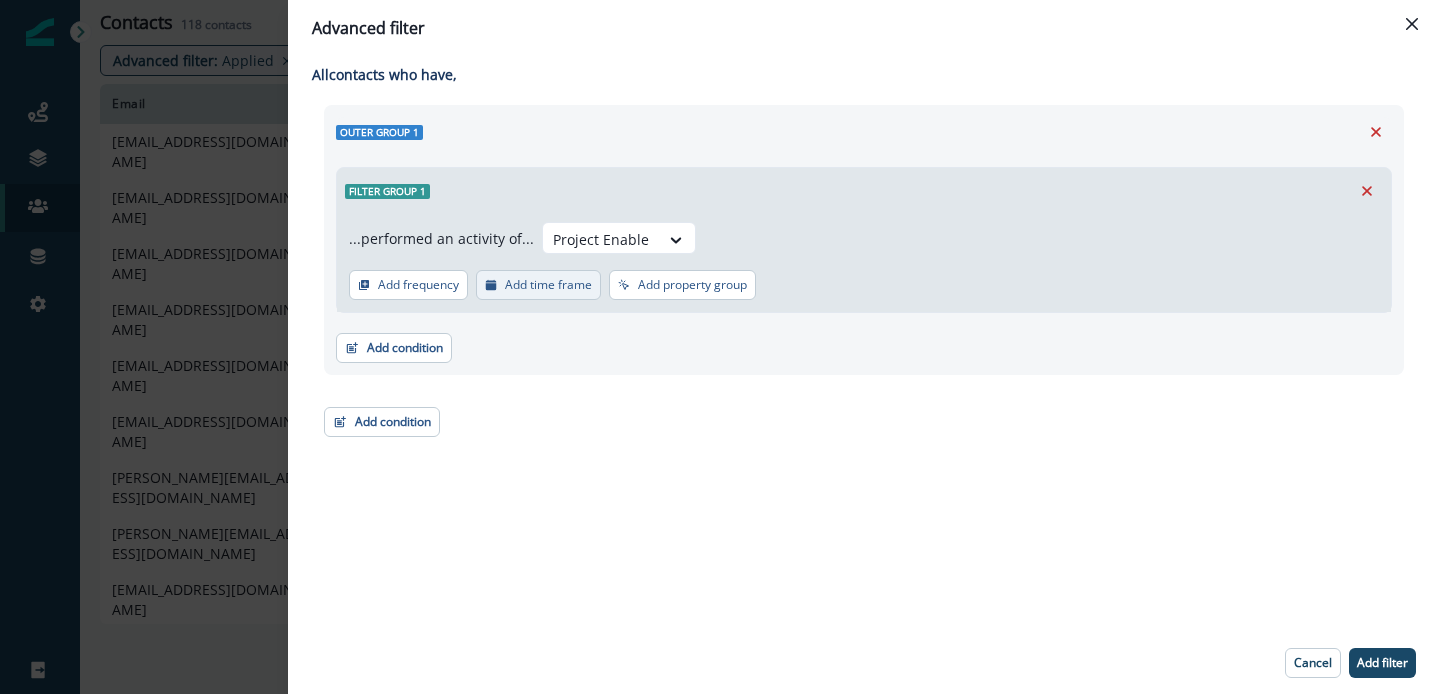 click on "Add time frame" at bounding box center [548, 285] 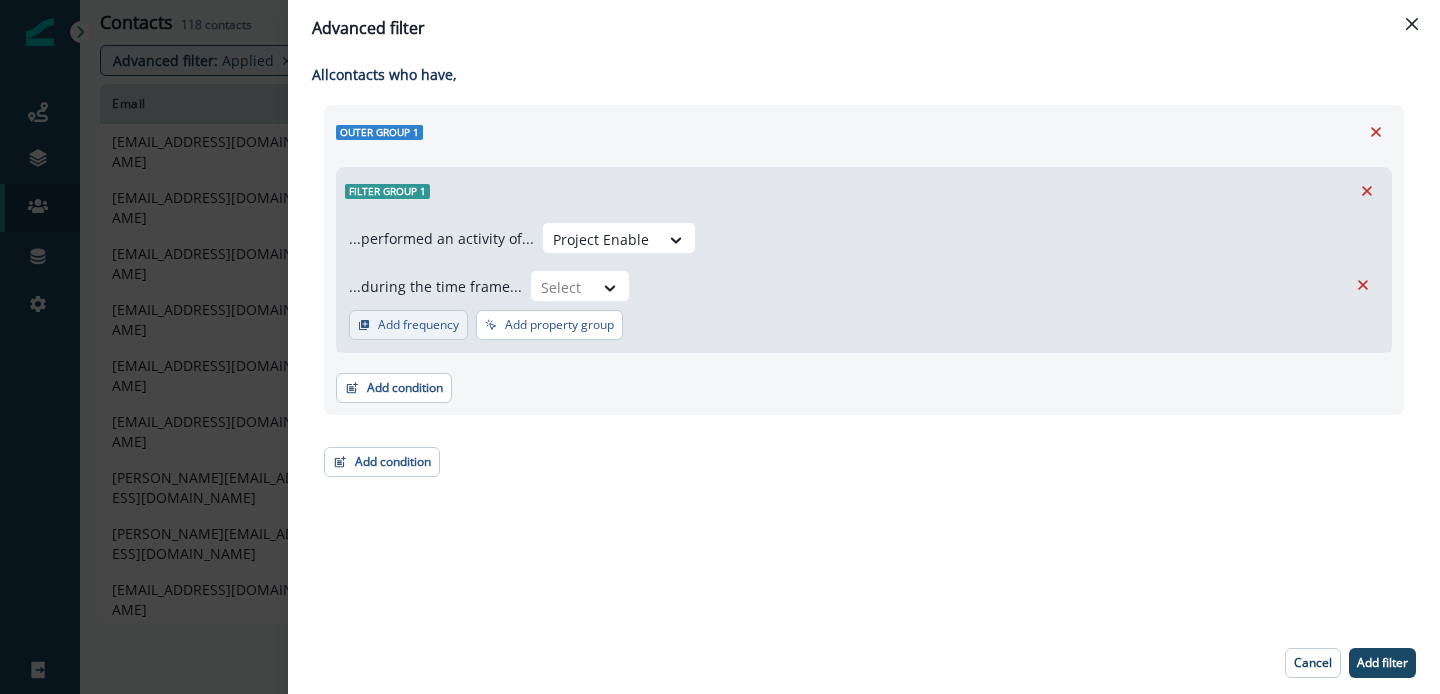 click on "Add frequency" at bounding box center [418, 325] 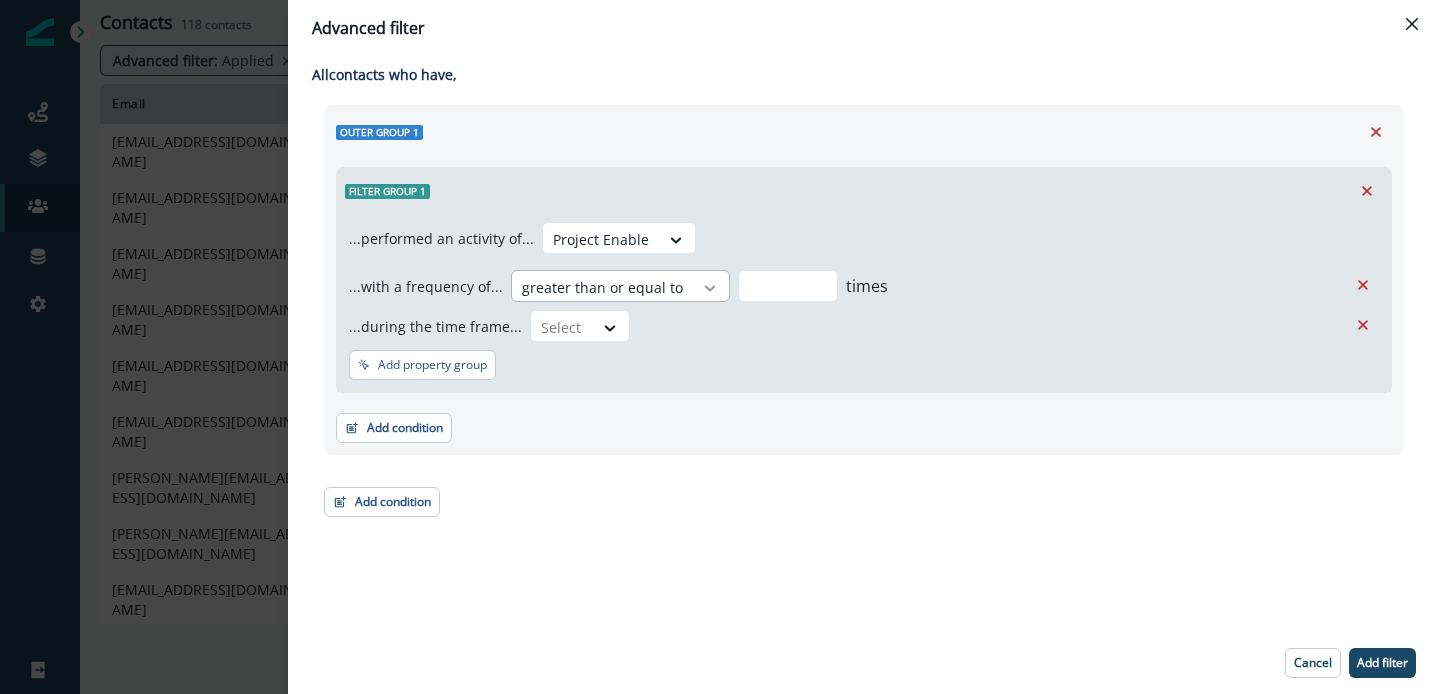 click 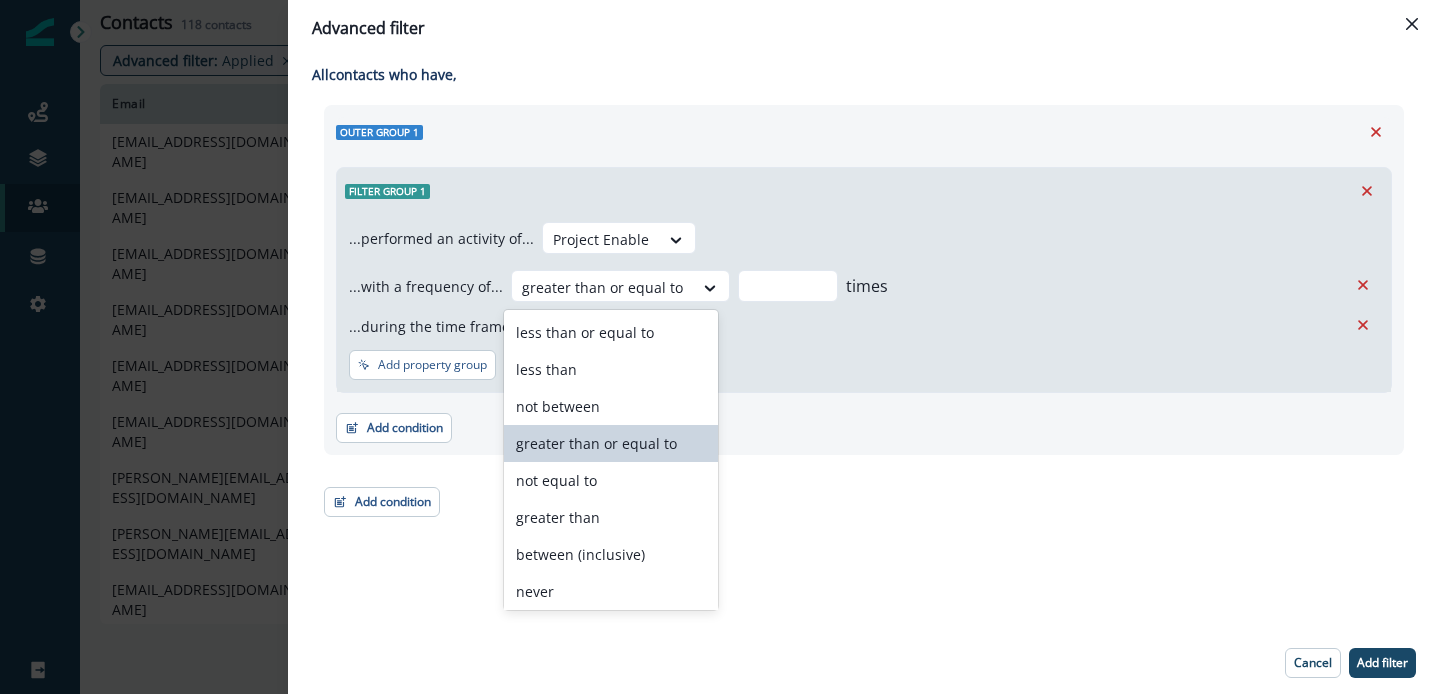 click on "greater than or equal to" at bounding box center (611, 443) 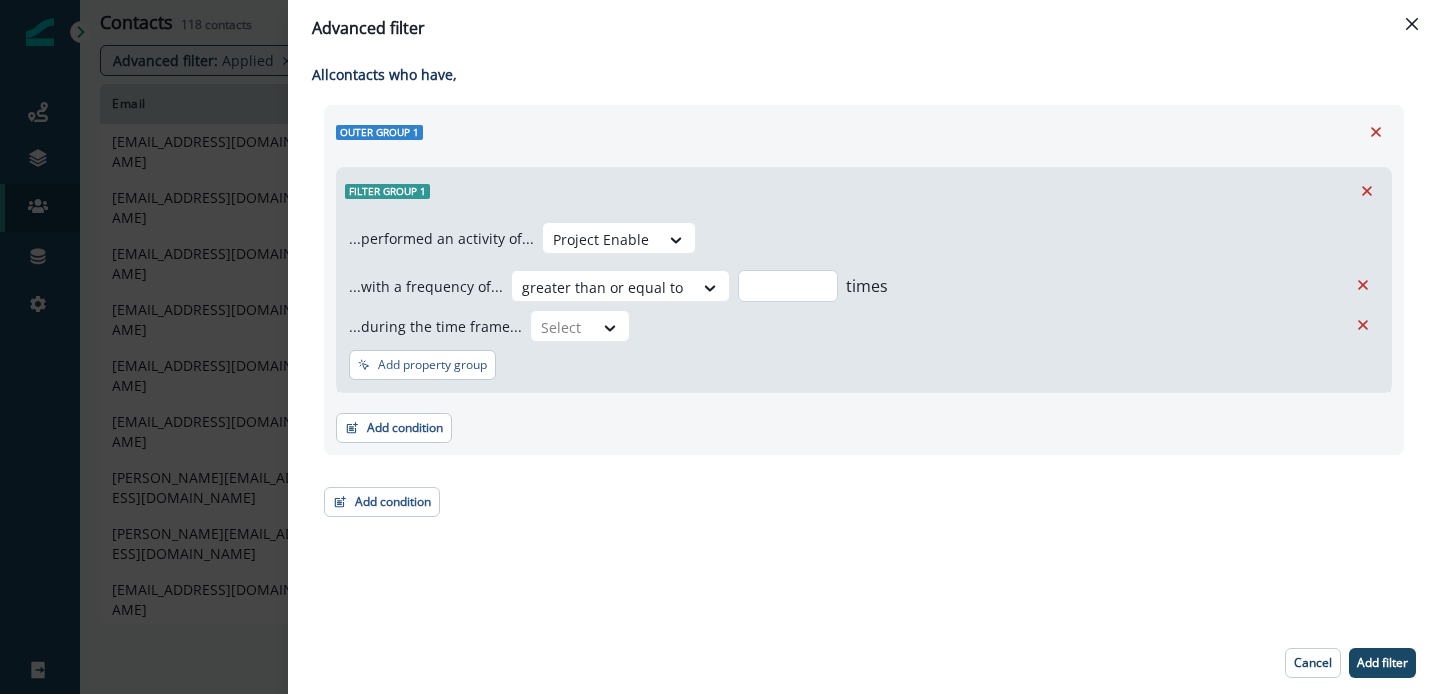 click at bounding box center [788, 286] 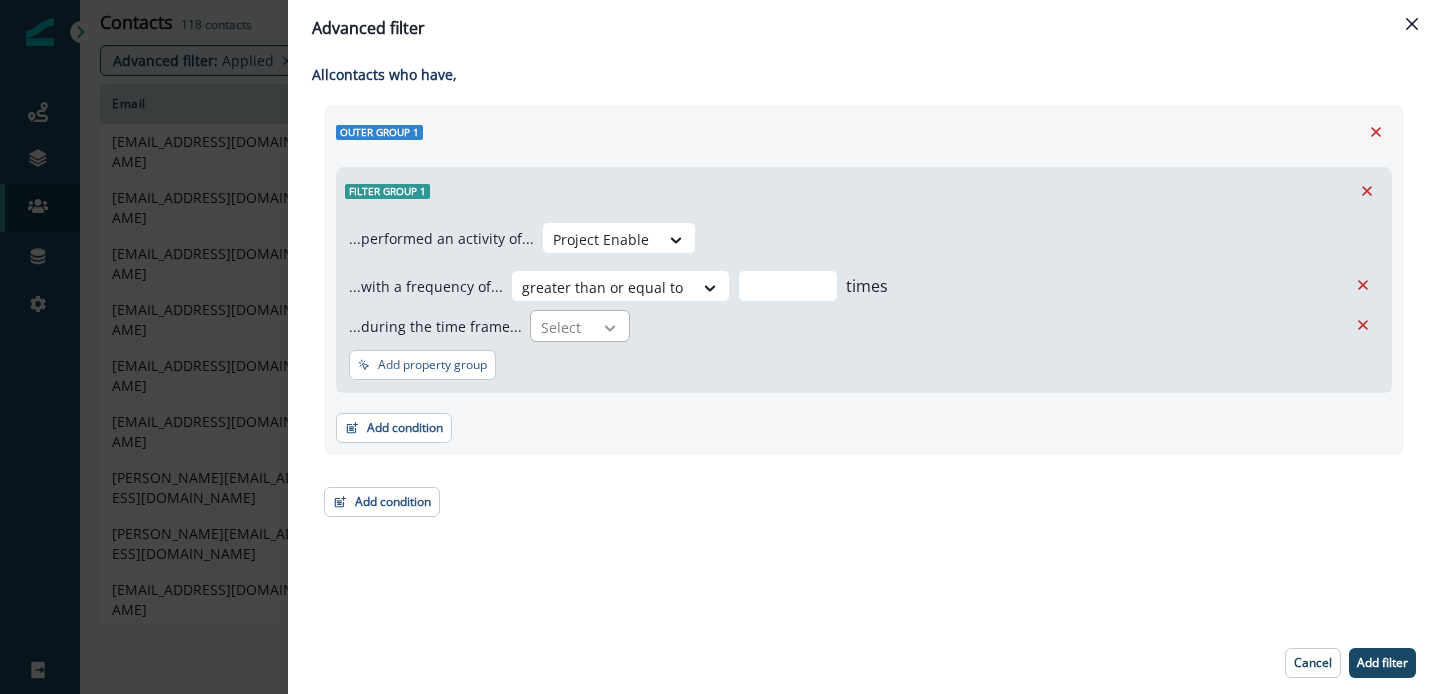 type on "*" 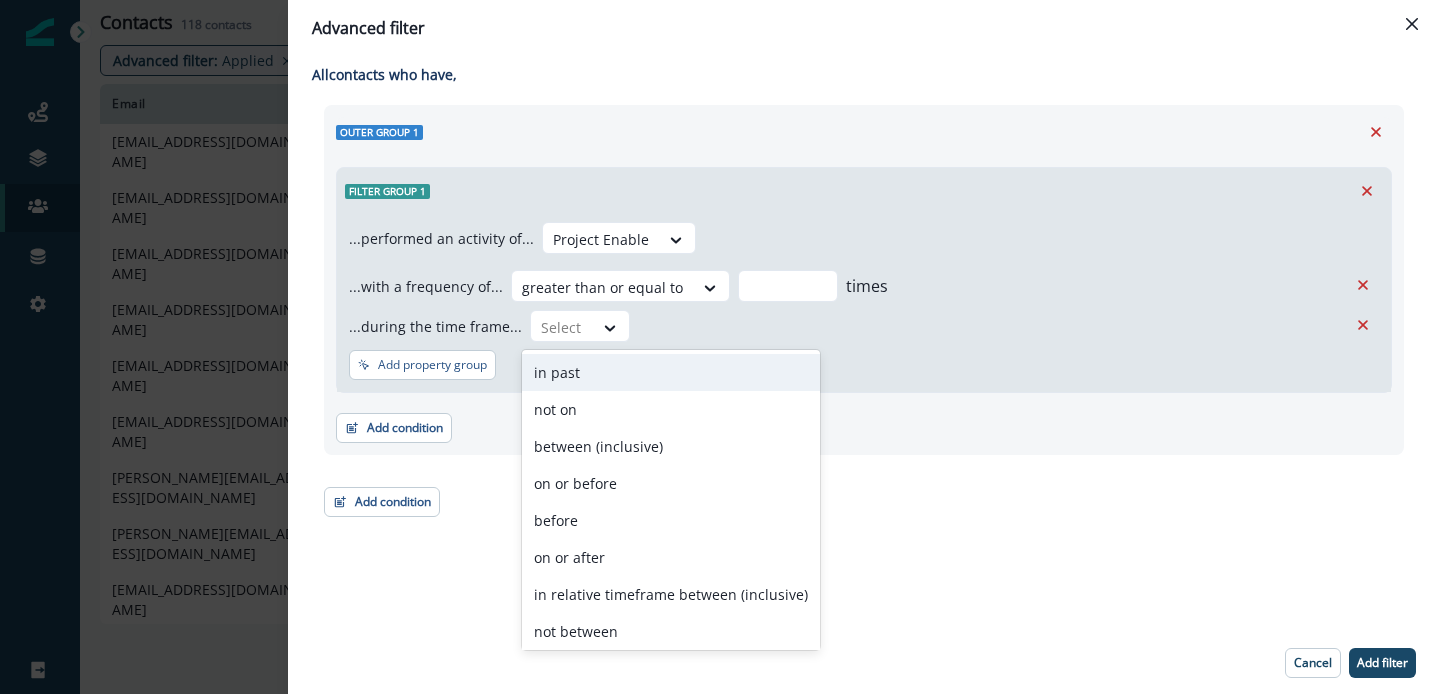 click on "in past" at bounding box center [671, 372] 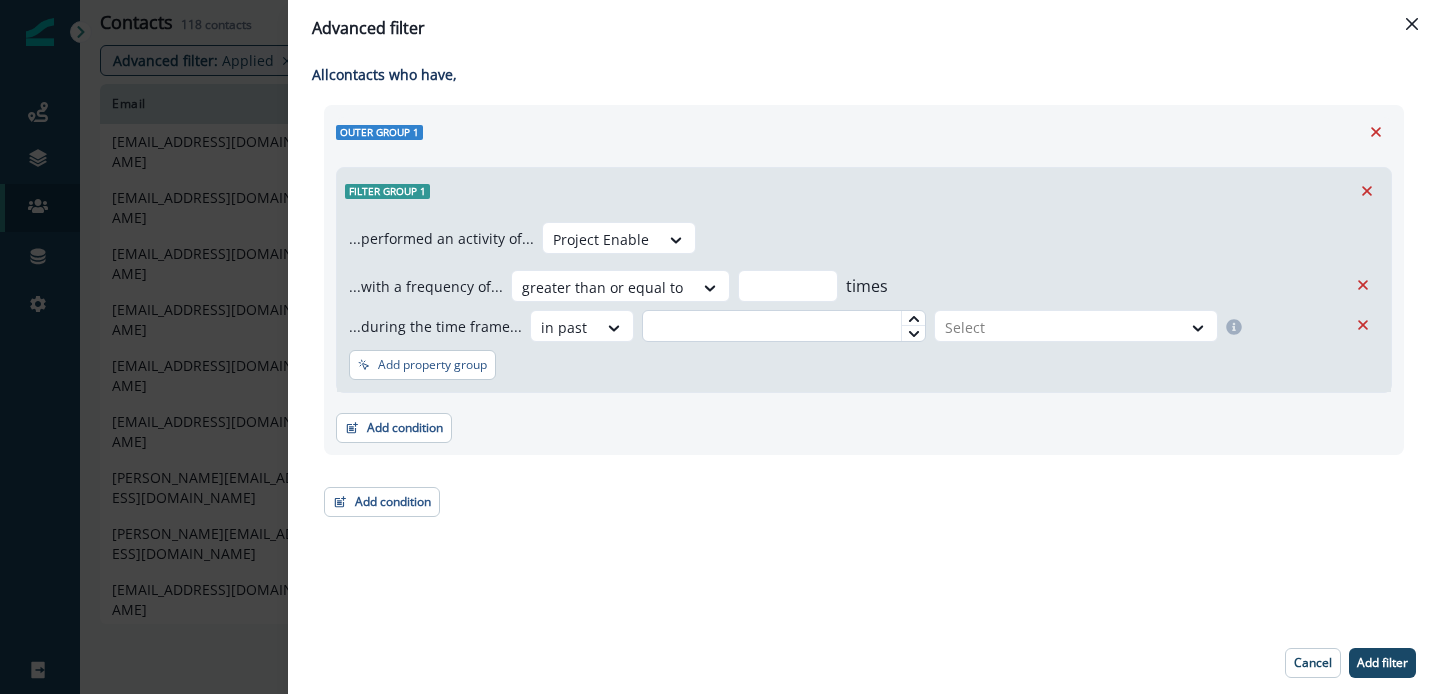 click at bounding box center (784, 326) 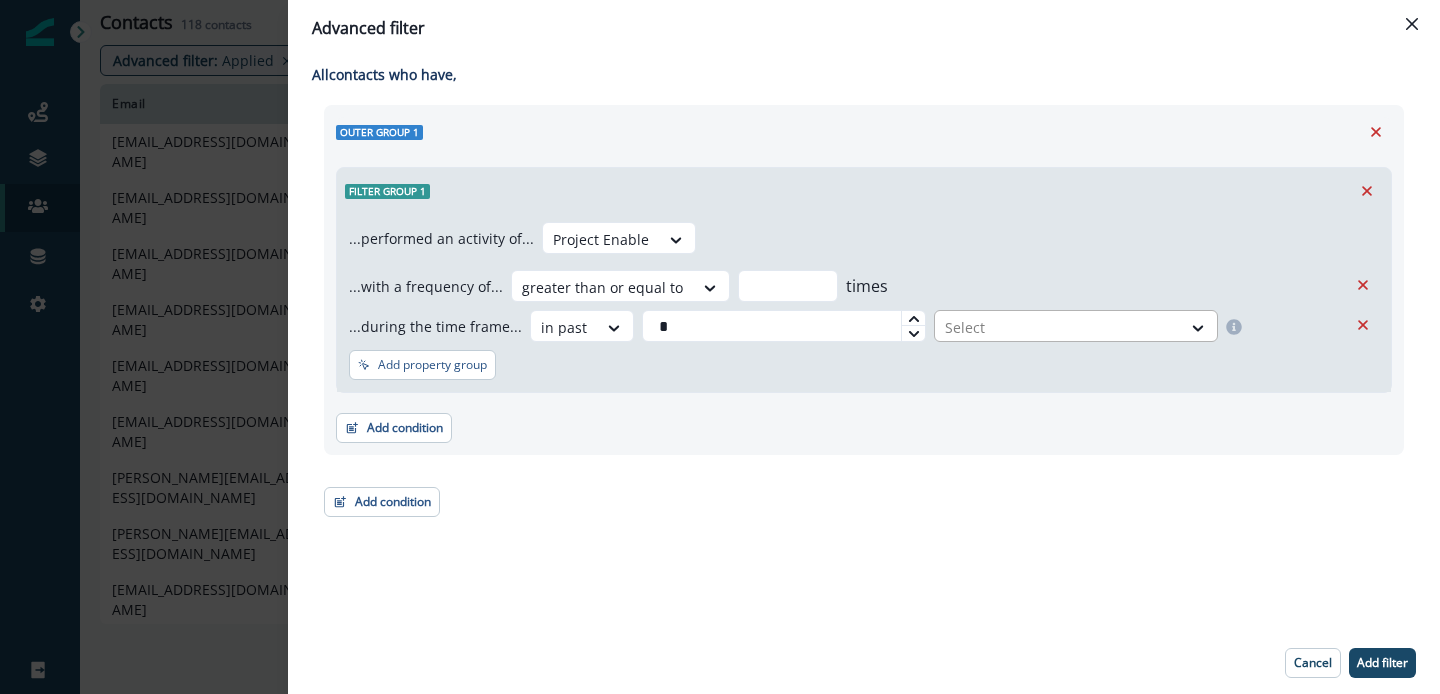 type on "*" 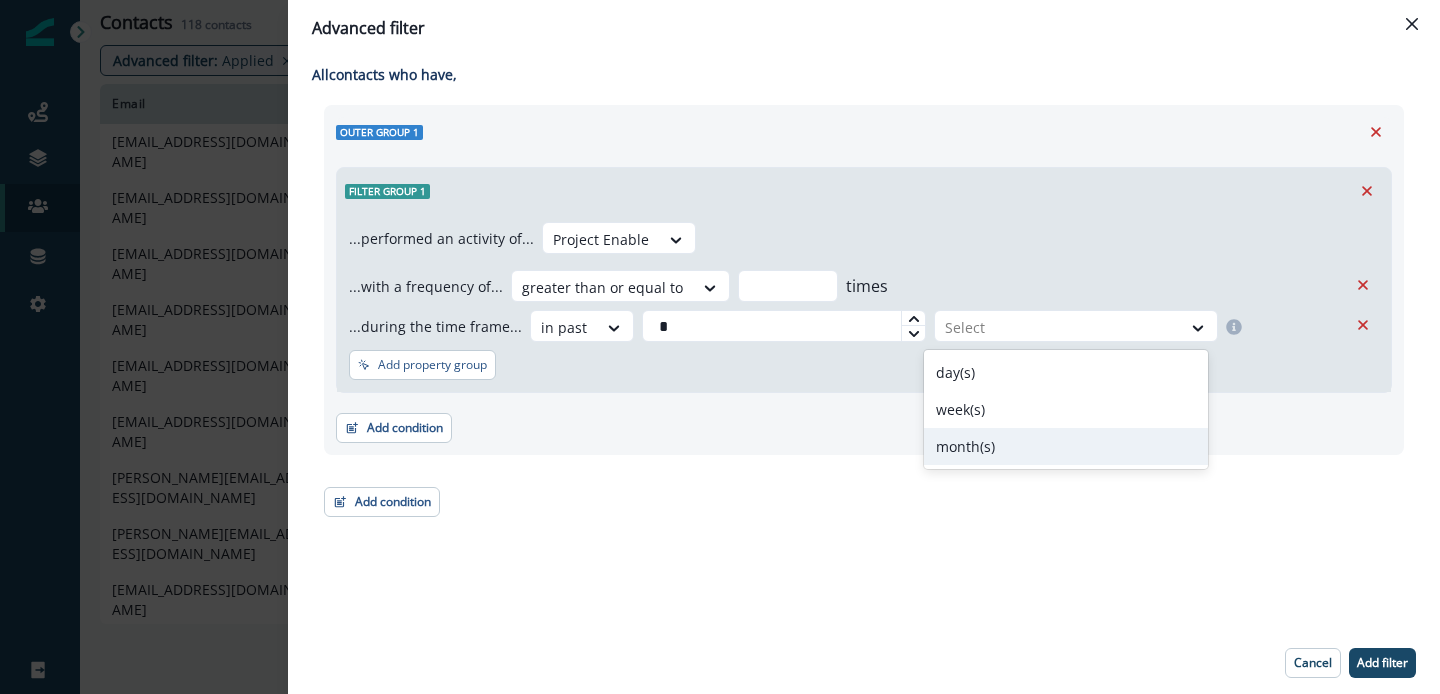 click on "month(s)" at bounding box center (1066, 446) 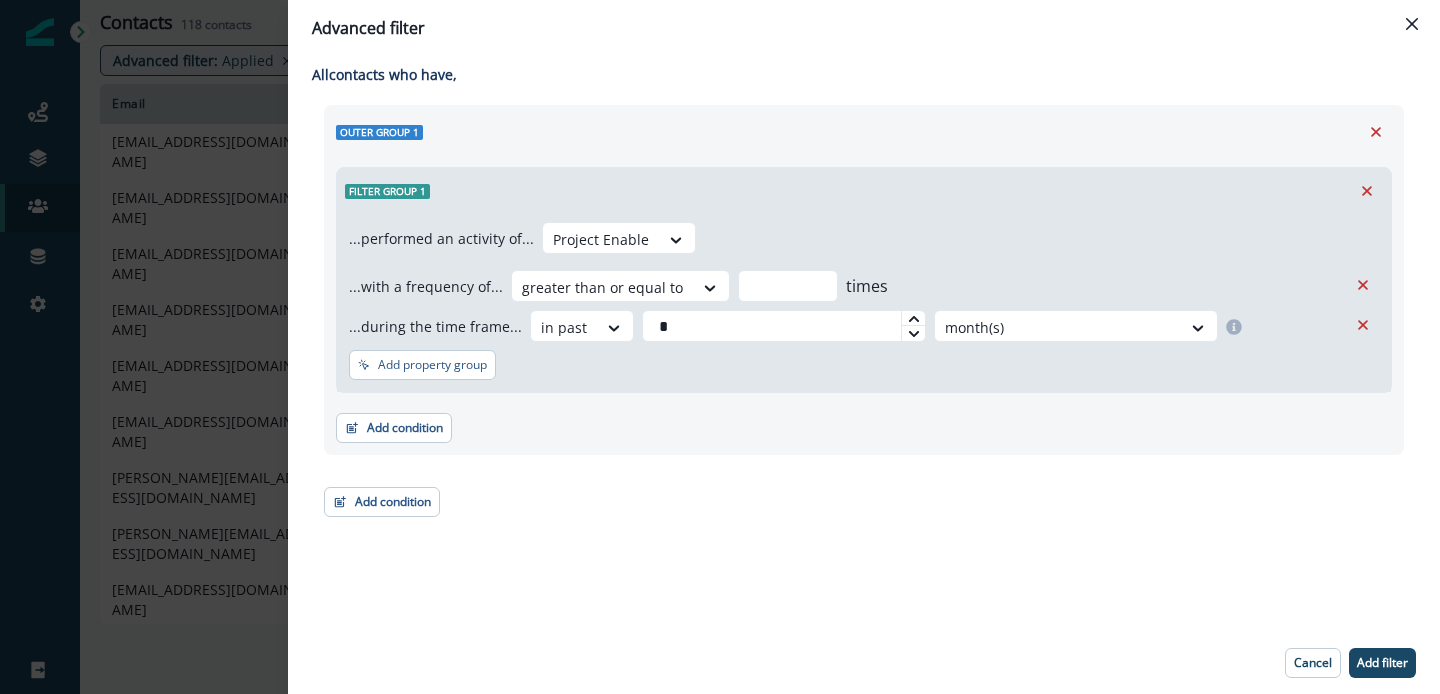 click on "Outer group 1 Filter group 1 ...performed an activity of... Project Enable ...with a frequency of... greater than or equal to * times ...during the time frame... in past * option month(s), selected. month(s) Add property group Add property group Add condition Contact properties A person property Performed a product event Performed a marketing activity Performed a web activity List membership Salesforce campaign membership" at bounding box center (864, 280) 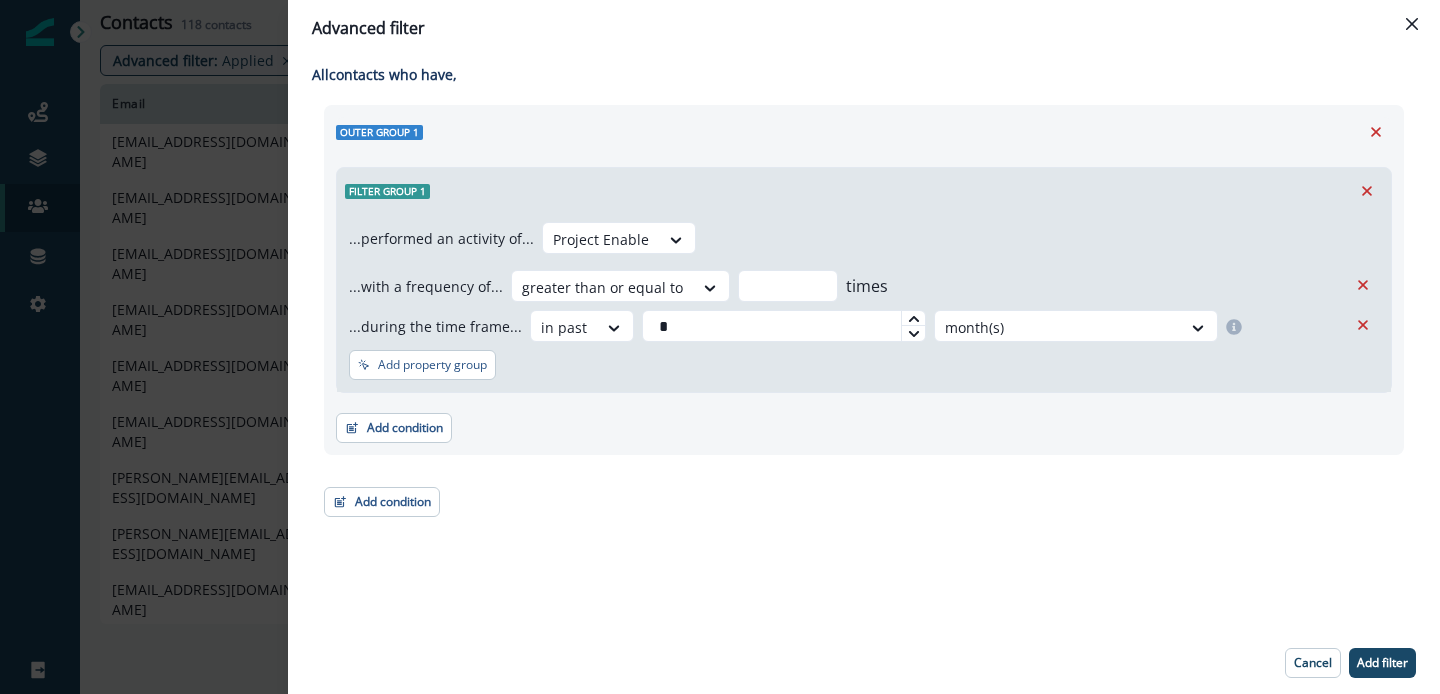 click on "All  contact s who have, Outer group 1 Filter group 1 ...performed an activity of... Project Enable ...with a frequency of... greater than or equal to * times ...during the time frame... in past * month(s) Add property group Add property group Add condition Contact properties A person property Performed a product event Performed a marketing activity Performed a web activity List membership Salesforce campaign membership Add condition Contact properties A person property Performed a product event Performed a marketing activity Performed a web activity List membership Salesforce campaign membership Grouped properties Account members" at bounding box center (864, 344) 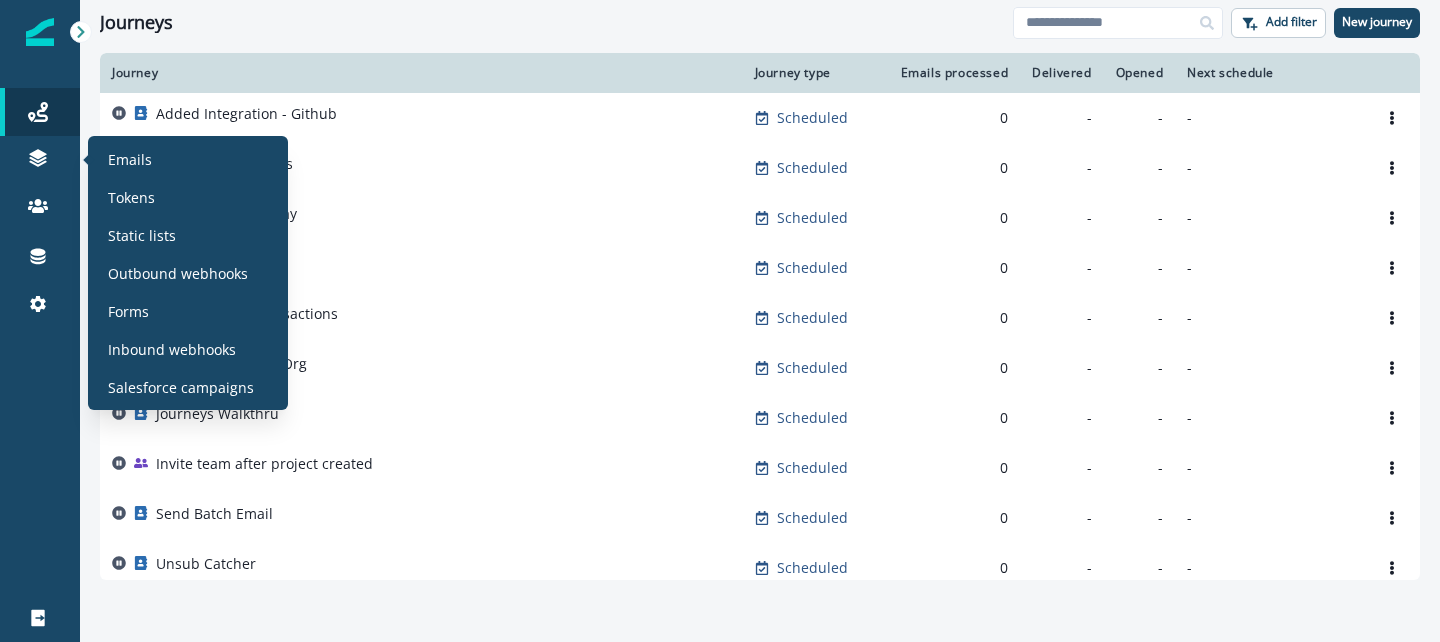 scroll, scrollTop: 0, scrollLeft: 0, axis: both 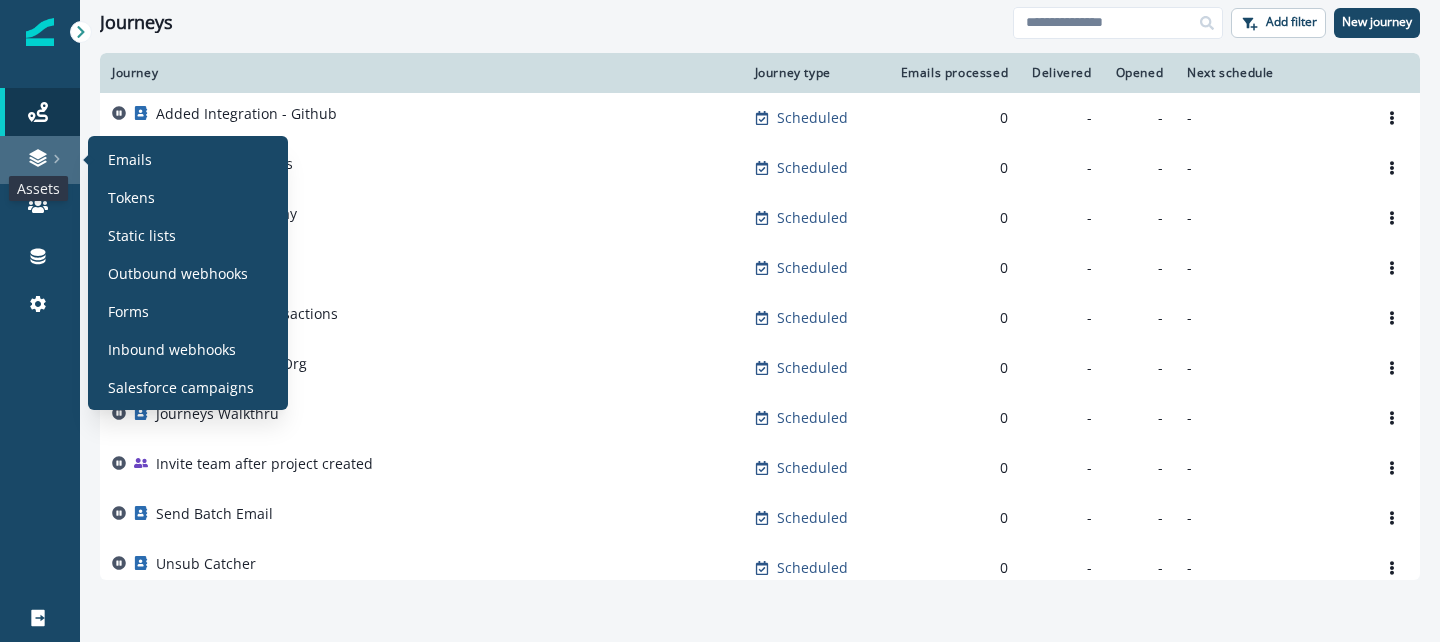 click 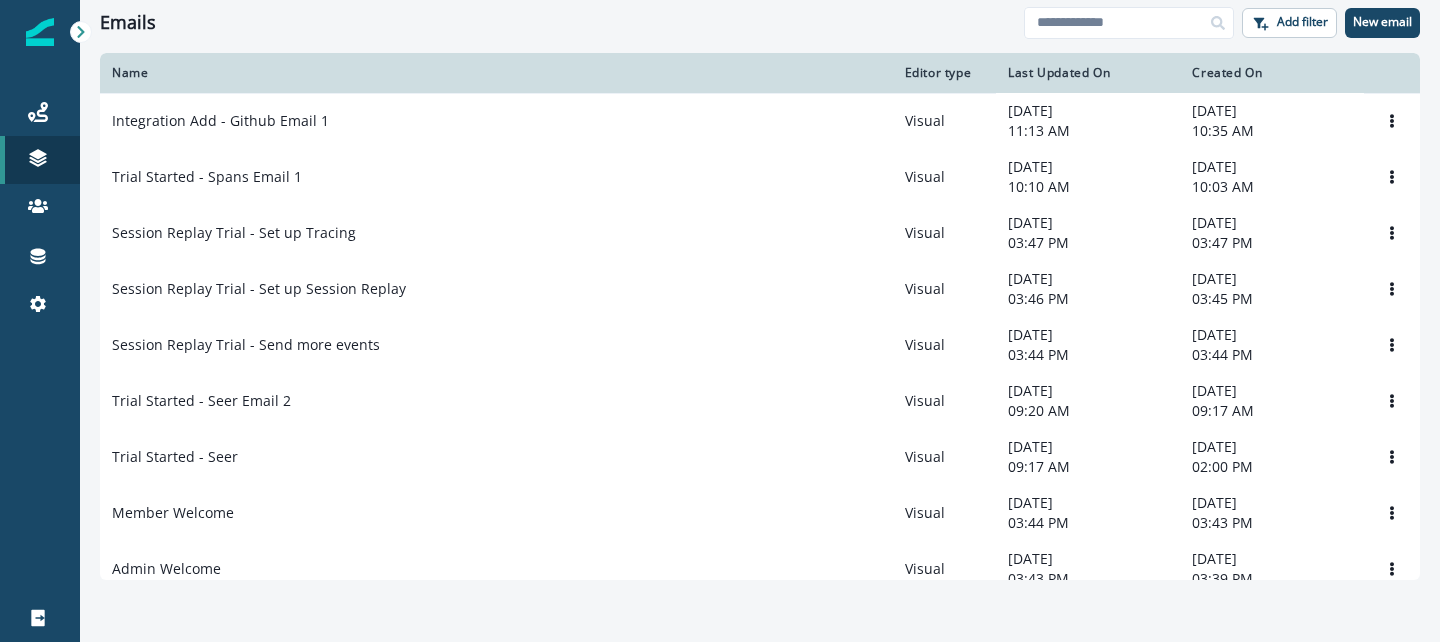 click on "Clear" at bounding box center [760, 49] 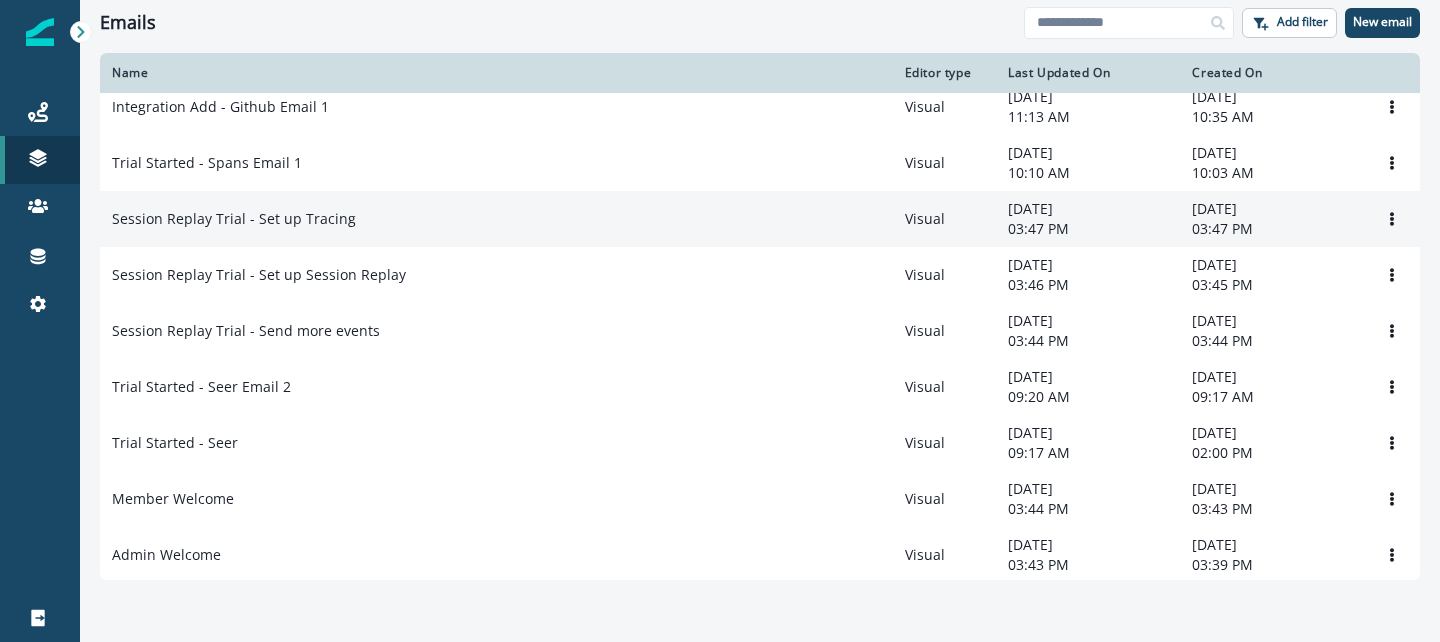 scroll, scrollTop: 0, scrollLeft: 0, axis: both 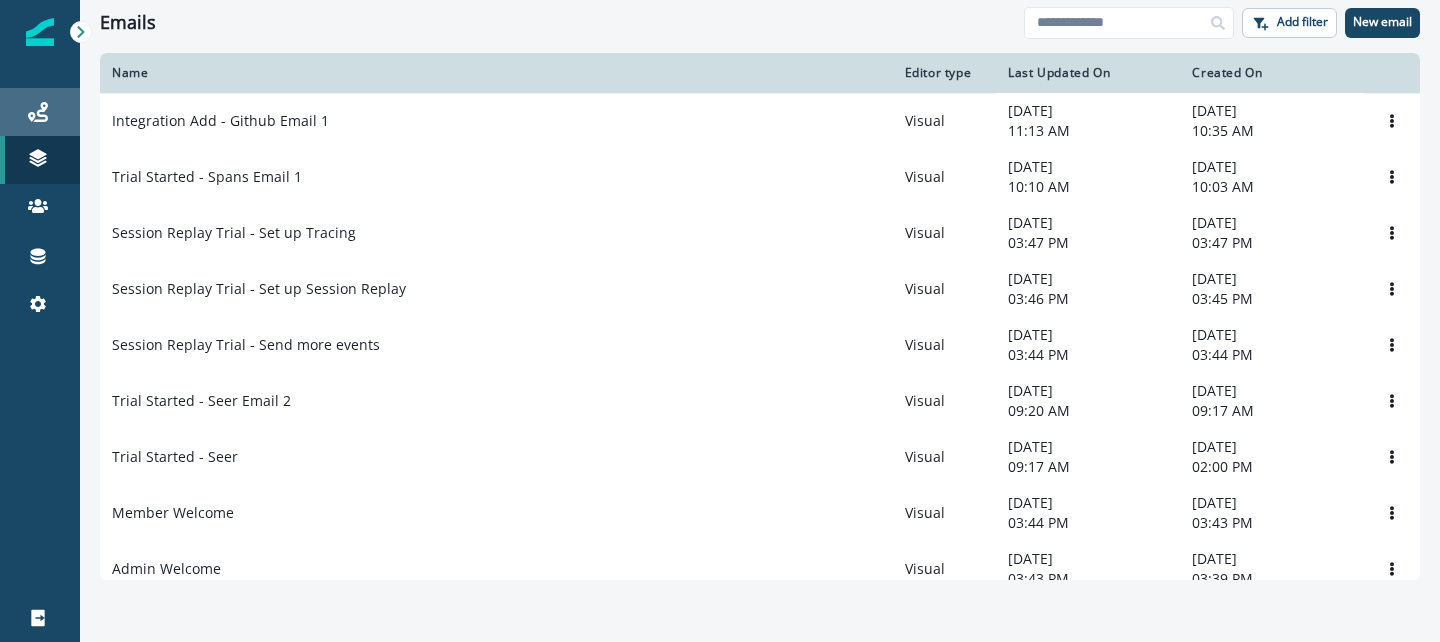 click on "Journeys" at bounding box center [40, 112] 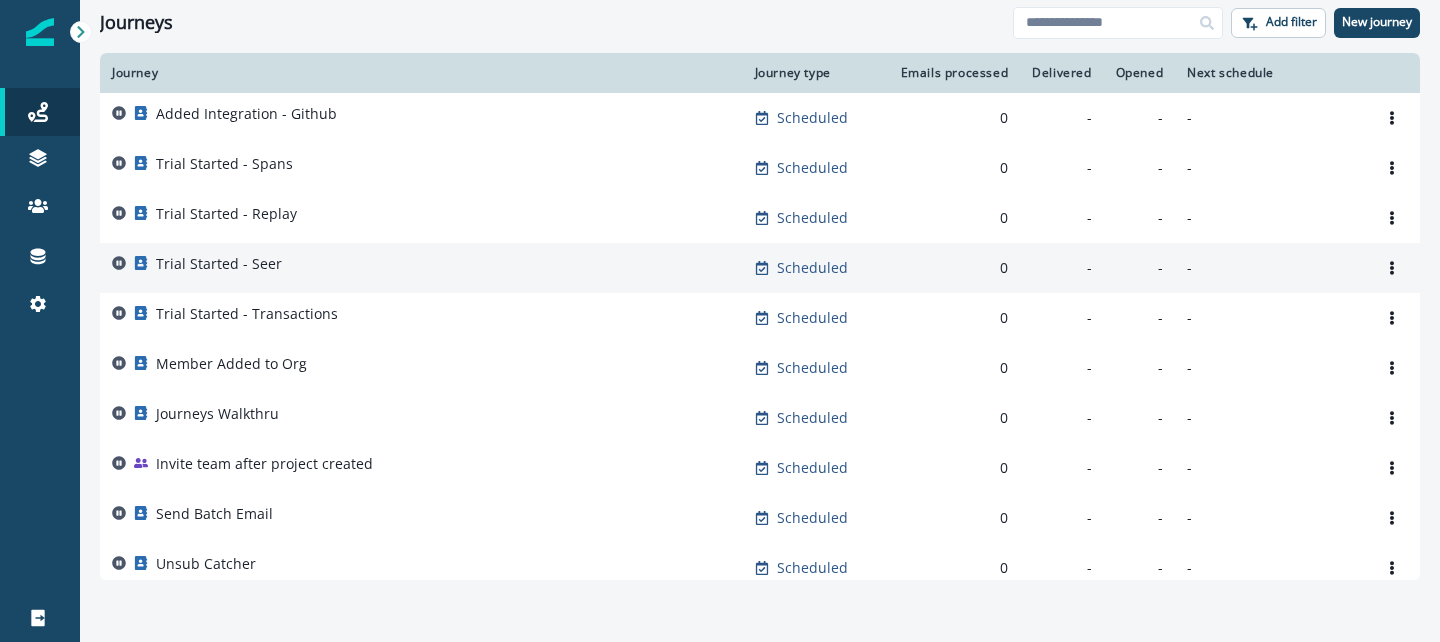 click on "Trial Started - Seer" at bounding box center [219, 264] 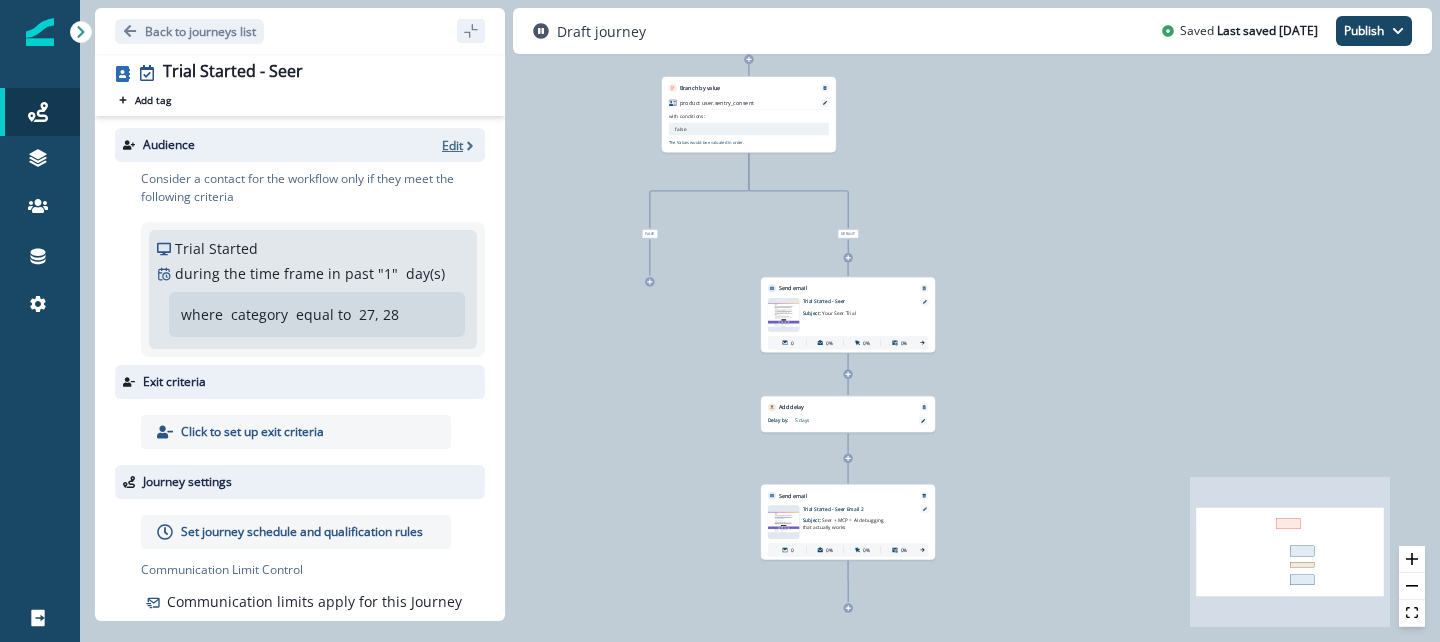 click on "Edit" at bounding box center (452, 145) 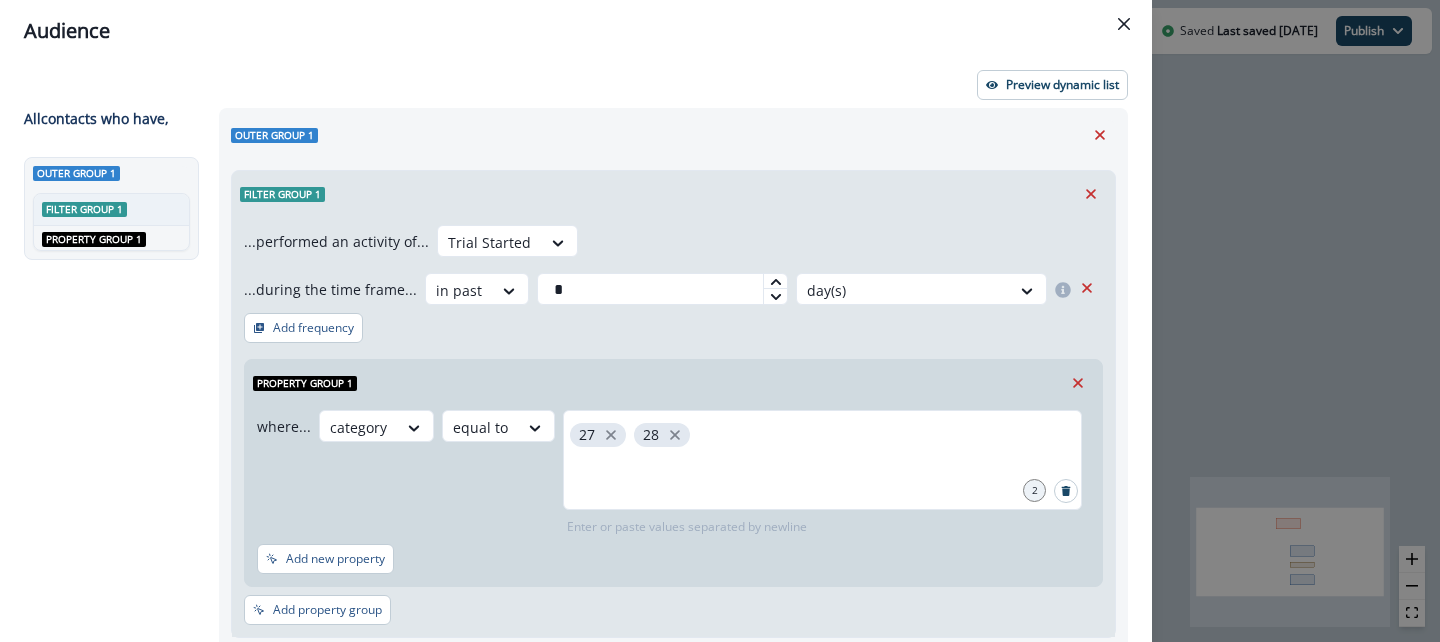 click 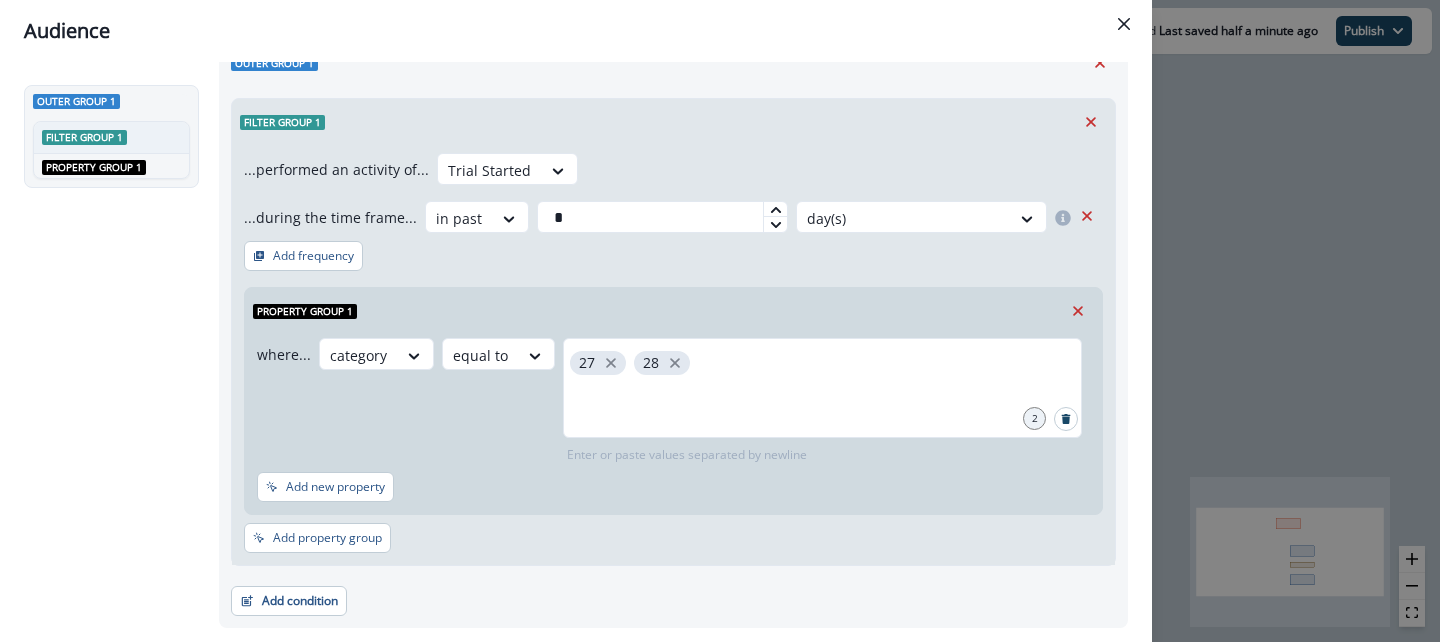 scroll, scrollTop: 71, scrollLeft: 0, axis: vertical 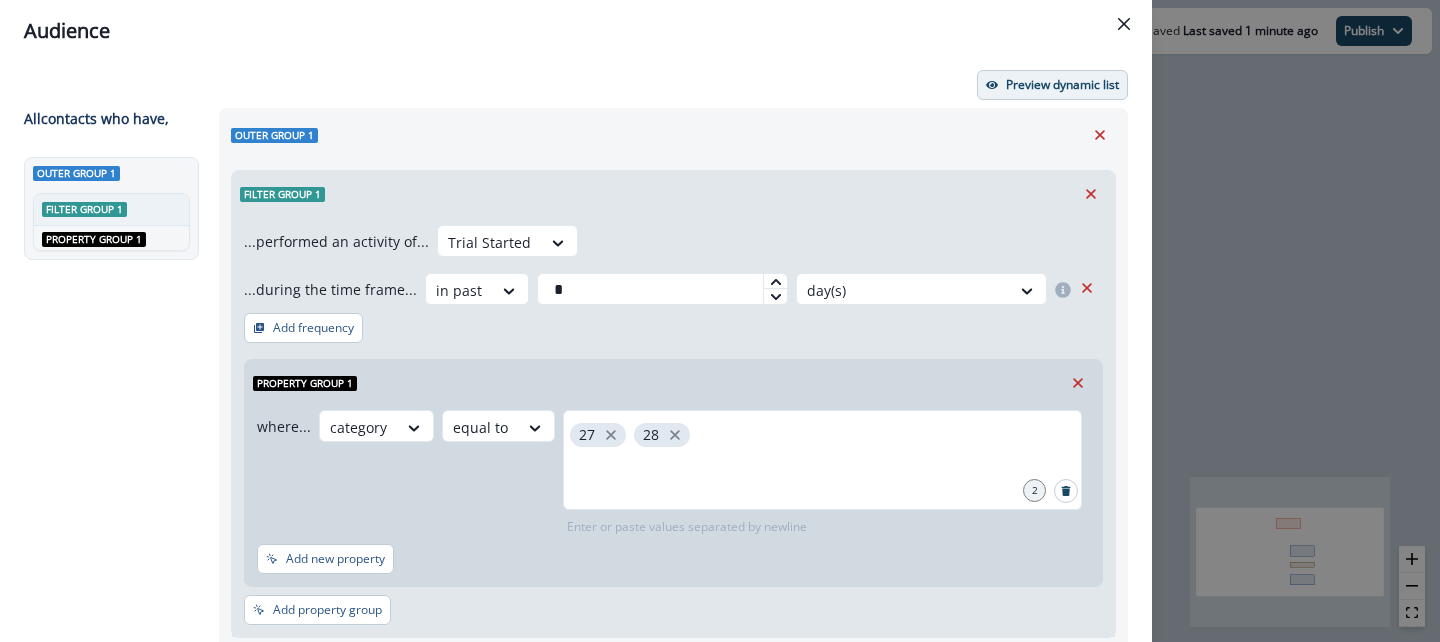 click on "Preview dynamic list" at bounding box center [1052, 85] 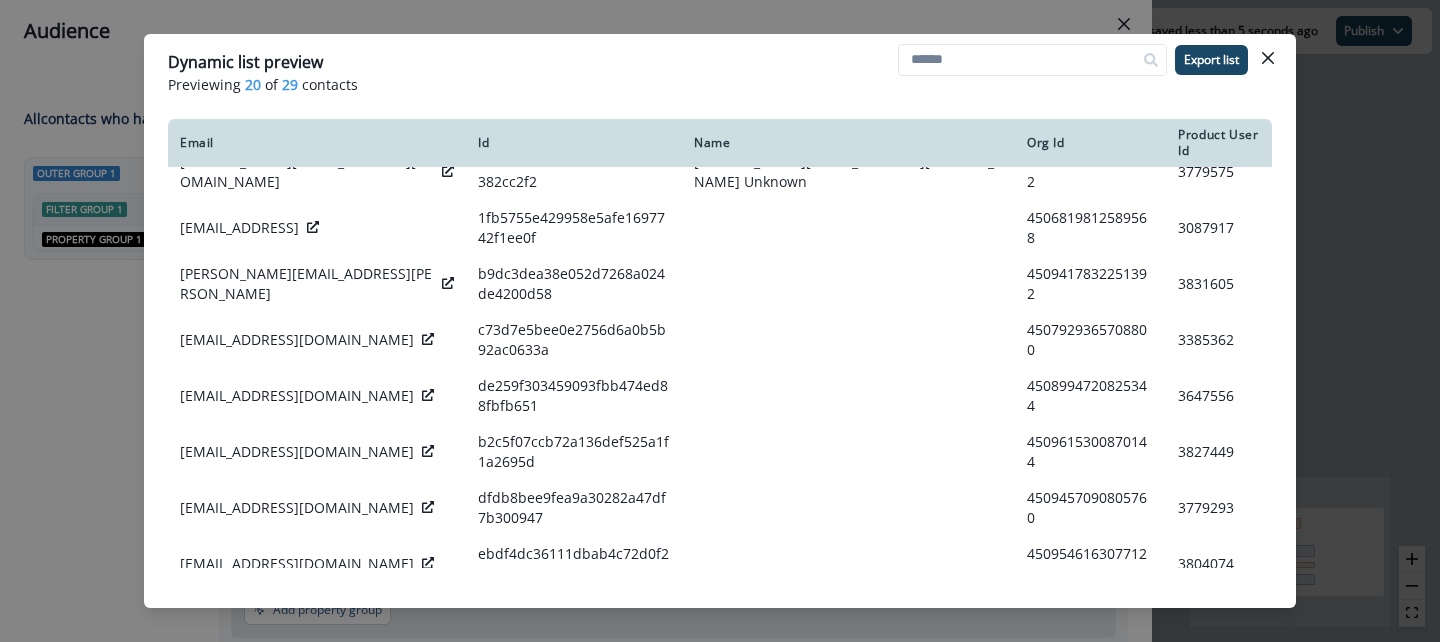 scroll, scrollTop: 0, scrollLeft: 0, axis: both 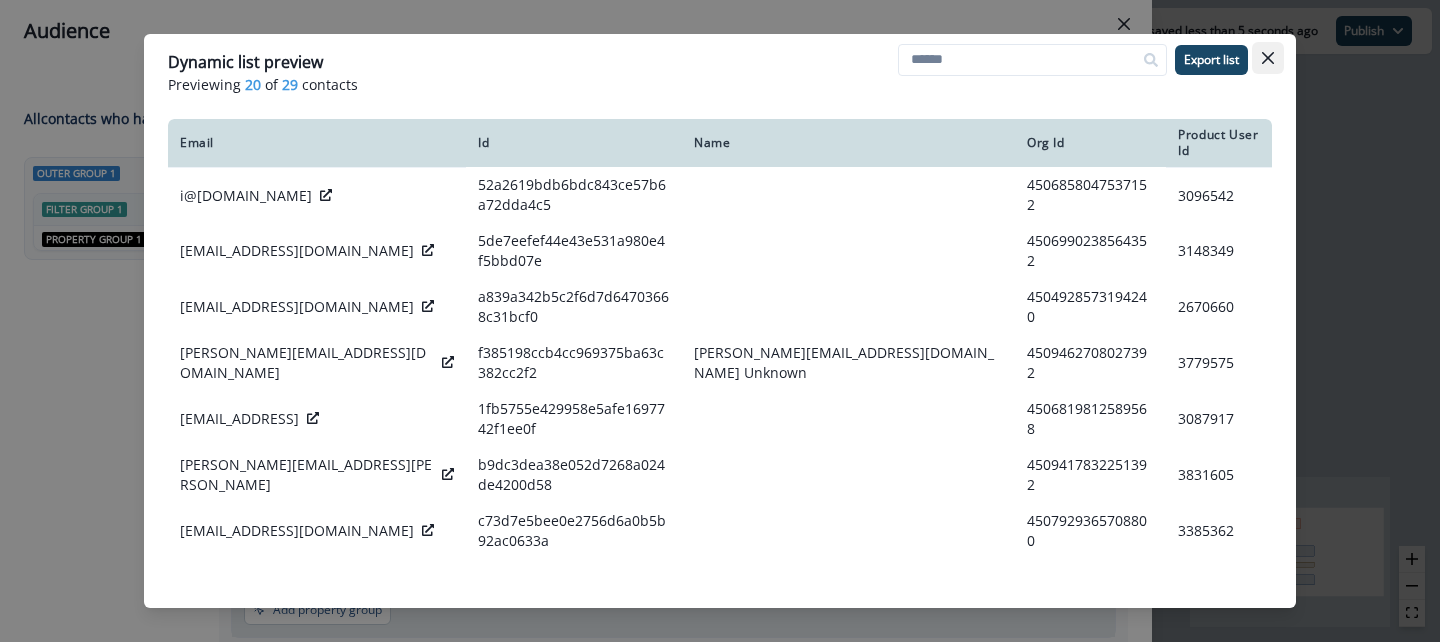 click at bounding box center [1268, 58] 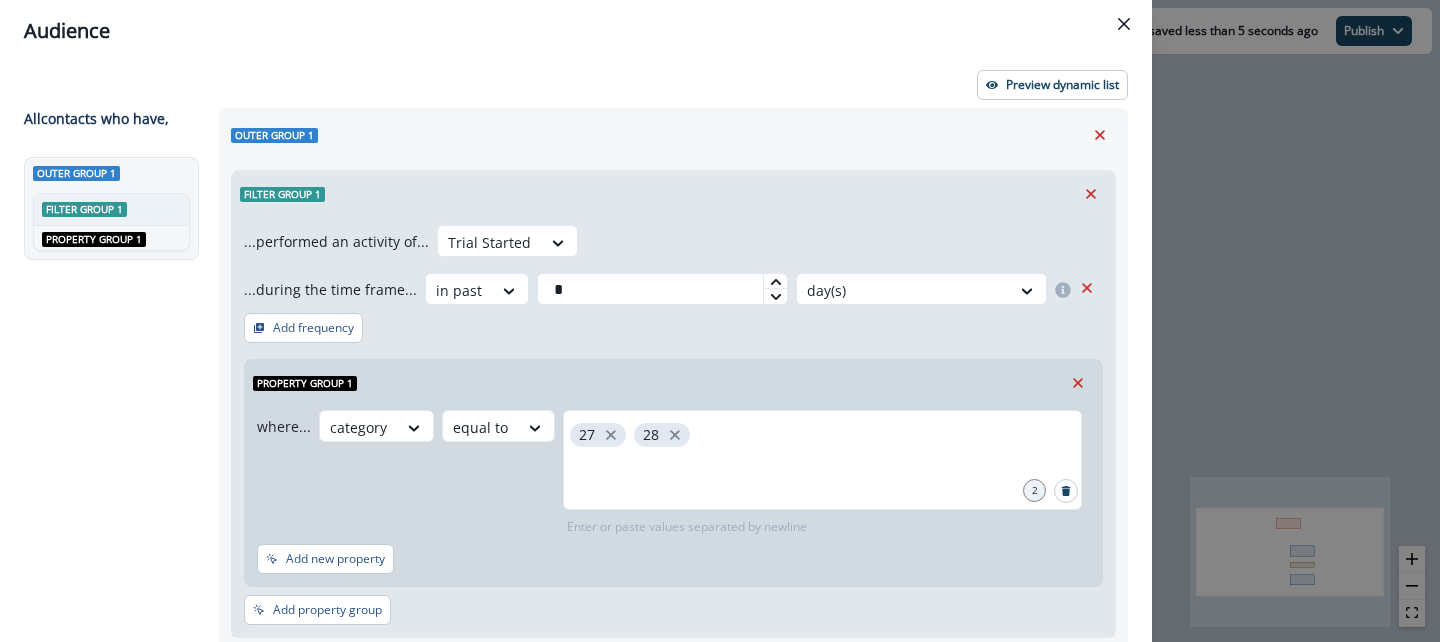 click at bounding box center [775, 281] 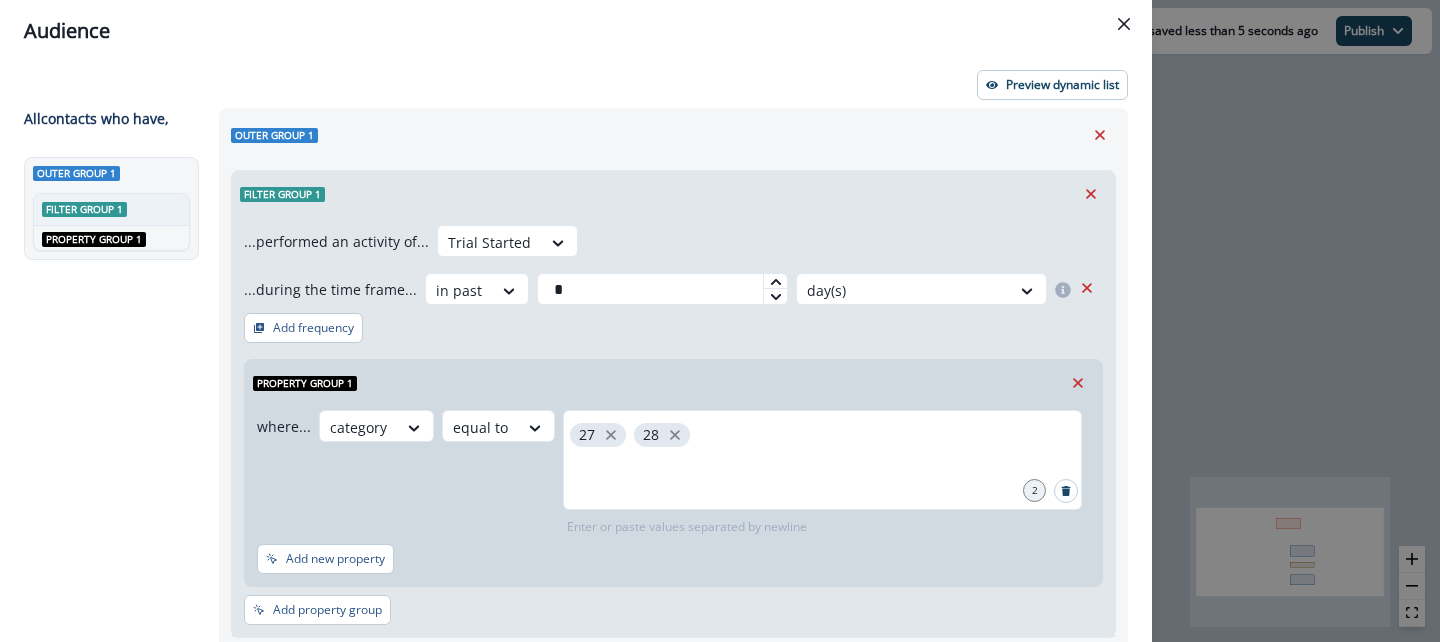 click 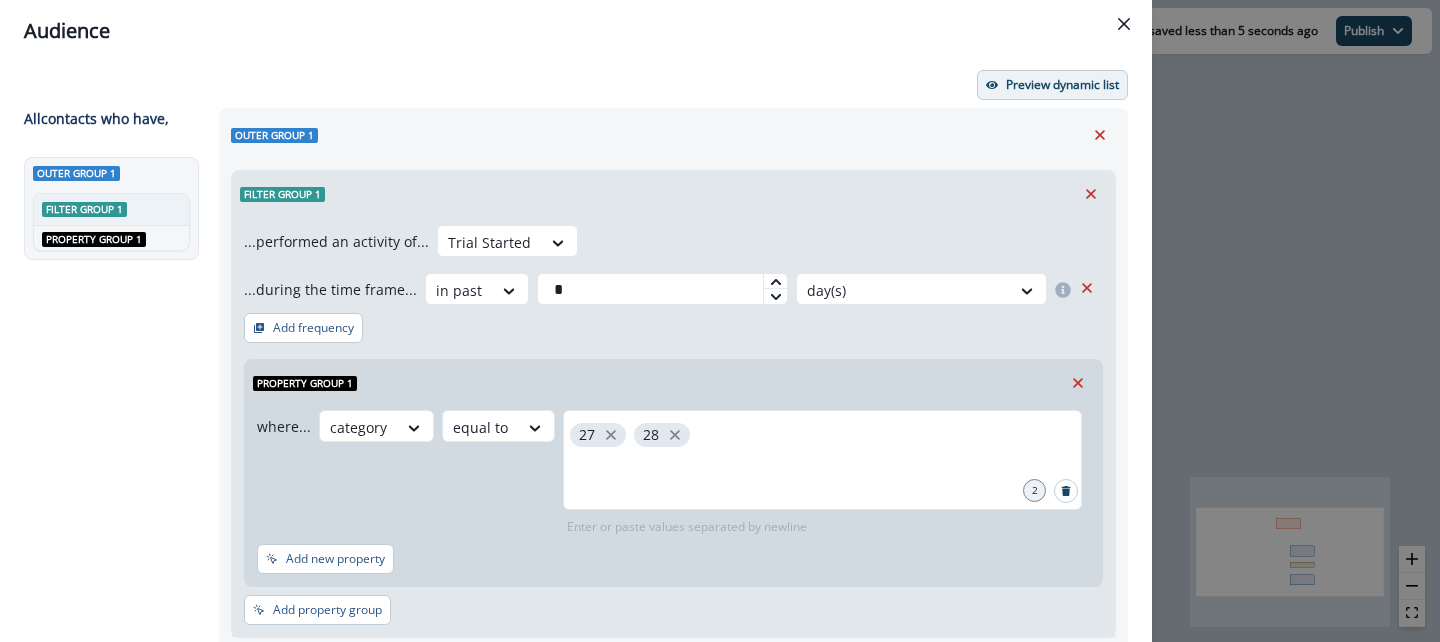 click on "Preview dynamic list" at bounding box center (1052, 85) 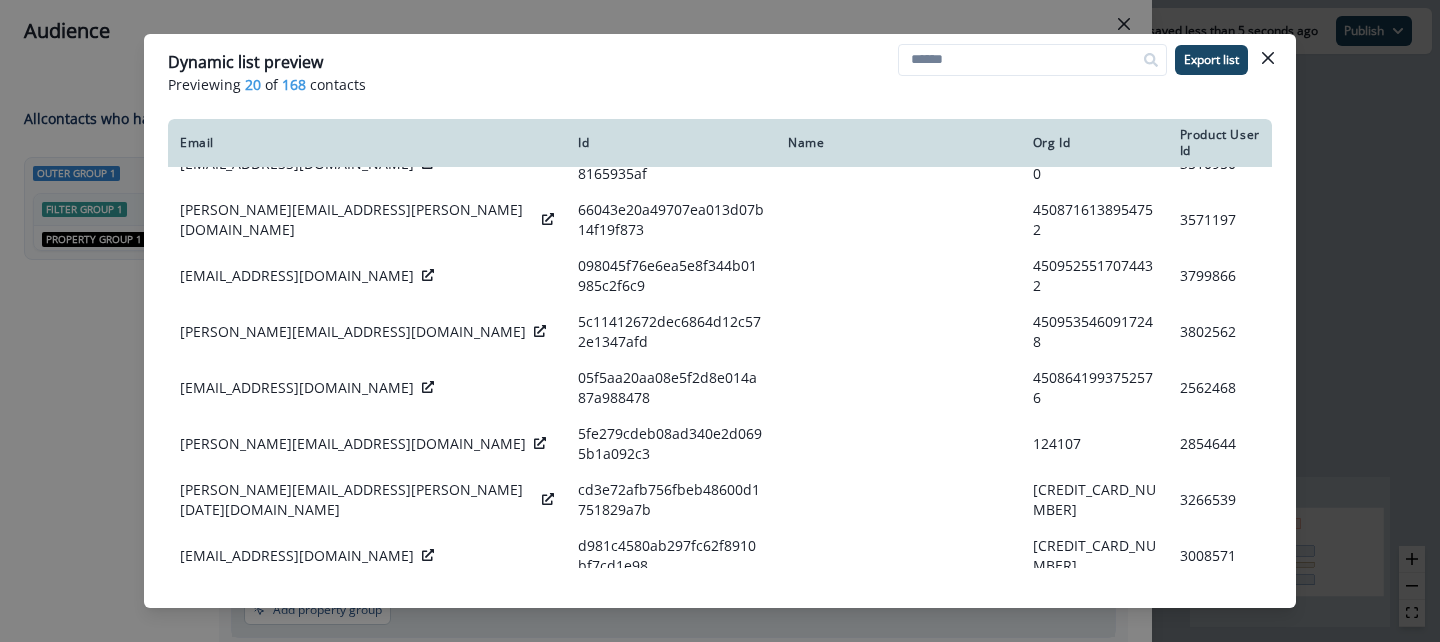 scroll, scrollTop: 0, scrollLeft: 0, axis: both 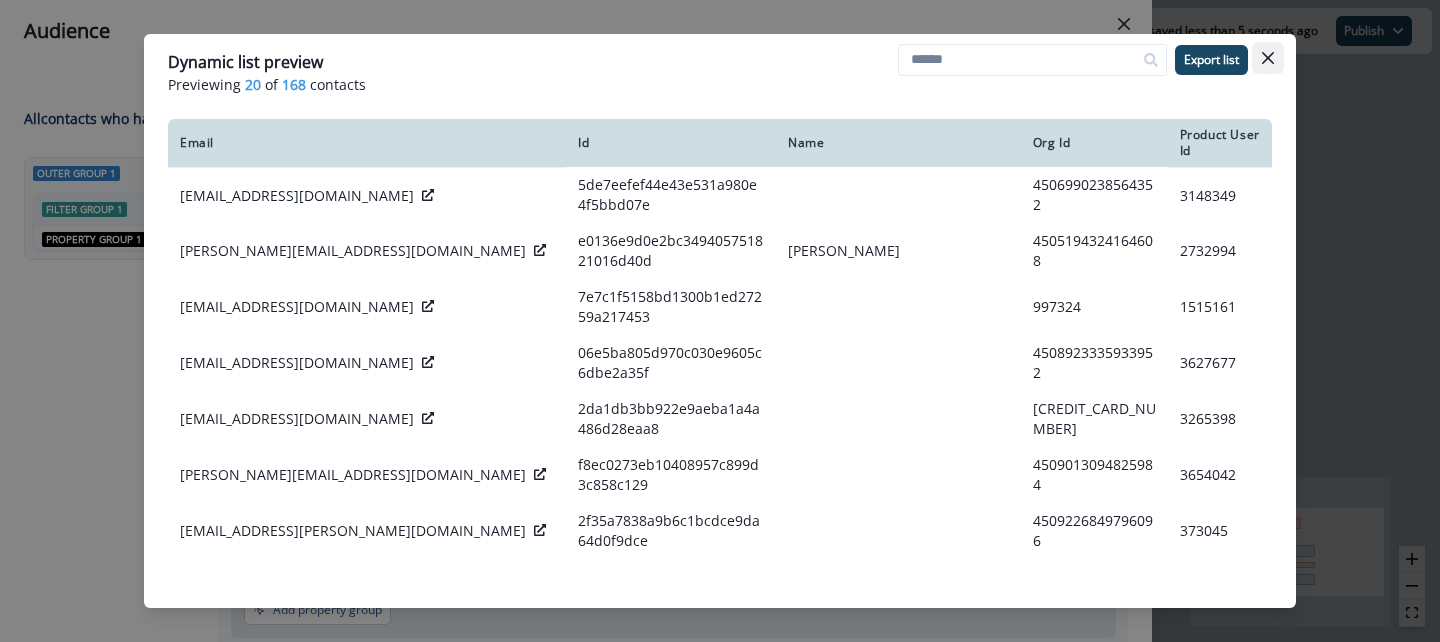click at bounding box center (1268, 58) 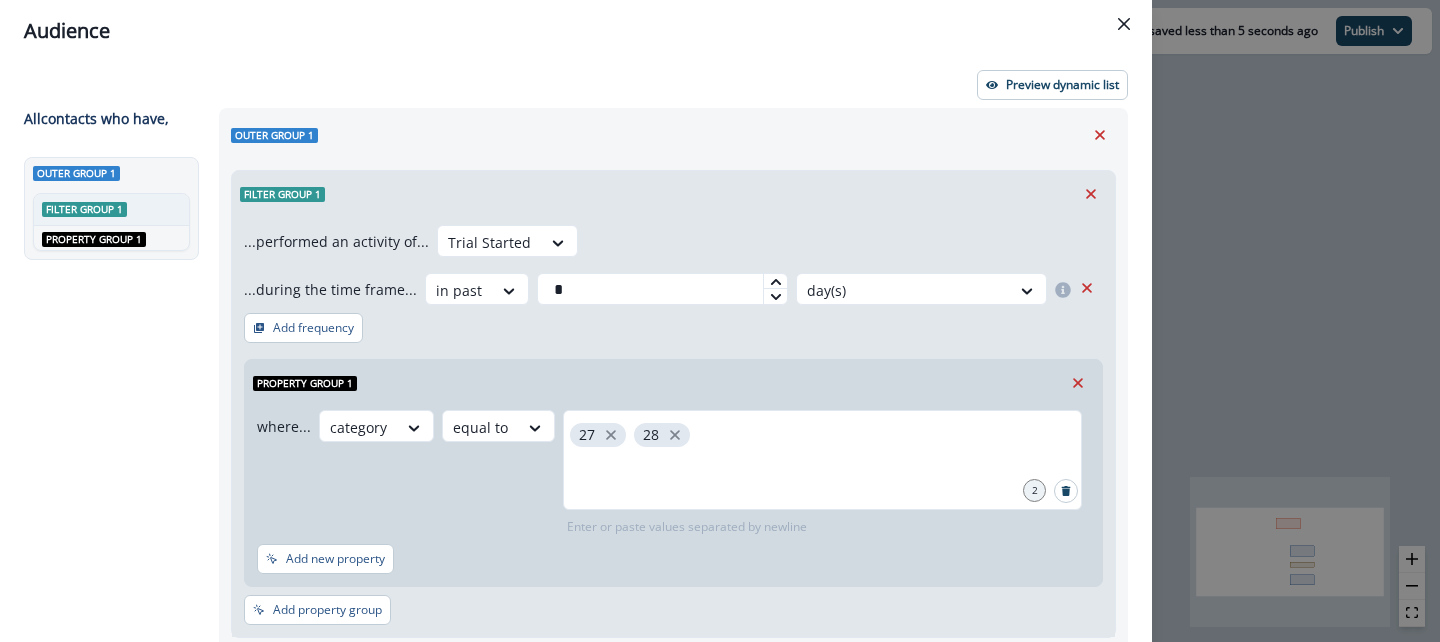 click 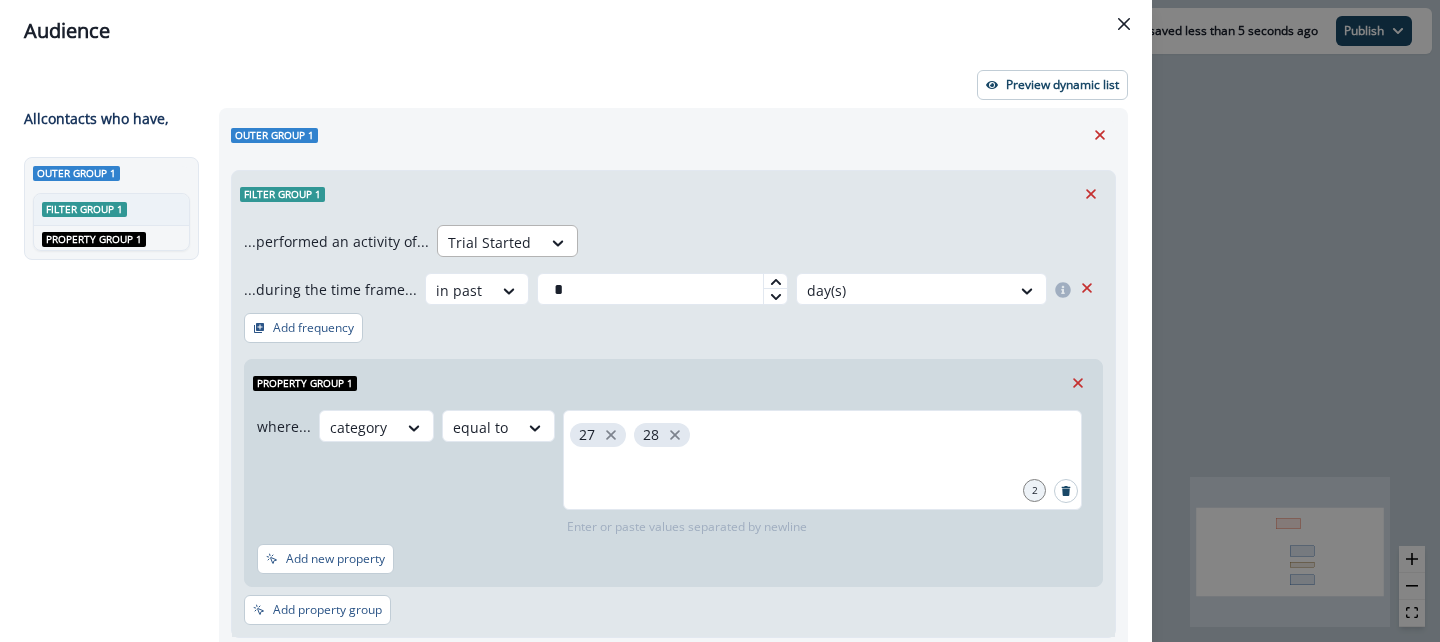 click at bounding box center (489, 242) 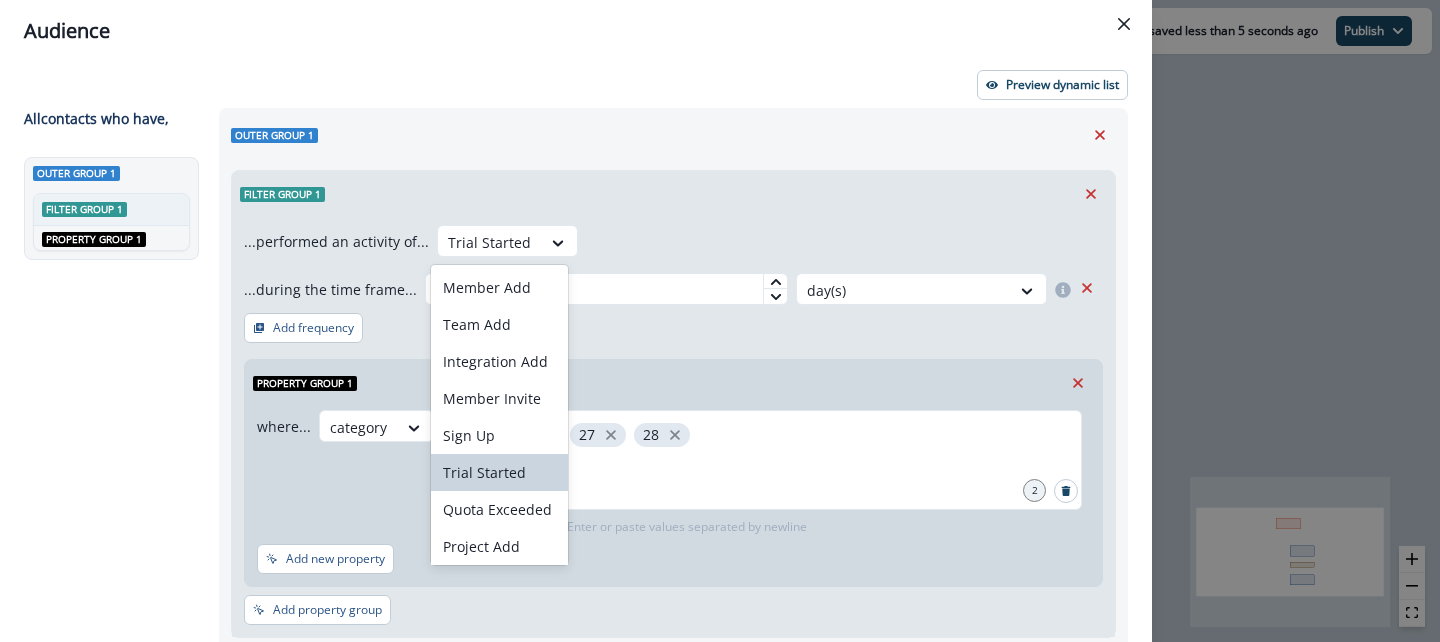 click on "Filter group 1" at bounding box center (673, 194) 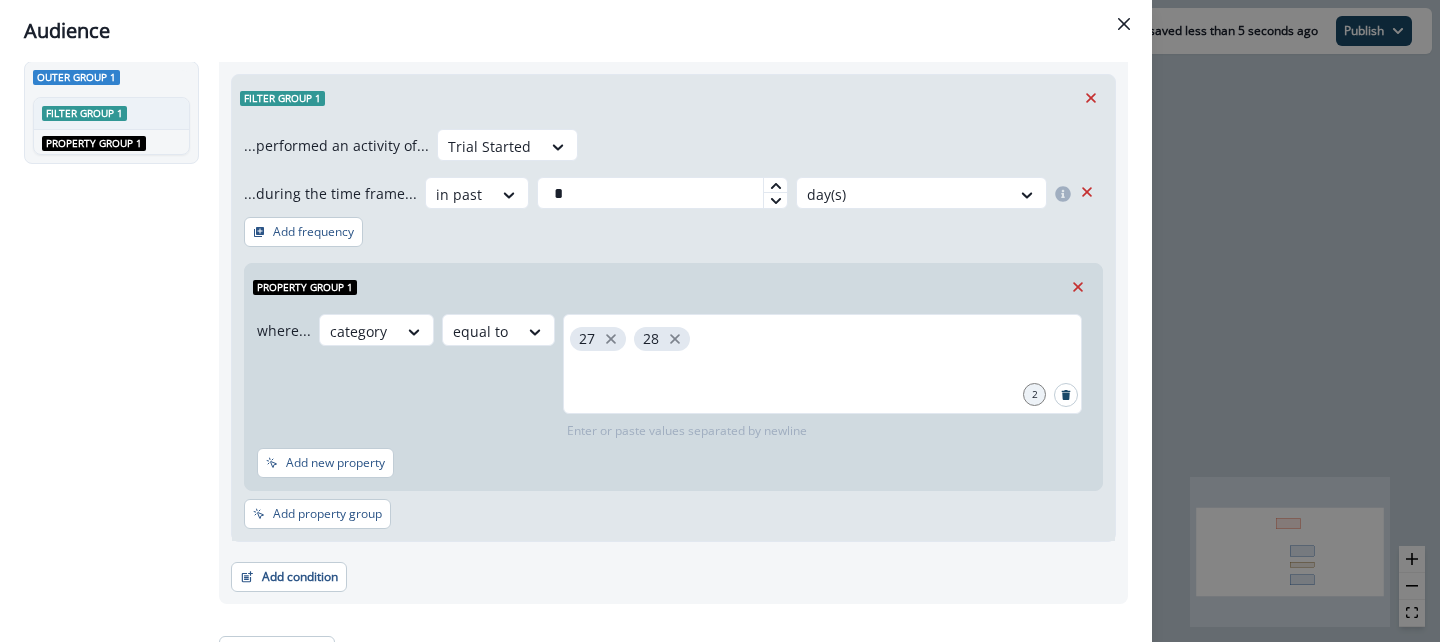 scroll, scrollTop: 128, scrollLeft: 0, axis: vertical 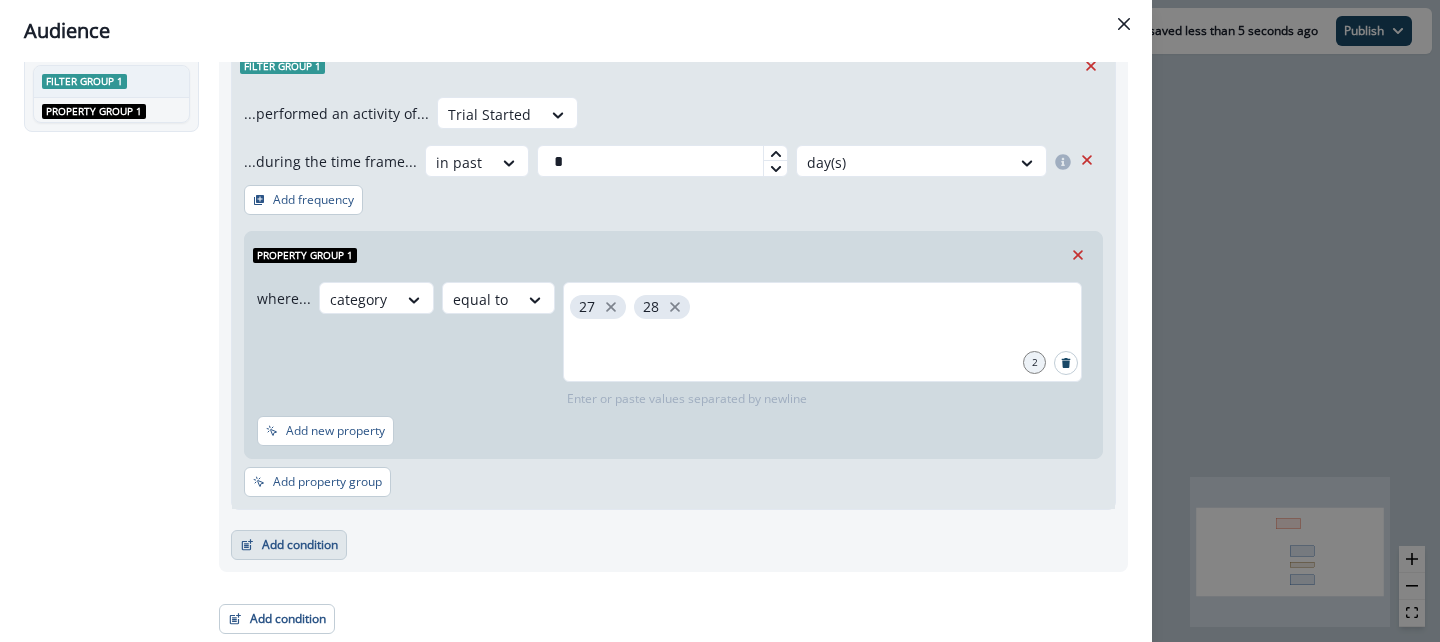 click on "Add condition" at bounding box center (289, 545) 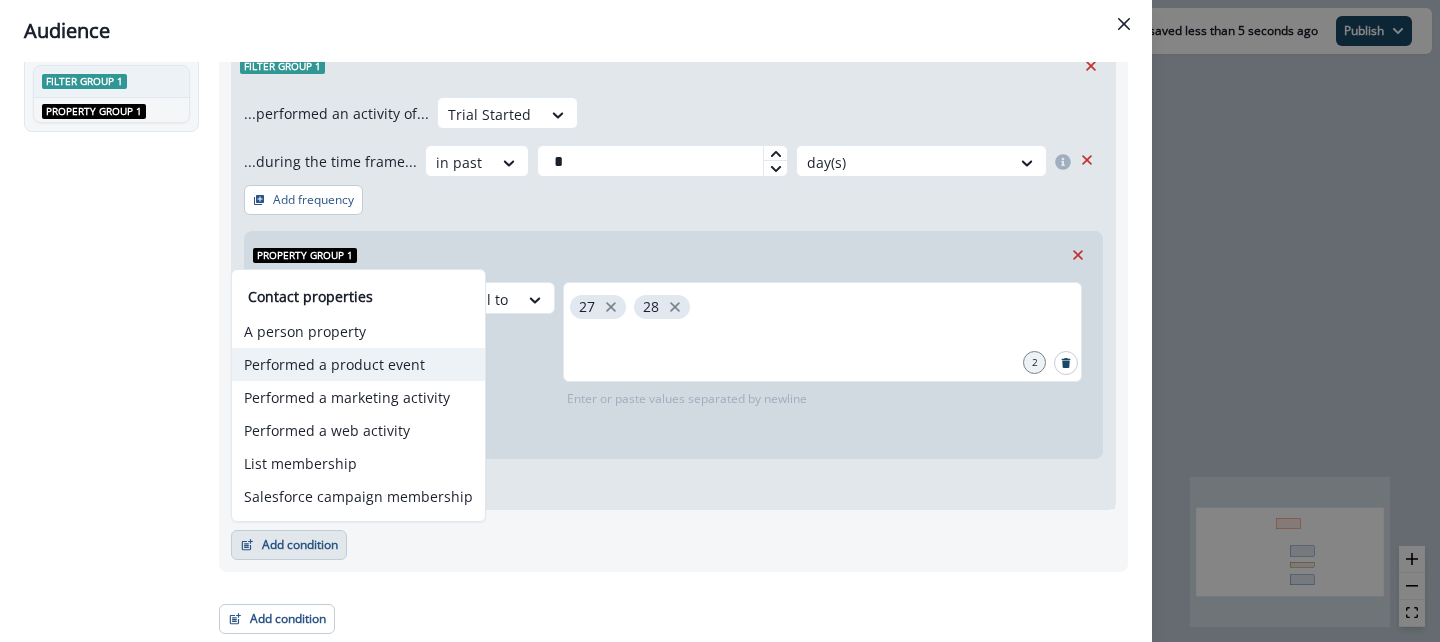click on "Performed a product event" at bounding box center [358, 364] 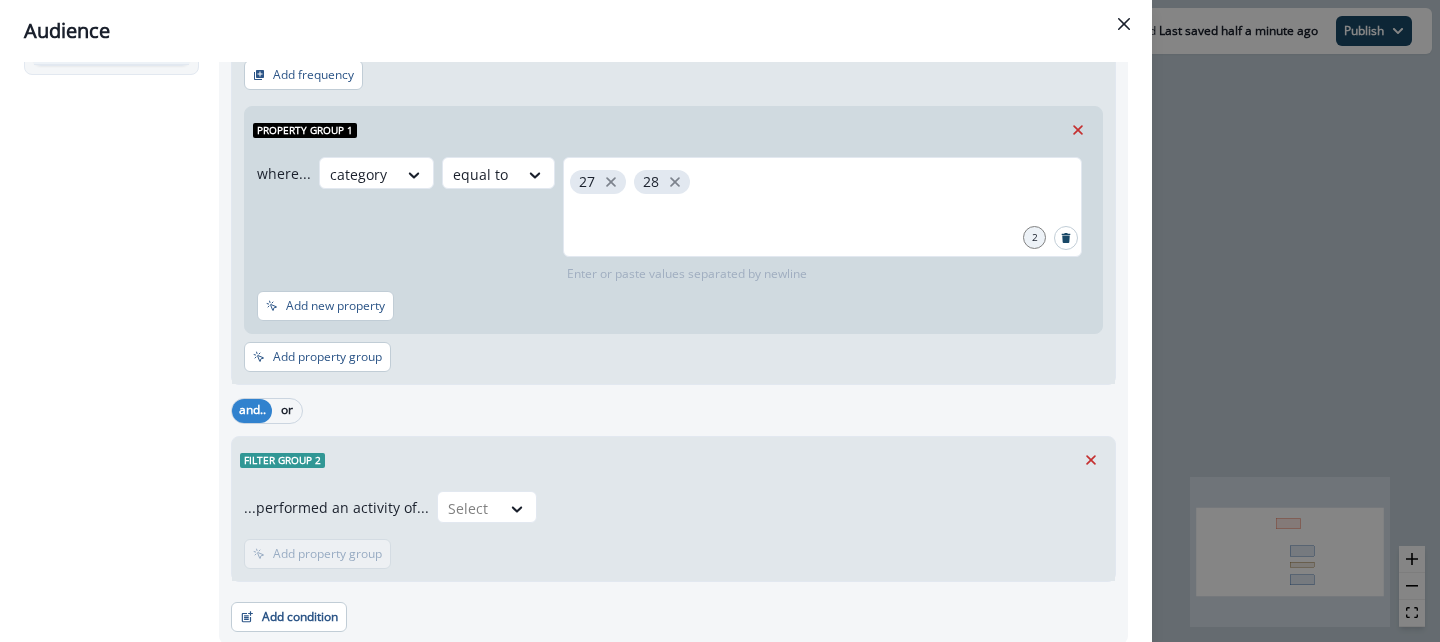 scroll, scrollTop: 269, scrollLeft: 0, axis: vertical 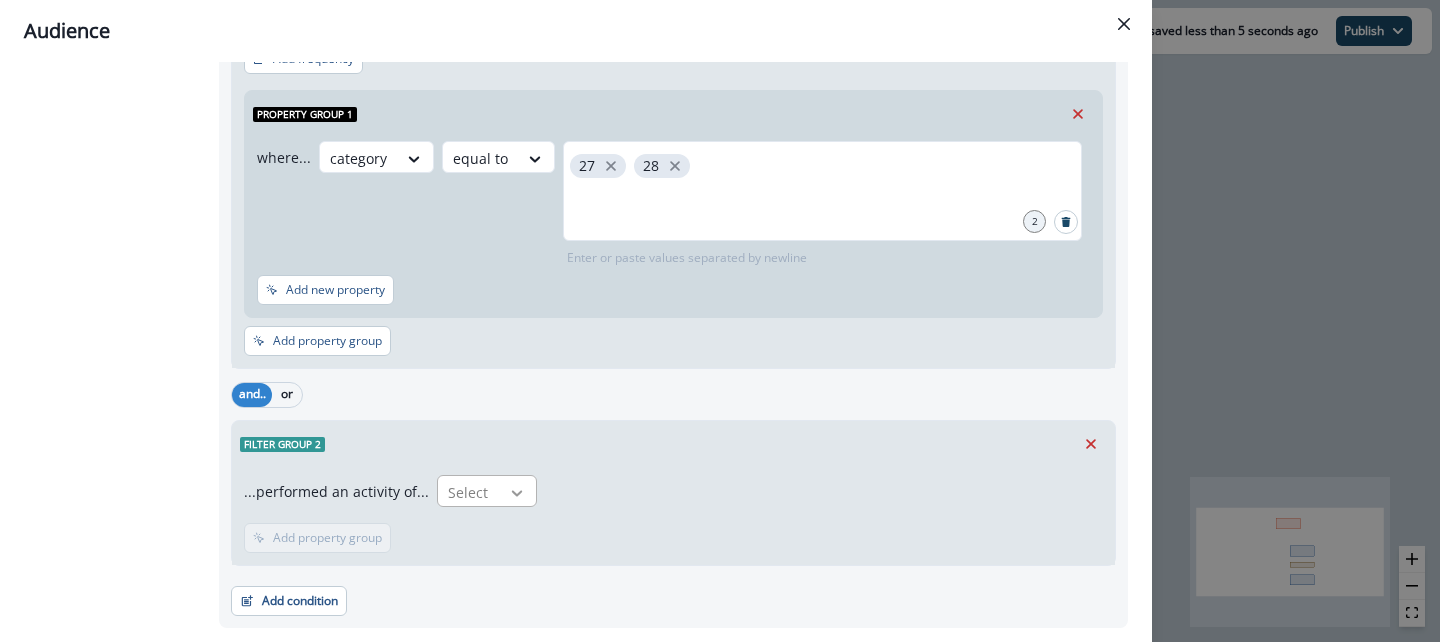 click 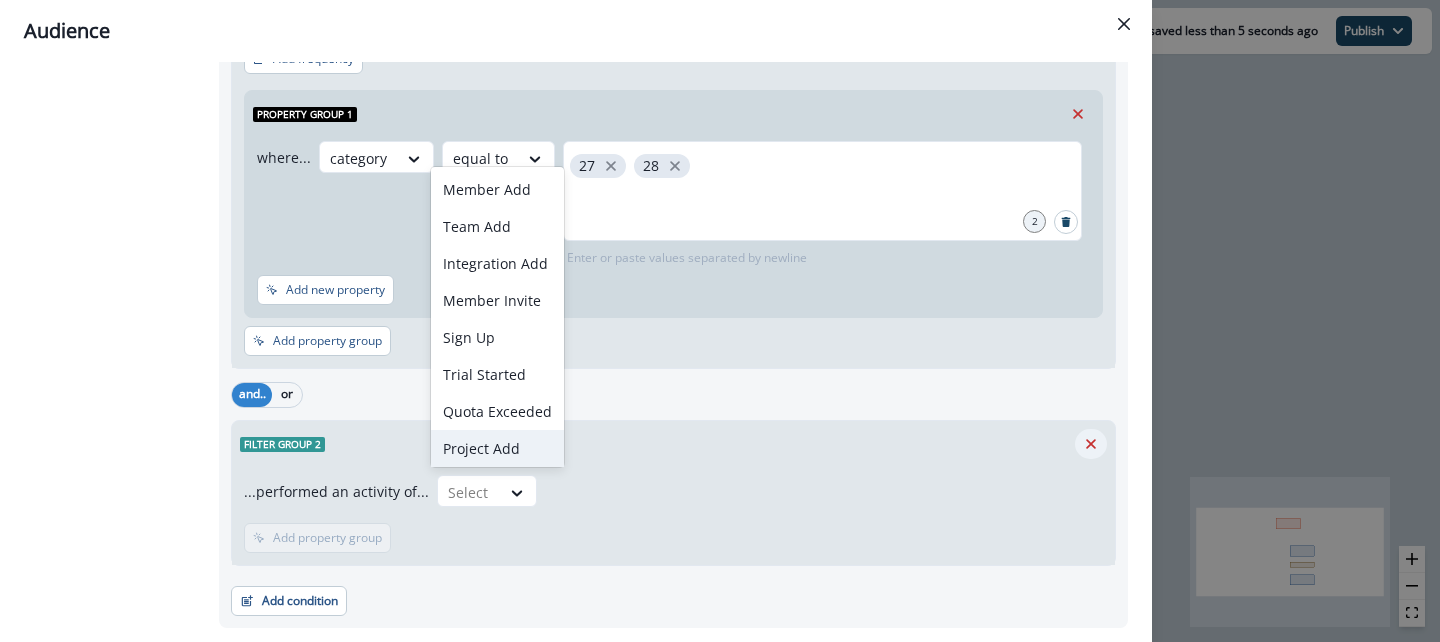 click 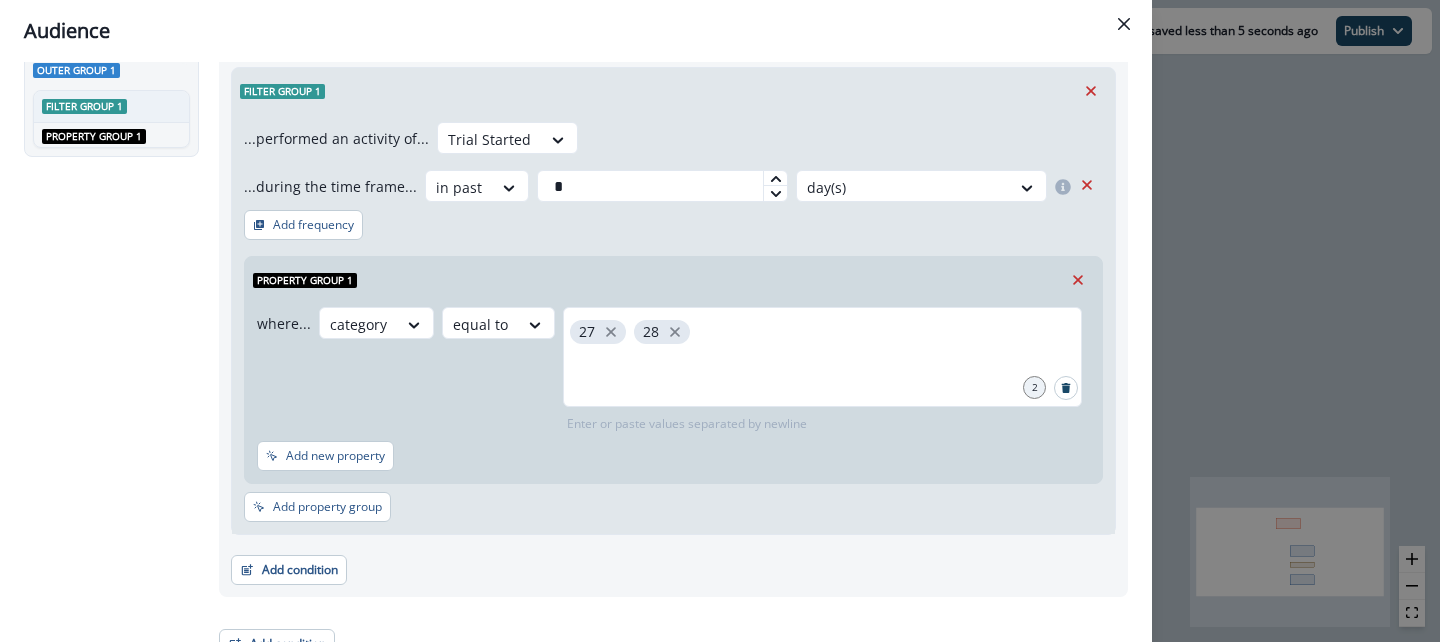scroll, scrollTop: 128, scrollLeft: 0, axis: vertical 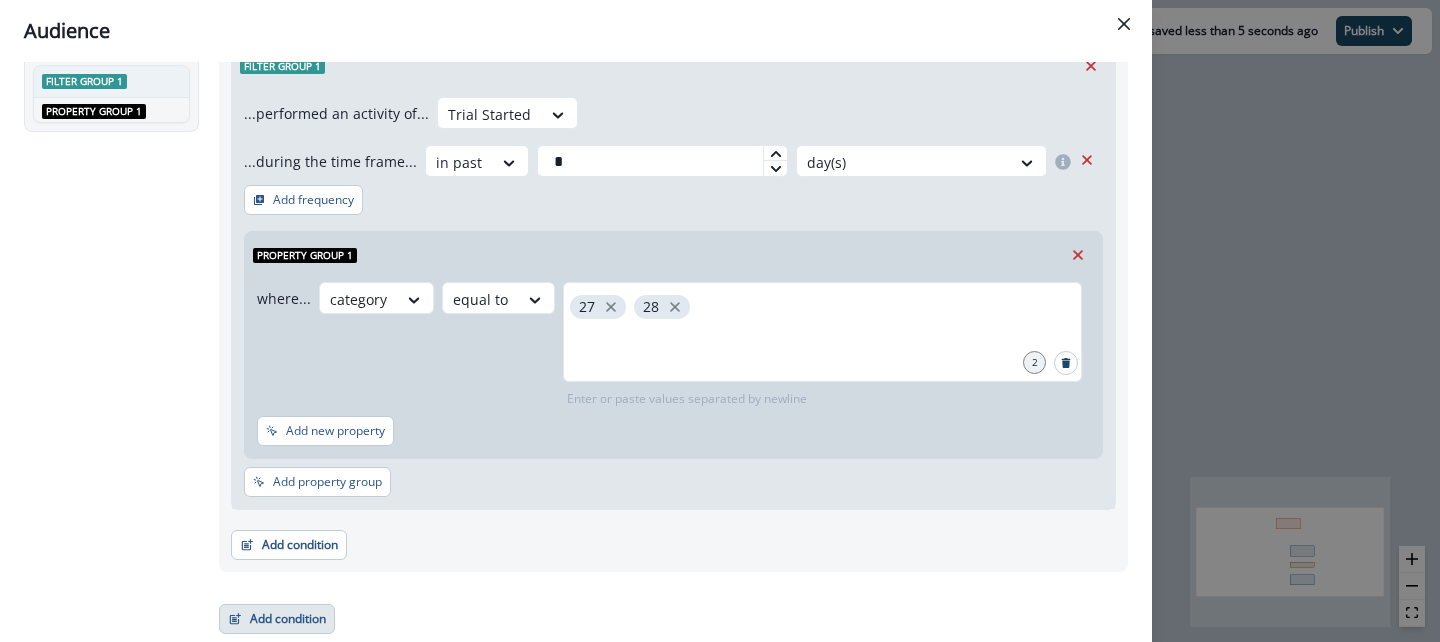 click on "Add condition" at bounding box center [277, 619] 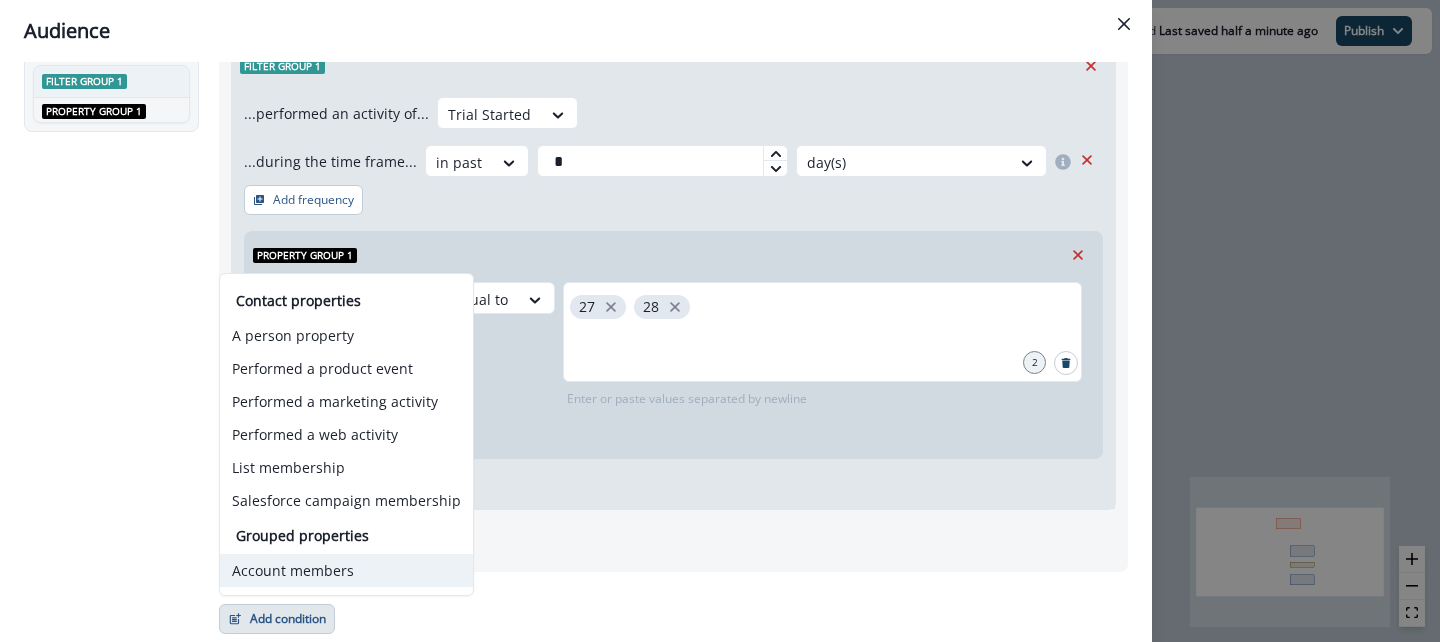 click on "Account members" at bounding box center [346, 570] 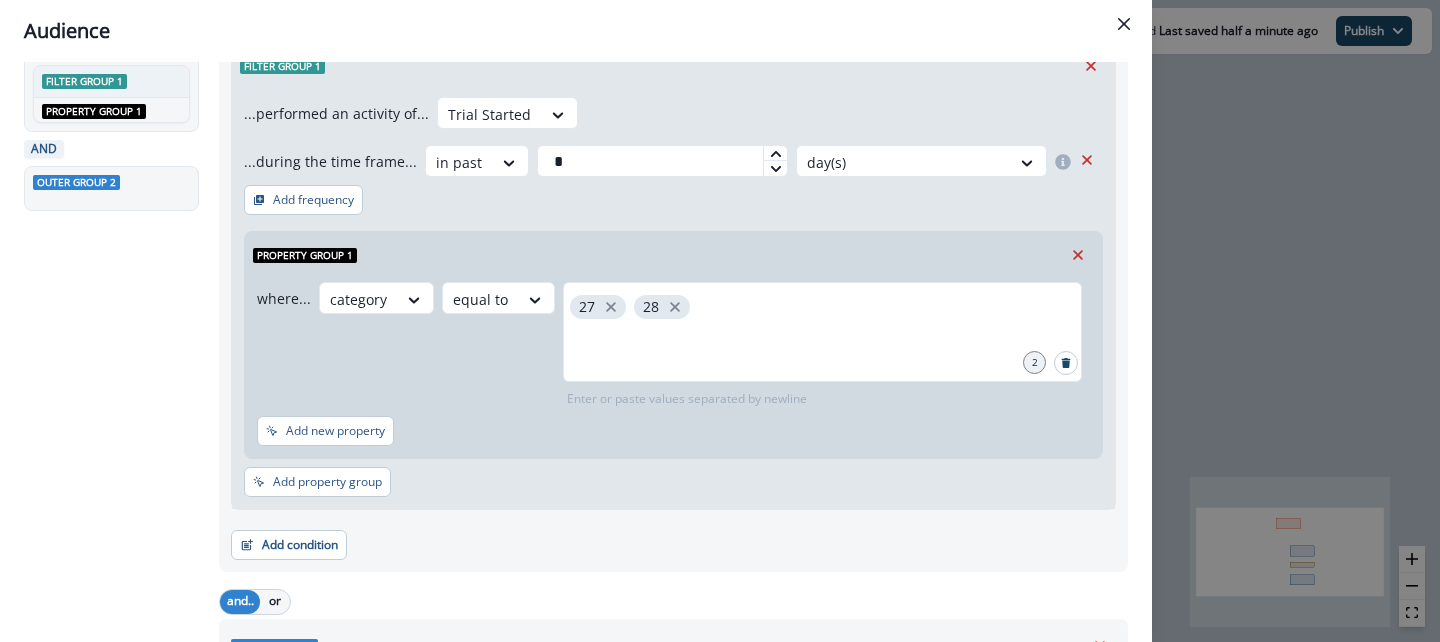 scroll, scrollTop: 335, scrollLeft: 0, axis: vertical 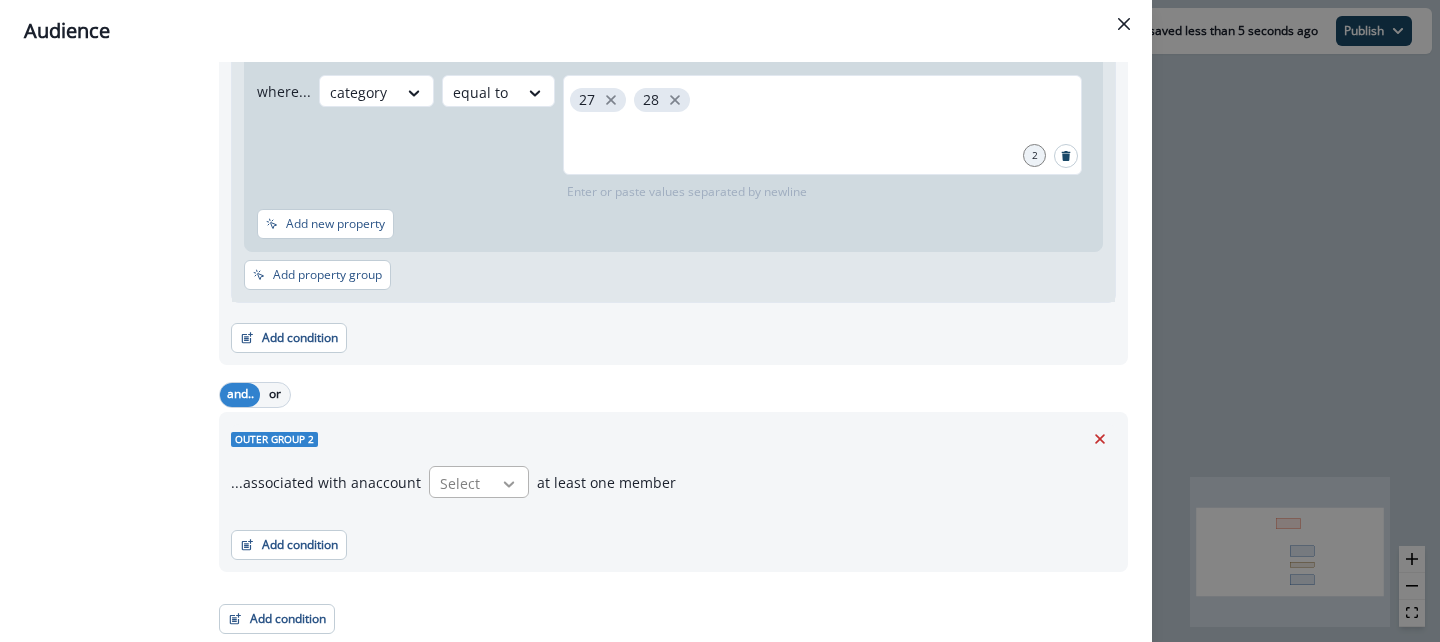 click at bounding box center [509, 484] 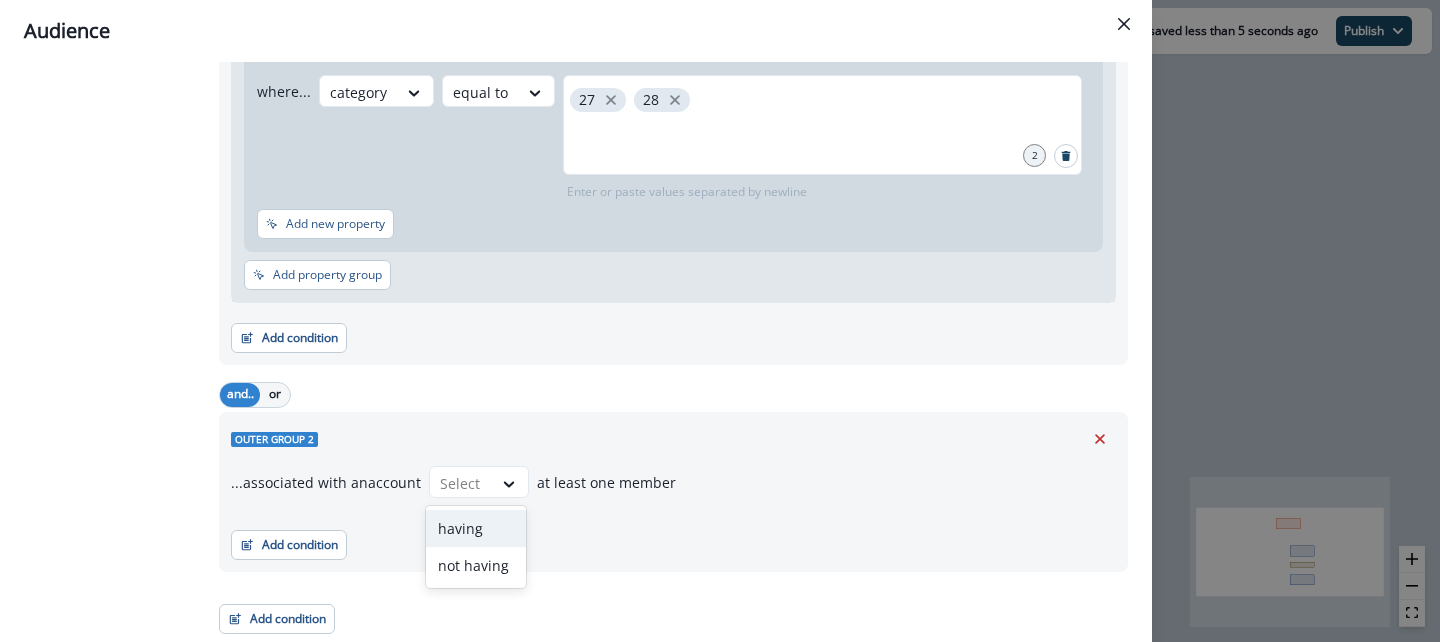 click on "having" at bounding box center [476, 528] 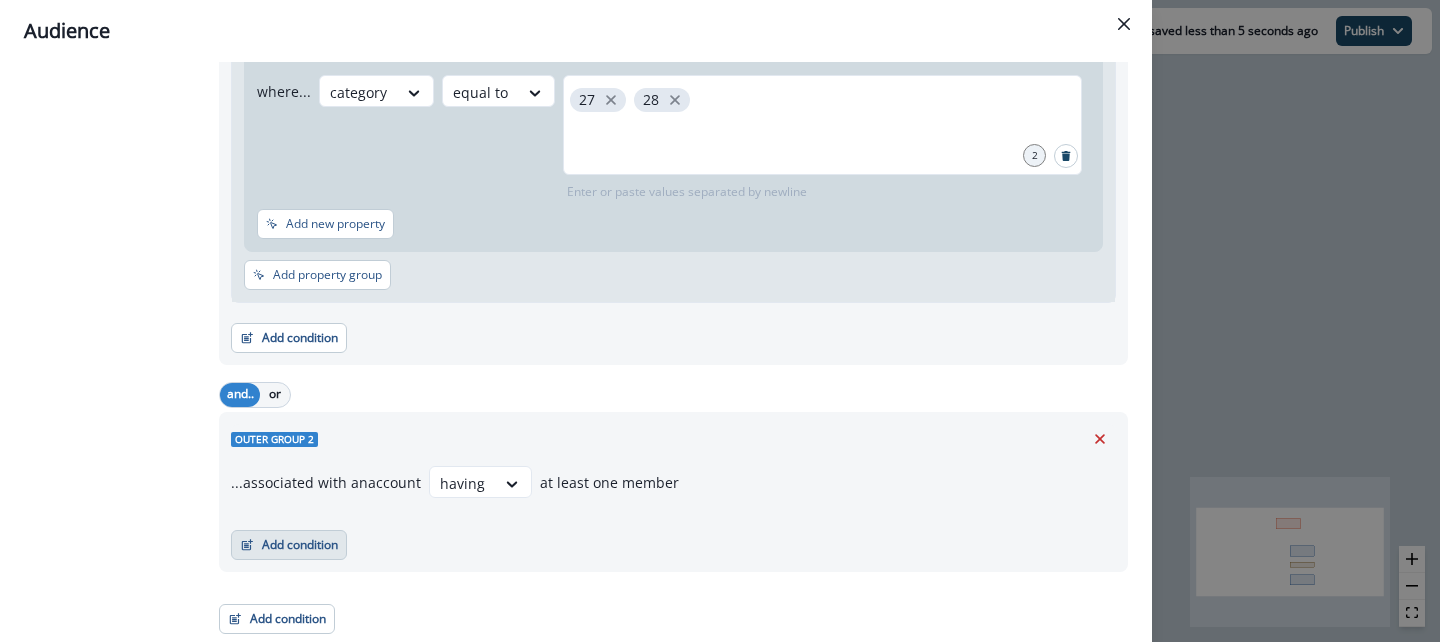 click on "Add condition" at bounding box center (289, 545) 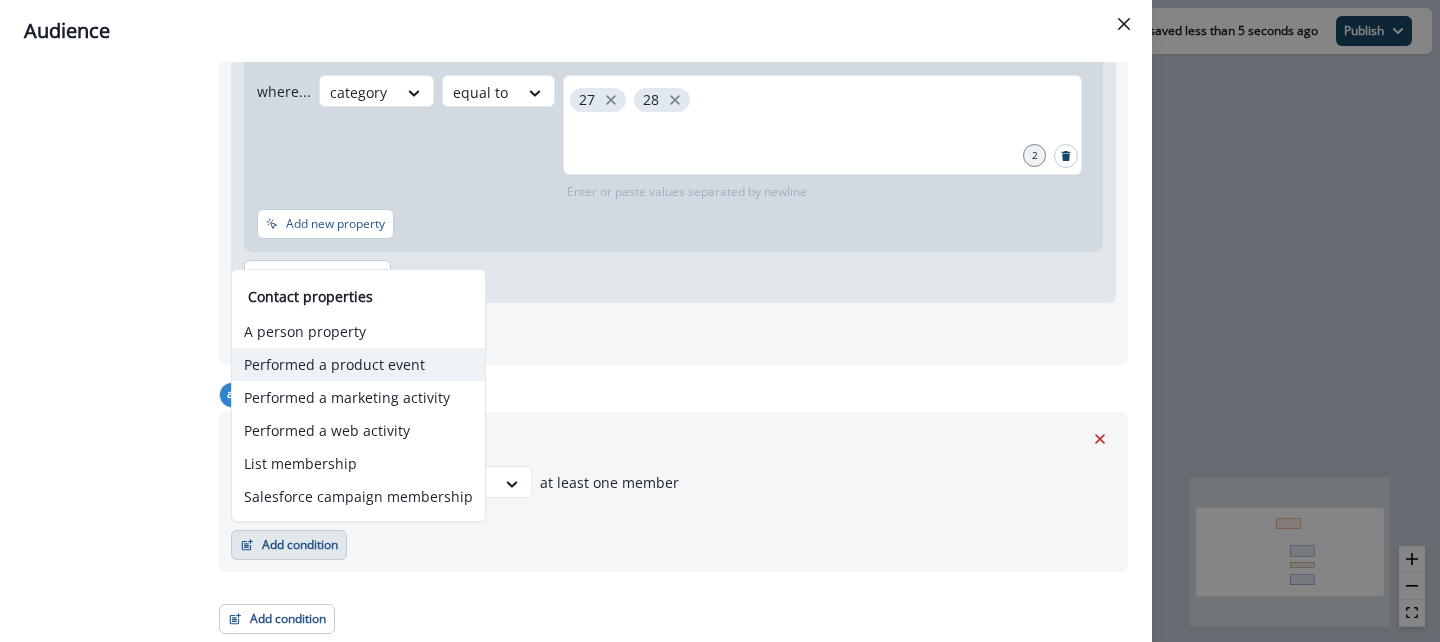 click on "Performed a product event" at bounding box center (358, 364) 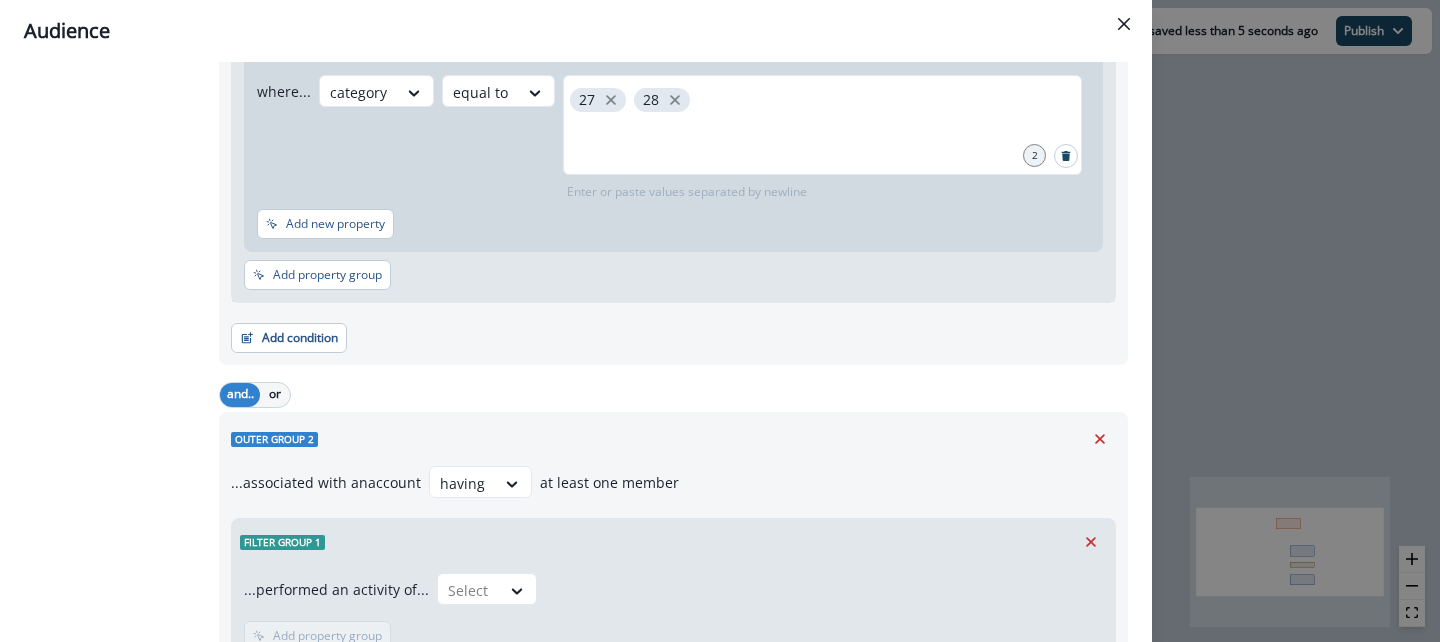 scroll, scrollTop: 489, scrollLeft: 0, axis: vertical 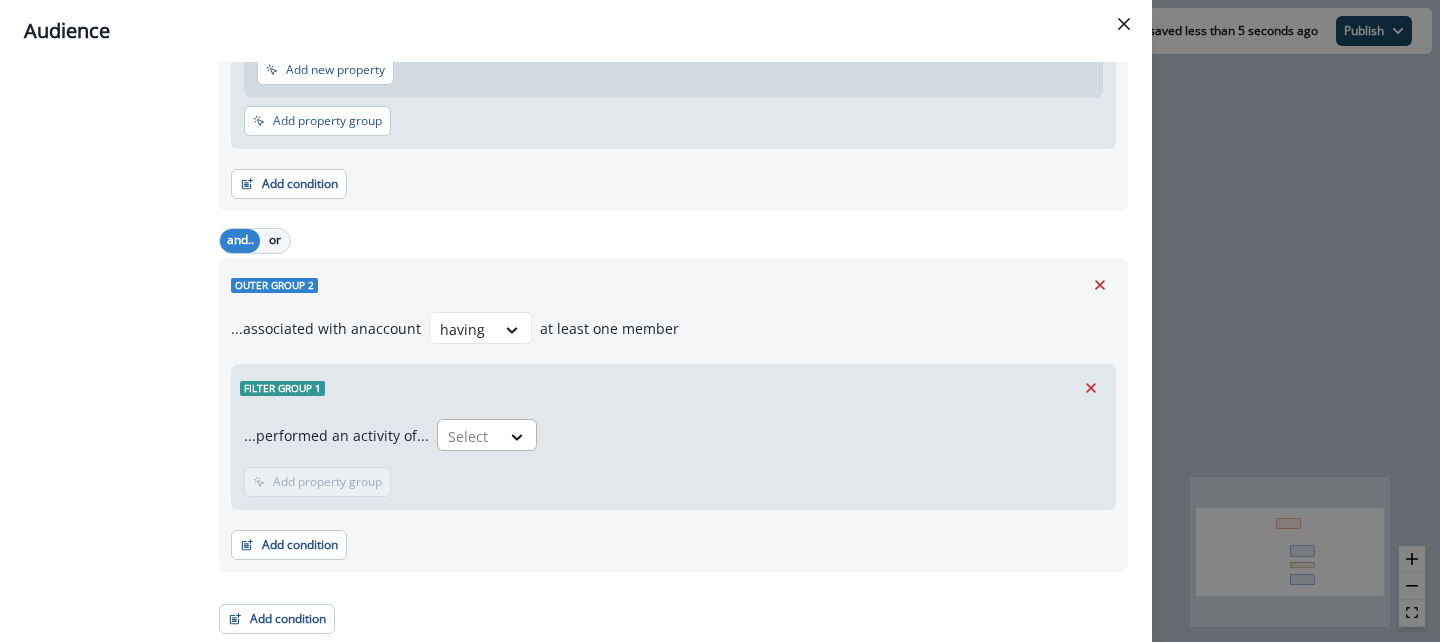 click at bounding box center [518, 436] 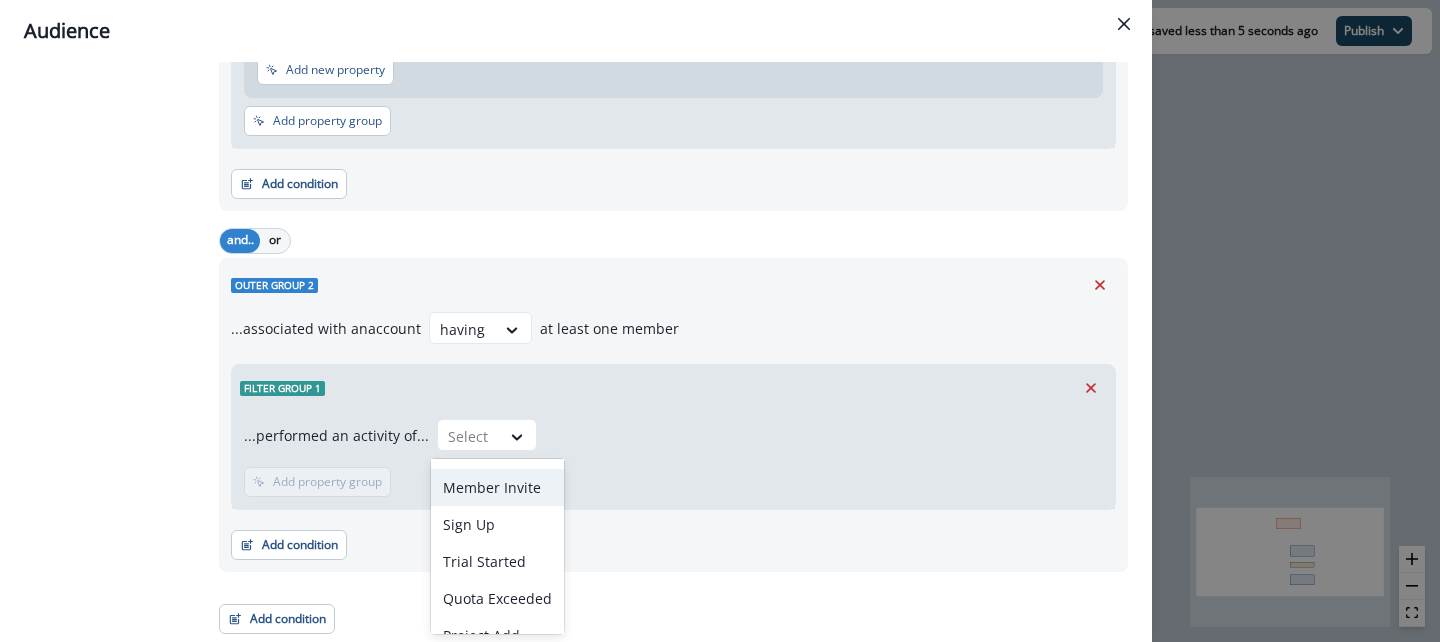 scroll, scrollTop: 109, scrollLeft: 0, axis: vertical 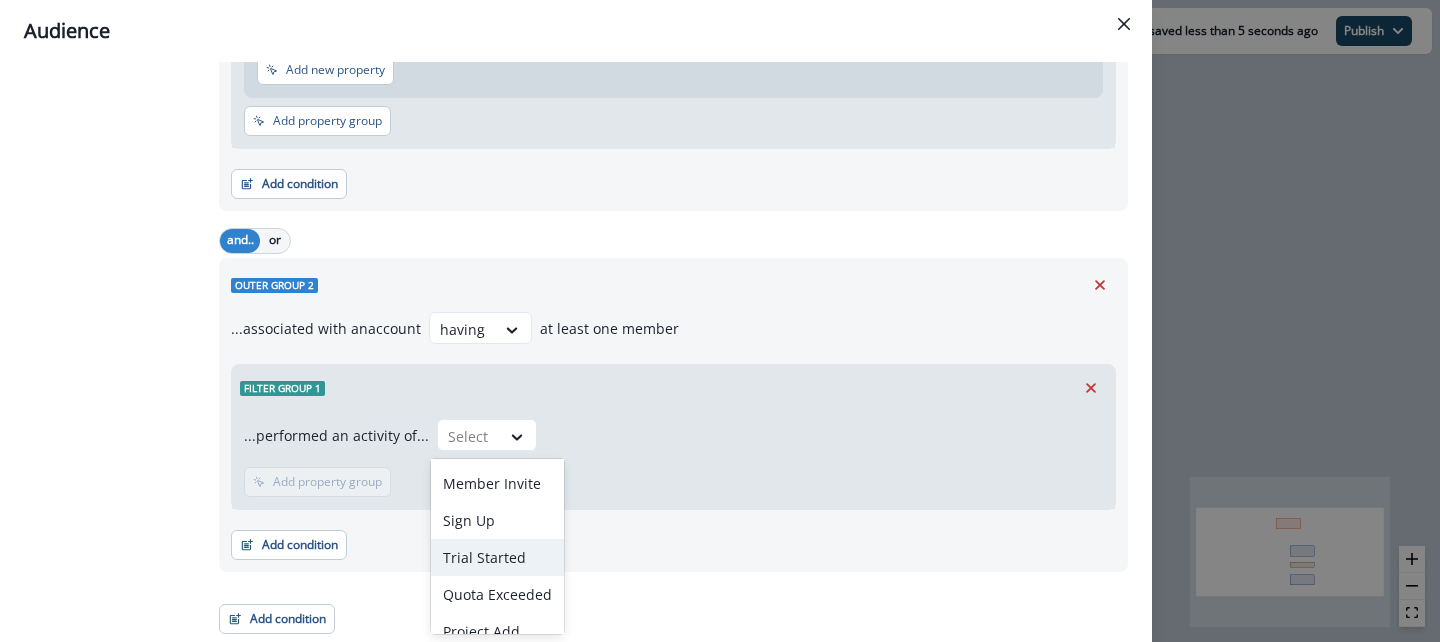 click on "Trial Started" at bounding box center (497, 557) 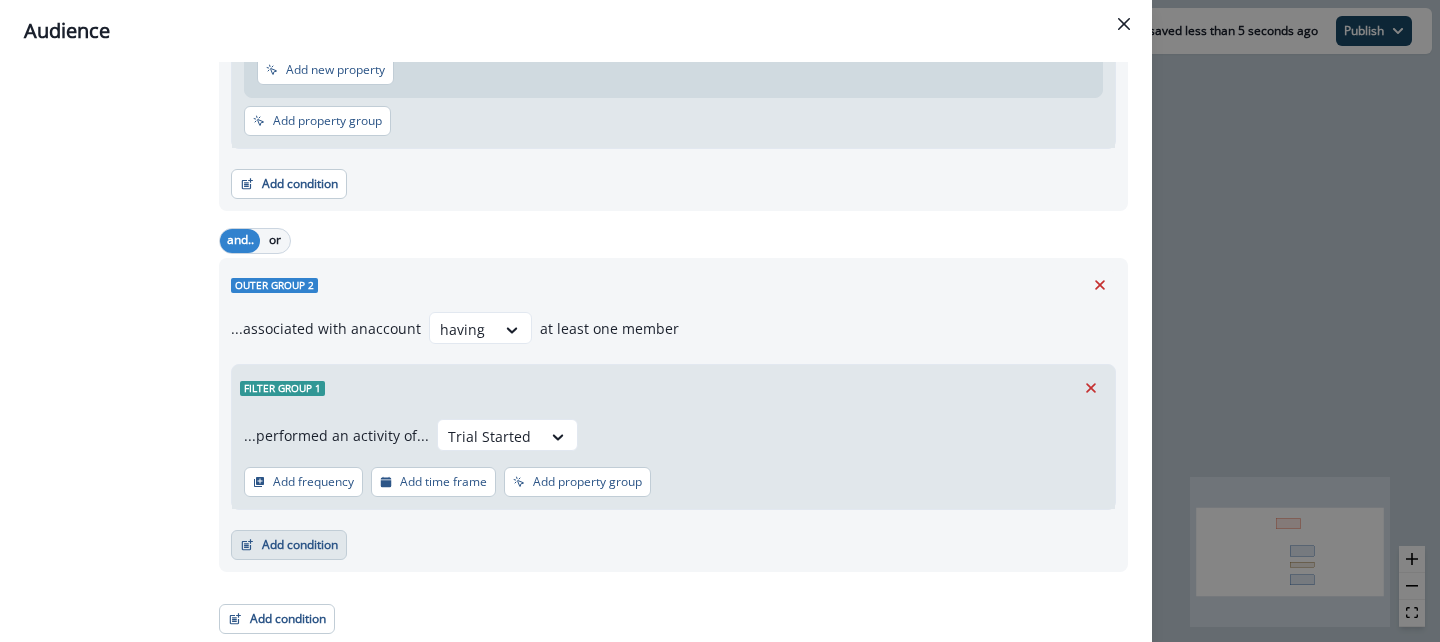 click on "Add condition" at bounding box center [289, 545] 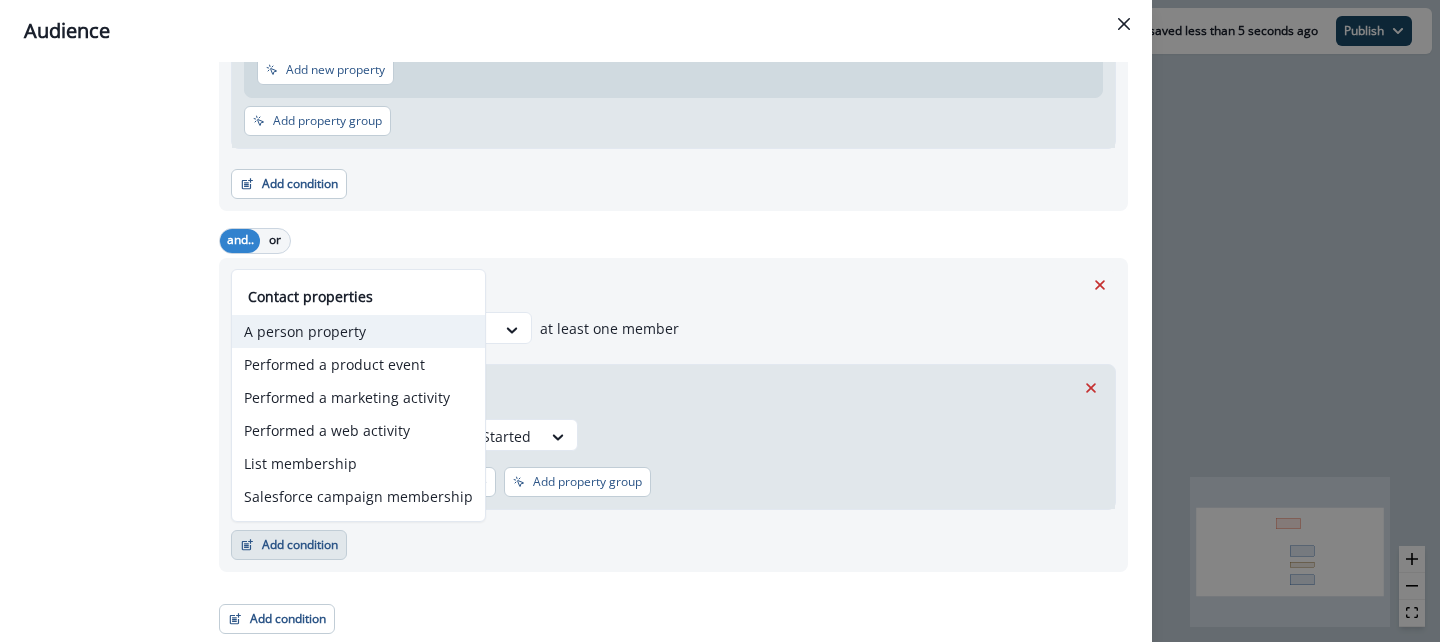 click on "A person property" at bounding box center (358, 331) 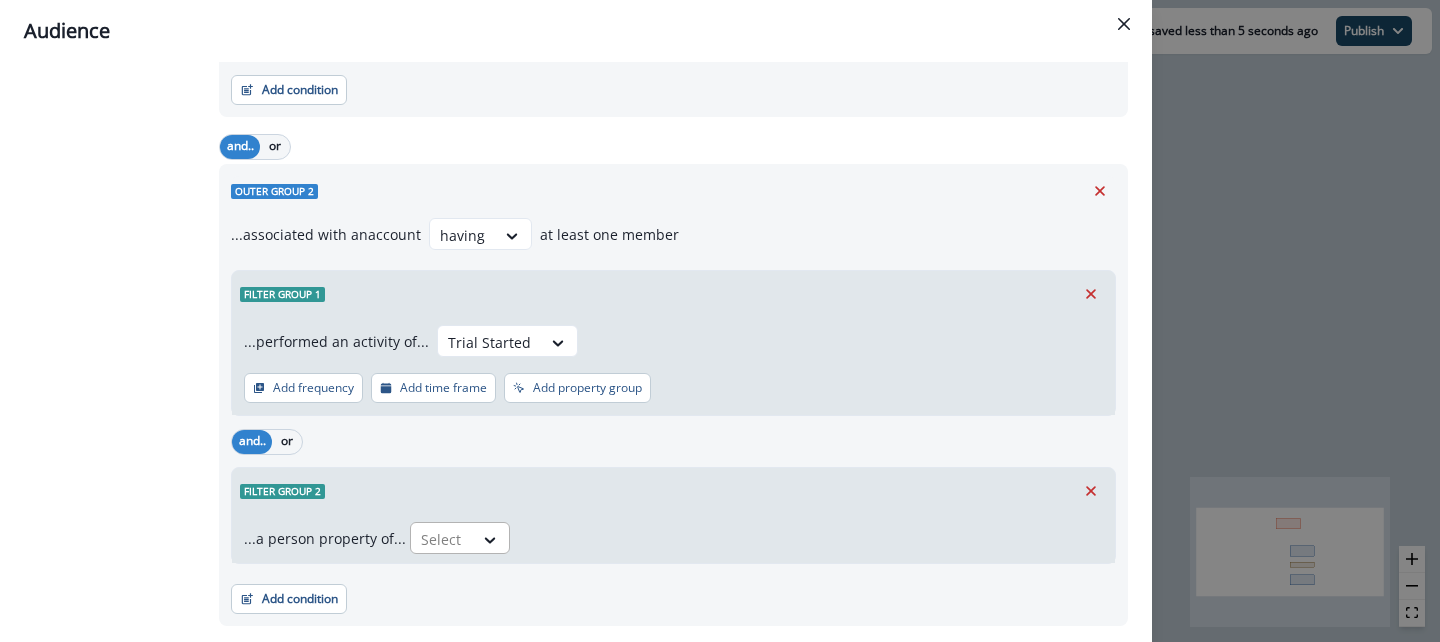 scroll, scrollTop: 598, scrollLeft: 0, axis: vertical 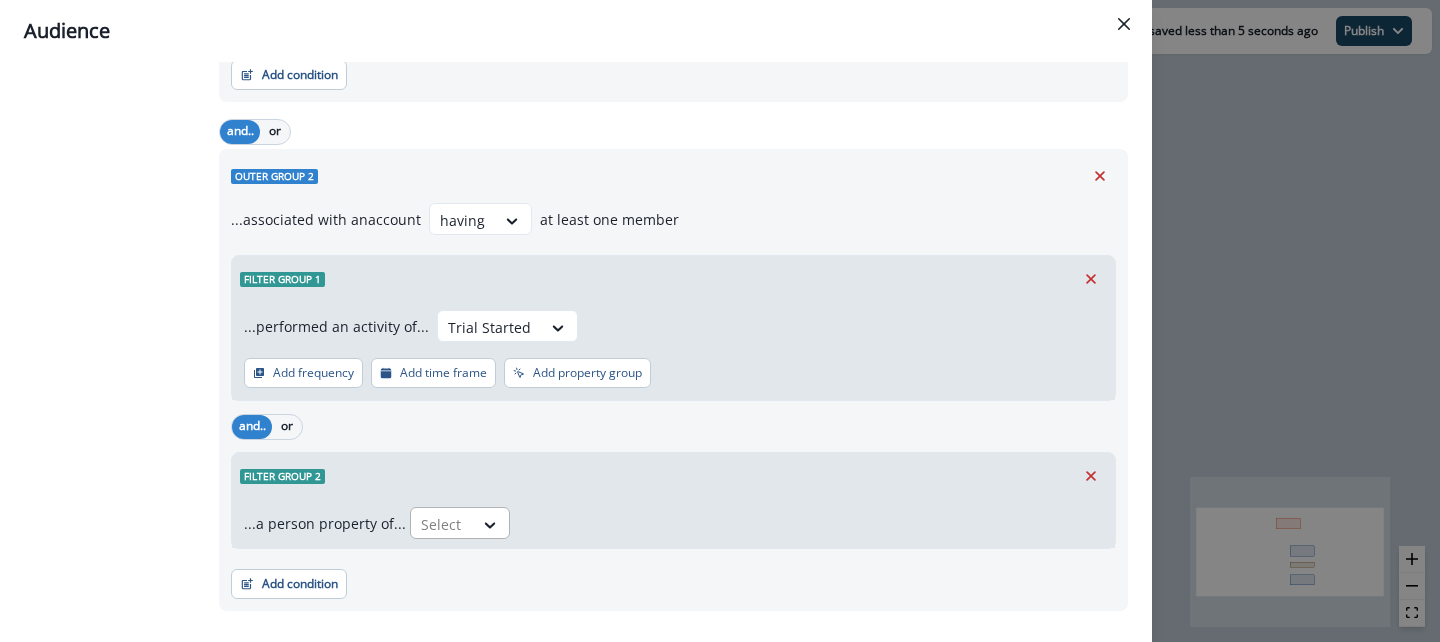 click at bounding box center (442, 524) 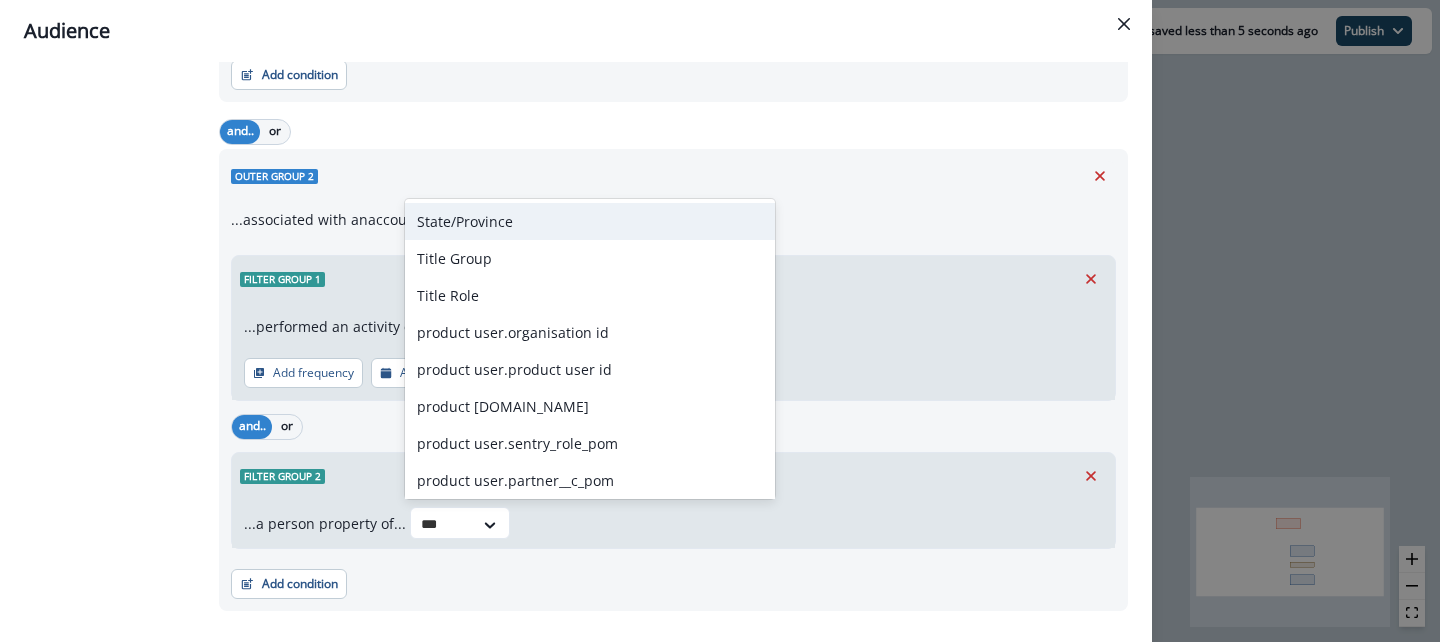 type on "****" 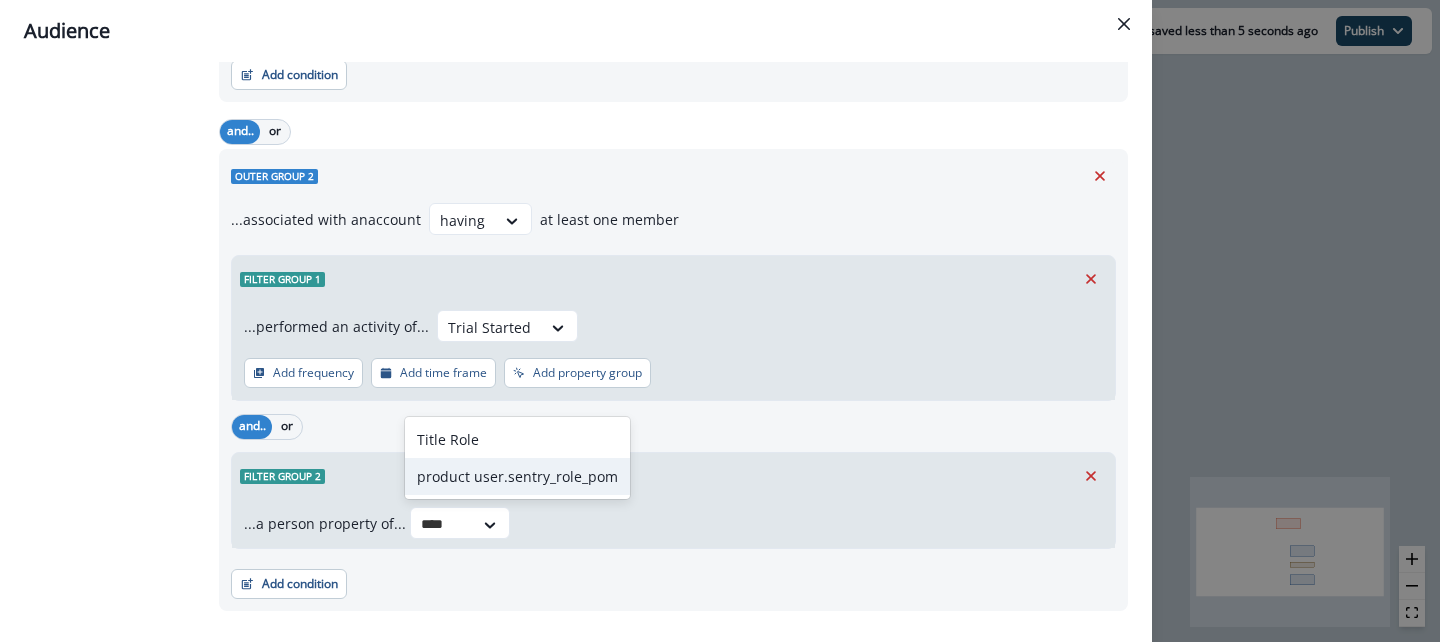 click on "product user.sentry_role_pom" at bounding box center [517, 476] 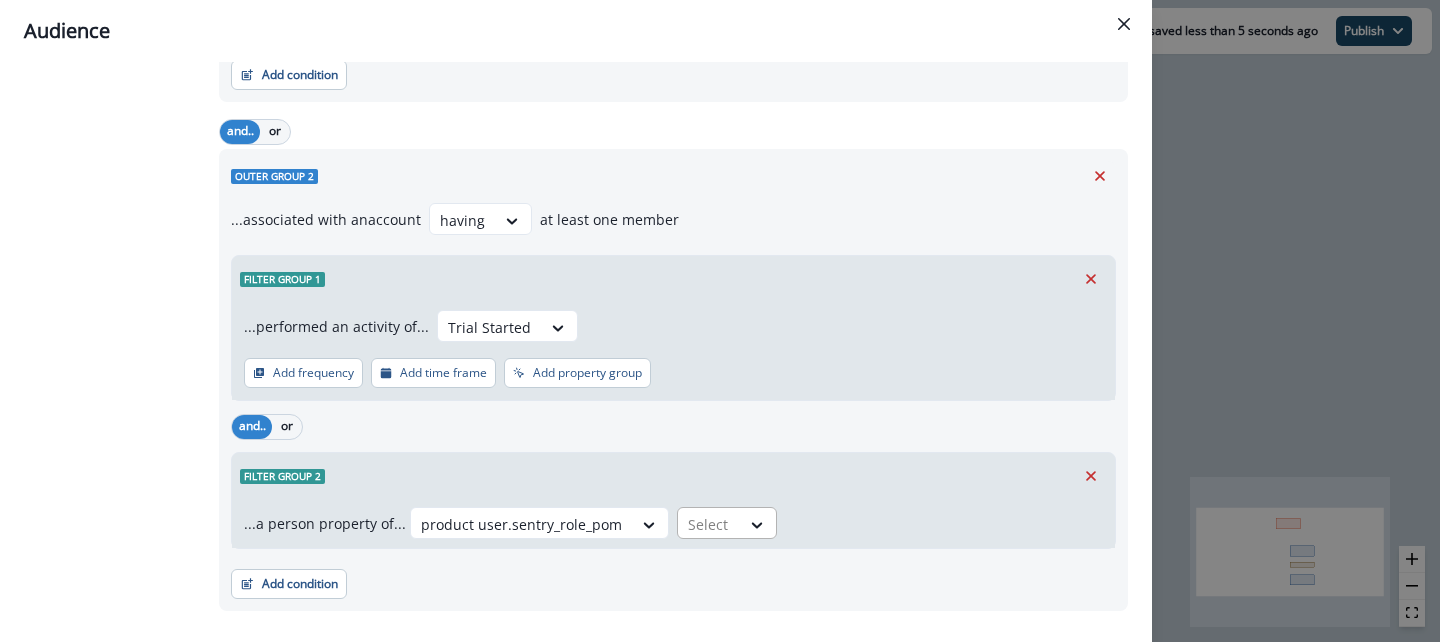 click at bounding box center [709, 524] 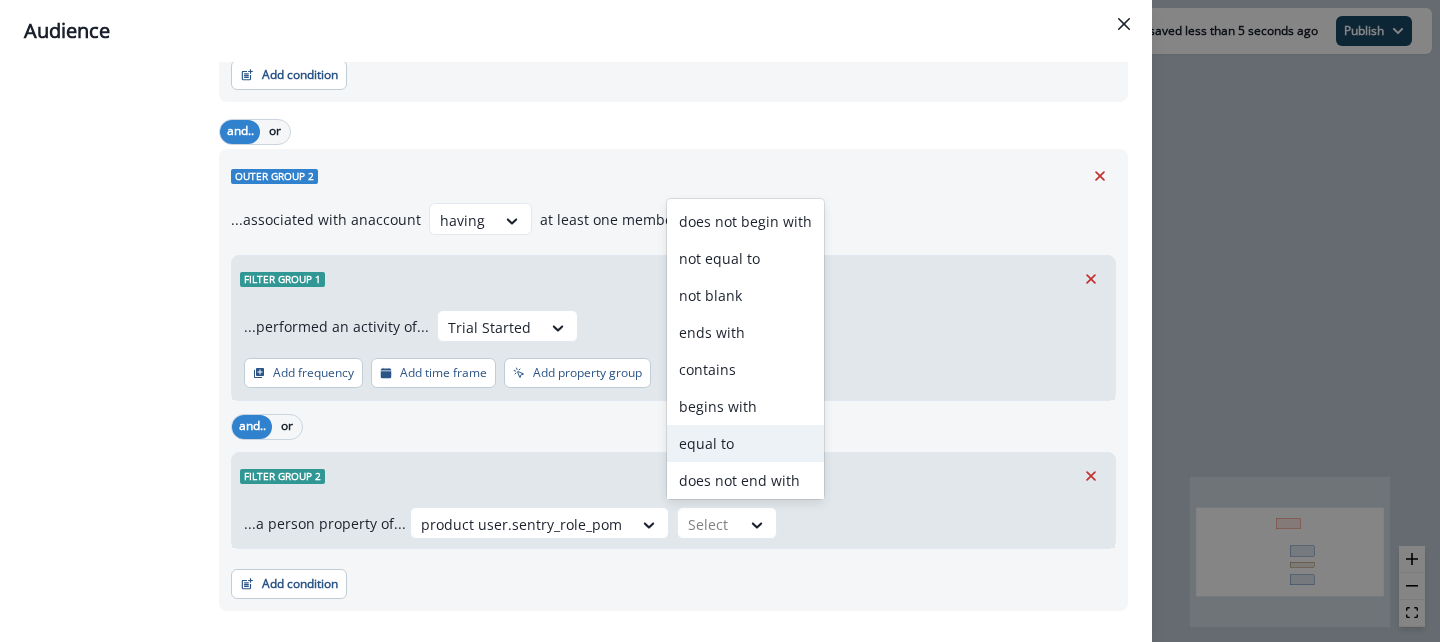 click on "equal to" at bounding box center [745, 443] 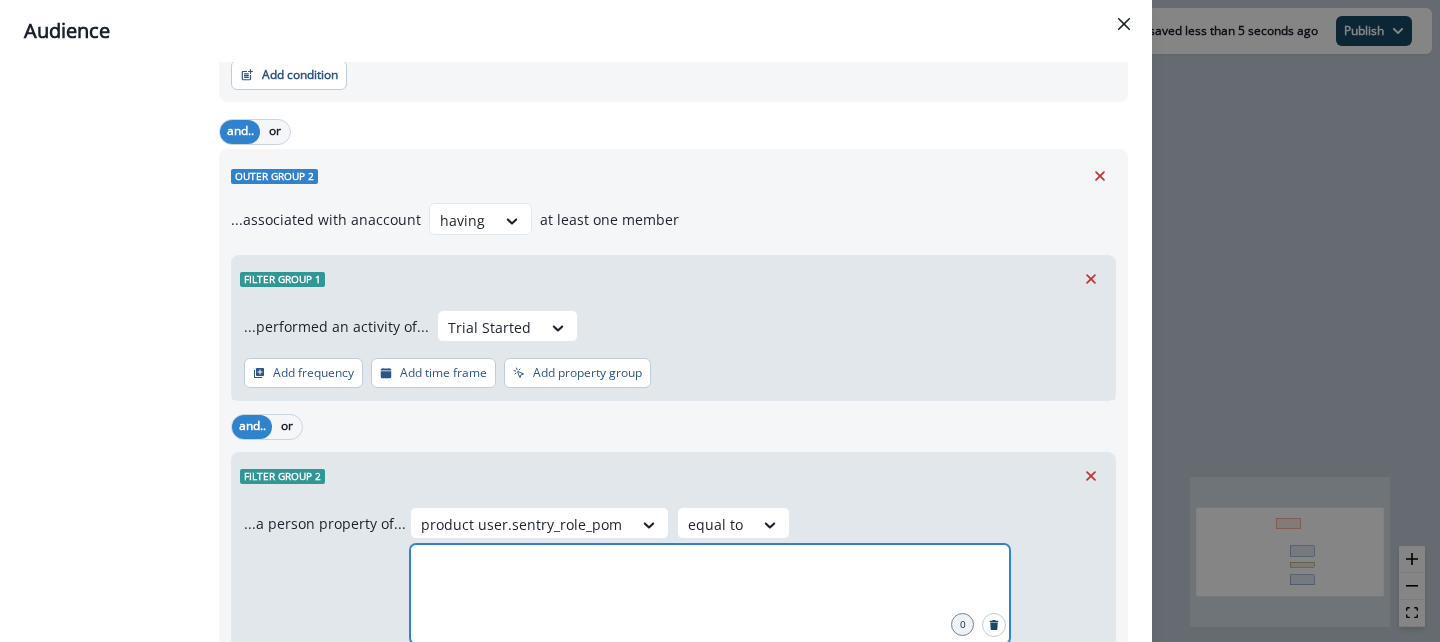 click at bounding box center (710, 569) 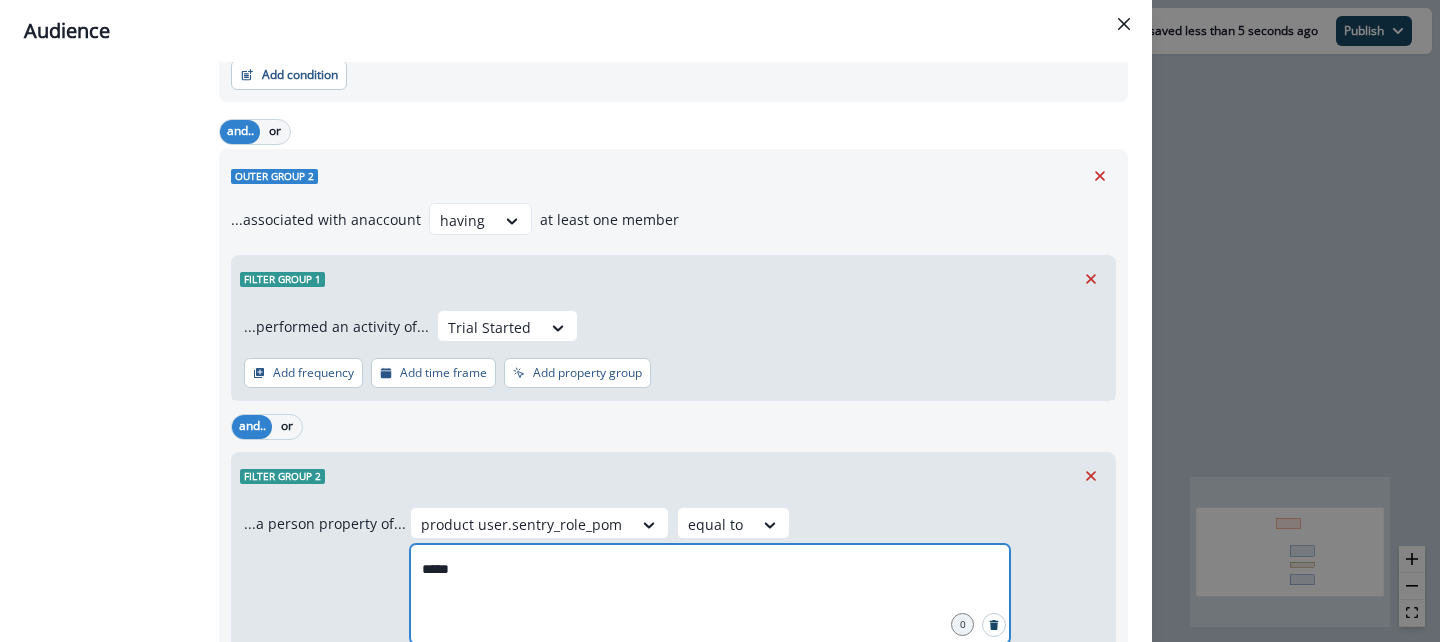 type on "*****" 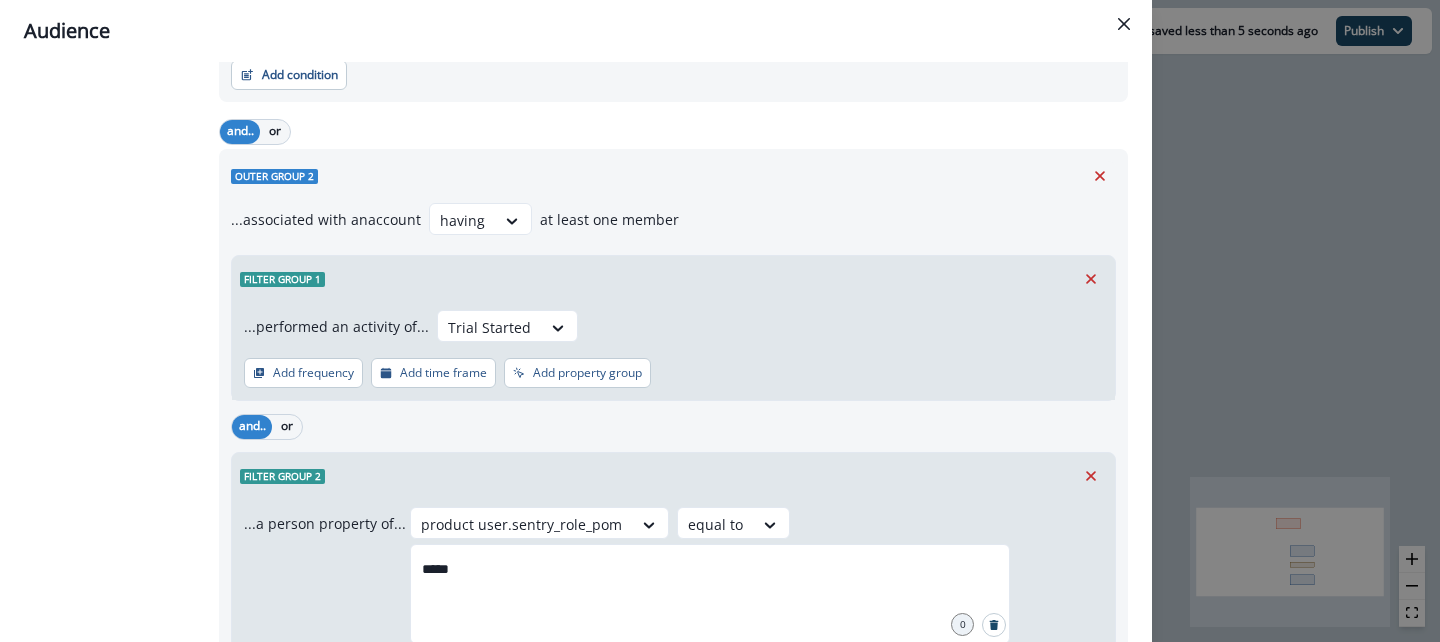 click on "product user.sentry_role_pom equal to ***** 0 Enter or paste values separated by newline" at bounding box center [756, 588] 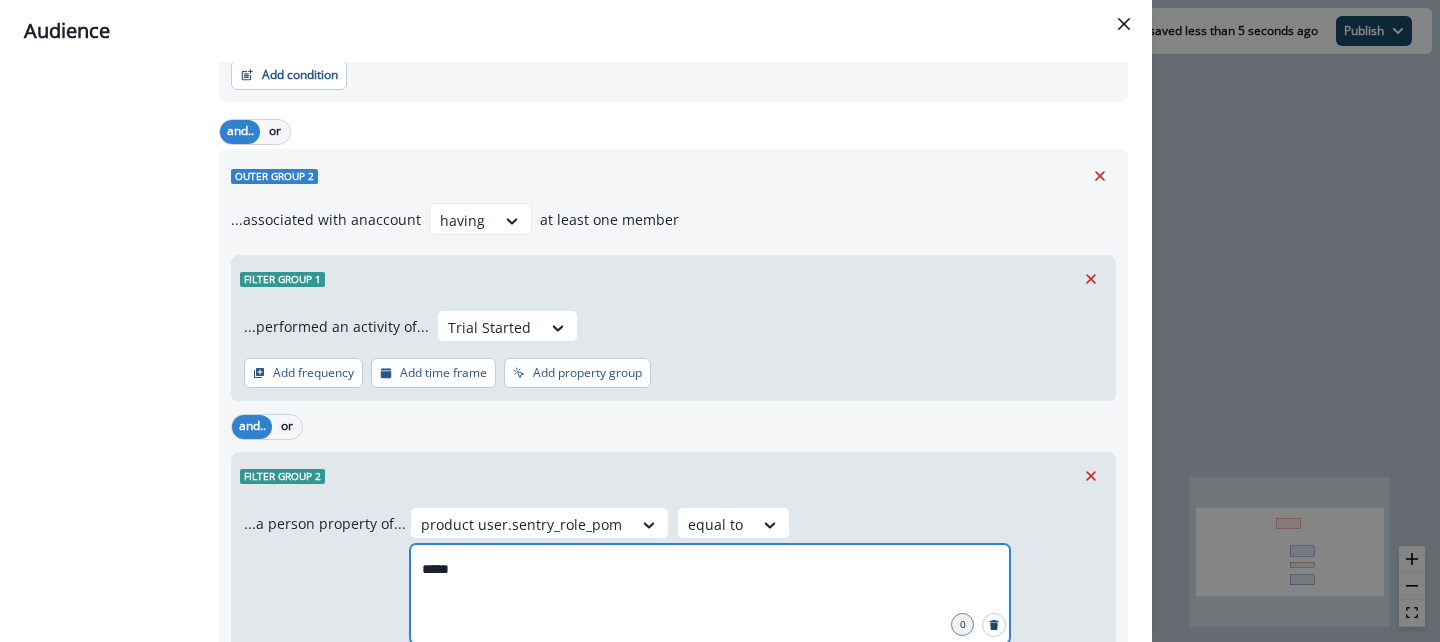 click on "*****" at bounding box center [710, 569] 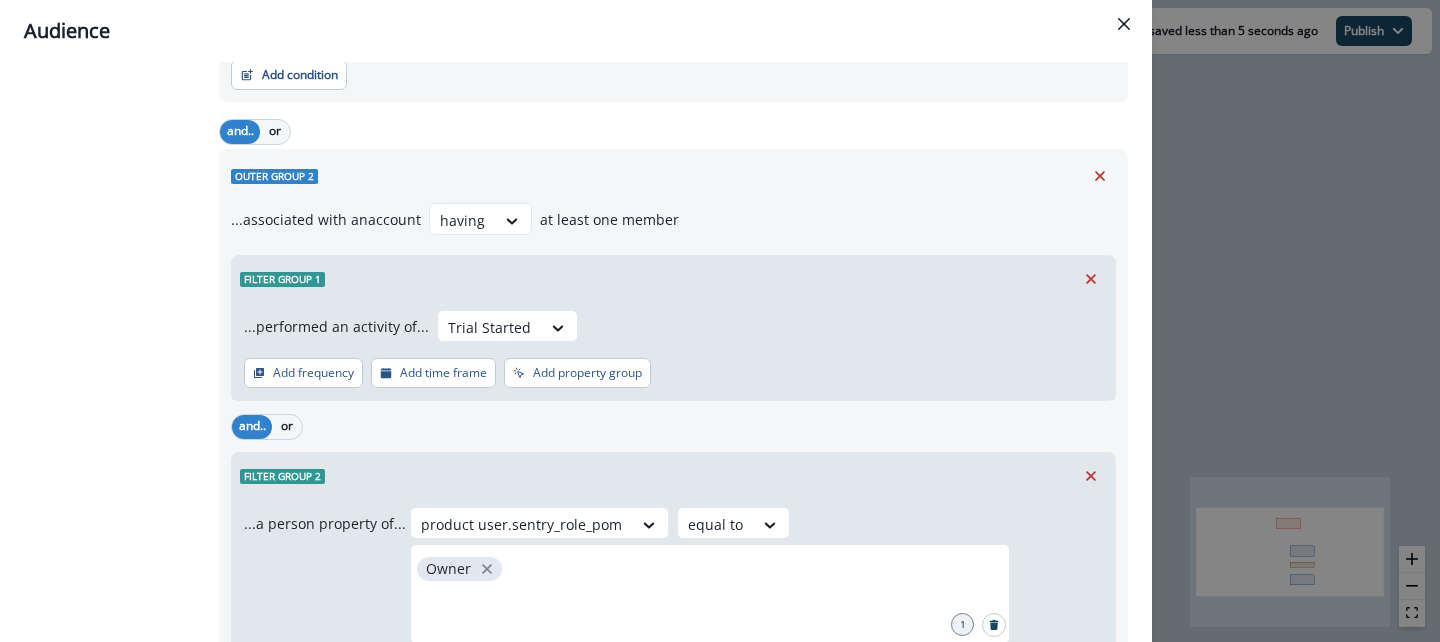 click on "product user.sentry_role_pom equal to Owner 1 Enter or paste values separated by newline" at bounding box center [756, 588] 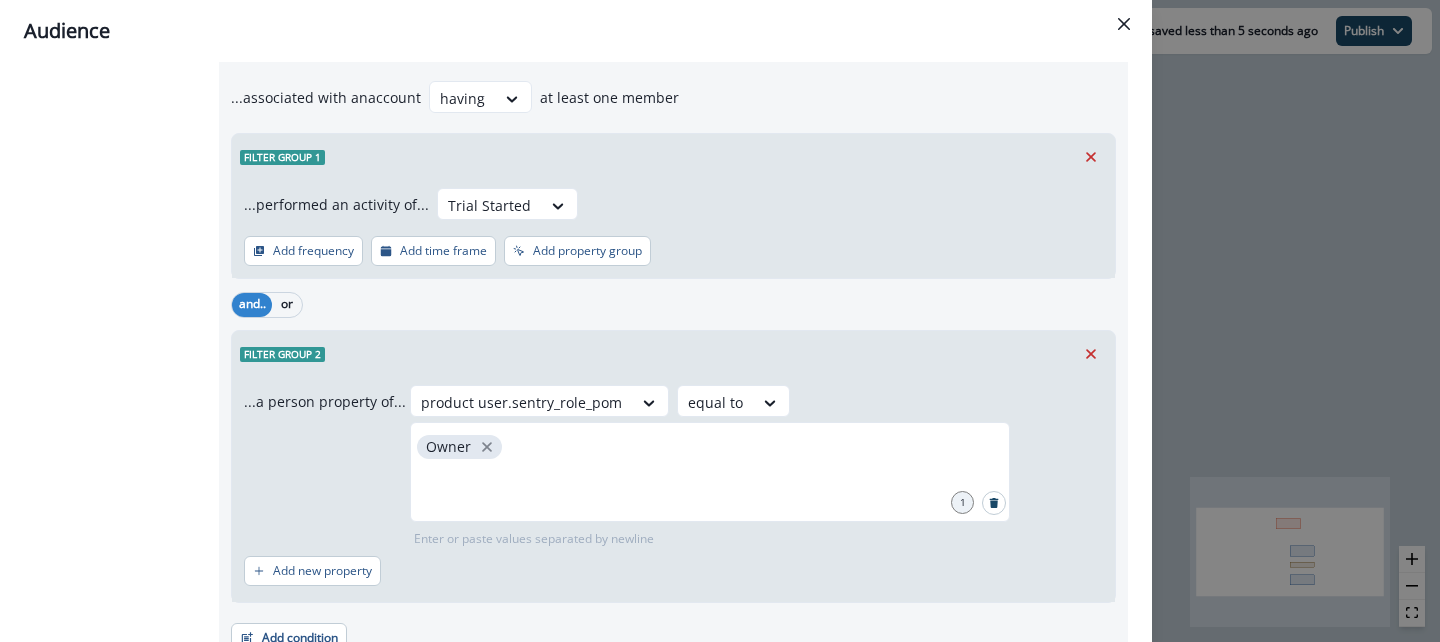 scroll, scrollTop: 730, scrollLeft: 0, axis: vertical 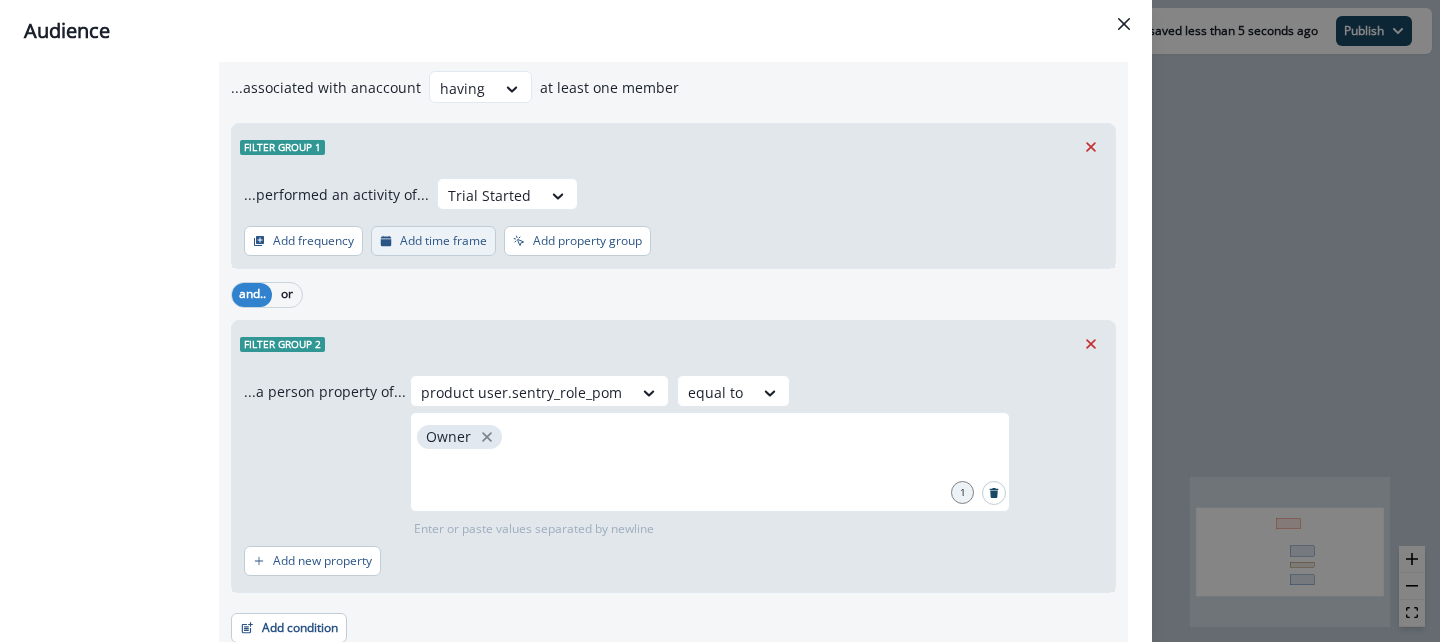 click on "Add time frame" at bounding box center (443, 241) 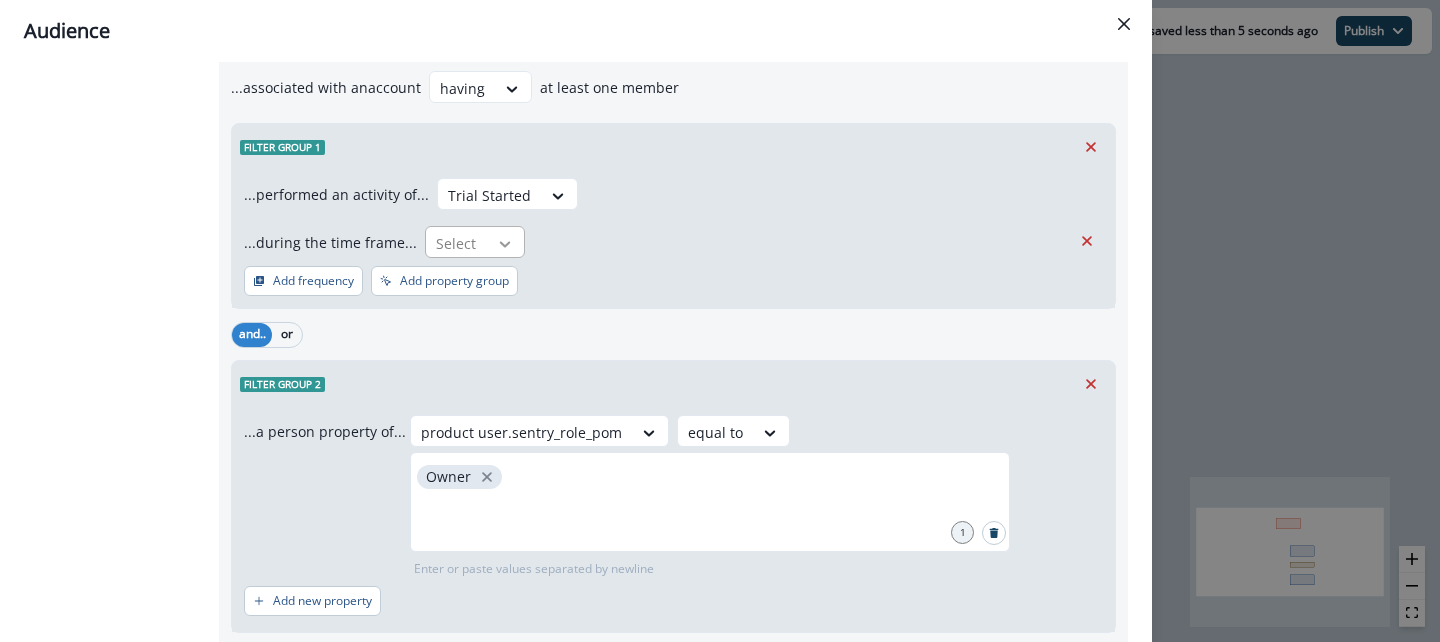 click 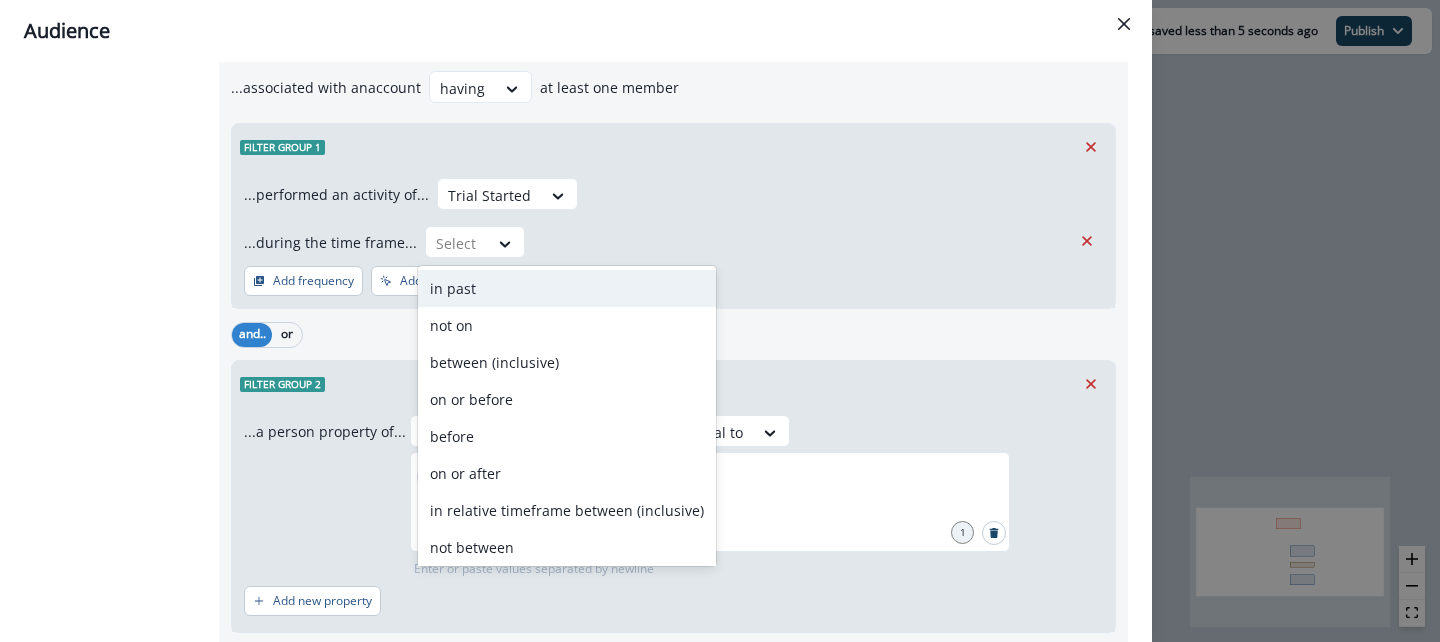 click on "in past" at bounding box center (567, 288) 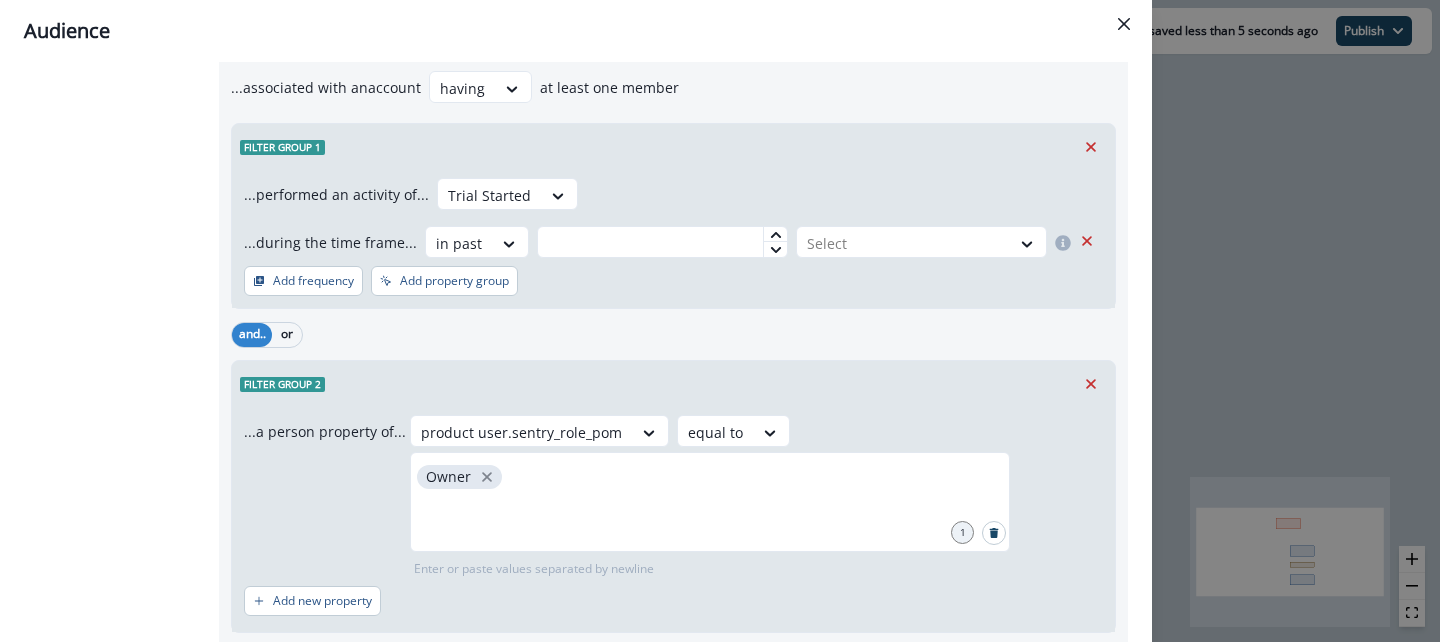 click 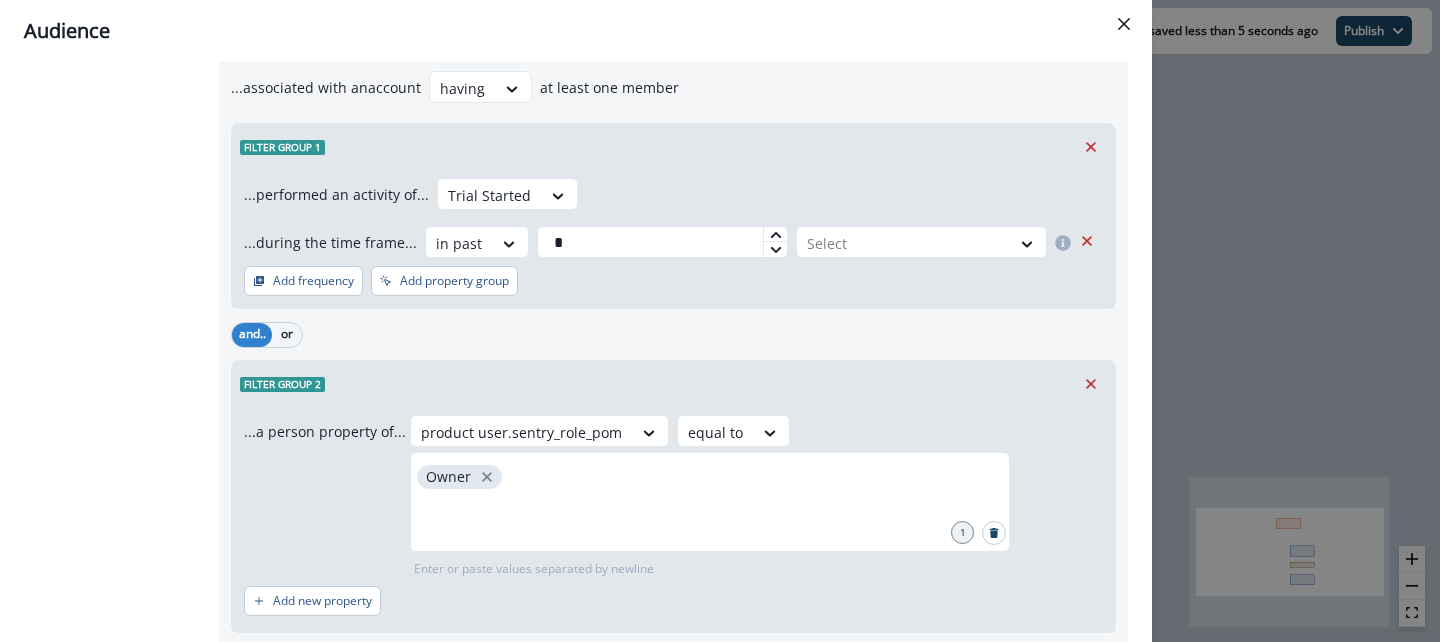 click 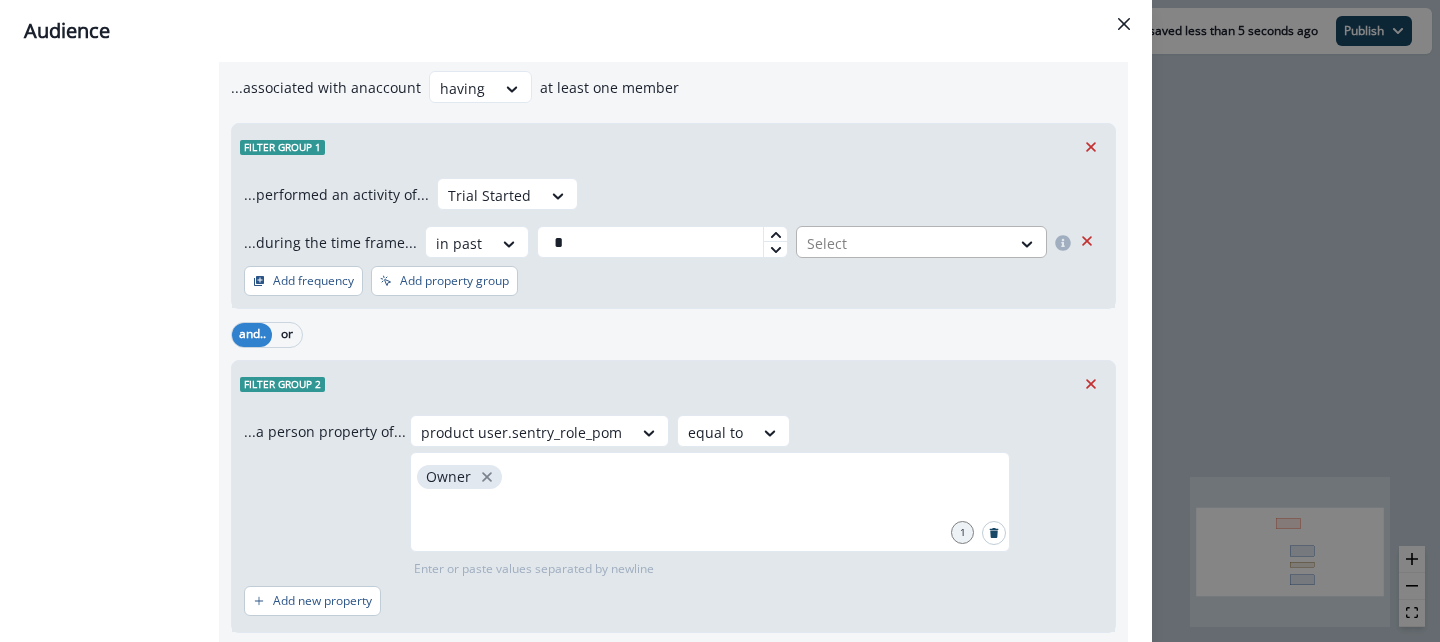 click at bounding box center [903, 243] 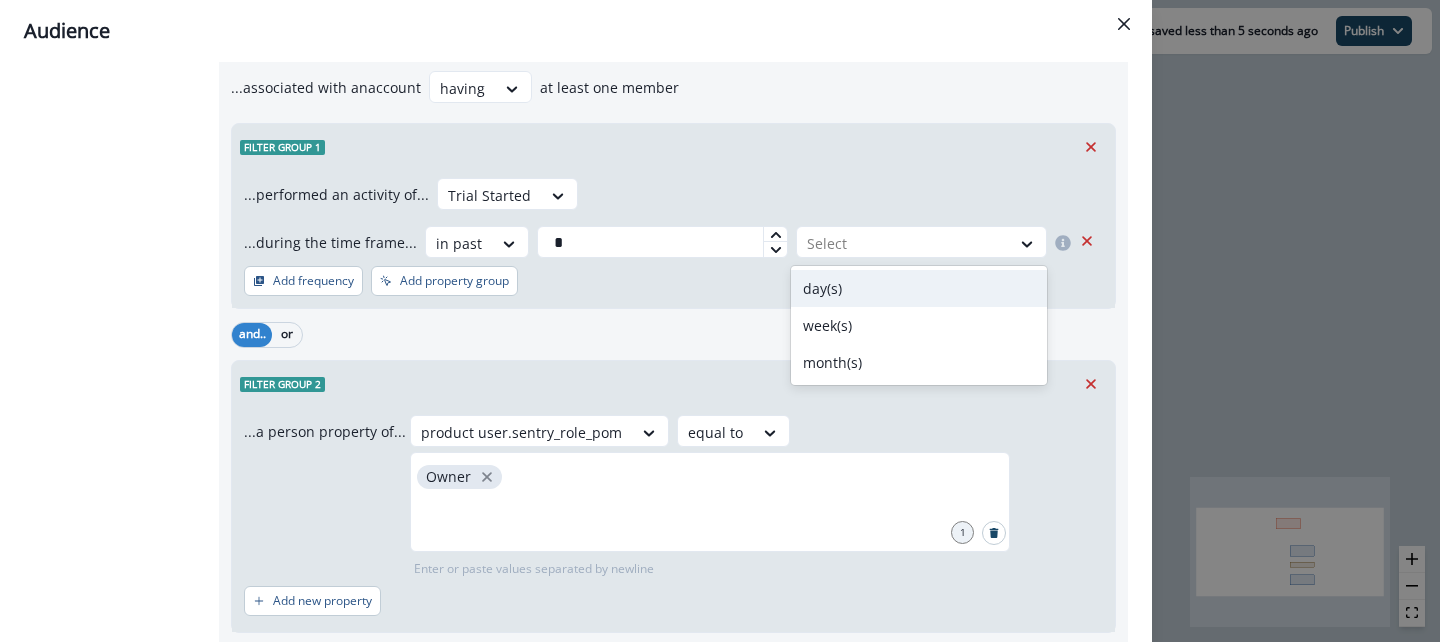 click on "day(s)" at bounding box center (919, 288) 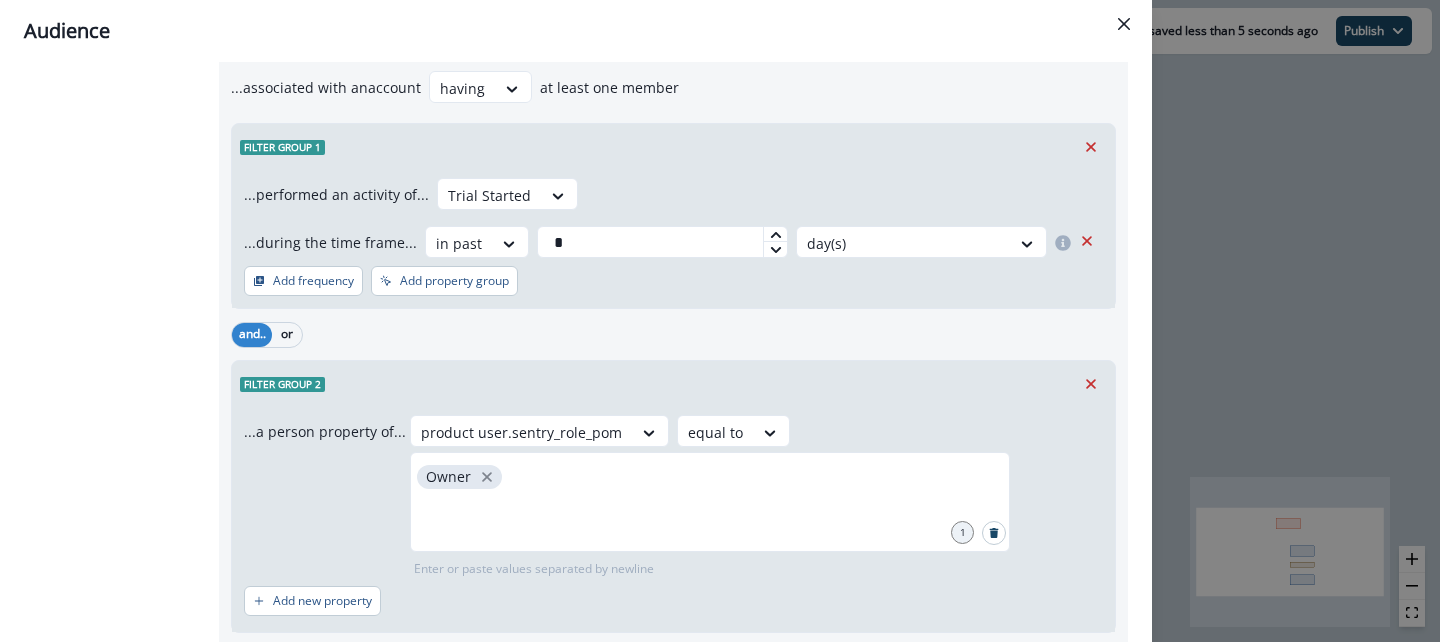 click on "and.. or" at bounding box center [673, 334] 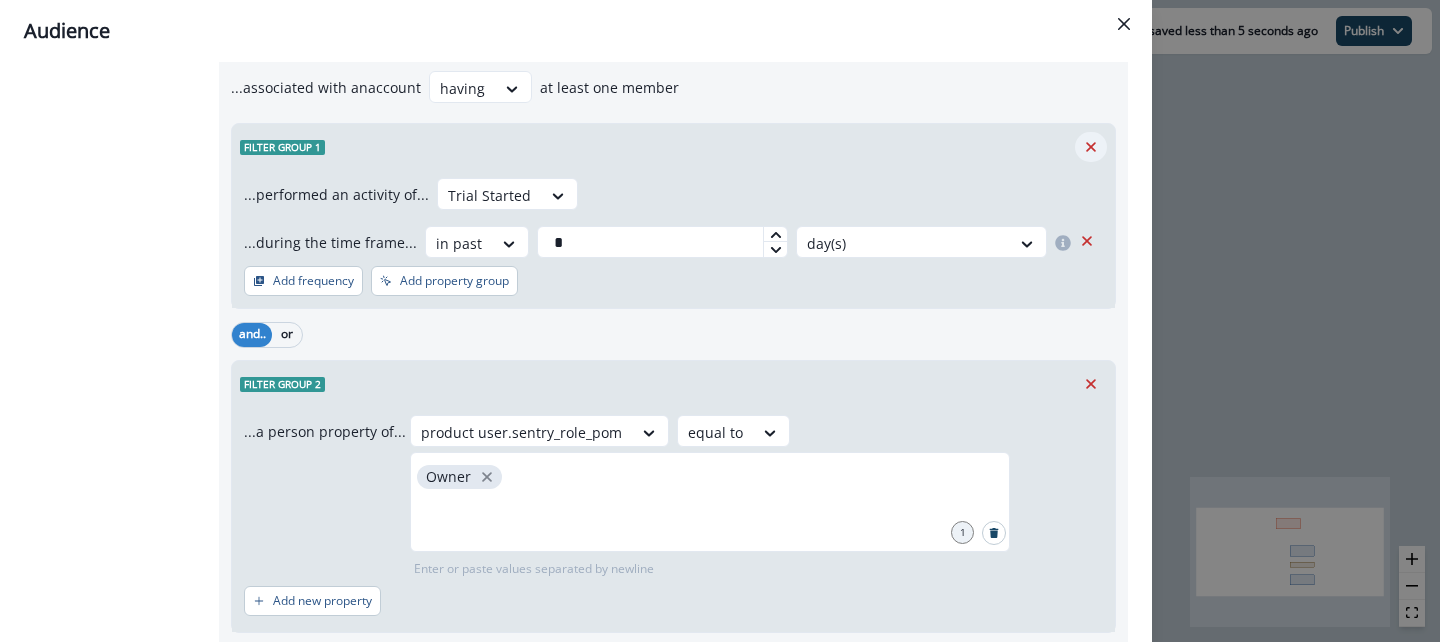 click 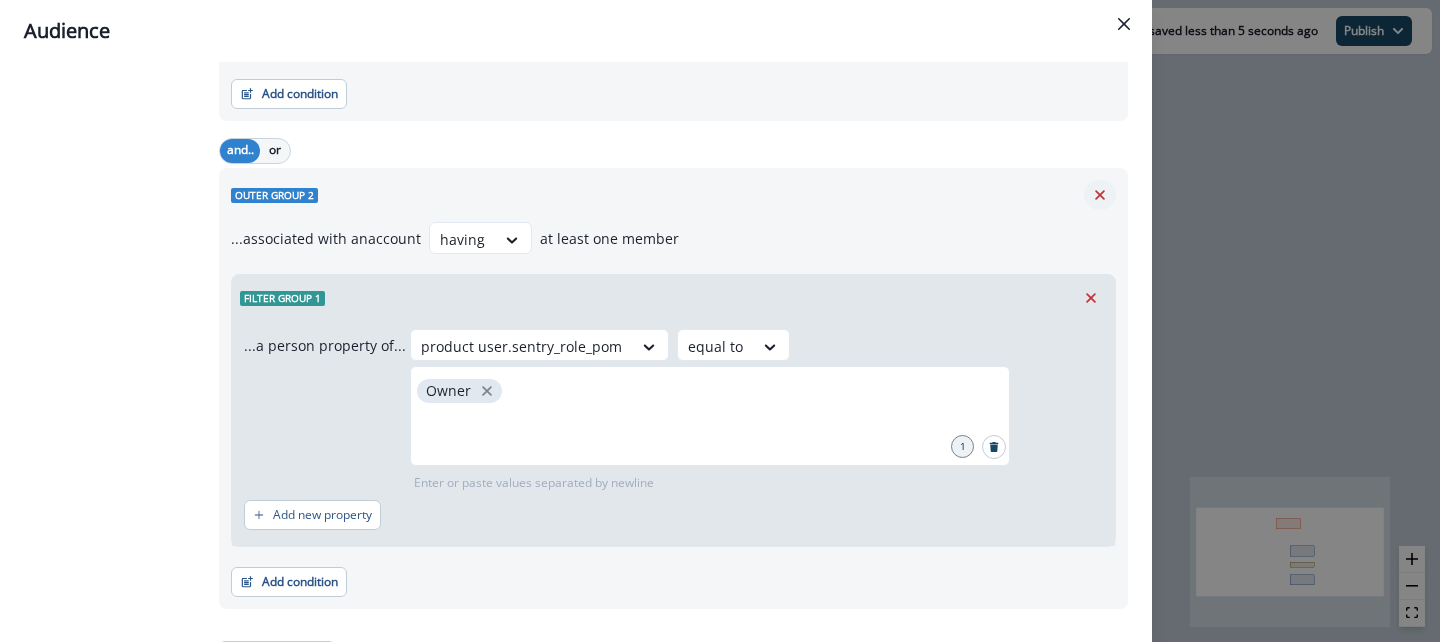 click 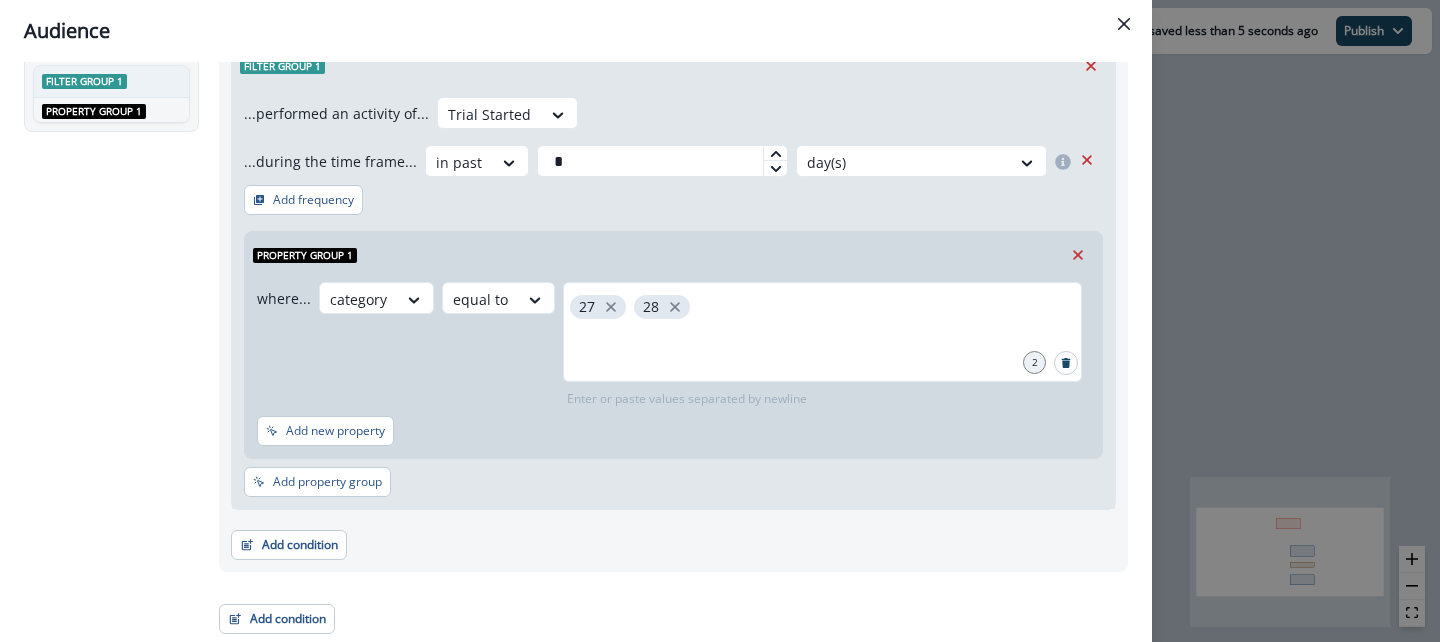 scroll, scrollTop: 0, scrollLeft: 0, axis: both 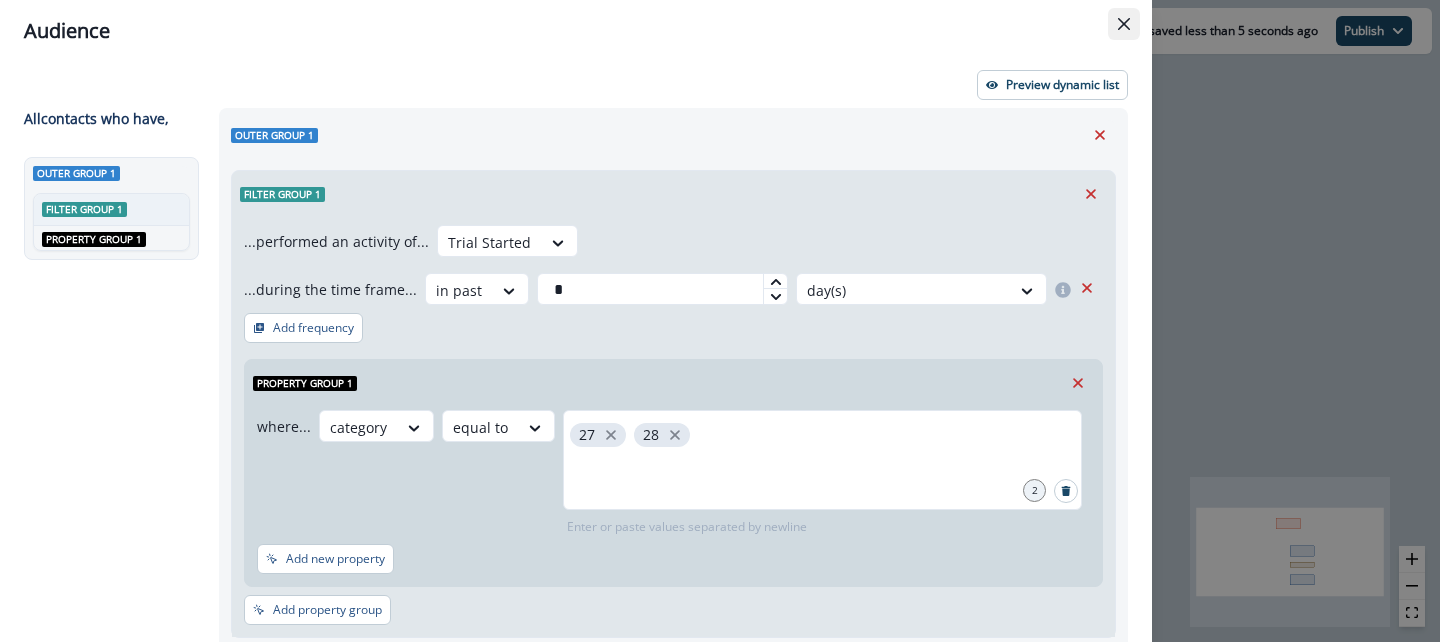 click at bounding box center [1124, 24] 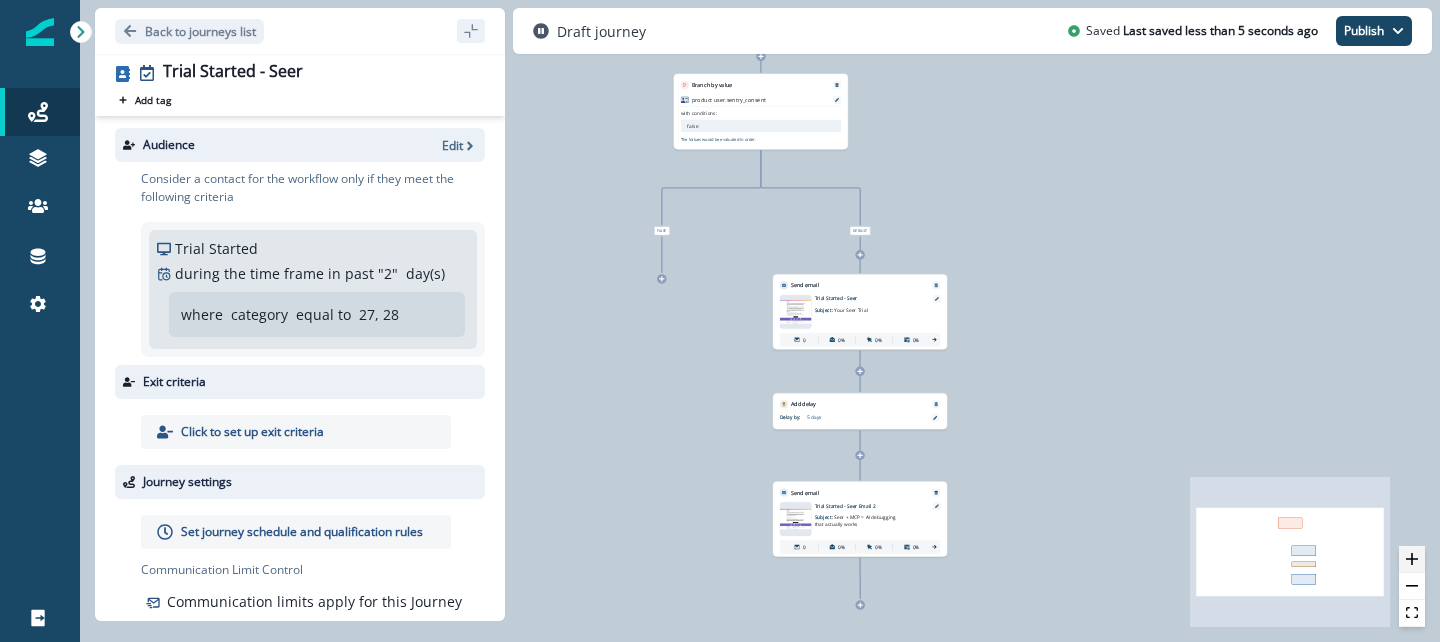 click 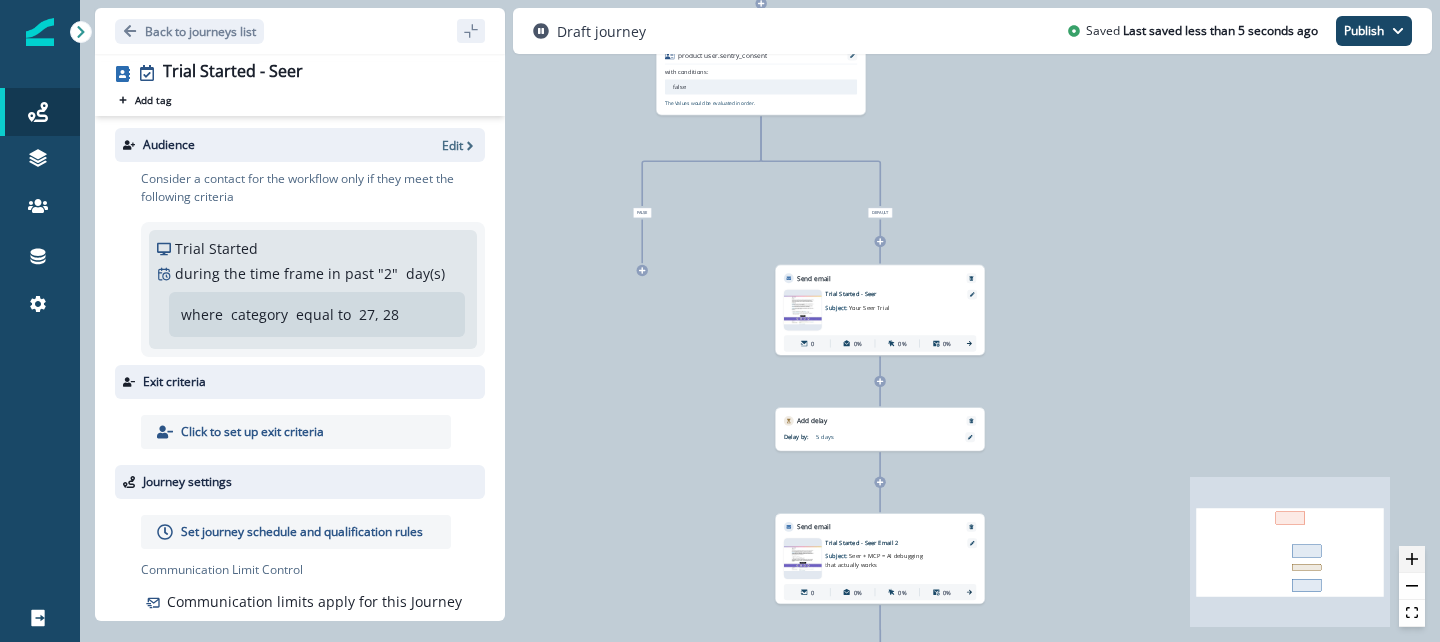 click 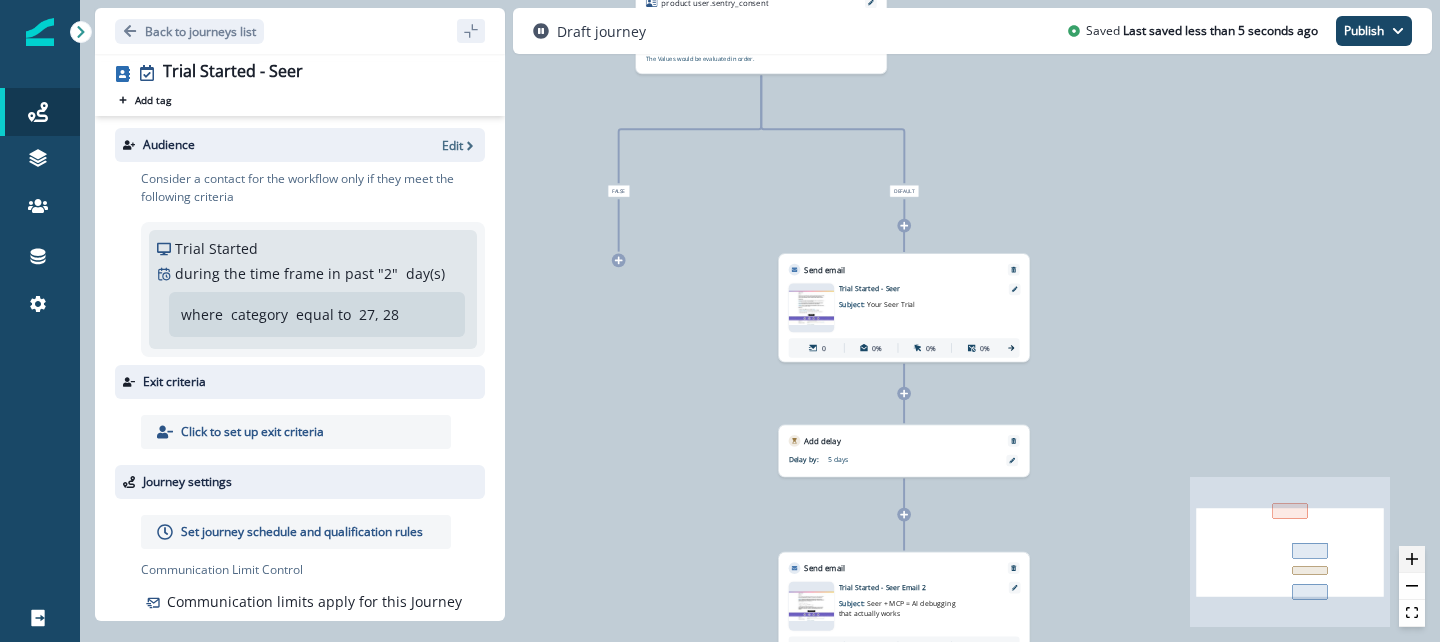 click 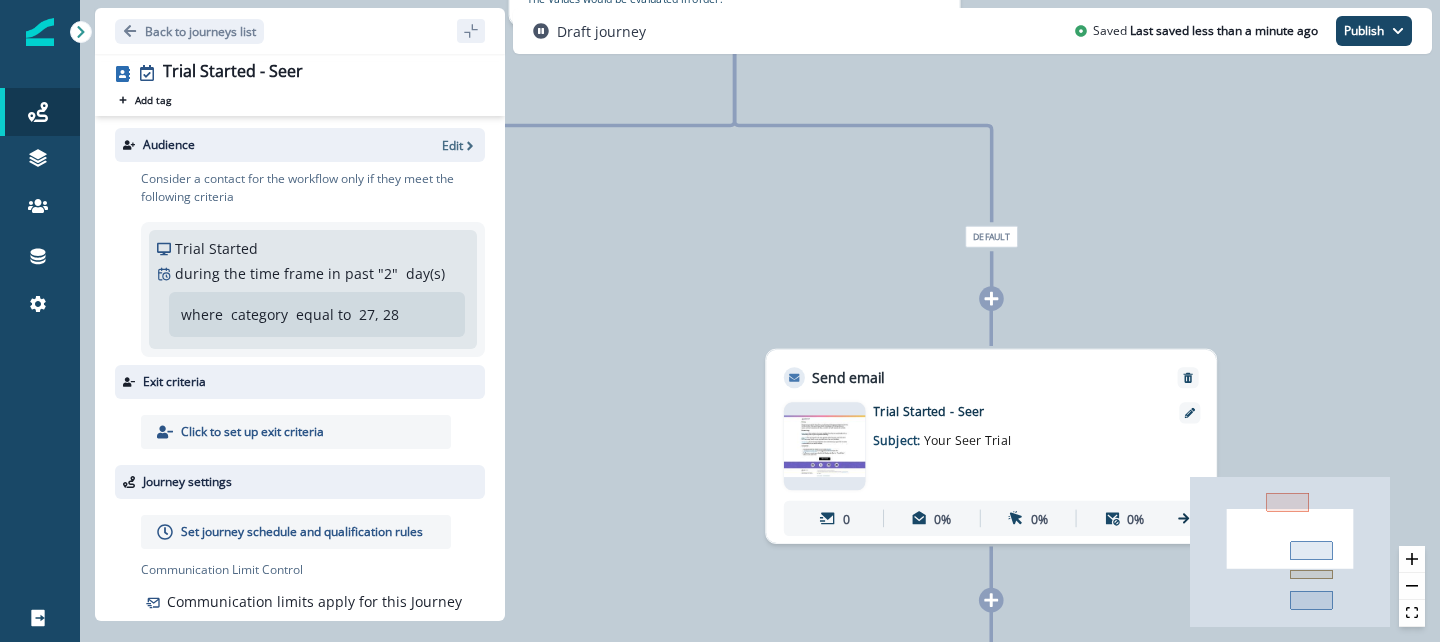 click on "Your Seer Trial" at bounding box center (967, 440) 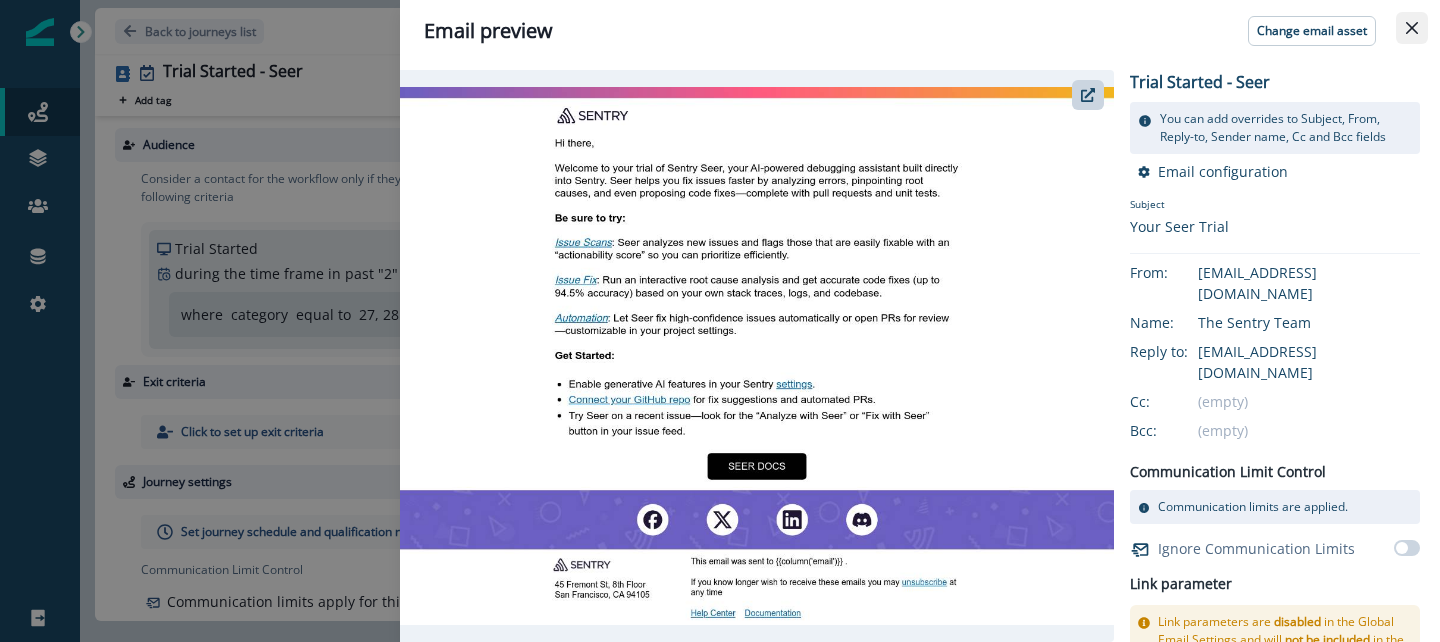 click at bounding box center [1412, 28] 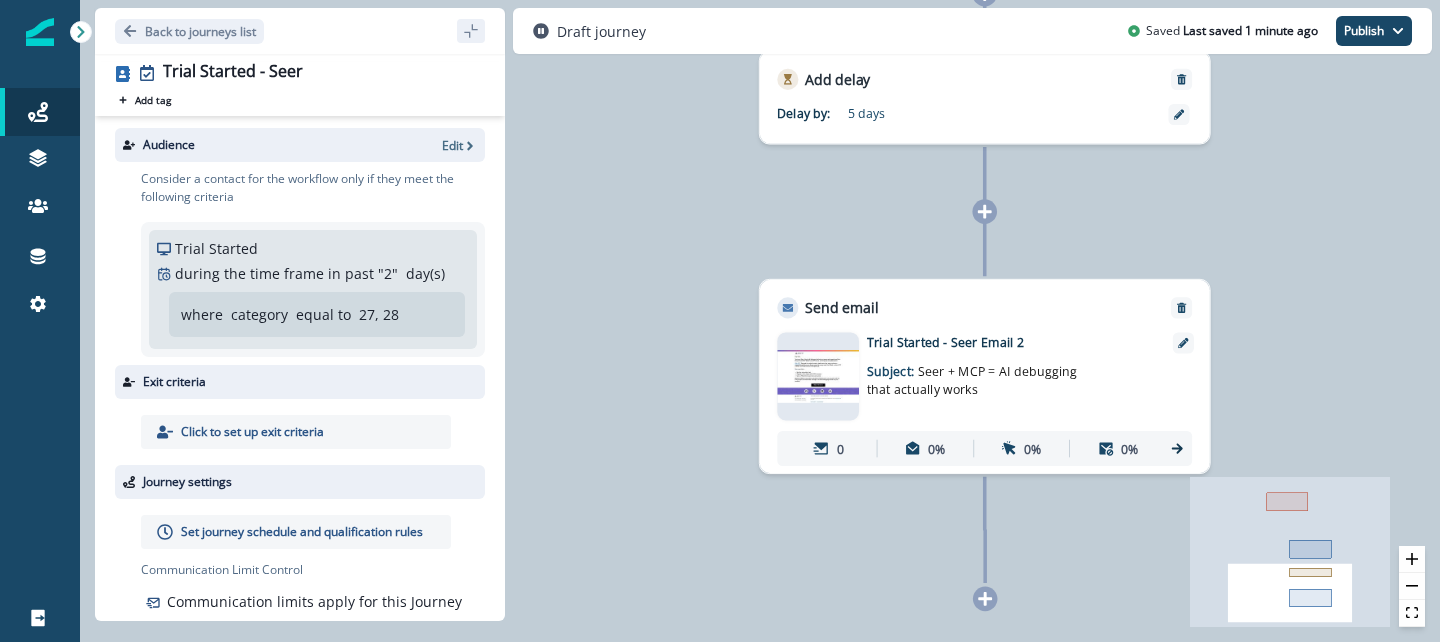 click on "Subject:   Seer + MCP = AI debugging that actually works" at bounding box center [977, 374] 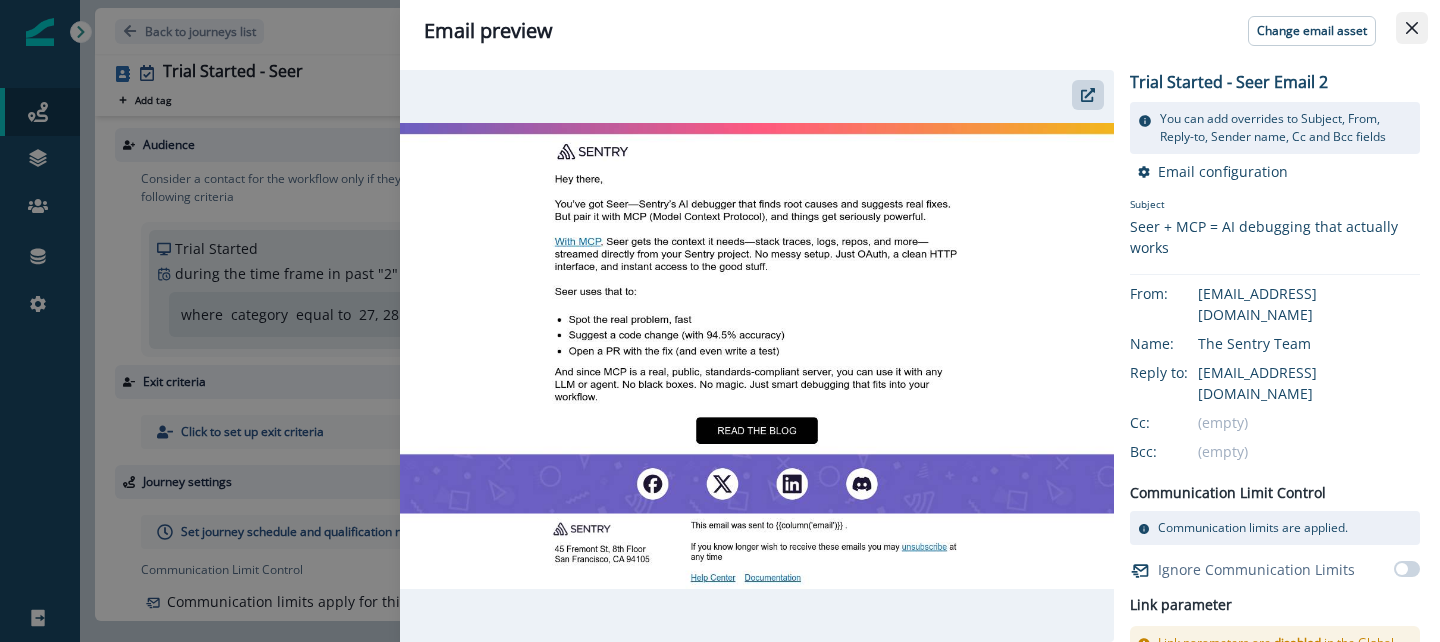 click at bounding box center [1412, 28] 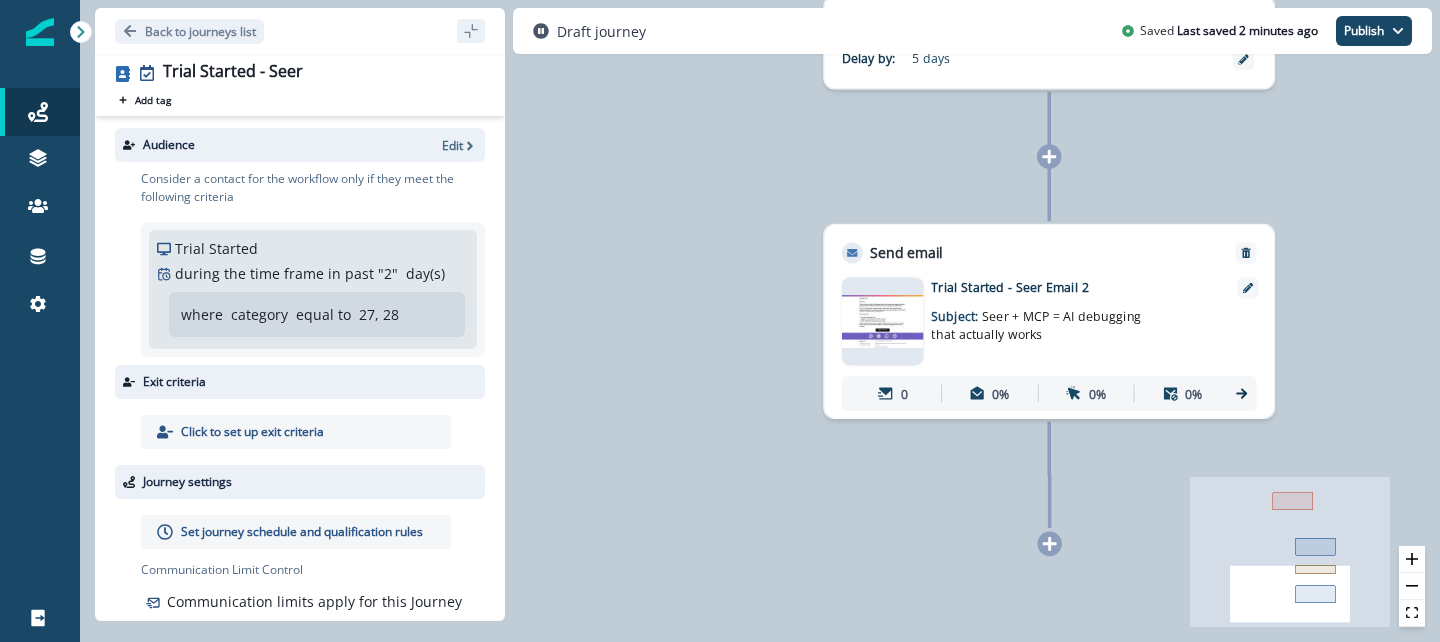 click 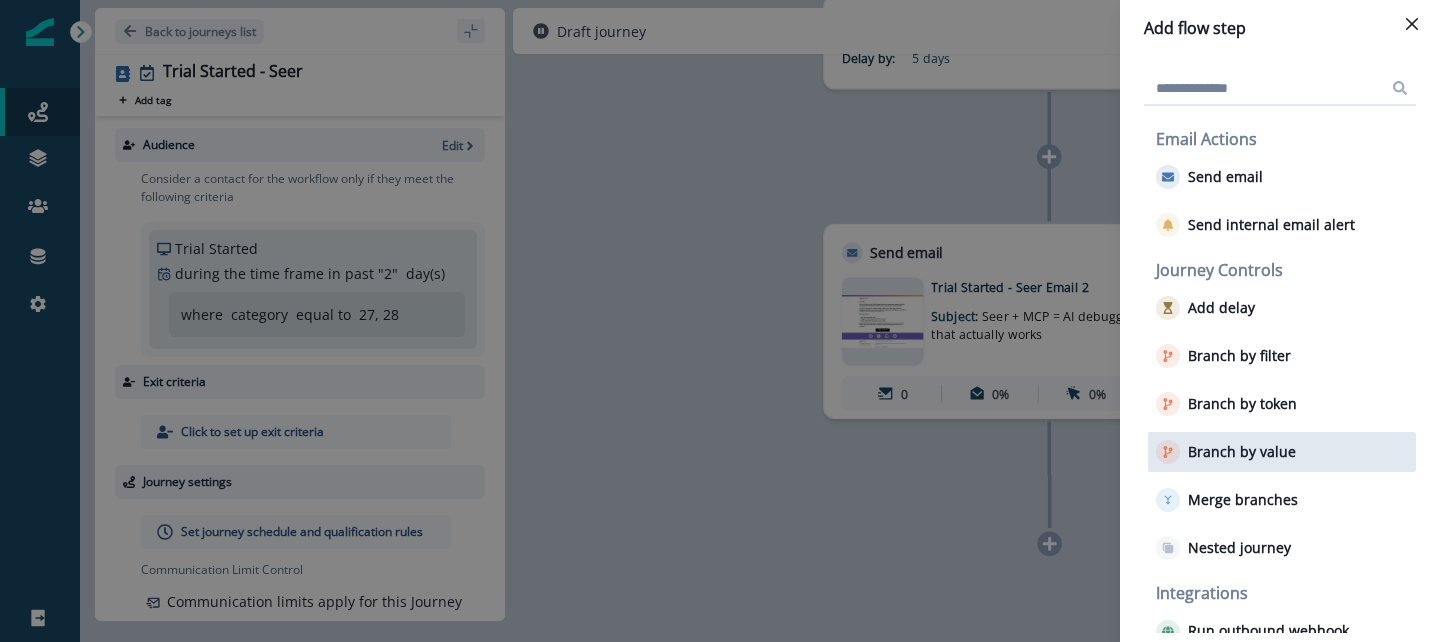 click on "Branch by value" at bounding box center (1242, 452) 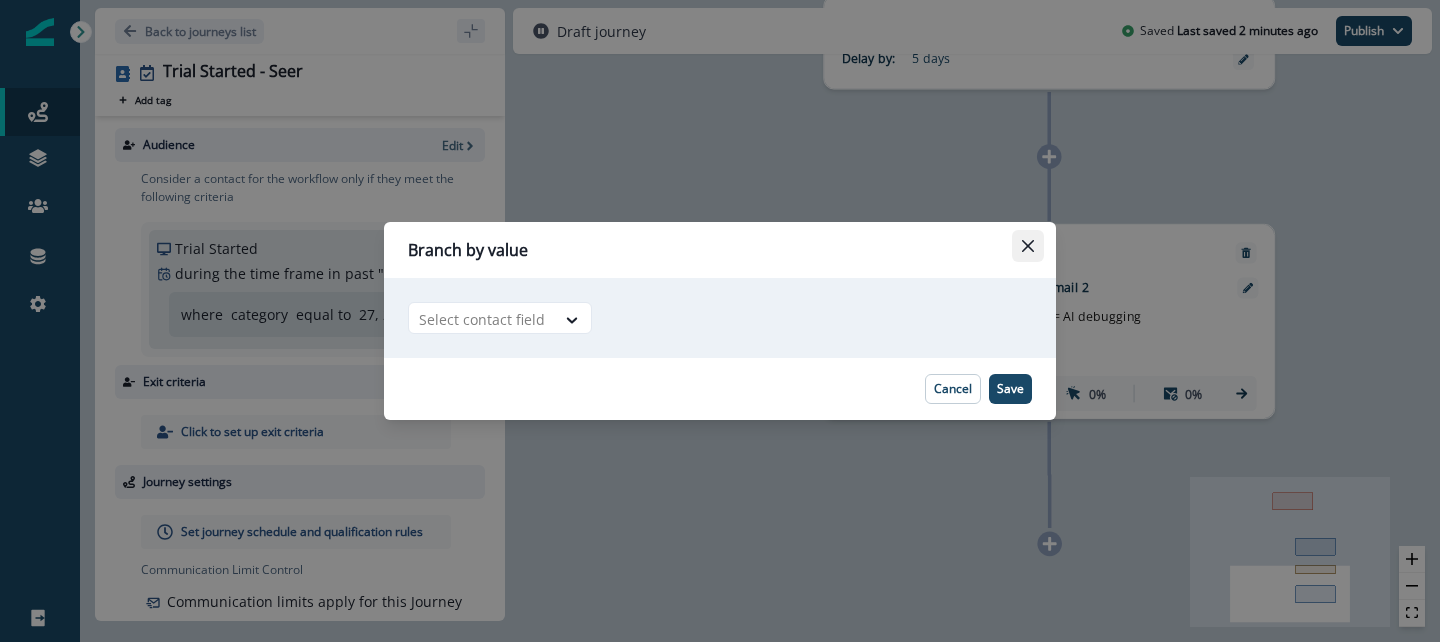 click 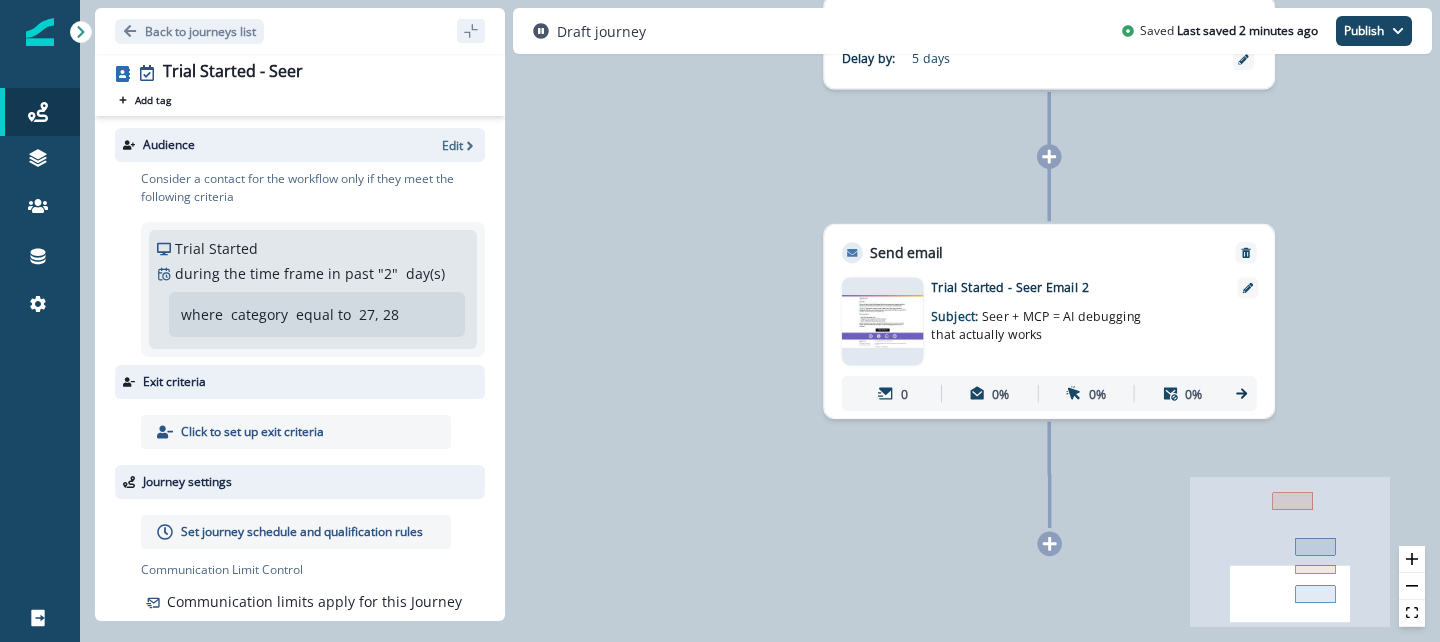 click at bounding box center (1049, 544) 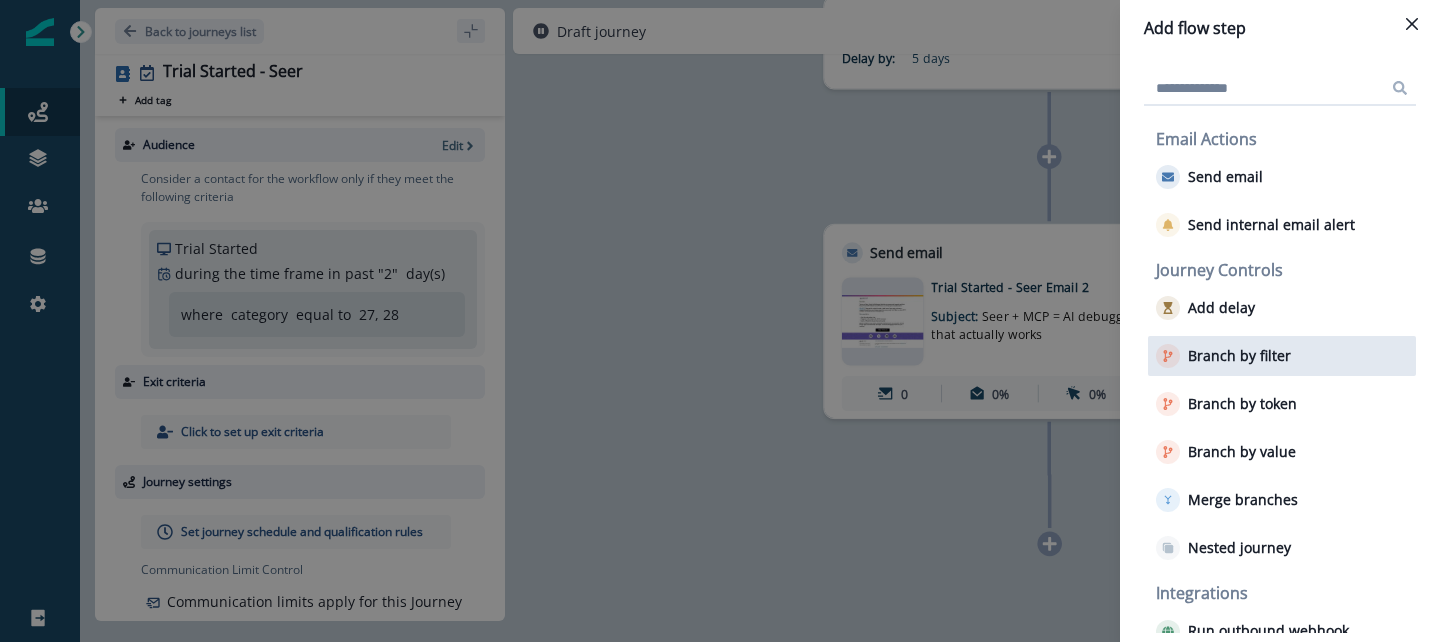 click on "Branch by filter" at bounding box center (1223, 356) 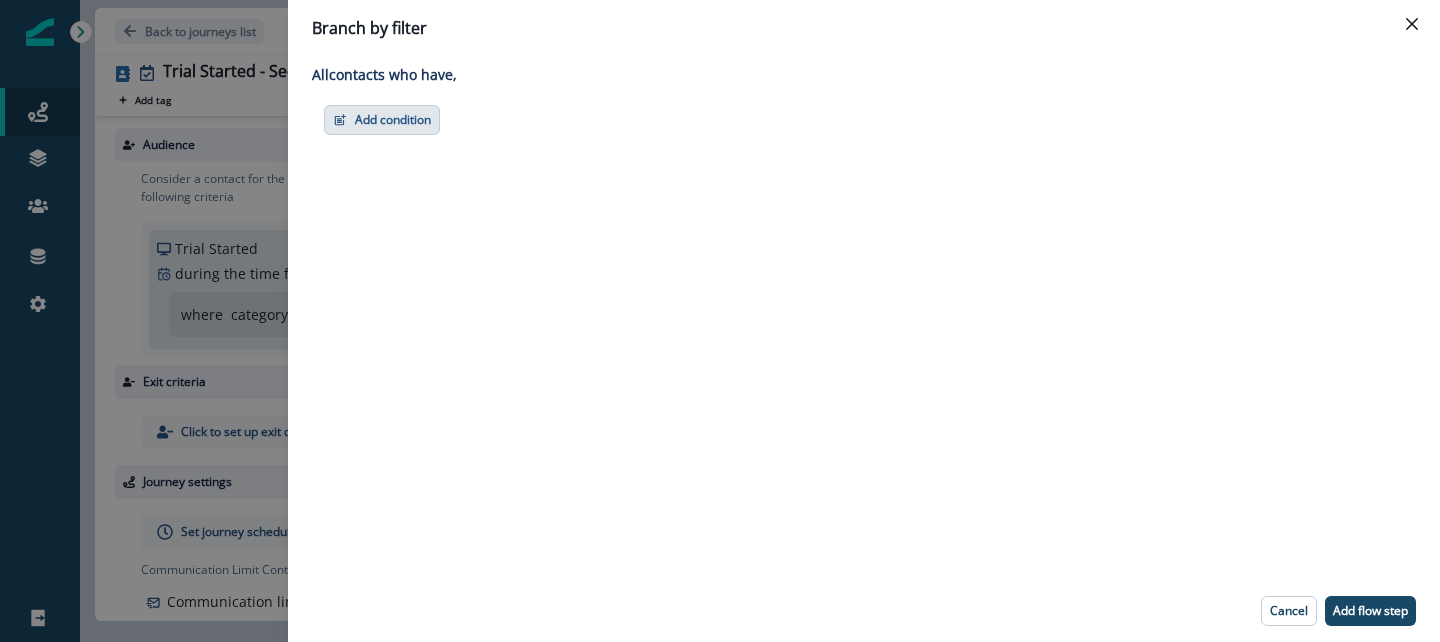 click on "Add condition" at bounding box center (382, 120) 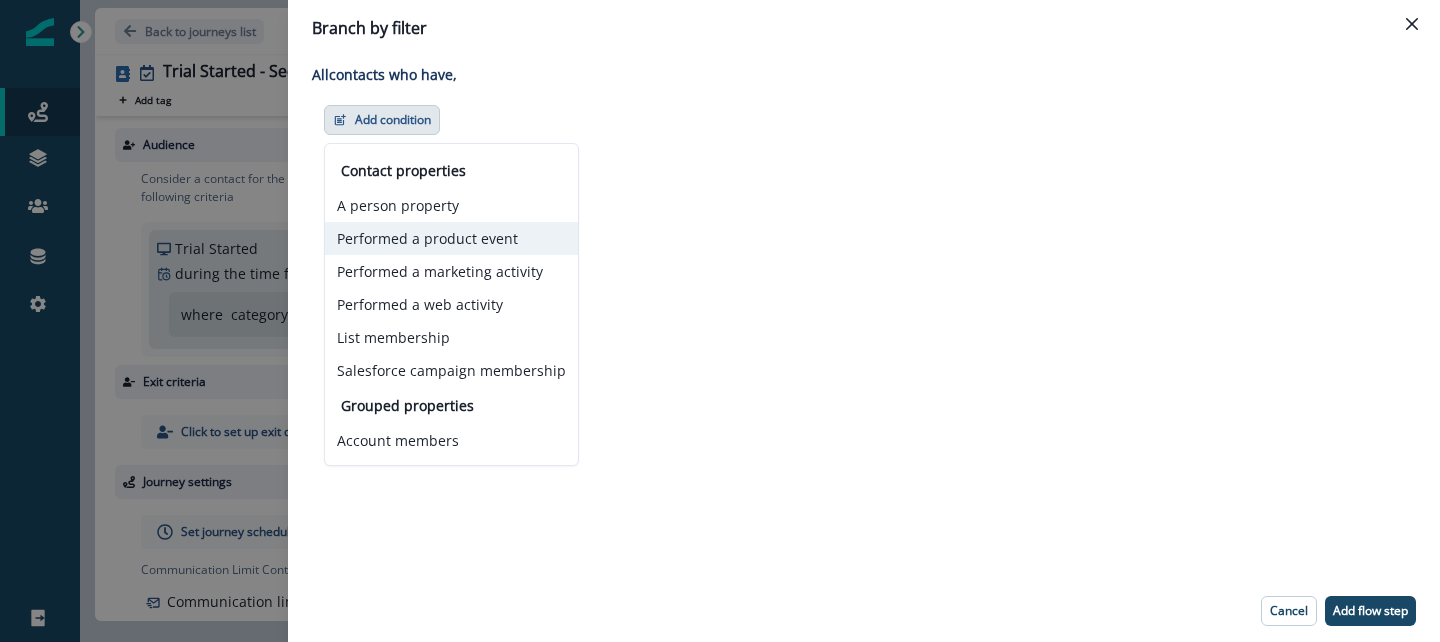click on "Performed a product event" at bounding box center [451, 238] 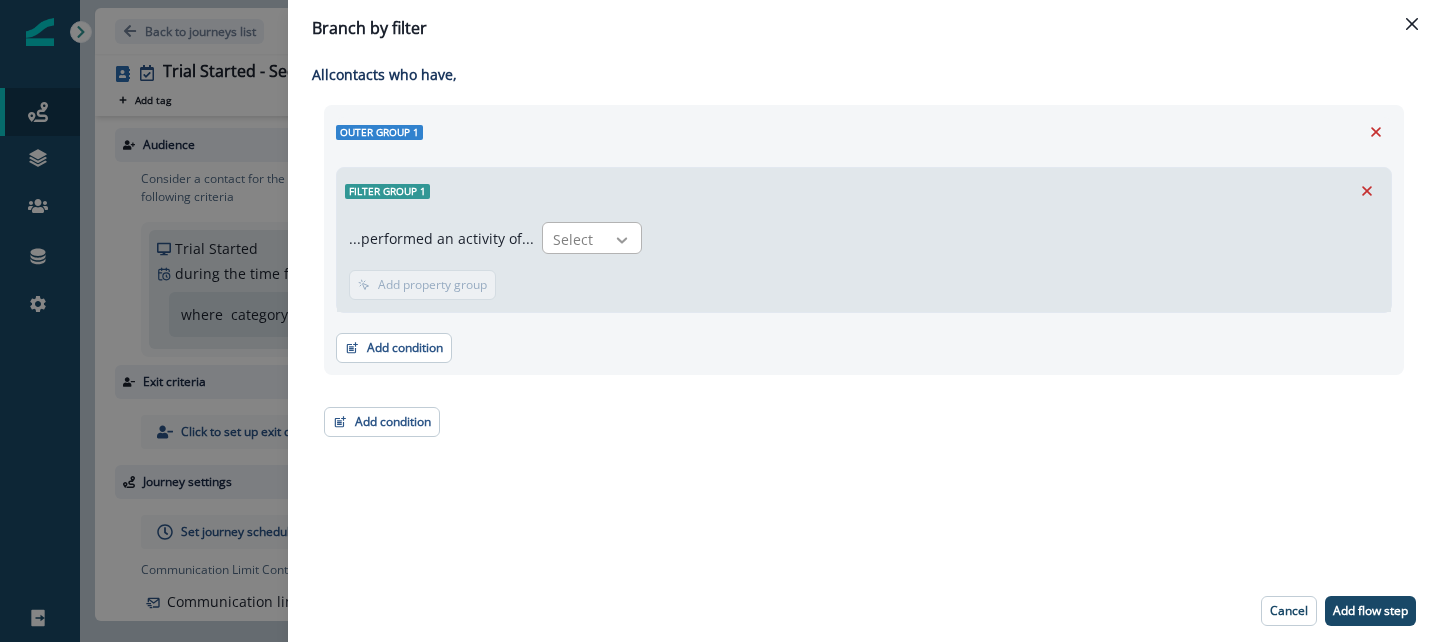 click 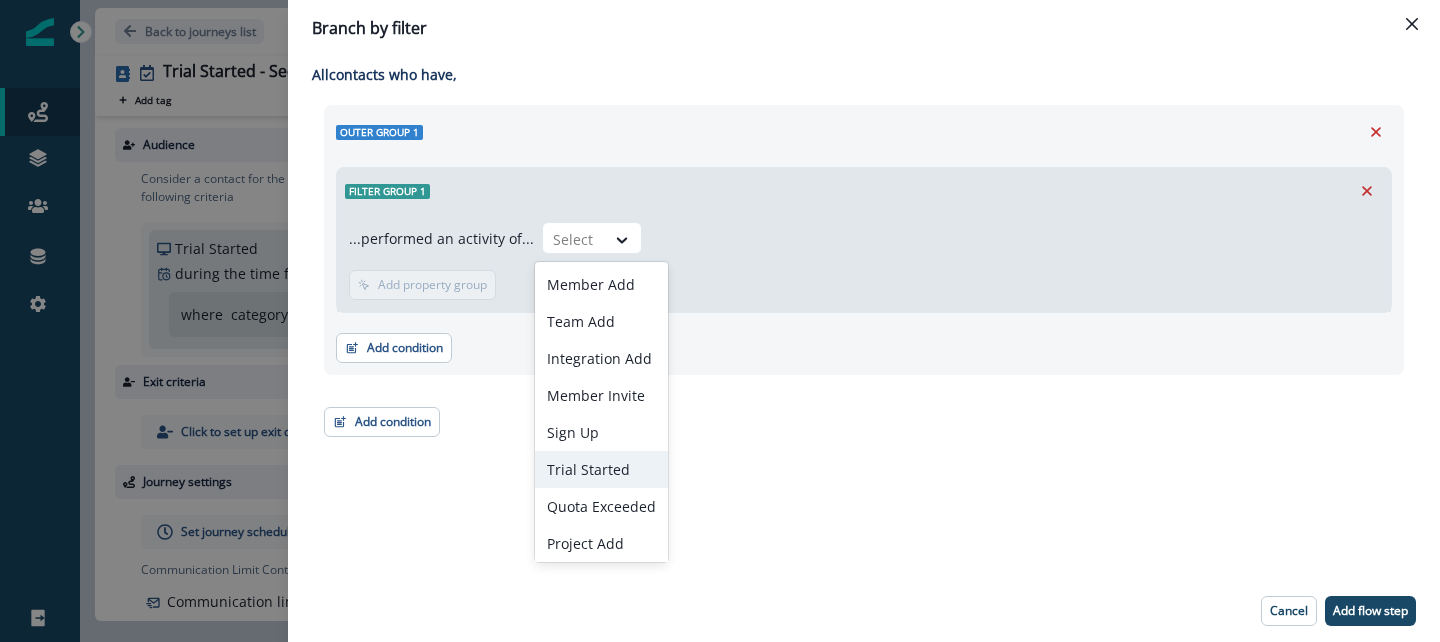 click on "Trial Started" at bounding box center [601, 469] 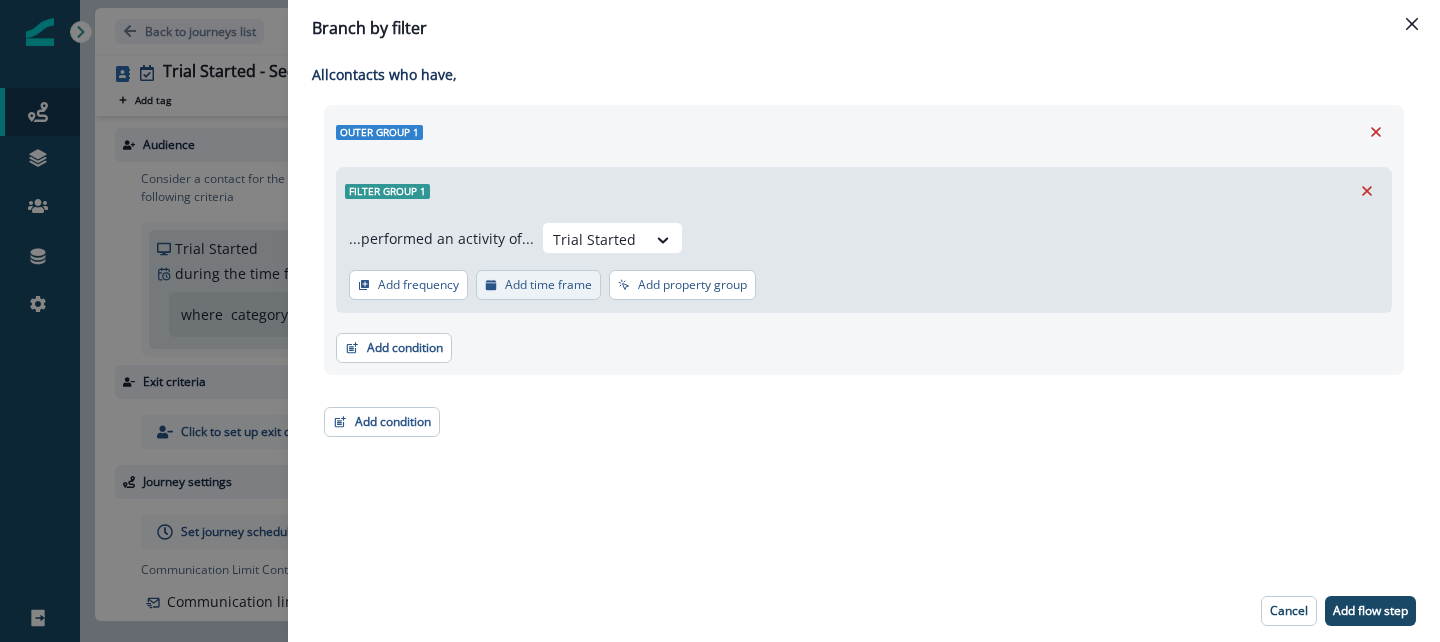 click on "Add time frame" at bounding box center [548, 285] 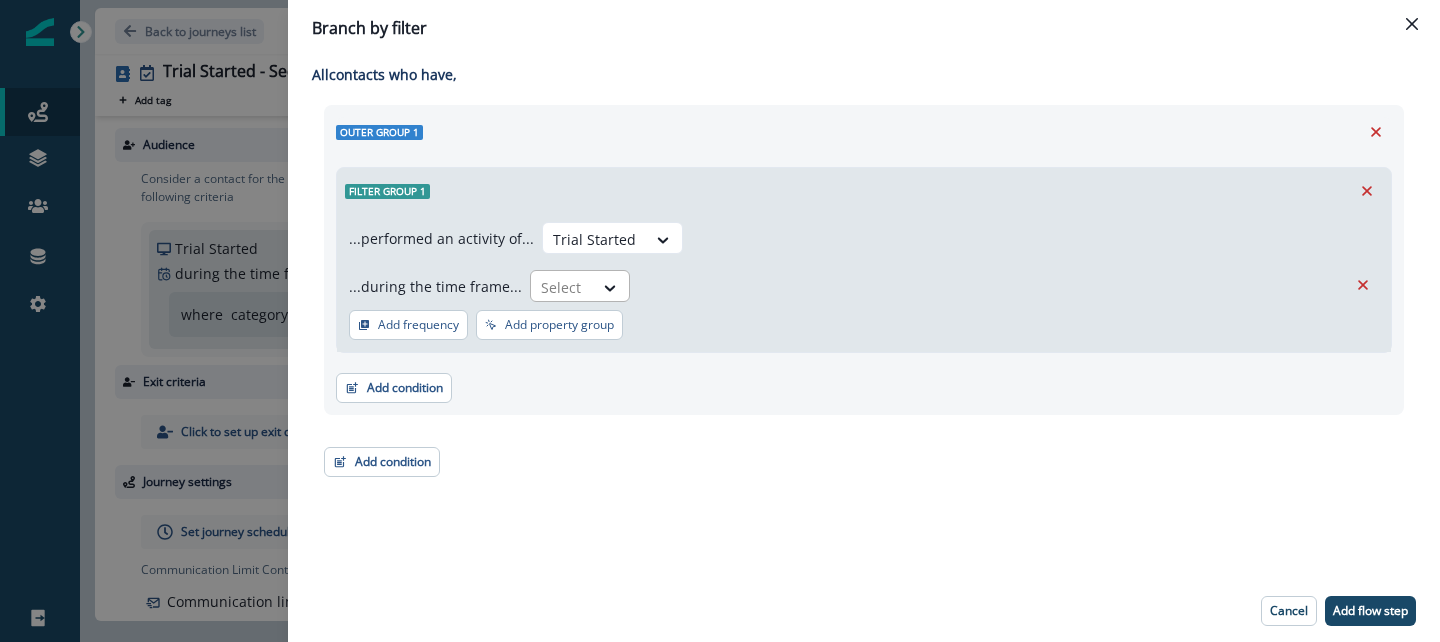 click at bounding box center (562, 287) 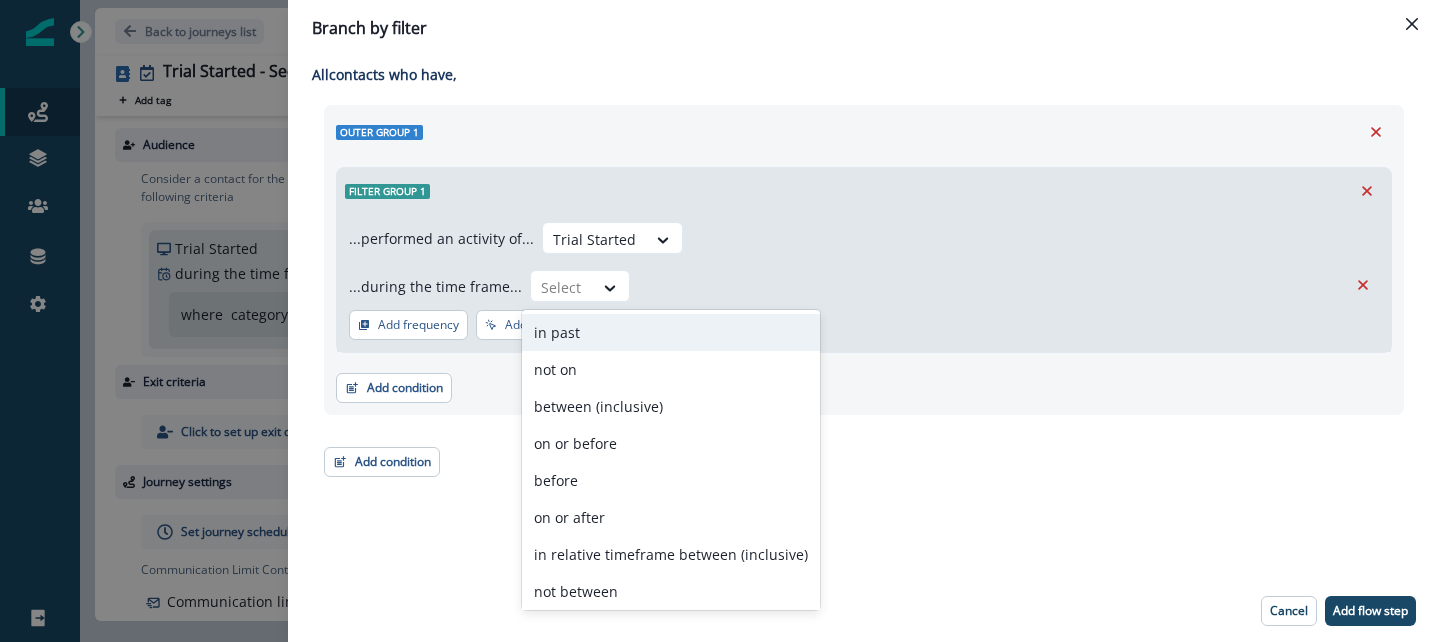 click on "...during the time frame... in past, 1 of 10. 10 results available. Use Up and Down to choose options, press Enter to select the currently focused option, press Escape to exit the menu, press Tab to select the option and exit the menu. Select" at bounding box center (848, 286) 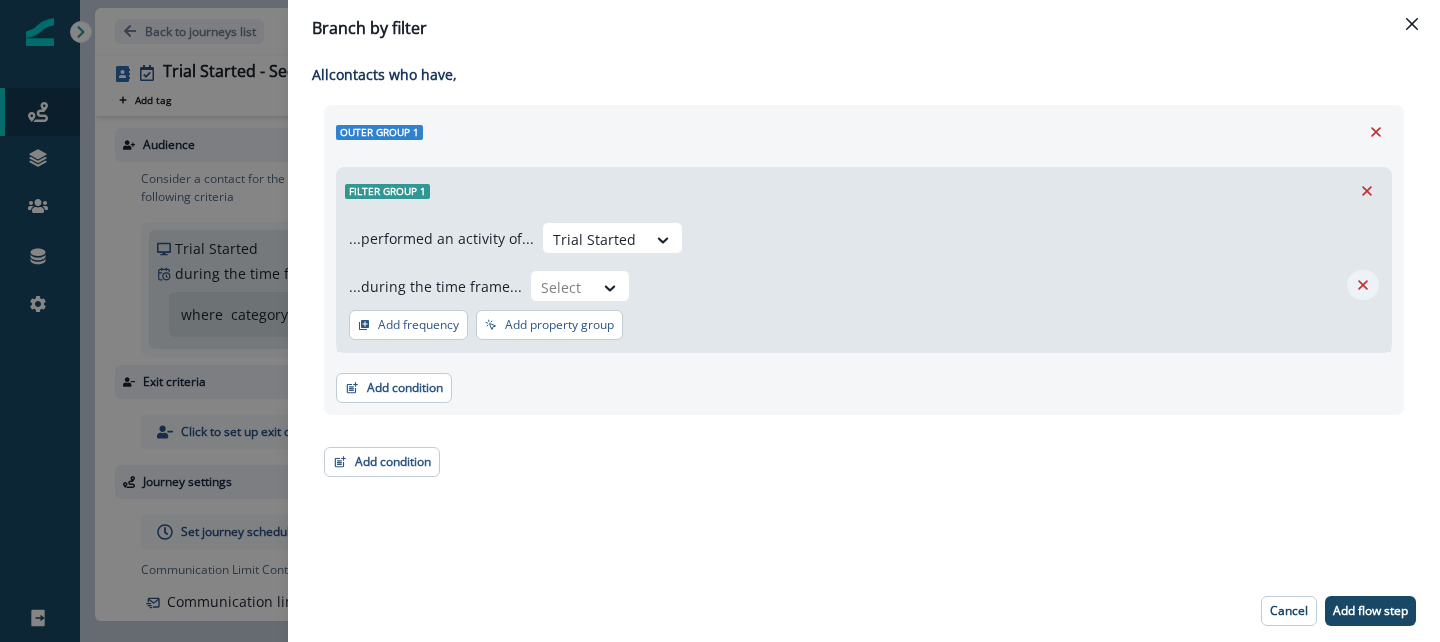 click at bounding box center (1363, 285) 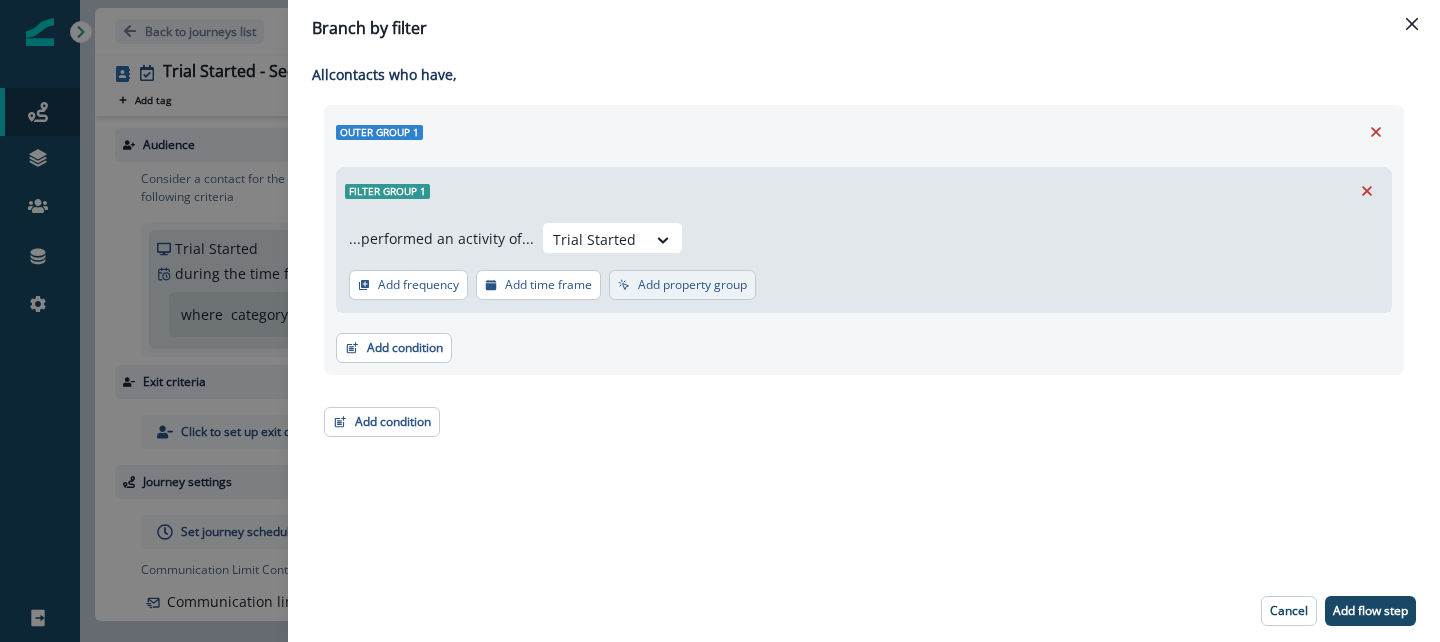 click on "Add property group" at bounding box center (692, 285) 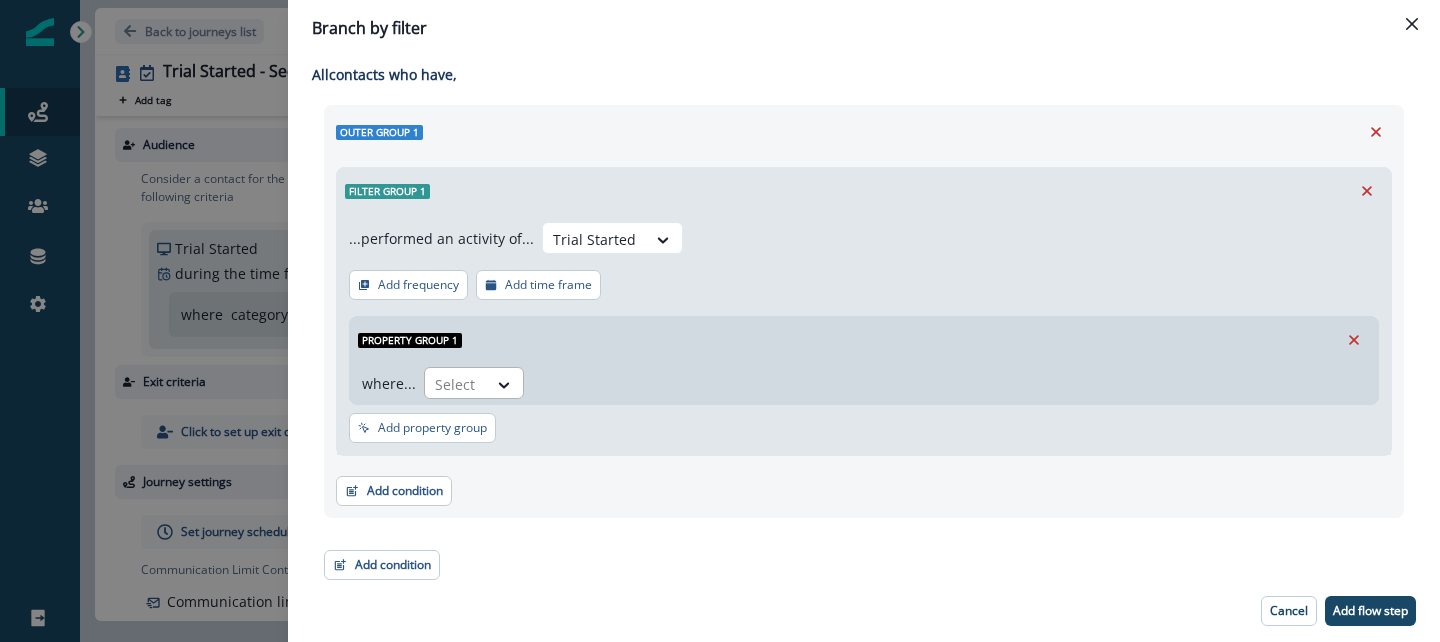 click at bounding box center (505, 384) 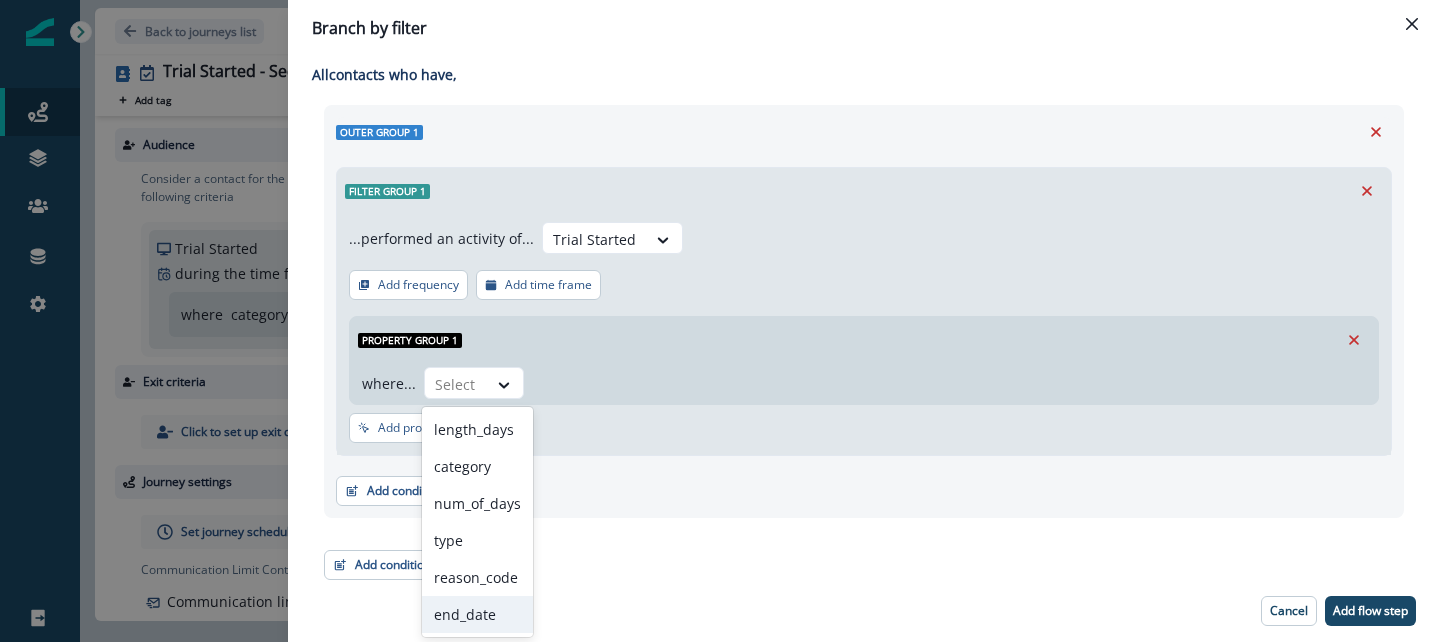 click on "end_date" at bounding box center [477, 614] 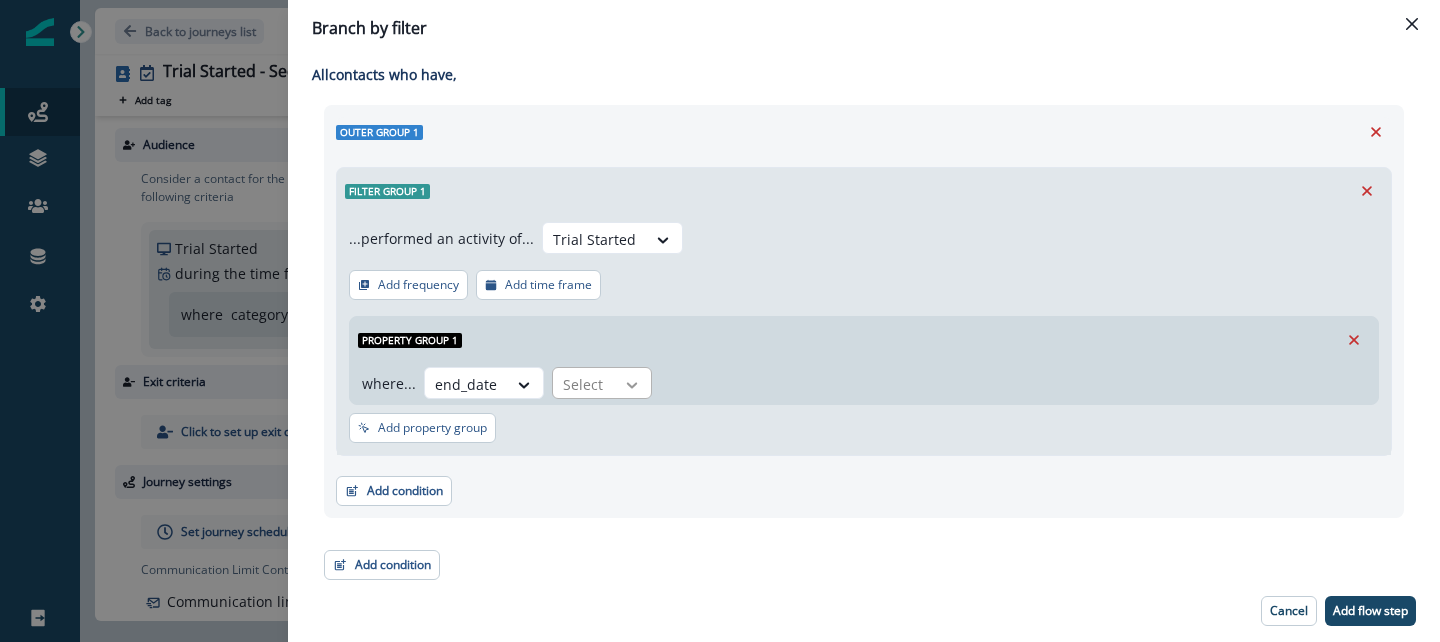 click at bounding box center (632, 385) 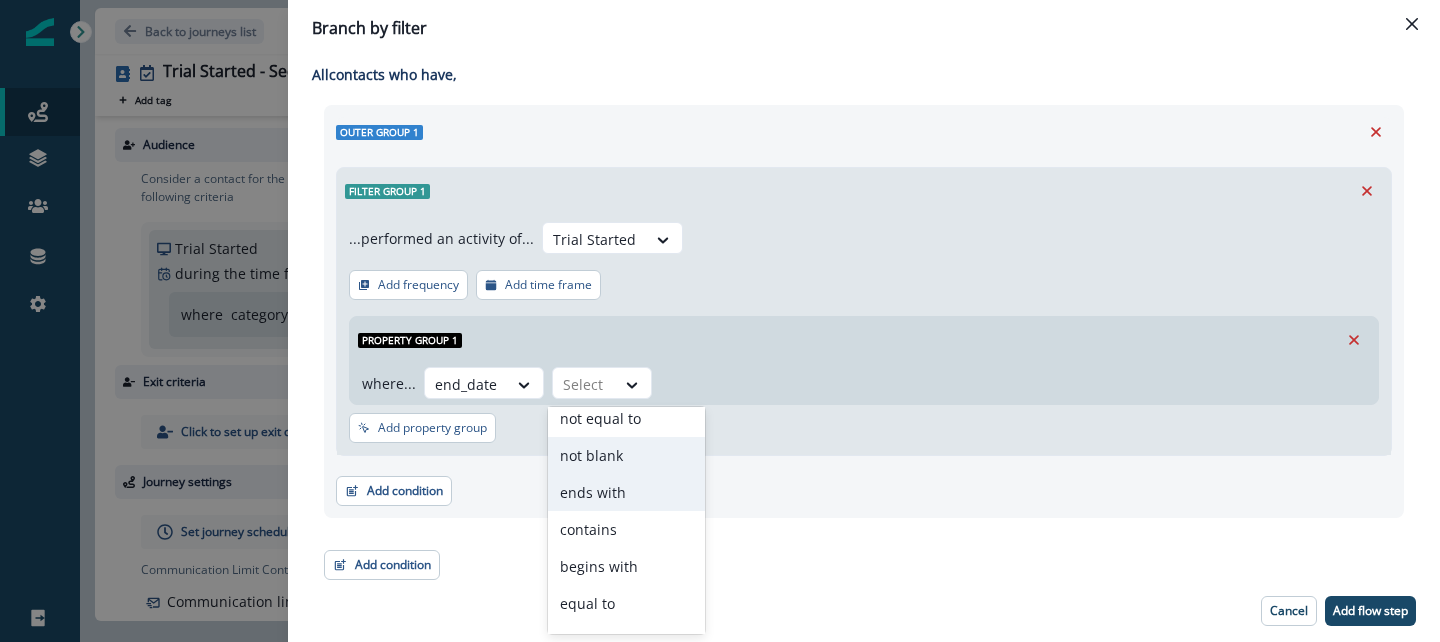 scroll, scrollTop: 0, scrollLeft: 0, axis: both 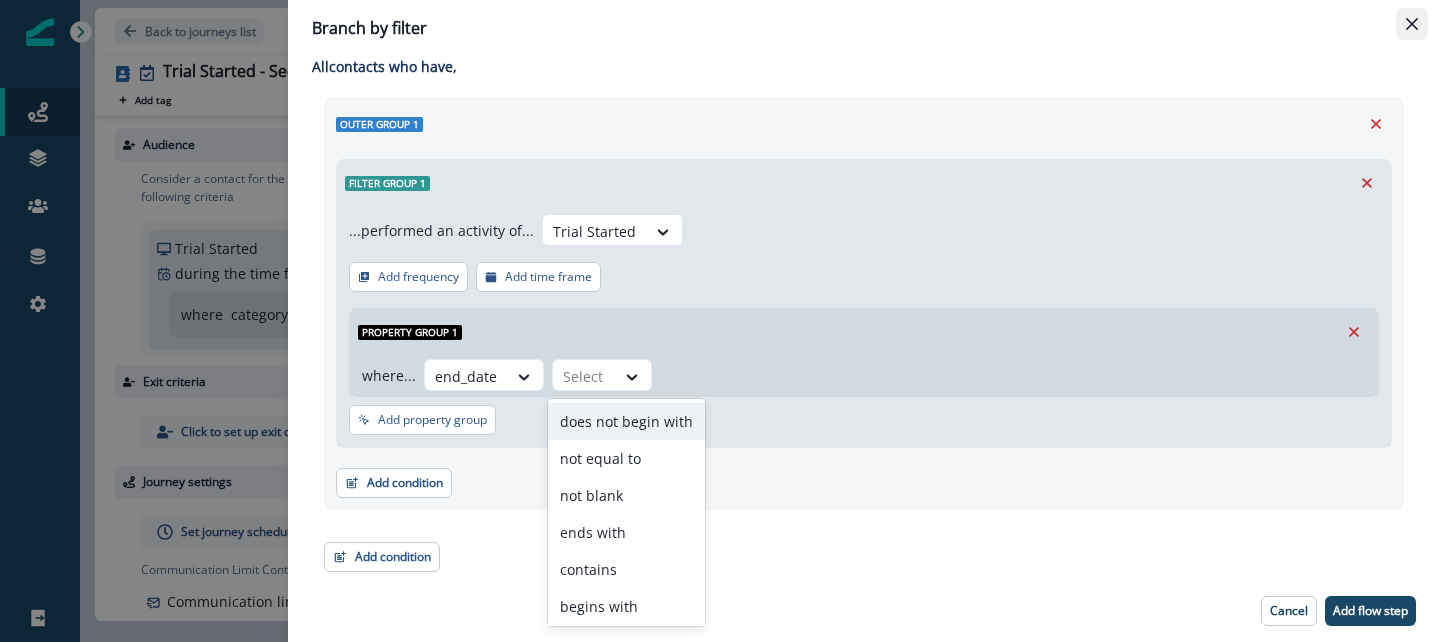click at bounding box center (1412, 24) 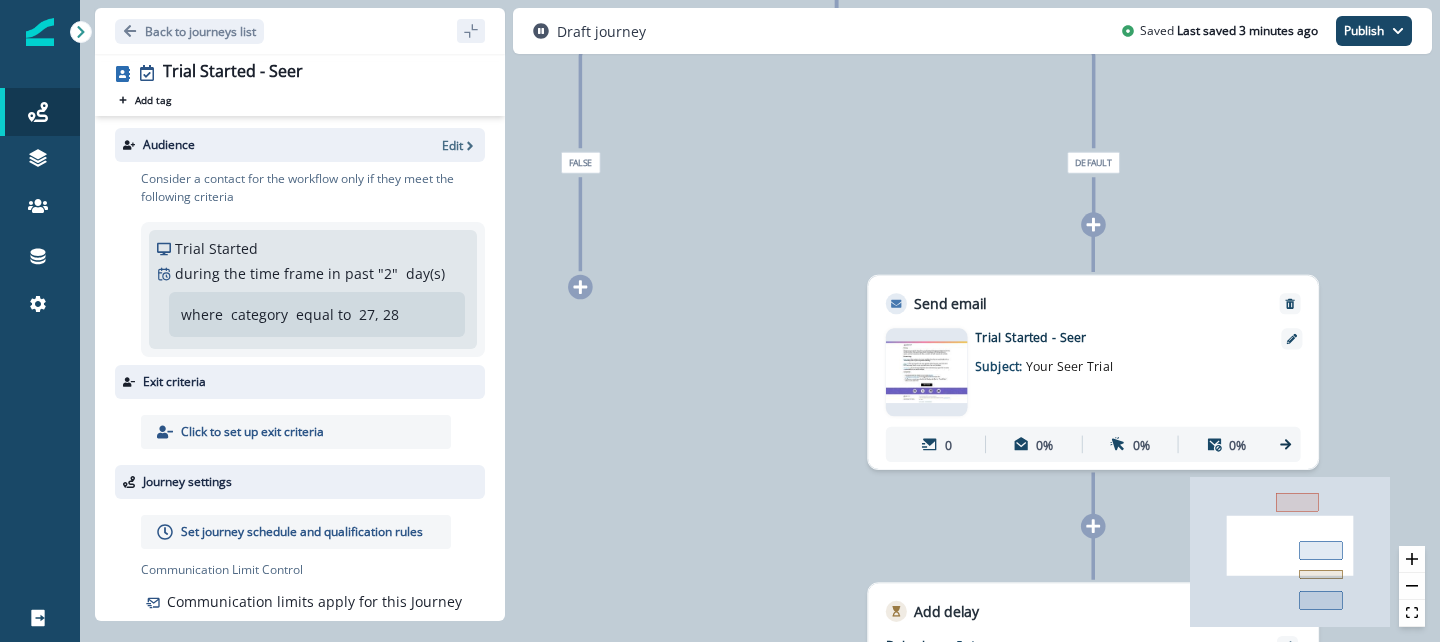 click on "0 contact has entered the journey Branch by value product user.sentry_consent with conditions: false   The Values would be evaluated in order. false  Default Send email Email asset changed, journey reports will be subject to change This asset has overrides for  Trial Started - Seer Subject:   Your Seer Trial 0 0% 0% 0% Add delay Delay by:  5 days Delay details incomplete Scheduled according to  workspace  timezone Send email Email asset changed, journey reports will be subject to change This asset has overrides for  Trial Started - Seer Email 2 Subject:   Seer + MCP = AI debugging that actually works 0 0% 0% 0%" at bounding box center [760, 321] 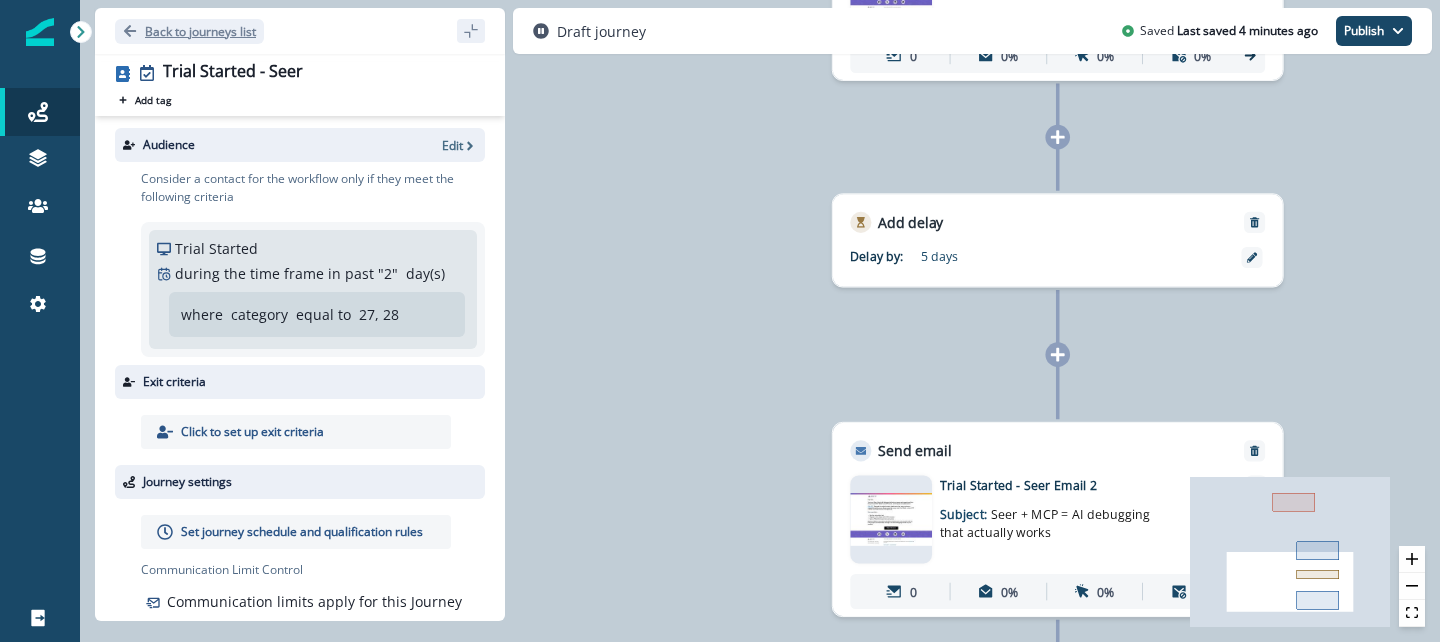 click on "Back to journeys list" at bounding box center (200, 31) 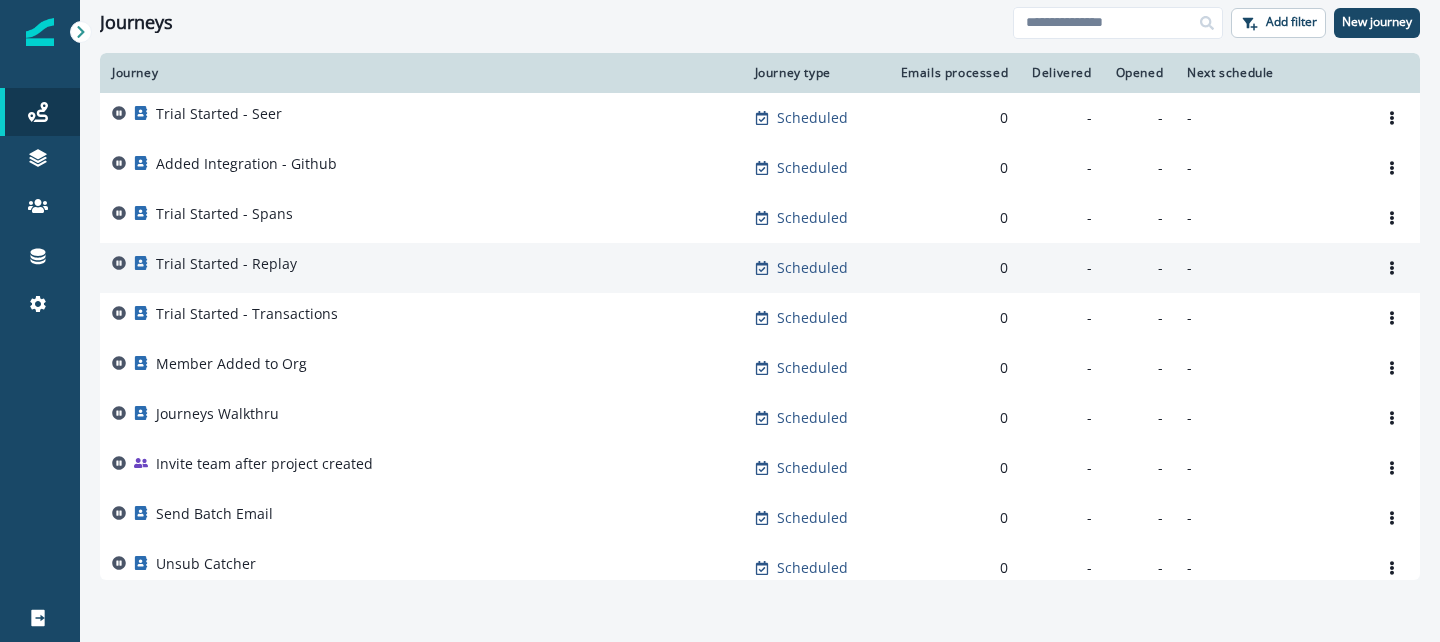 click on "Trial Started - Replay" at bounding box center (421, 268) 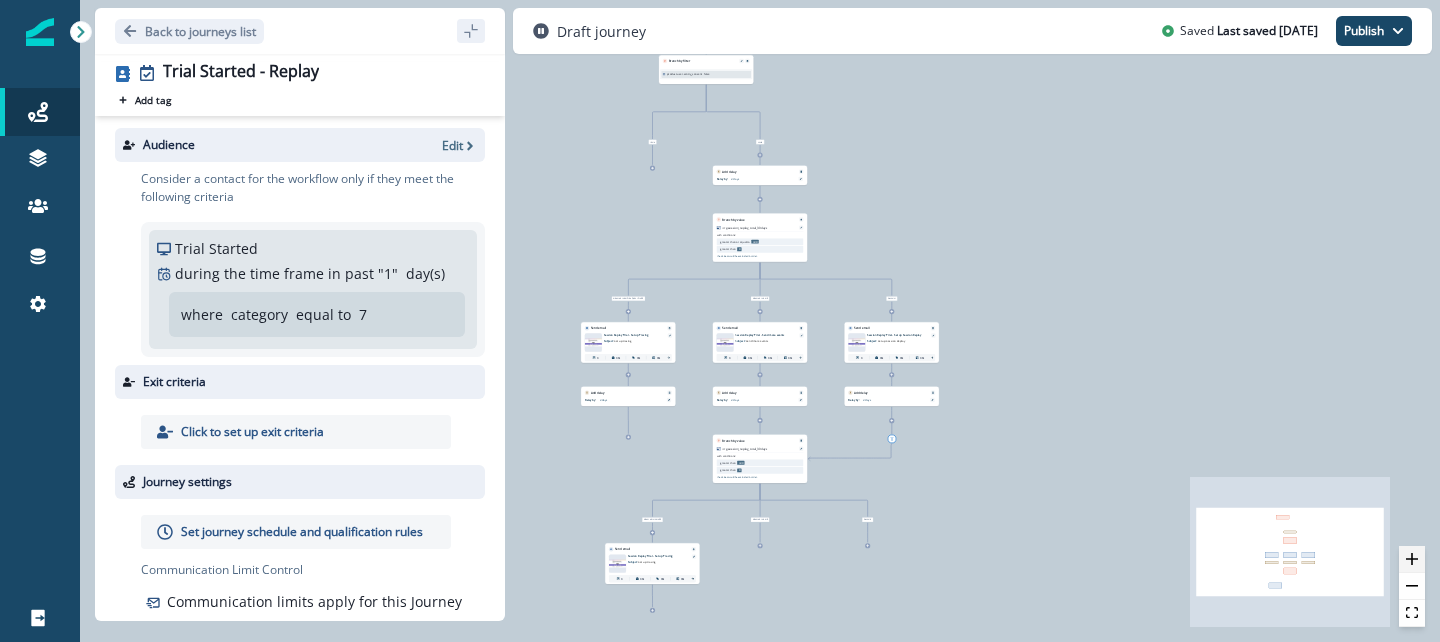 click 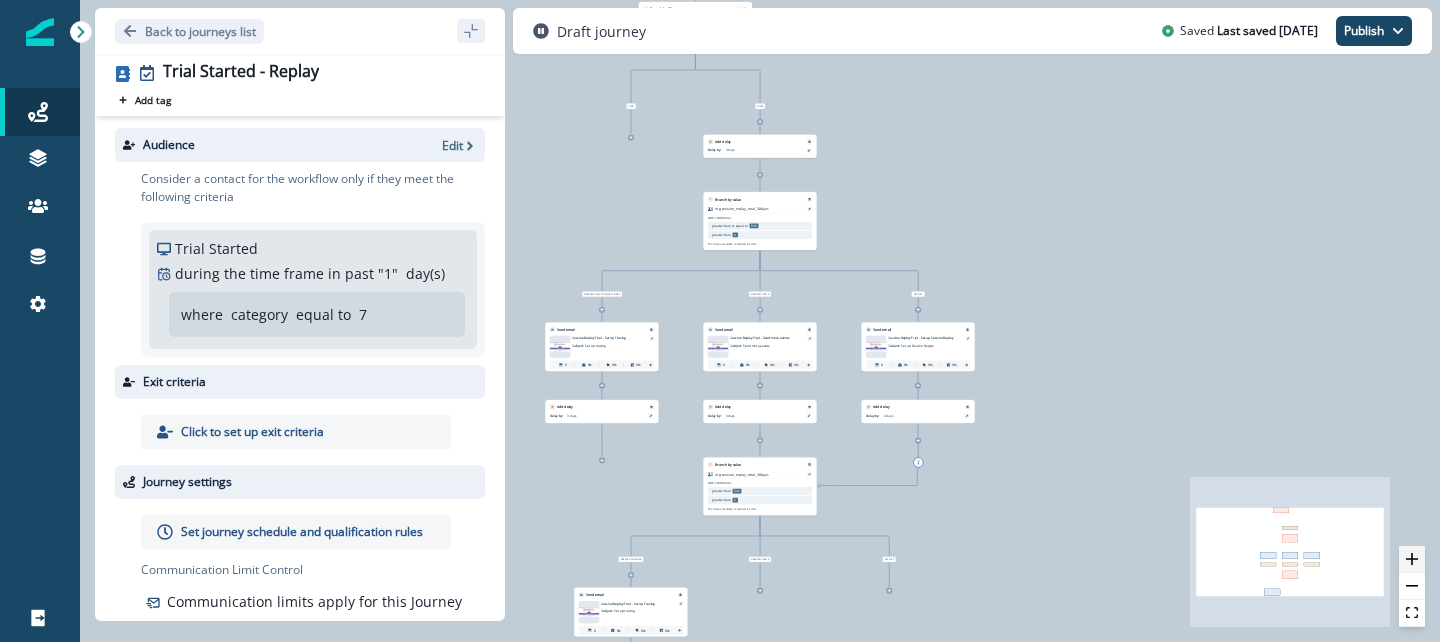 click 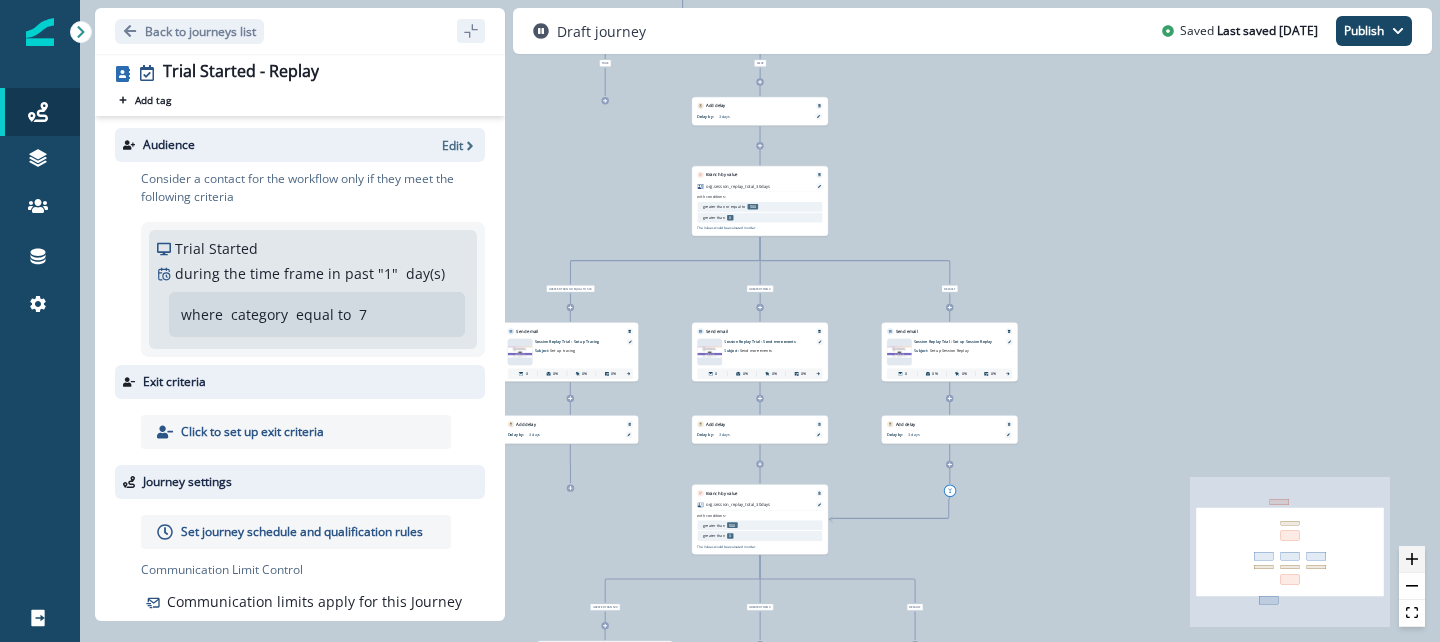 click 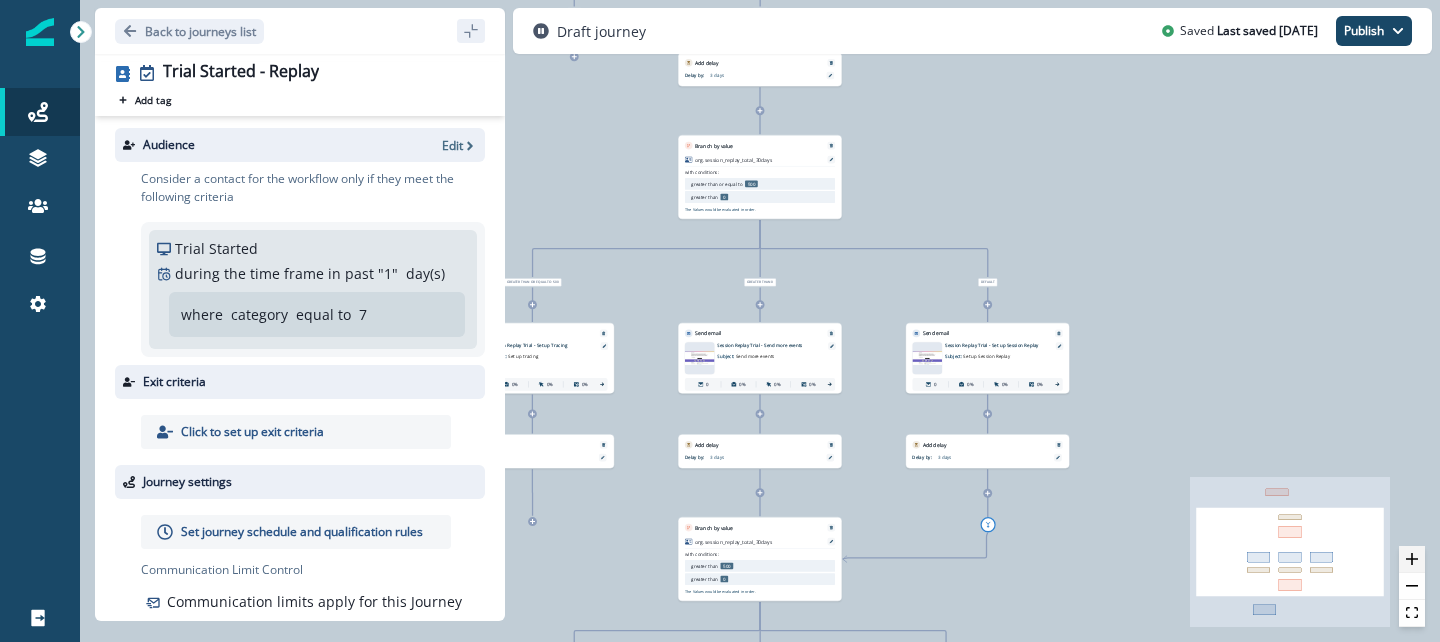 click 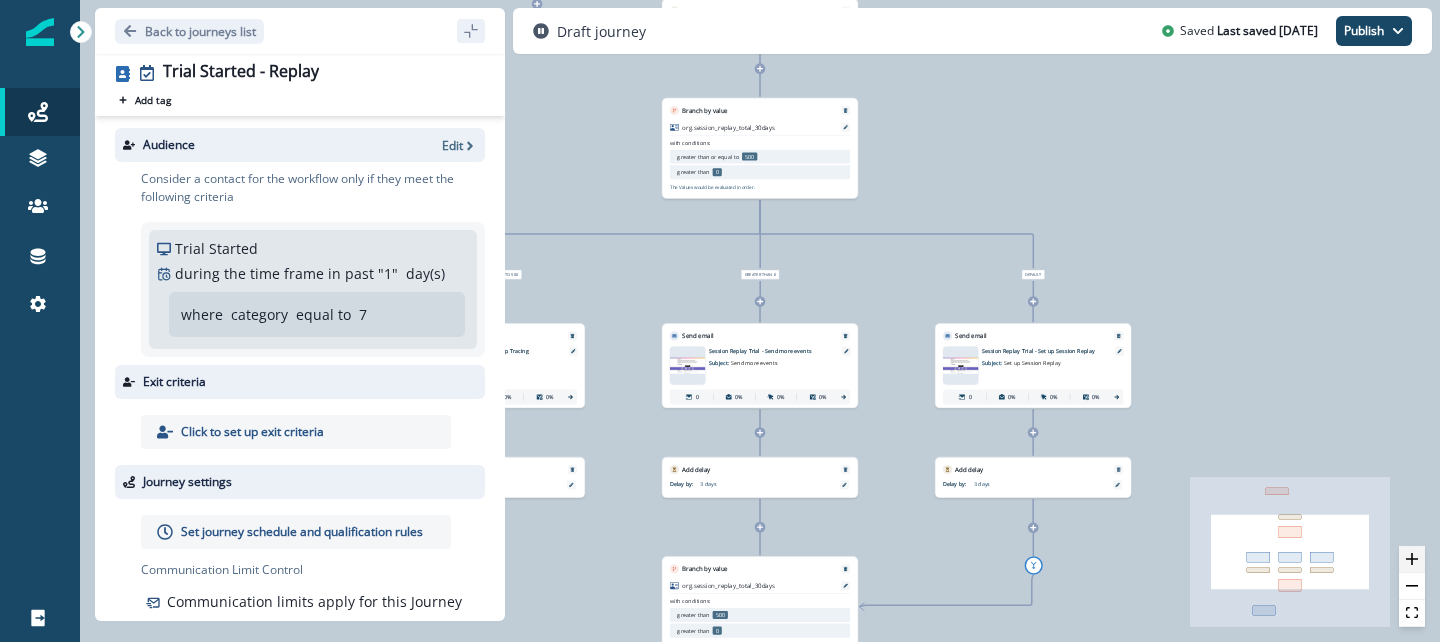 click 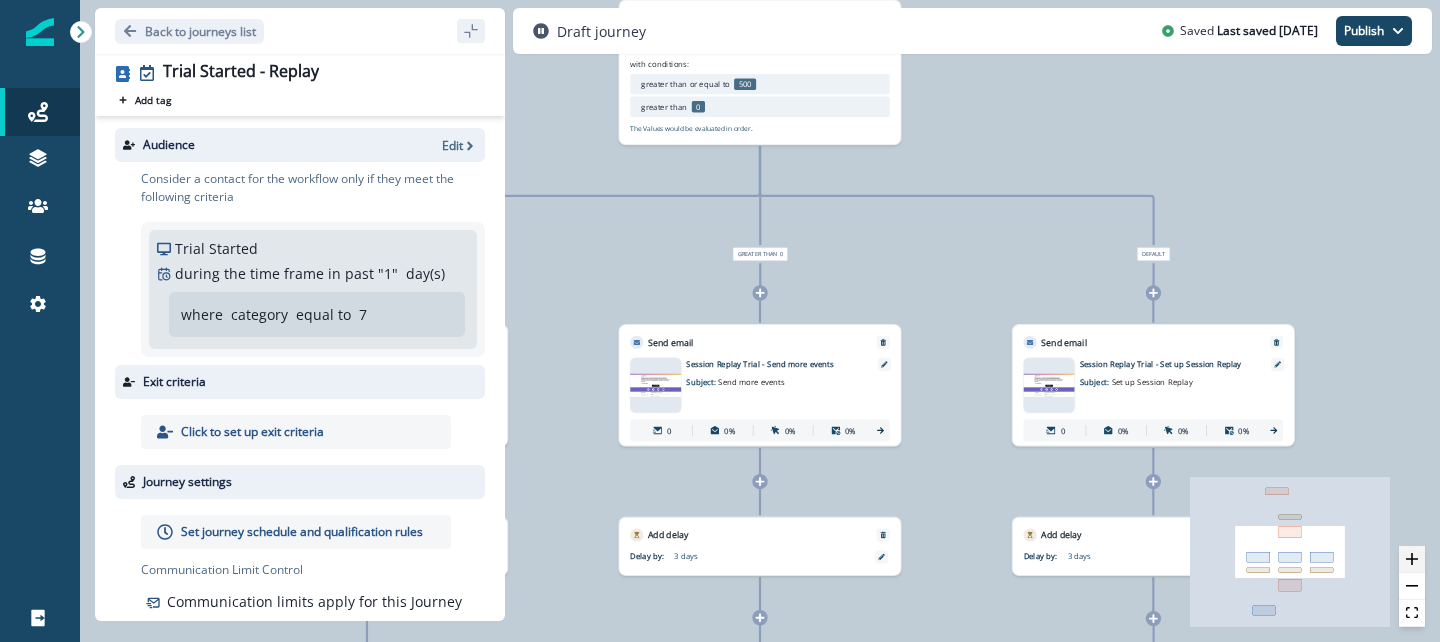 click 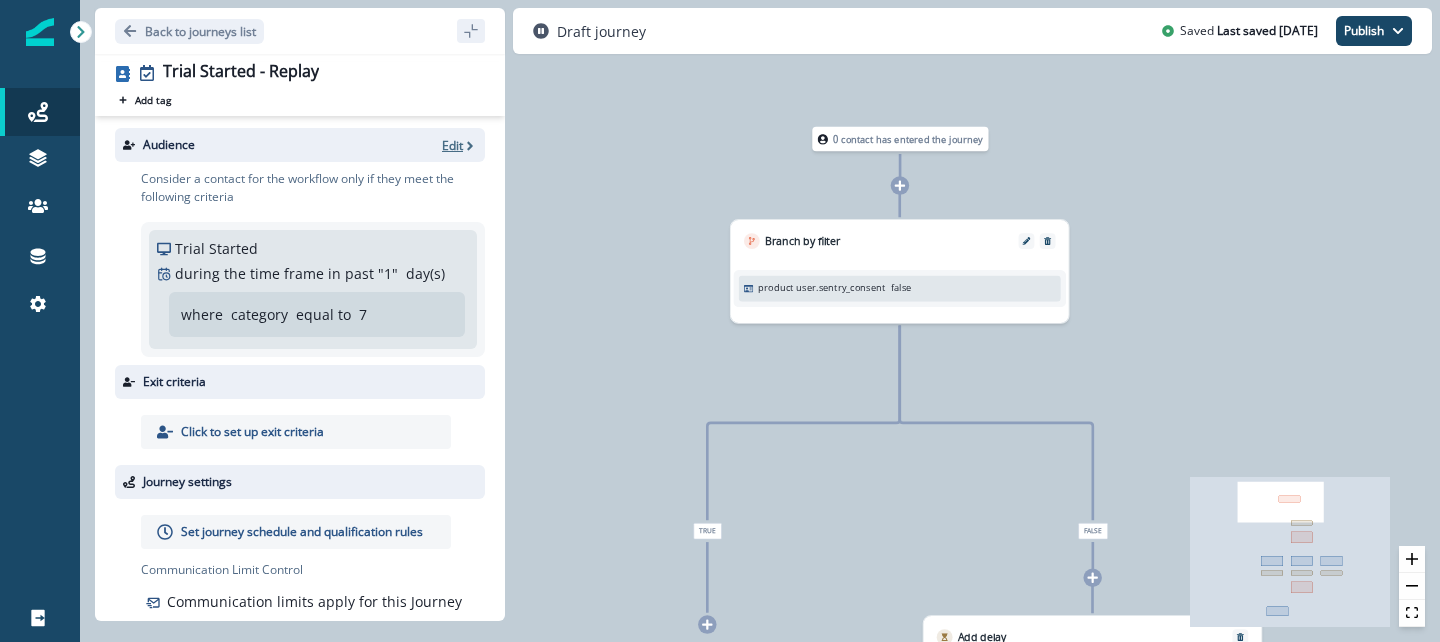click on "Edit" at bounding box center [452, 145] 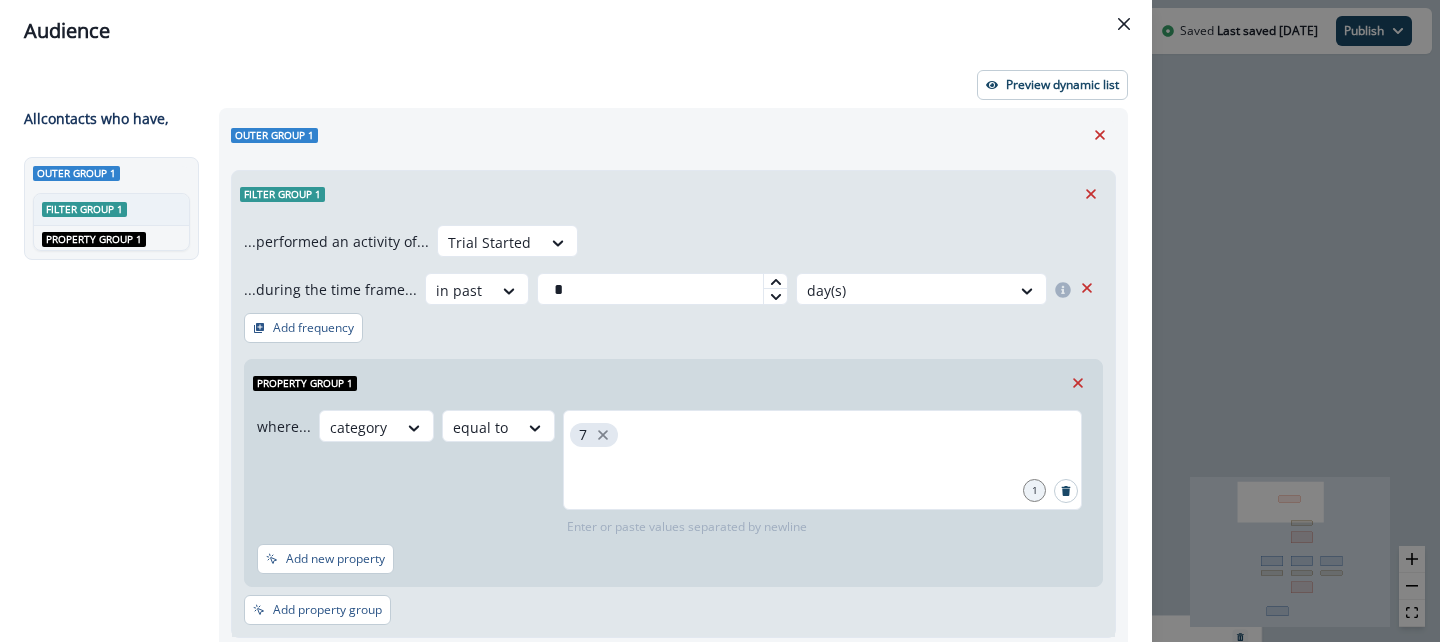 click 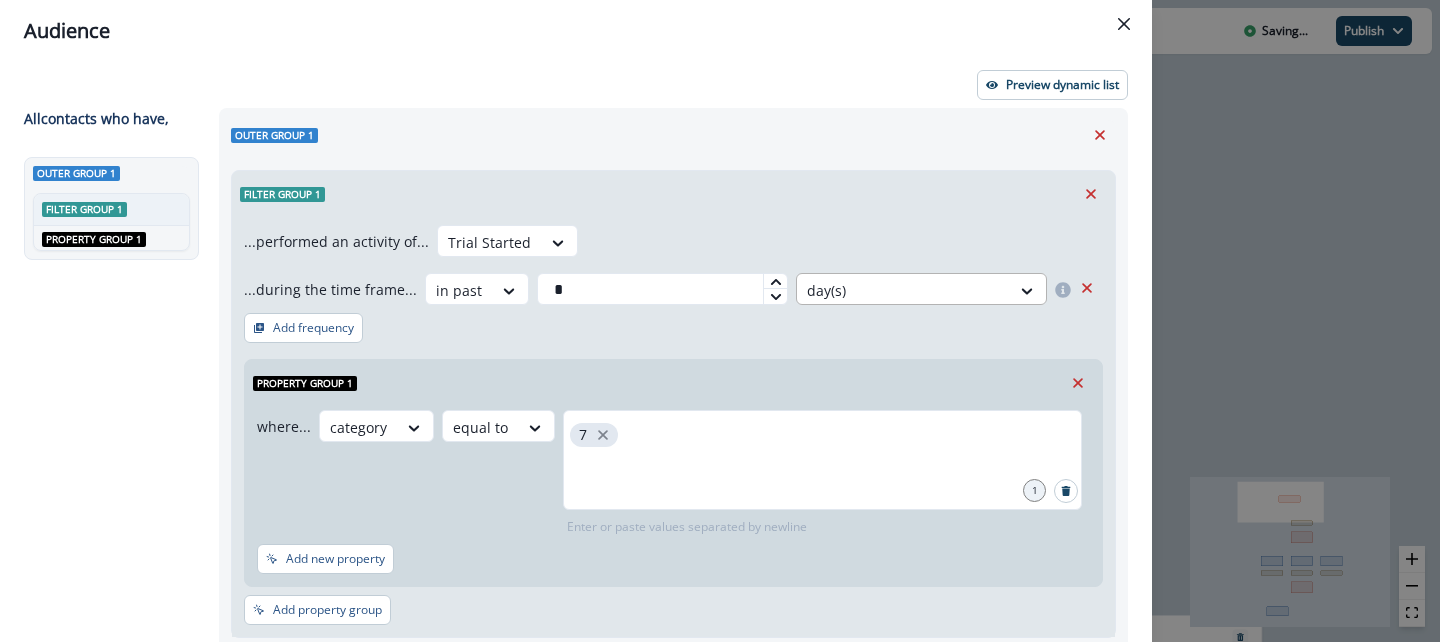 scroll, scrollTop: 128, scrollLeft: 0, axis: vertical 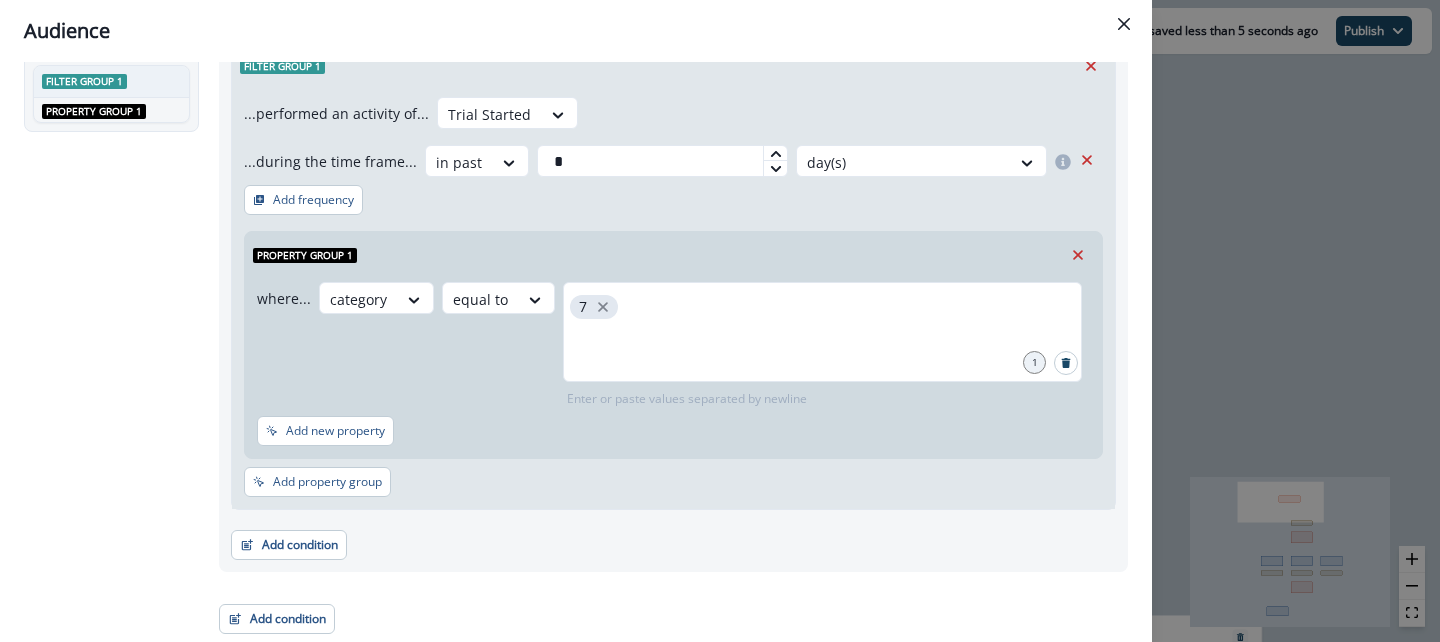 click on "Audience Preview dynamic list All  contact s who have, Outer group 1 Filter group 1 AND Property group
1 Outer group 1 Filter group 1 ...performed an activity of... Trial Started ...during the time frame... in past * day(s) Add frequency Property group 1 where... category equal to 7 1 Enter or paste values separated by newline Add new property Add property group Add condition Contact properties A person property Performed a product event Performed a marketing activity Performed a web activity List membership Salesforce campaign membership Add condition Contact properties A person property Performed a product event Performed a marketing activity Performed a web activity List membership Salesforce campaign membership Grouped properties Account members" at bounding box center [720, 321] 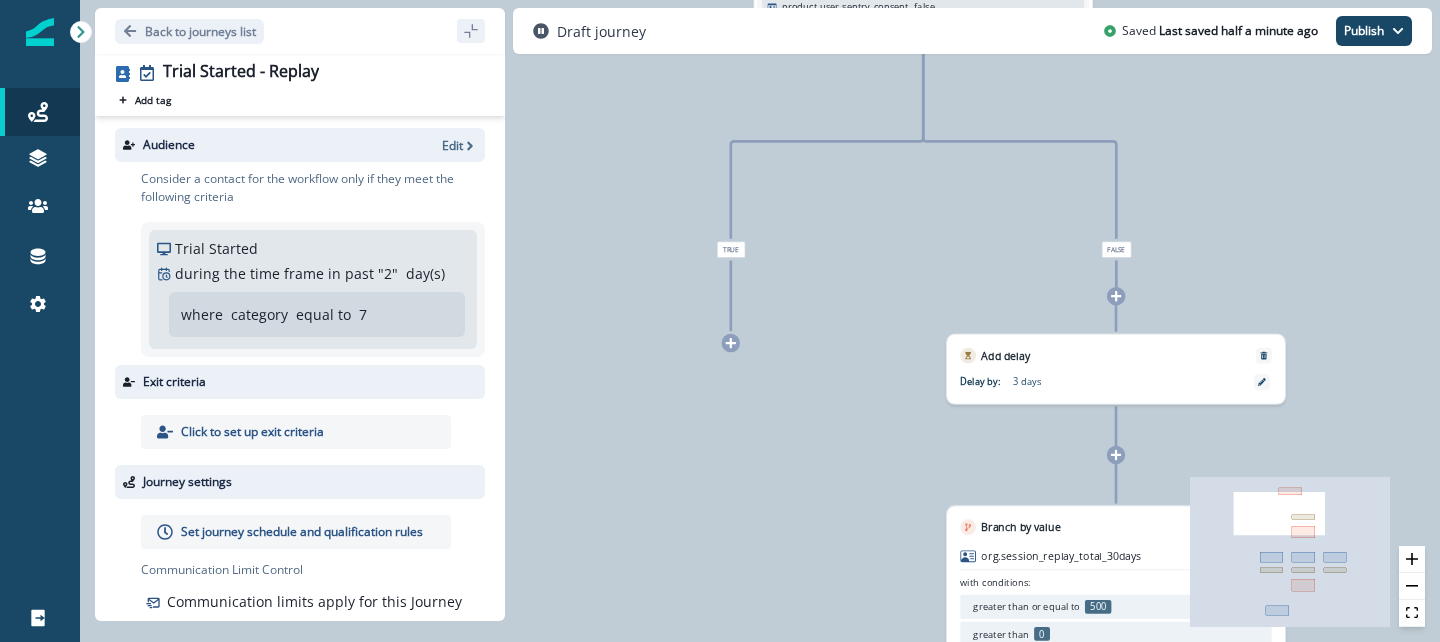 drag, startPoint x: 1154, startPoint y: 363, endPoint x: 1000, endPoint y: 362, distance: 154.00325 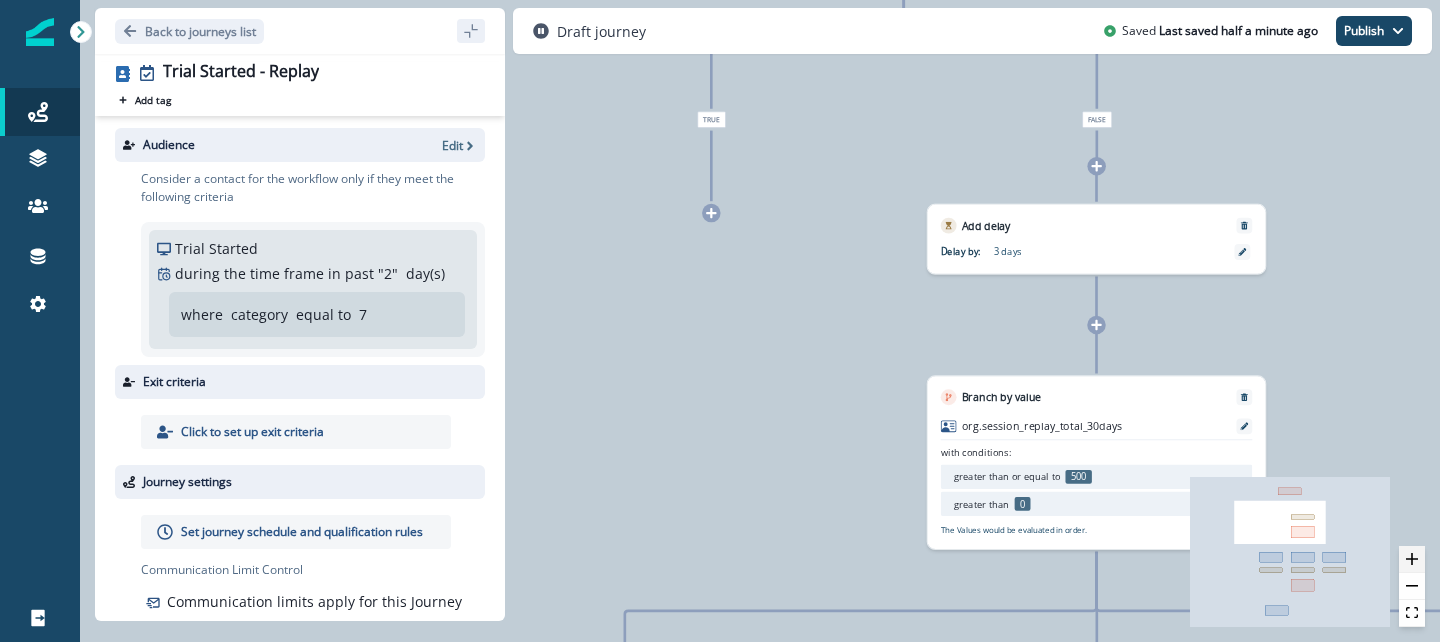 click at bounding box center [1412, 559] 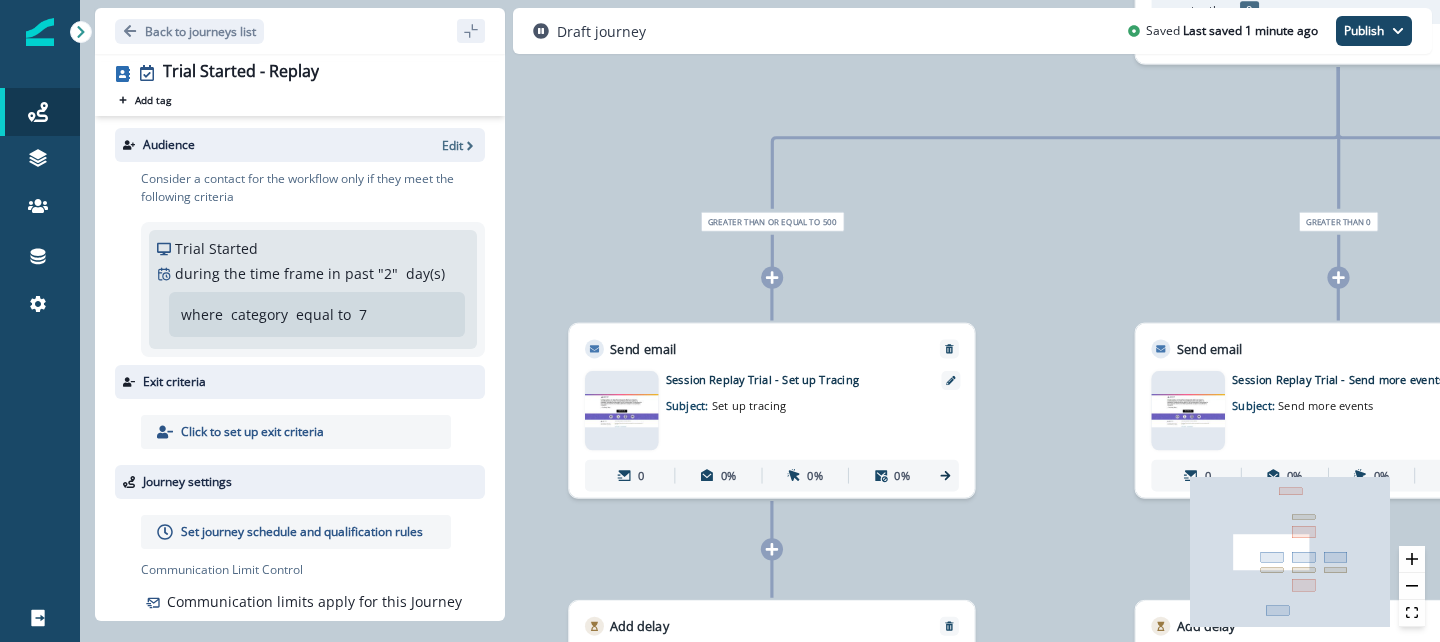 click on "Set up tracing" at bounding box center [749, 405] 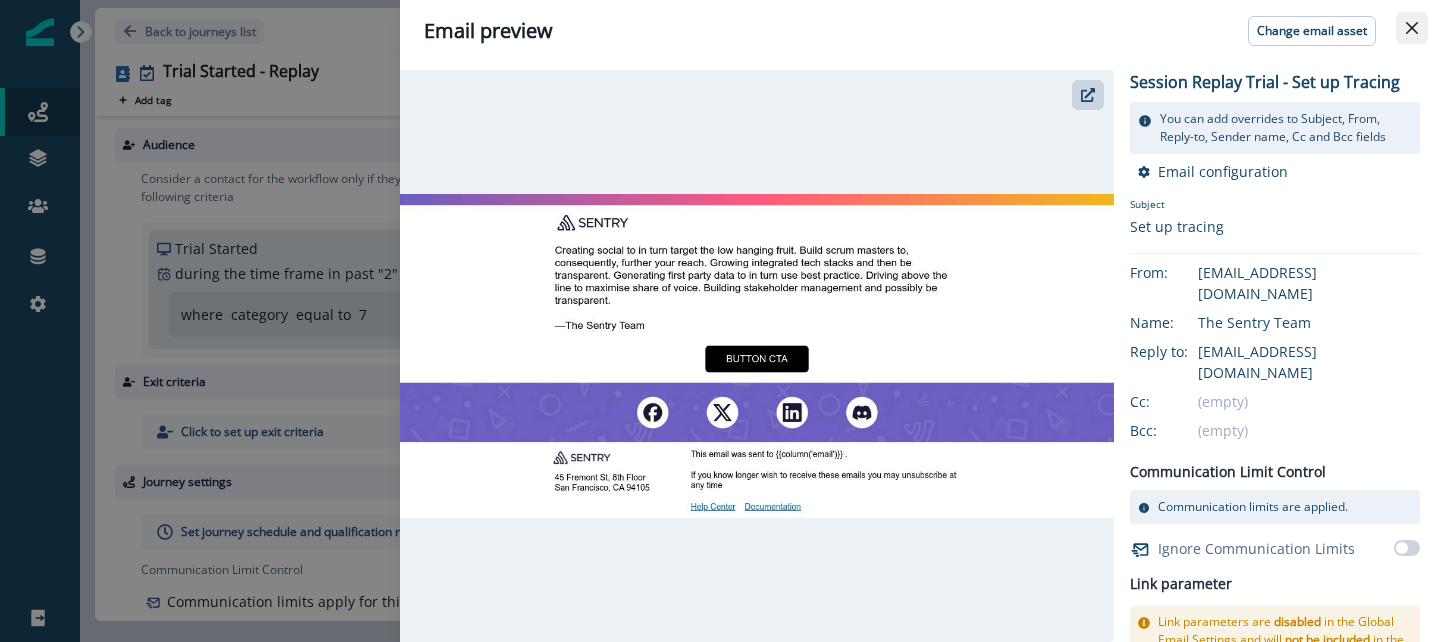 click at bounding box center [1412, 28] 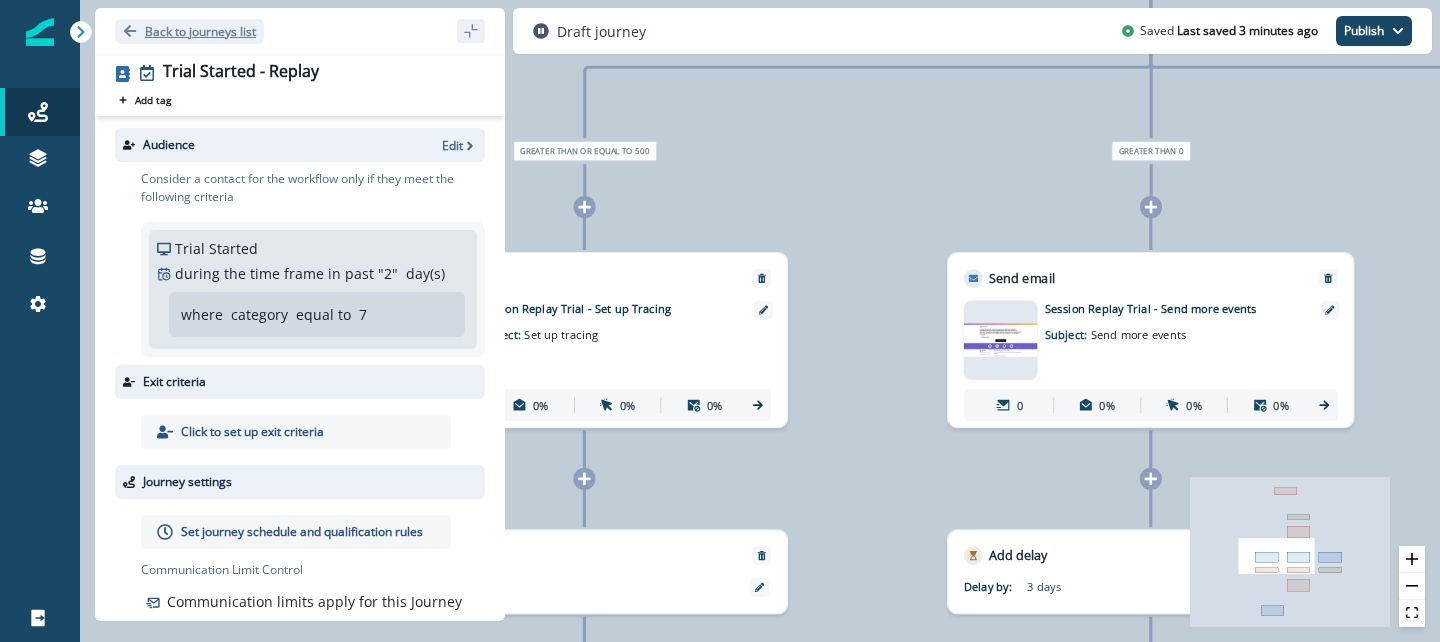 click on "Back to journeys list" at bounding box center [200, 31] 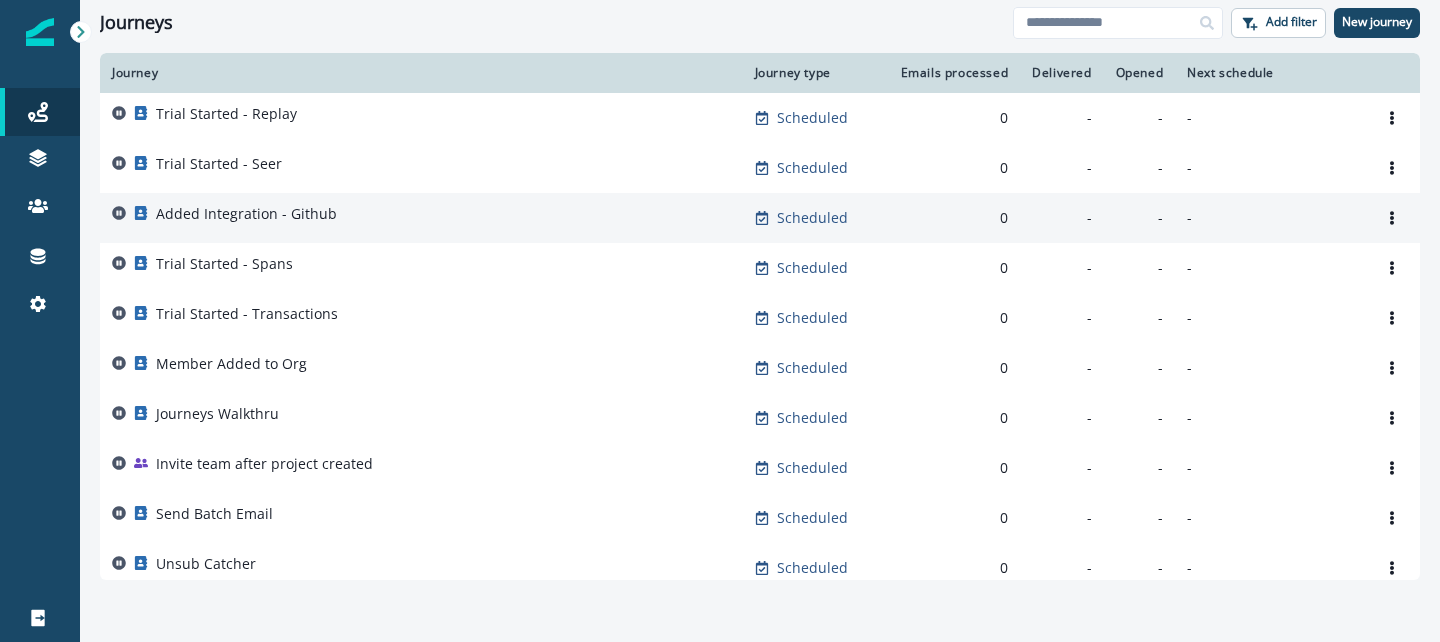 click on "Added Integration - Github" at bounding box center (421, 218) 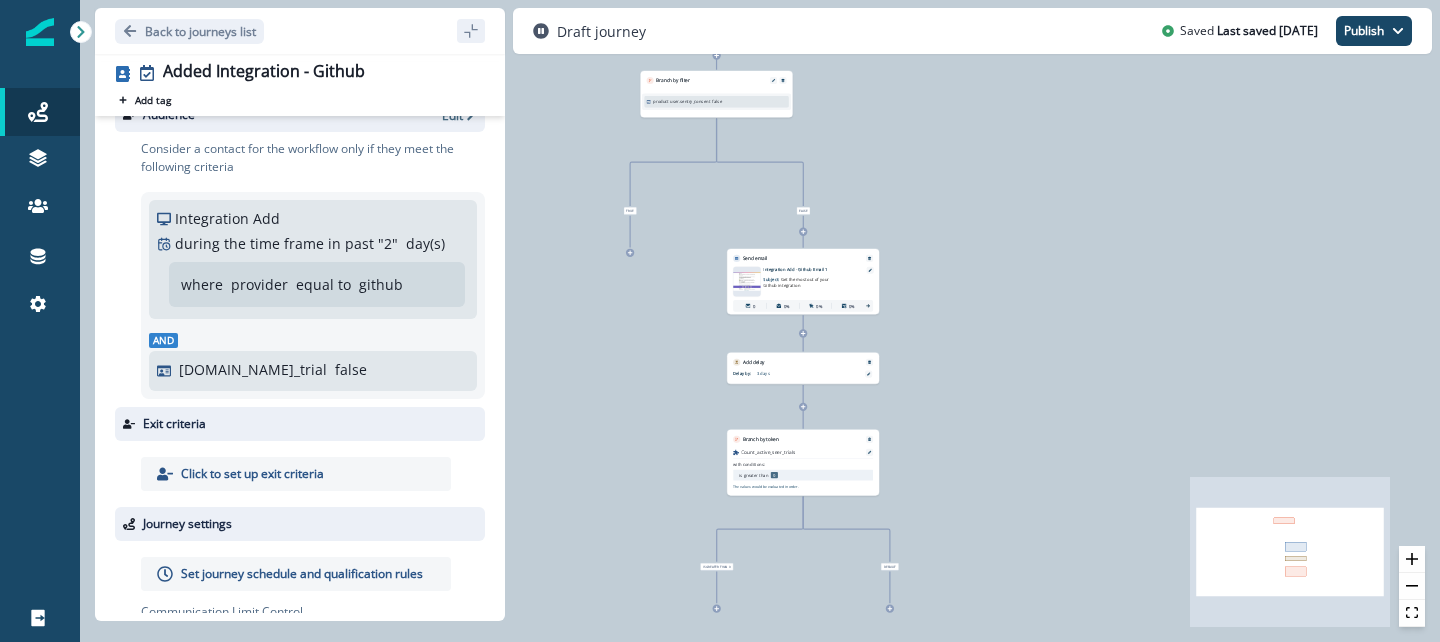 scroll, scrollTop: 38, scrollLeft: 0, axis: vertical 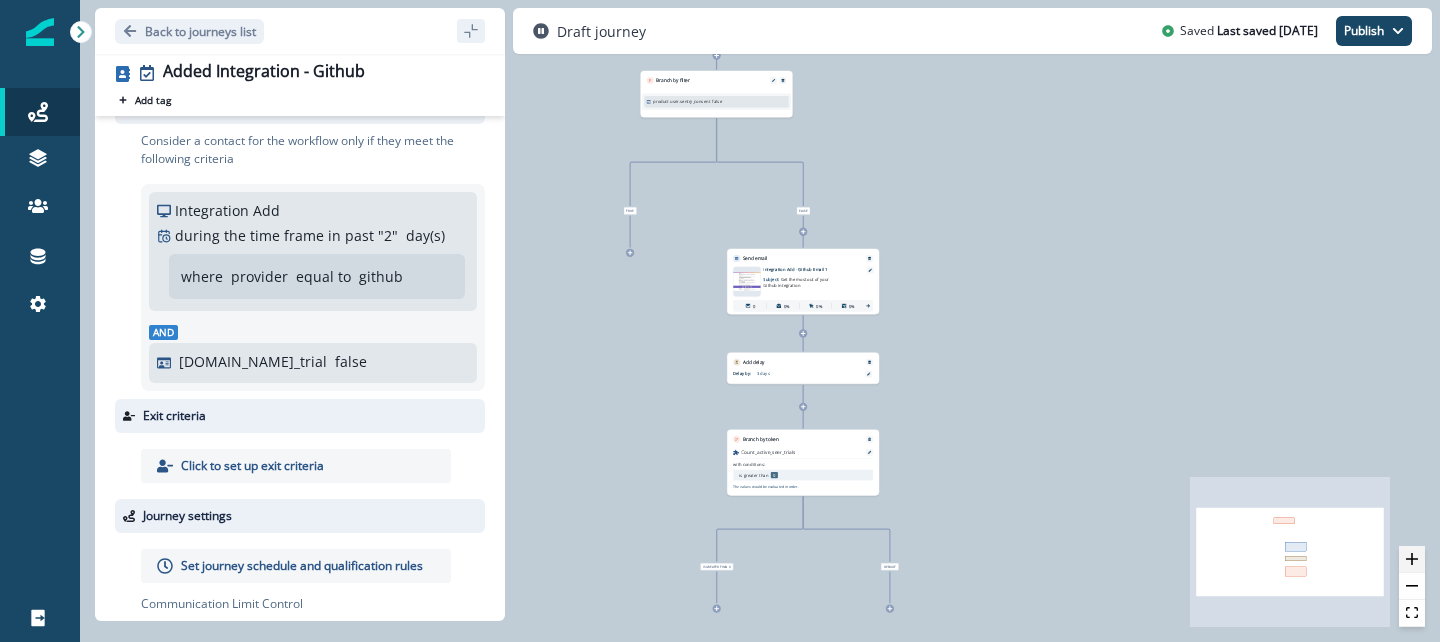 click at bounding box center [1412, 559] 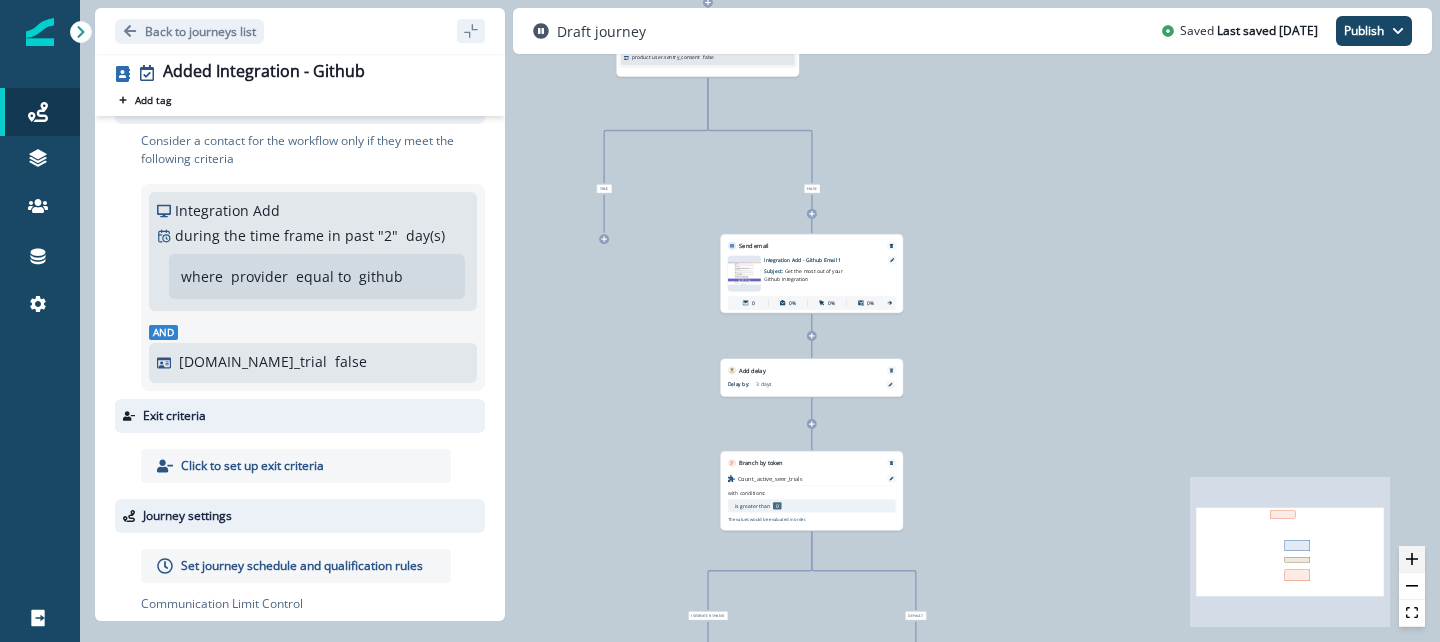 click at bounding box center [1412, 559] 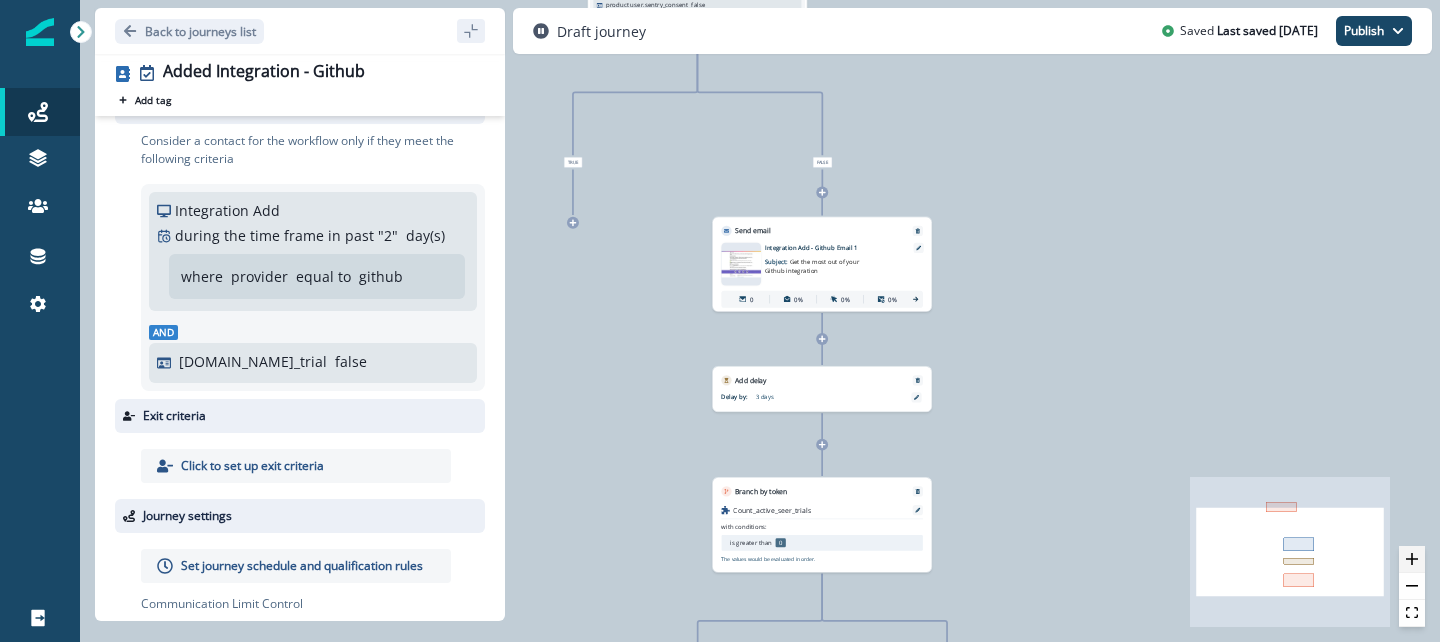 click at bounding box center [1412, 559] 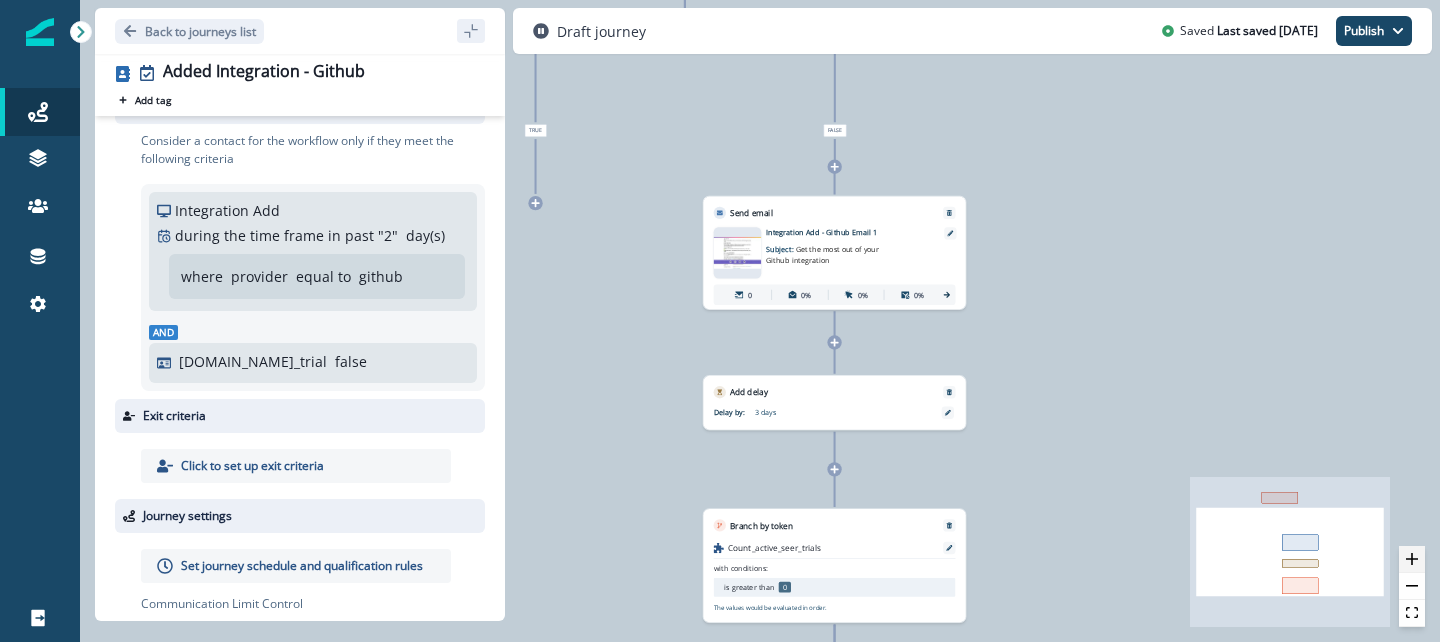 click at bounding box center (1412, 559) 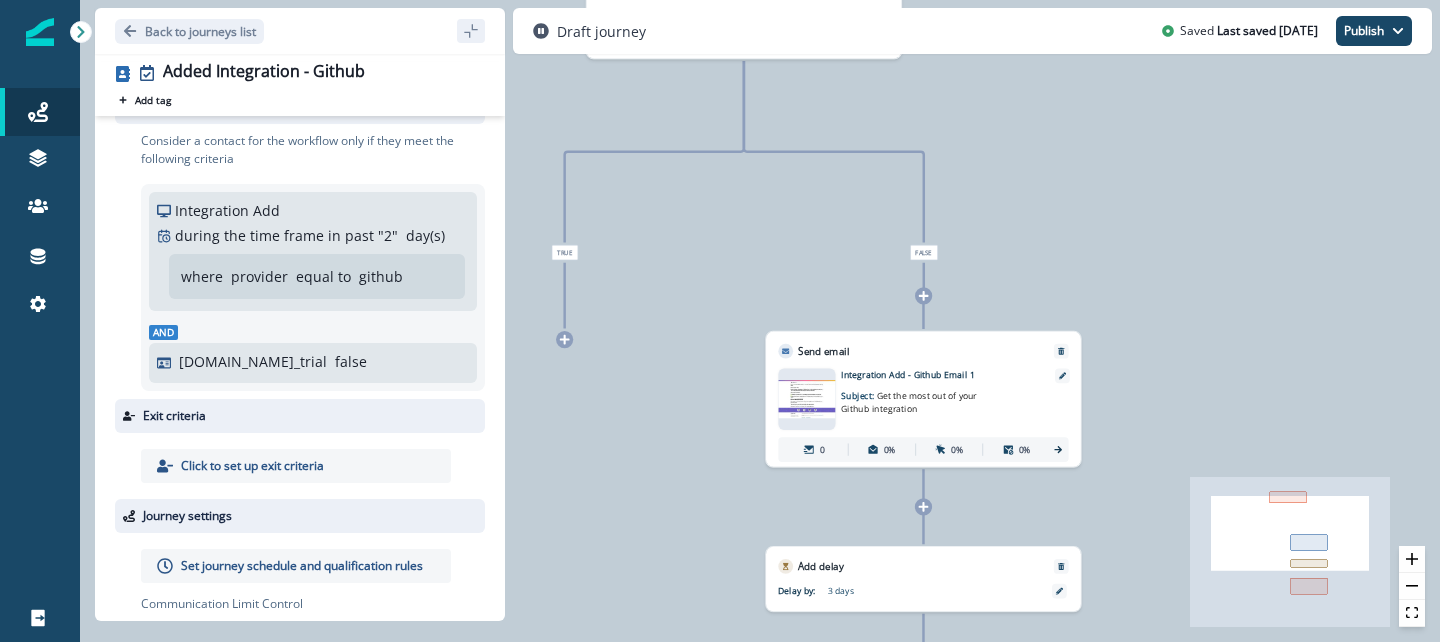 click on "Get the most out of your Github integration" at bounding box center [909, 401] 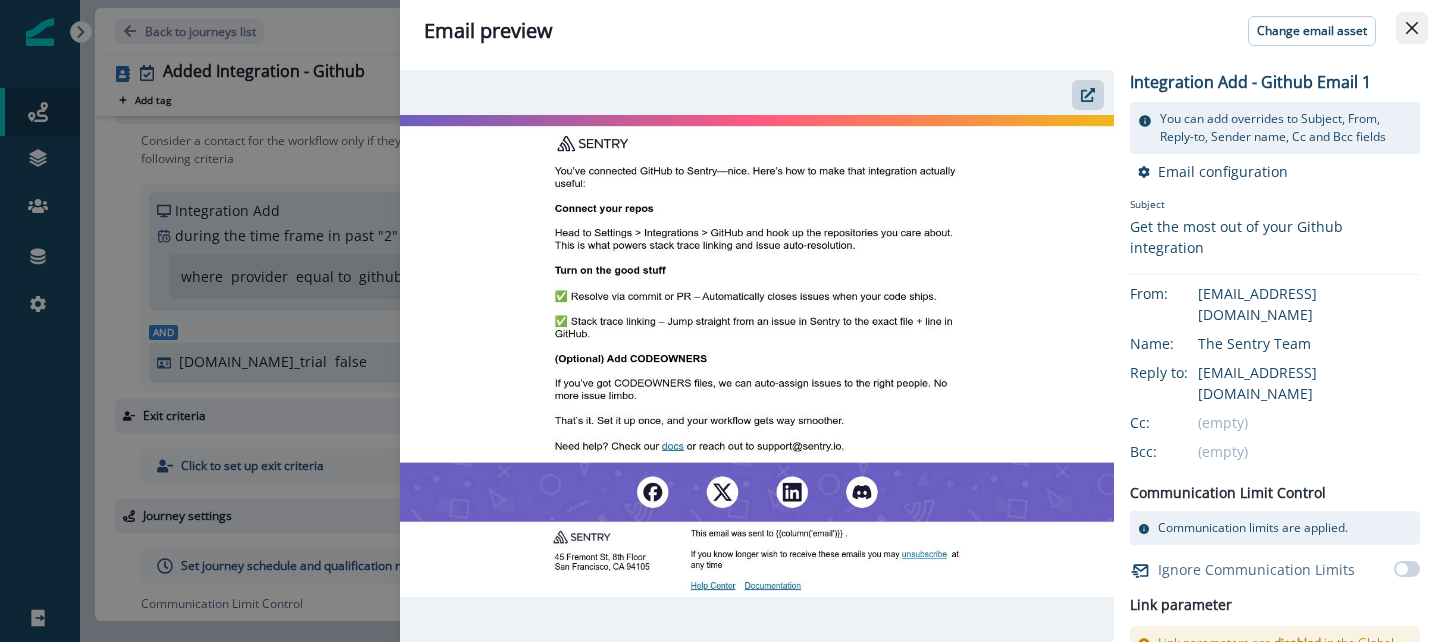 click 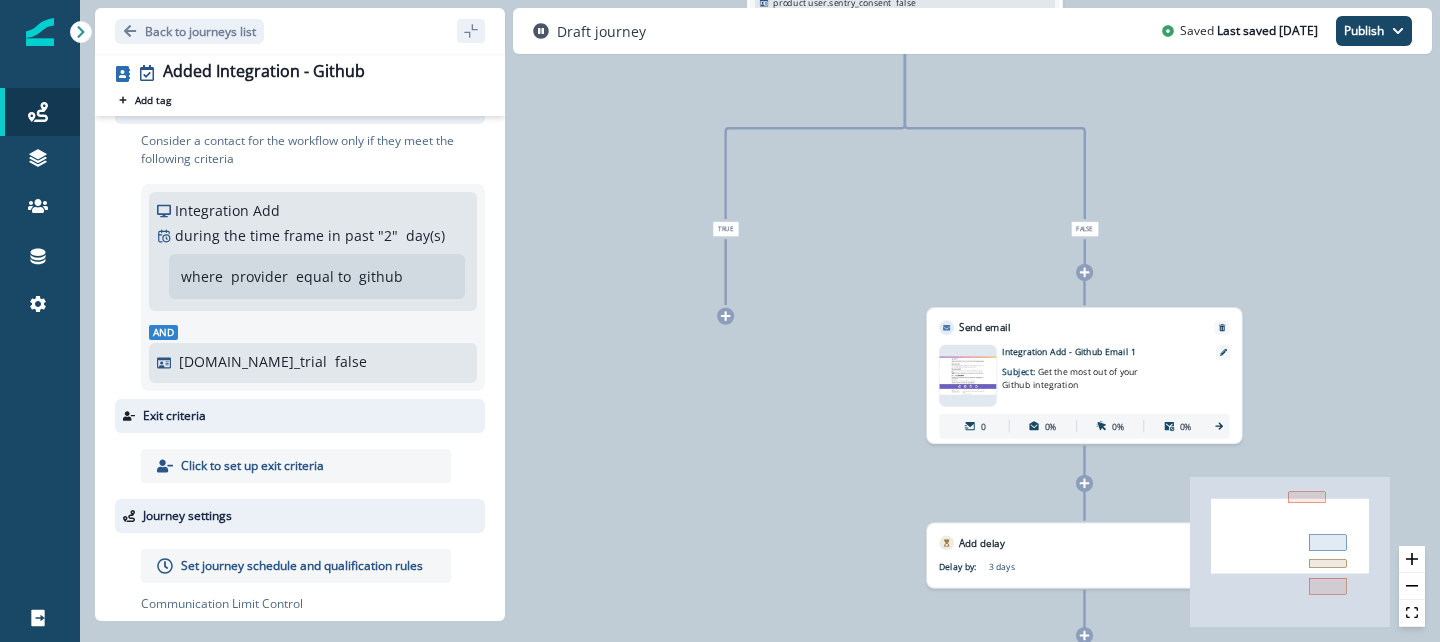 click on "Get the most out of your Github integration" at bounding box center [1070, 378] 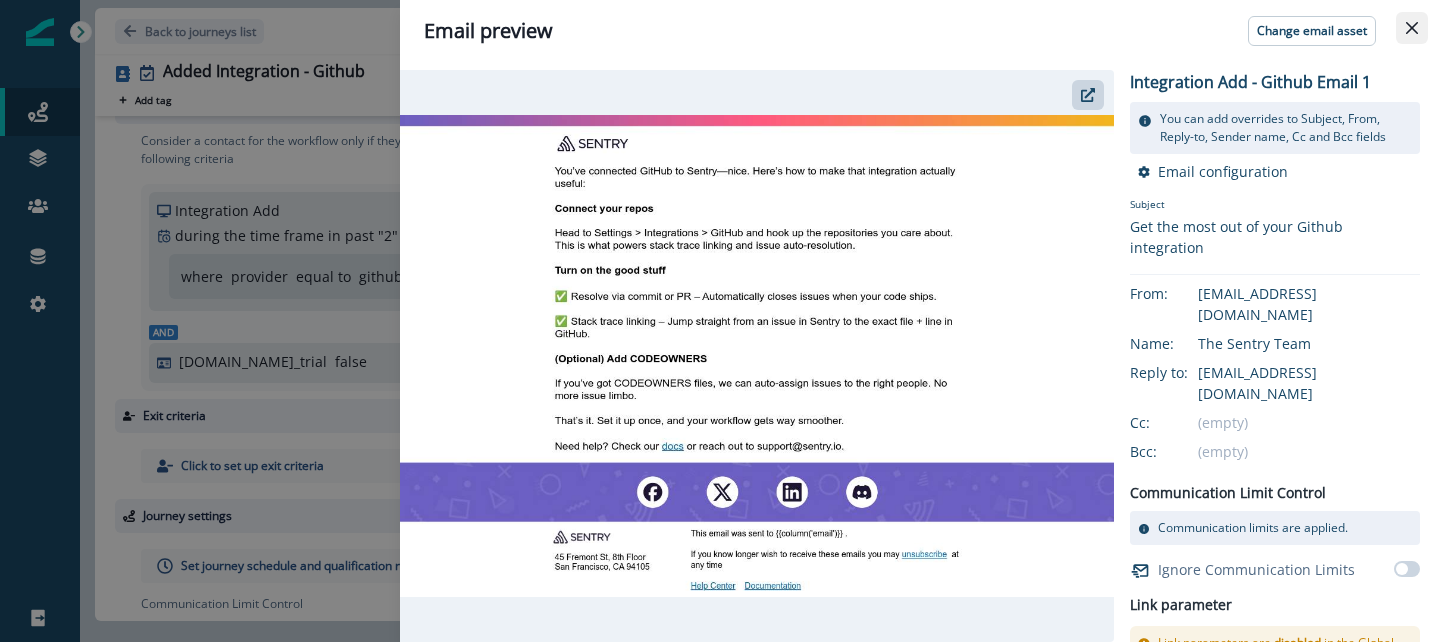 click at bounding box center [1412, 28] 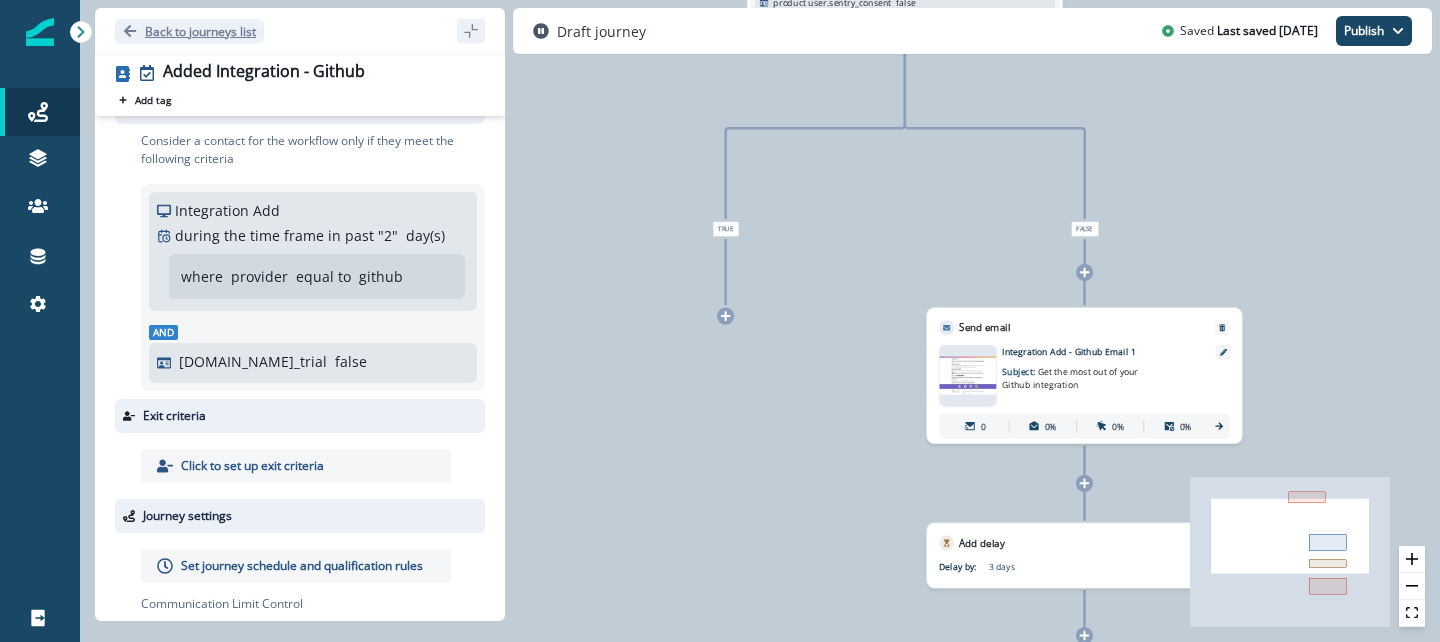 click on "Back to journeys list" at bounding box center (189, 31) 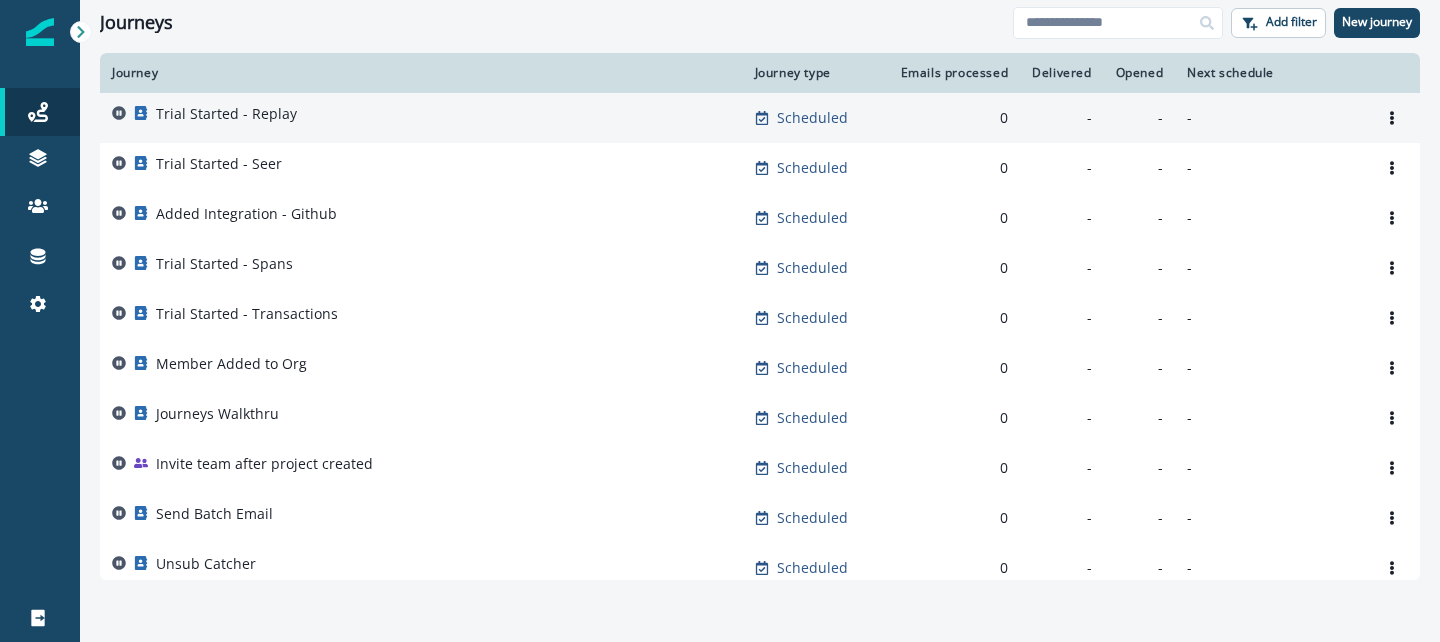 click on "Trial Started - Replay" at bounding box center (226, 118) 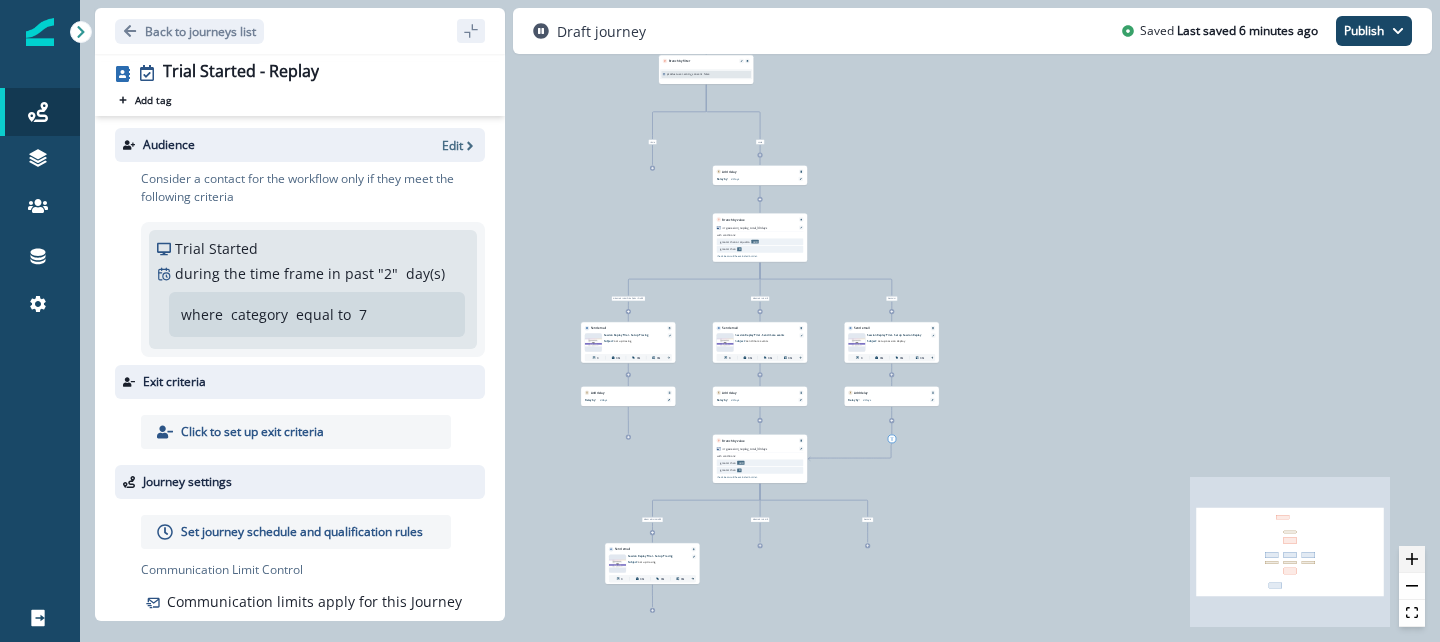 click at bounding box center (1412, 559) 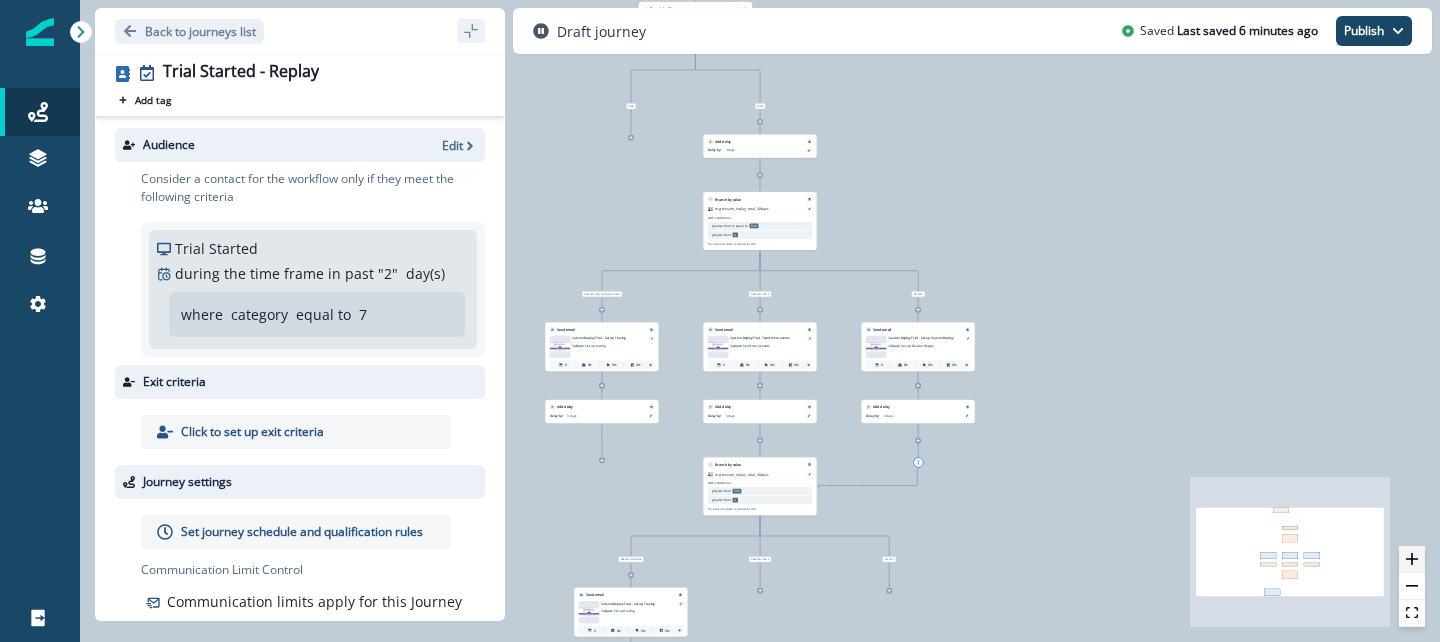 click at bounding box center [1412, 559] 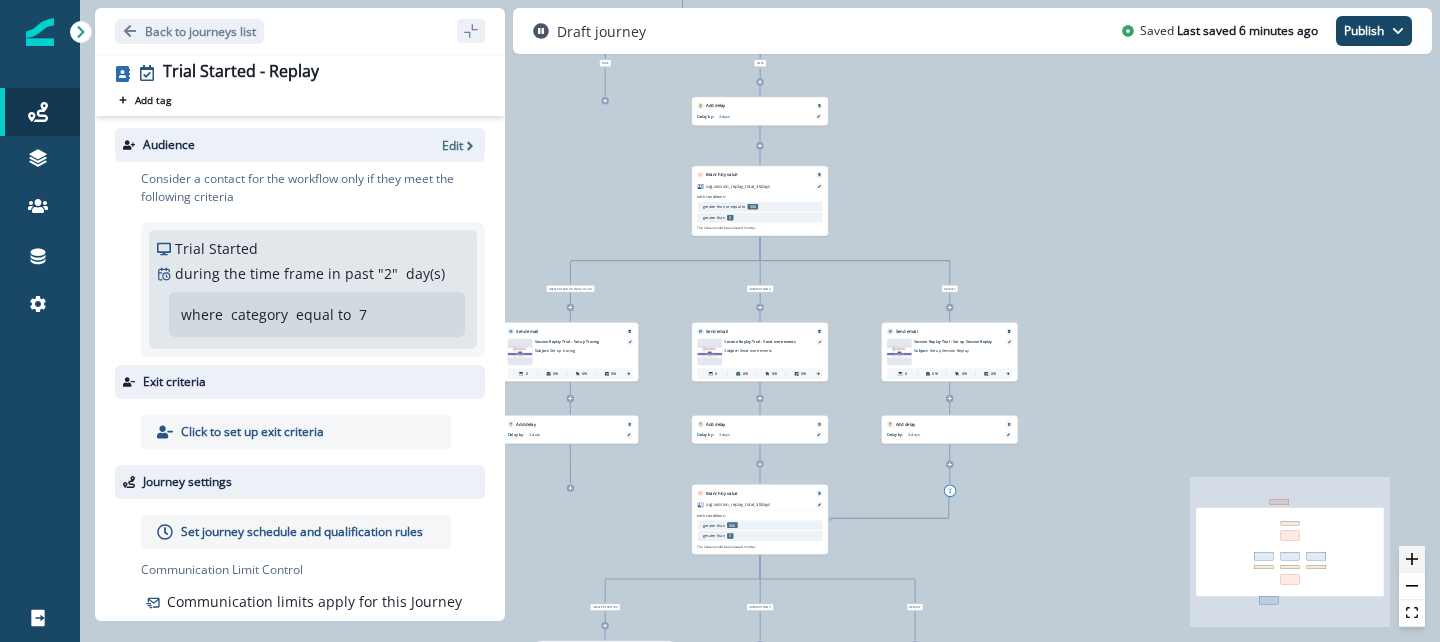 click at bounding box center [1412, 559] 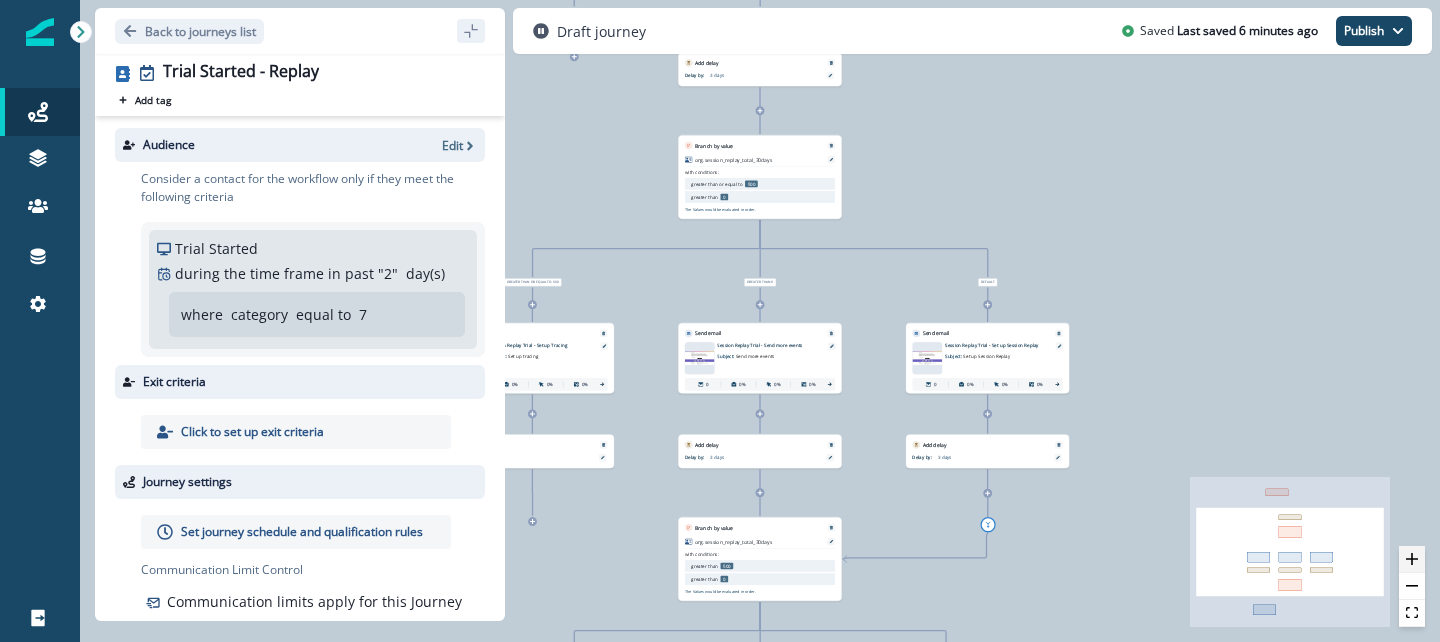 click at bounding box center (1412, 559) 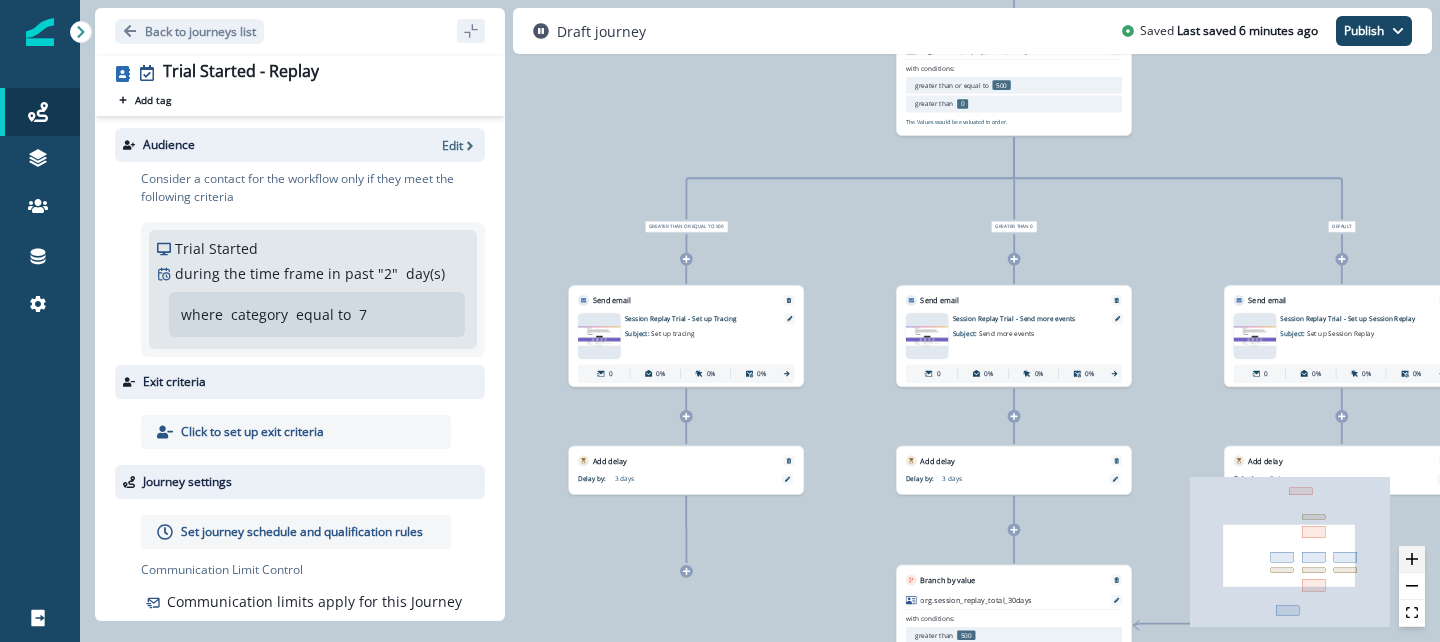 click at bounding box center [1412, 559] 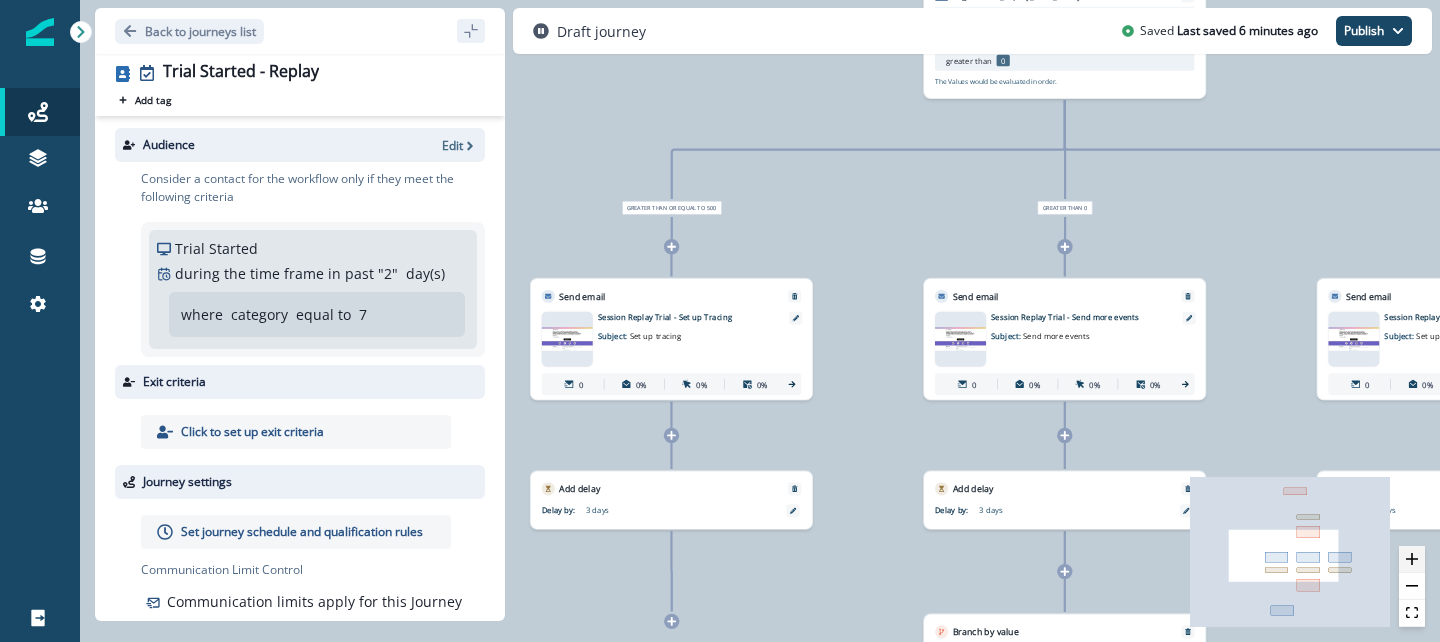 click at bounding box center [1412, 559] 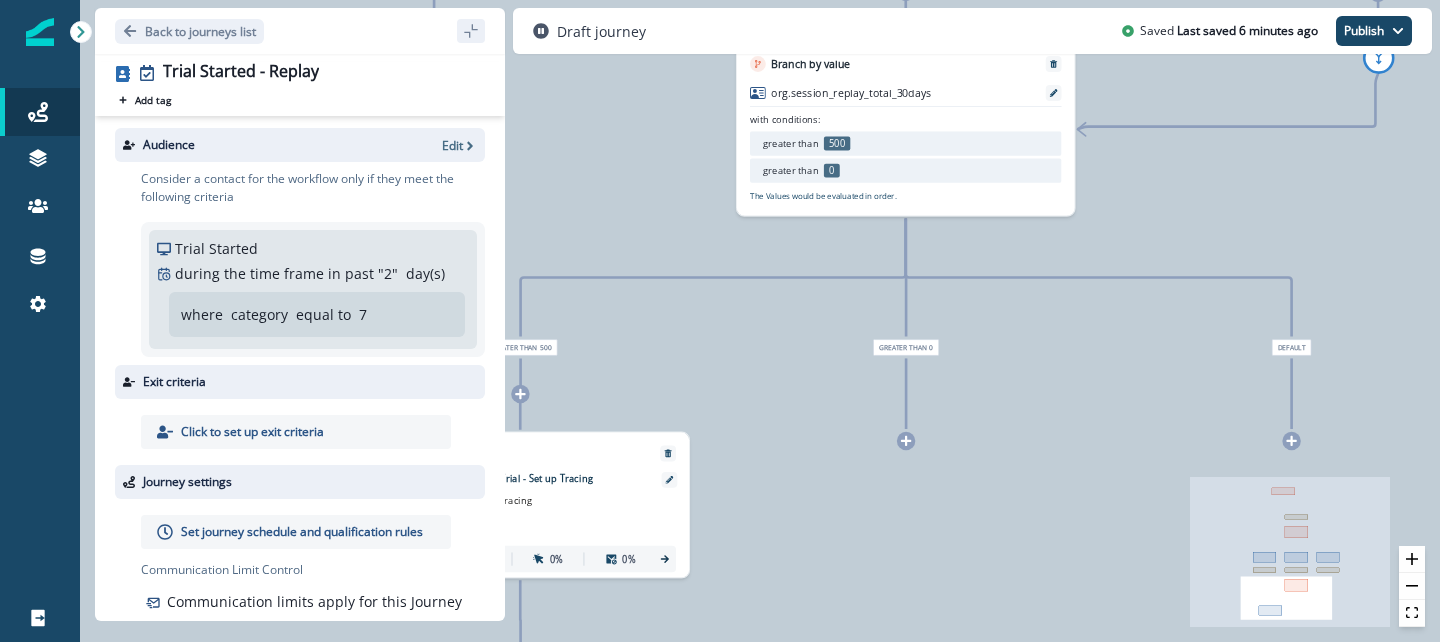 click 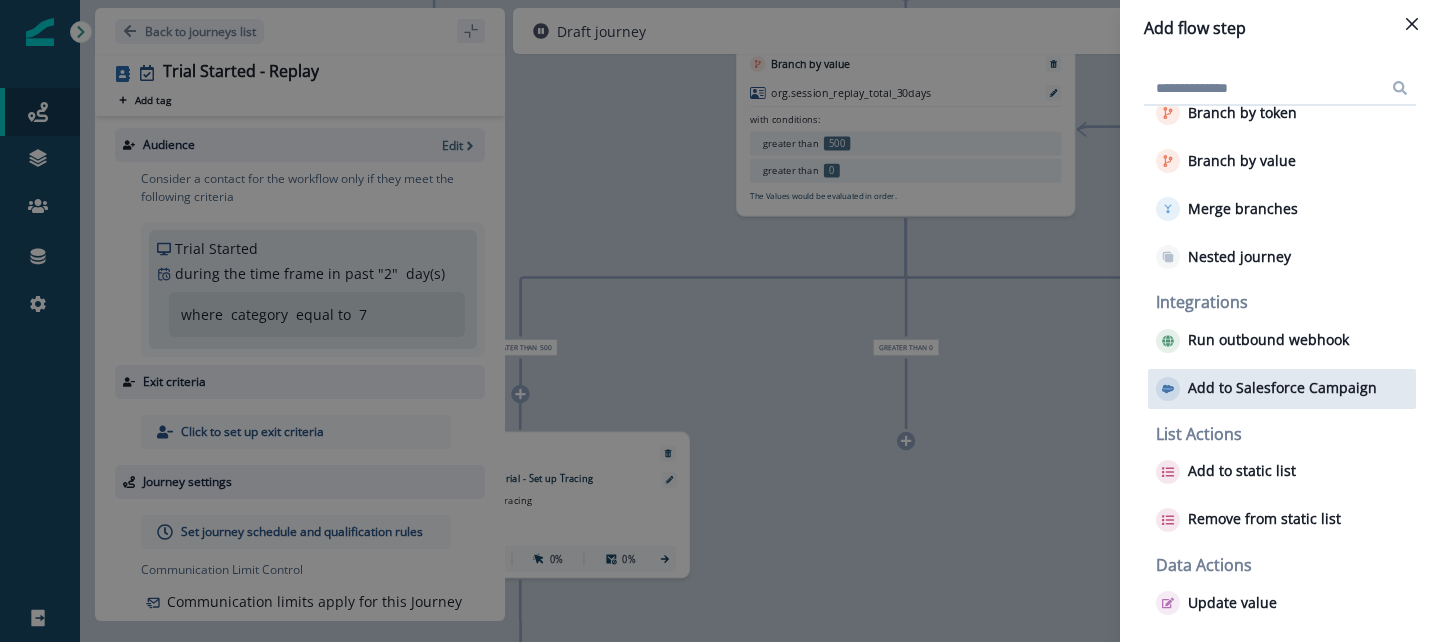 scroll, scrollTop: 283, scrollLeft: 0, axis: vertical 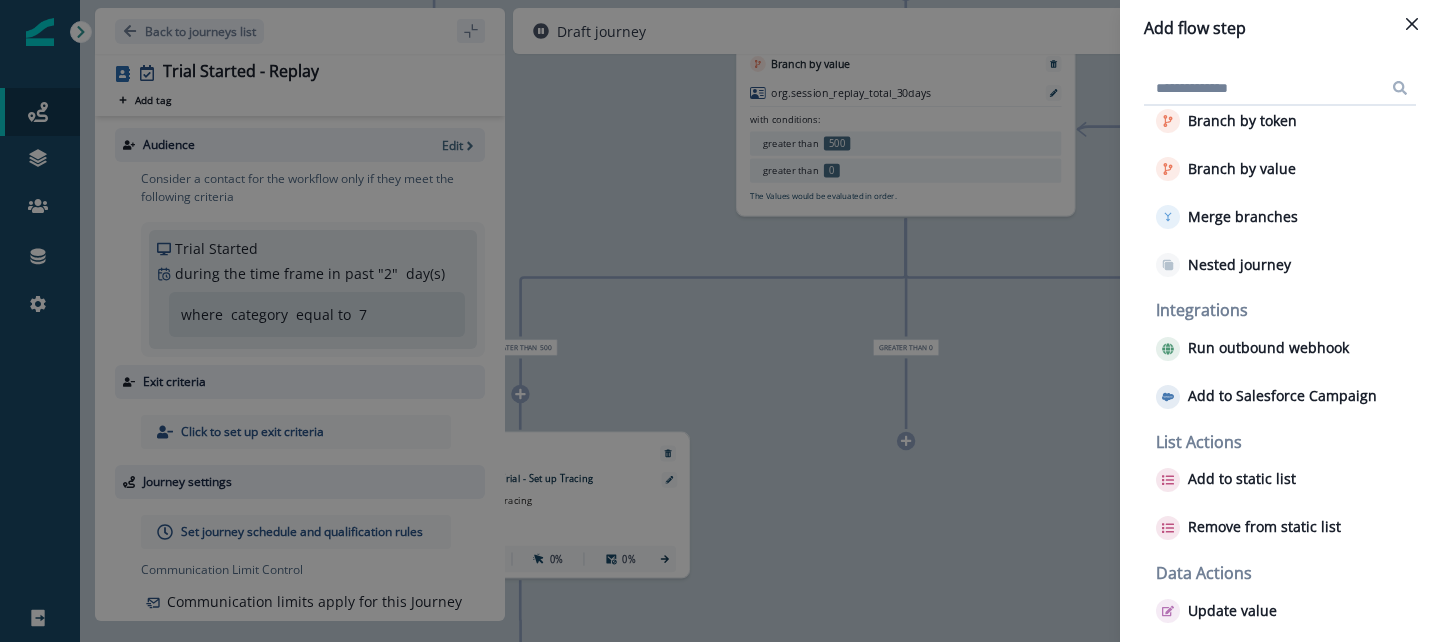 click on "Add flow step Email Actions Send email Send internal email alert Journey Controls Add delay Branch by filter Branch by token Branch by value Merge branches Nested journey Integrations Run outbound webhook Add to Salesforce Campaign List Actions Add to static list Remove from static list Data Actions Update value" at bounding box center [720, 321] 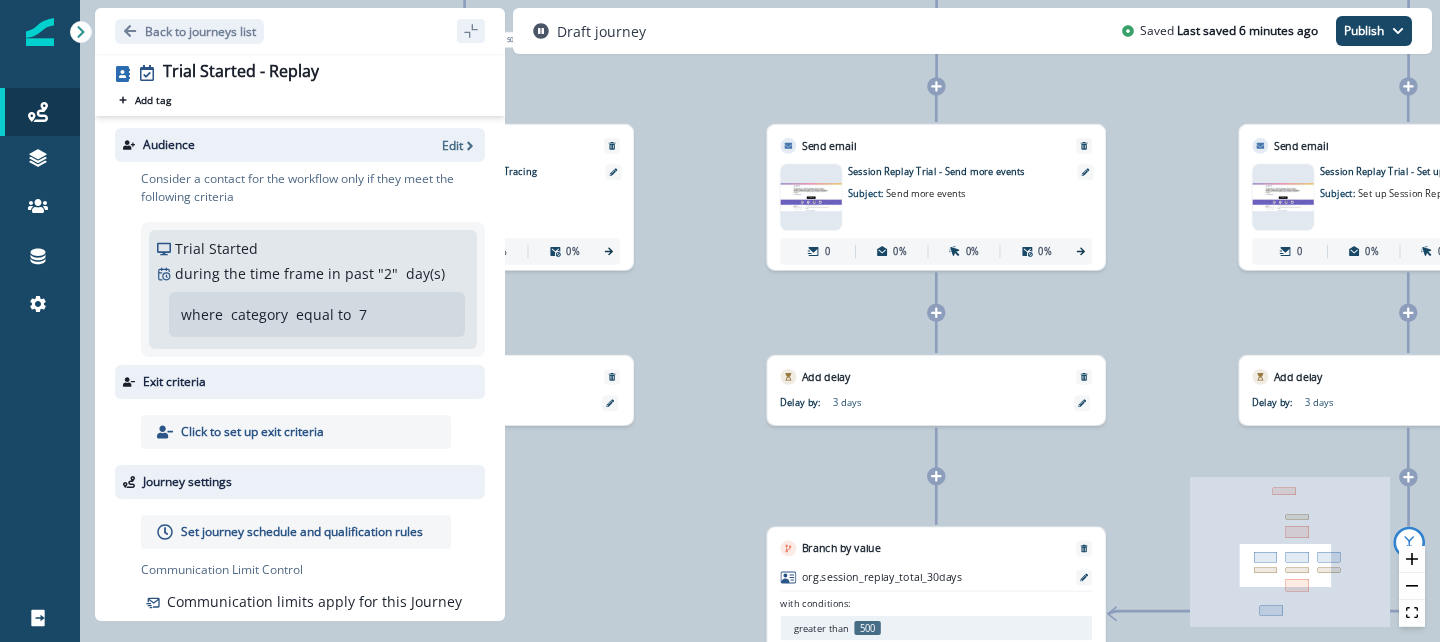 click 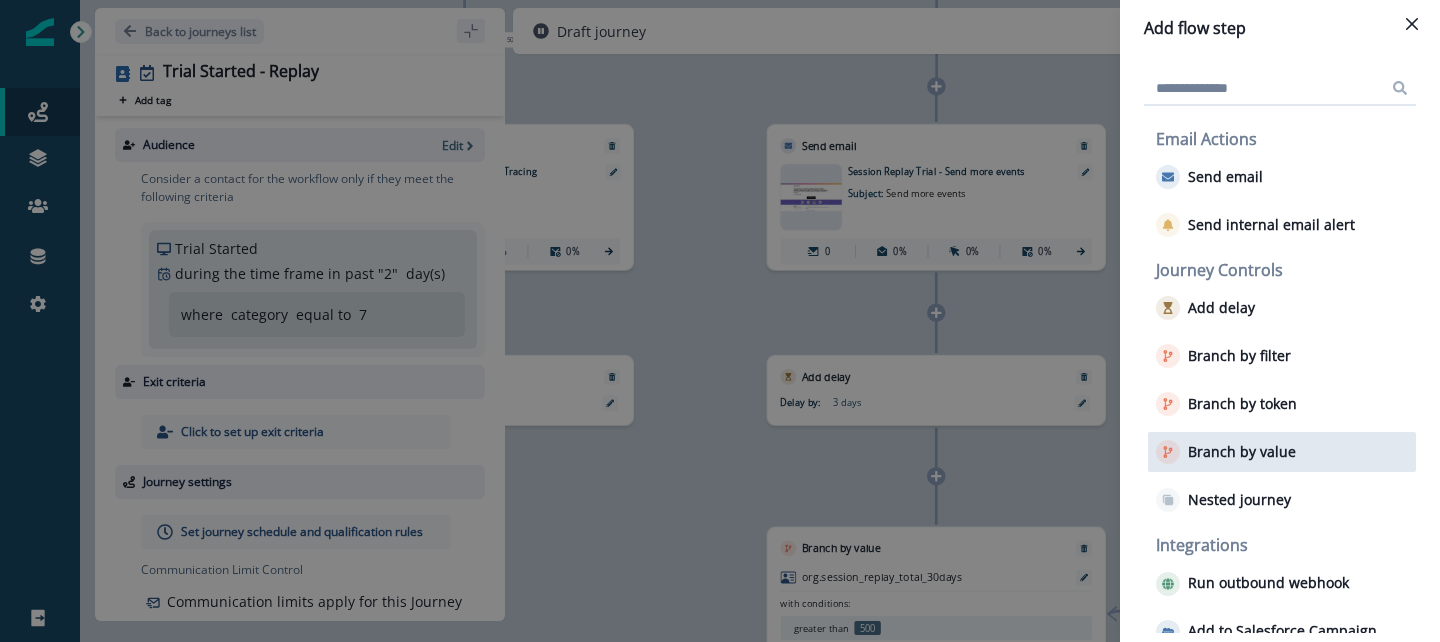 scroll, scrollTop: 257, scrollLeft: 0, axis: vertical 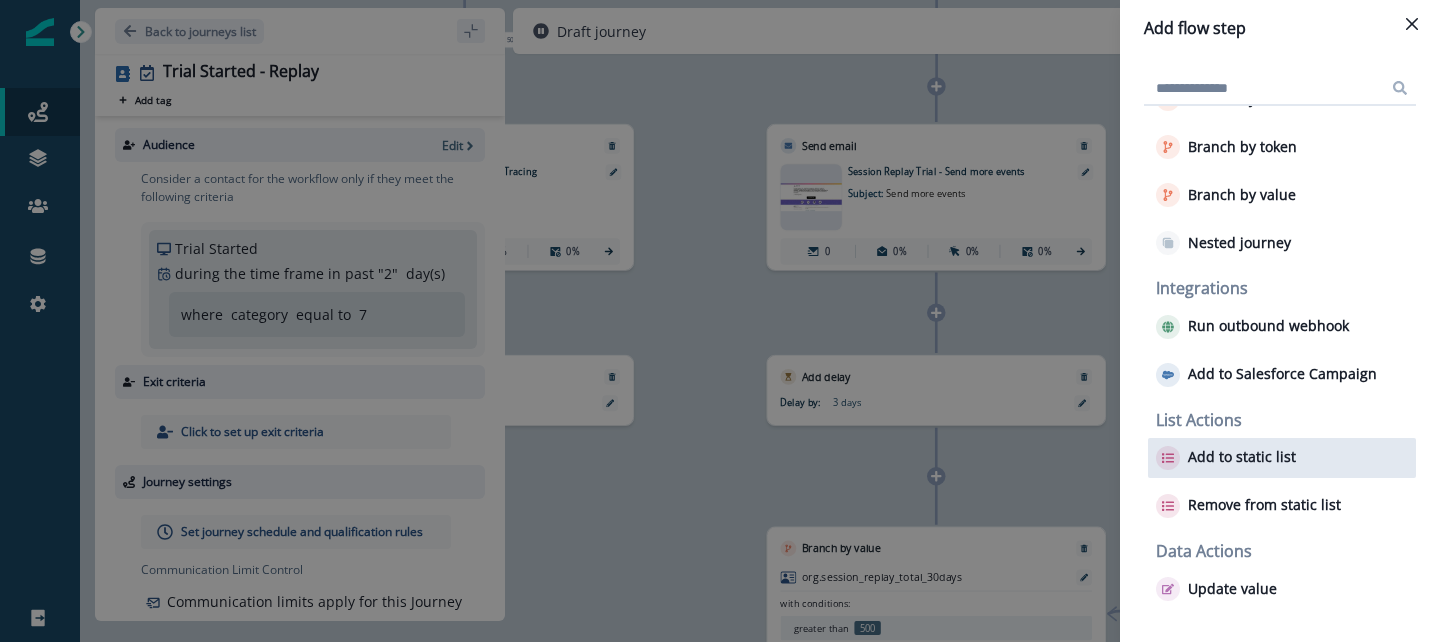 click on "Add to static list" at bounding box center (1242, 457) 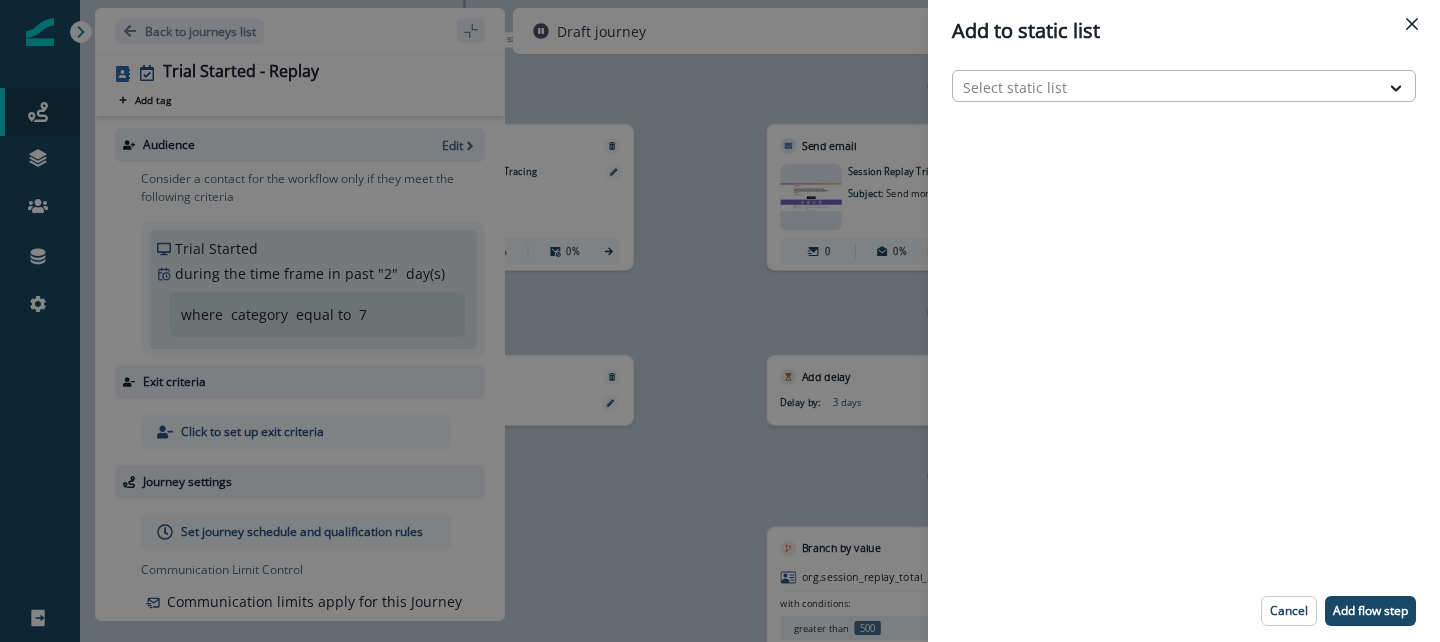 click at bounding box center (1166, 87) 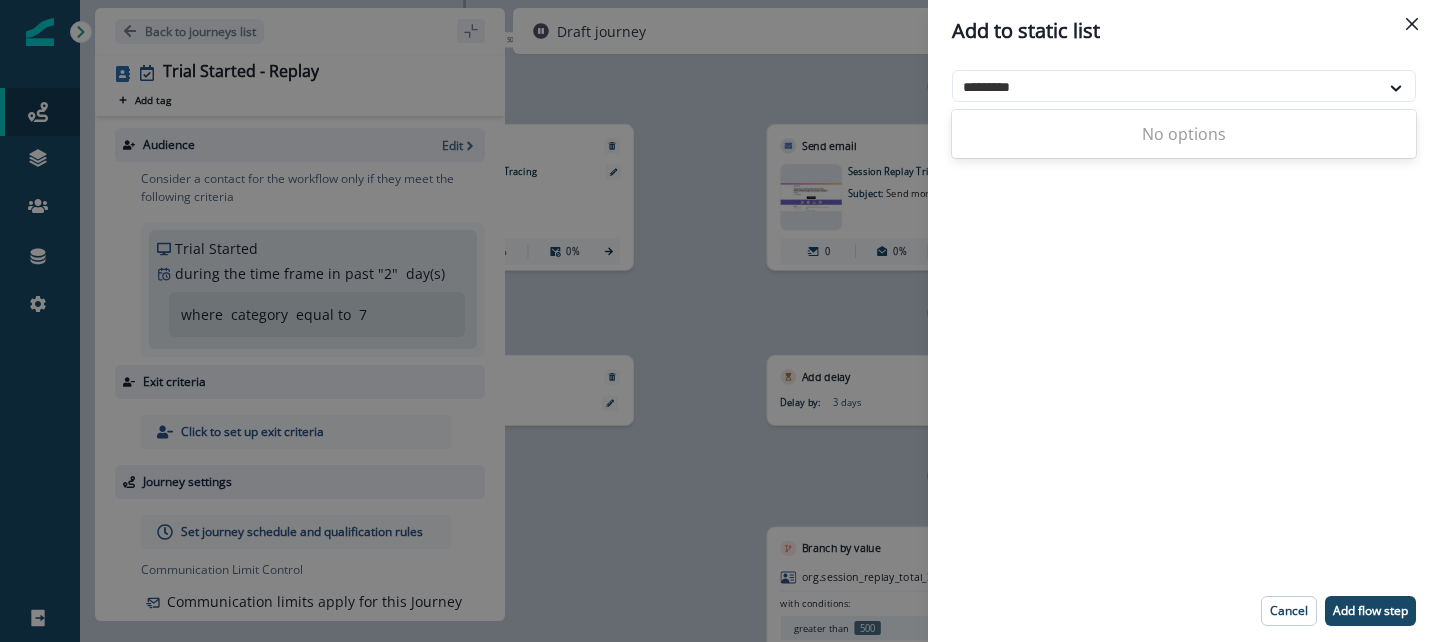 type on "********" 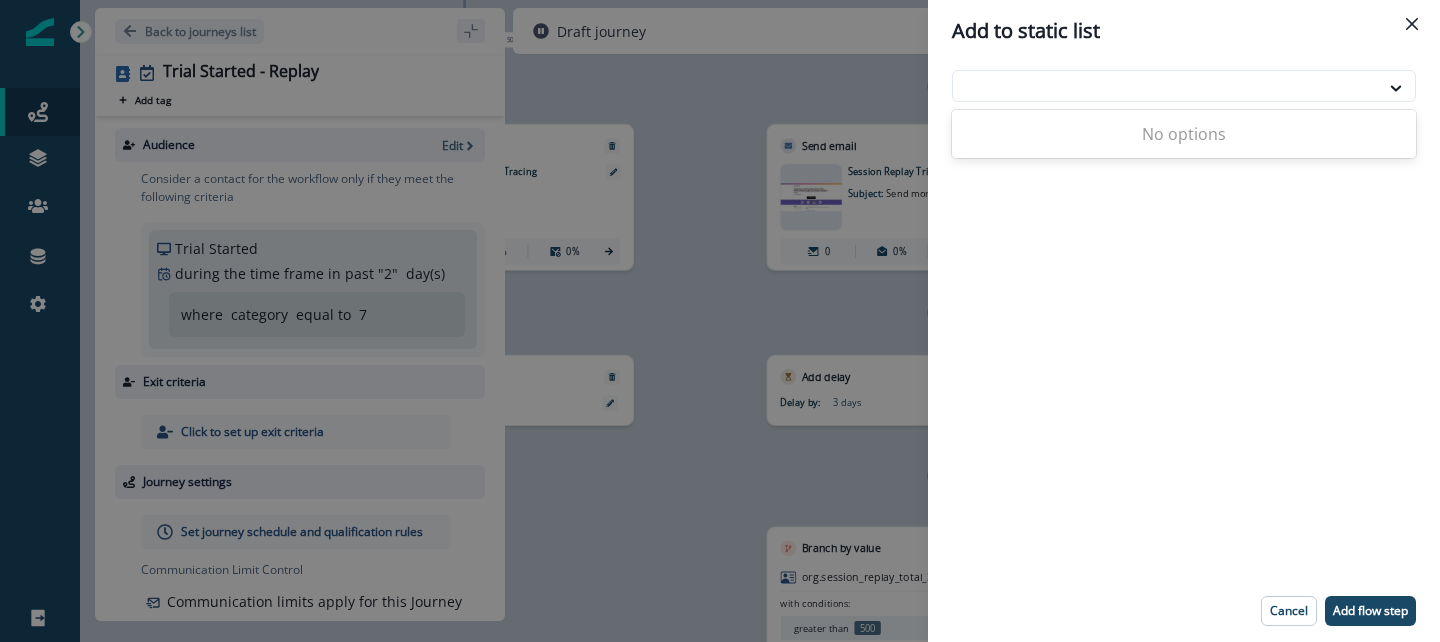 click on "Add to static list 0 results available for search term Was Sent . Use Up and Down to choose options, press Enter to select the currently focused option, press Escape to exit the menu, press Tab to select the option and exit the menu. Cancel Add flow step" at bounding box center [720, 321] 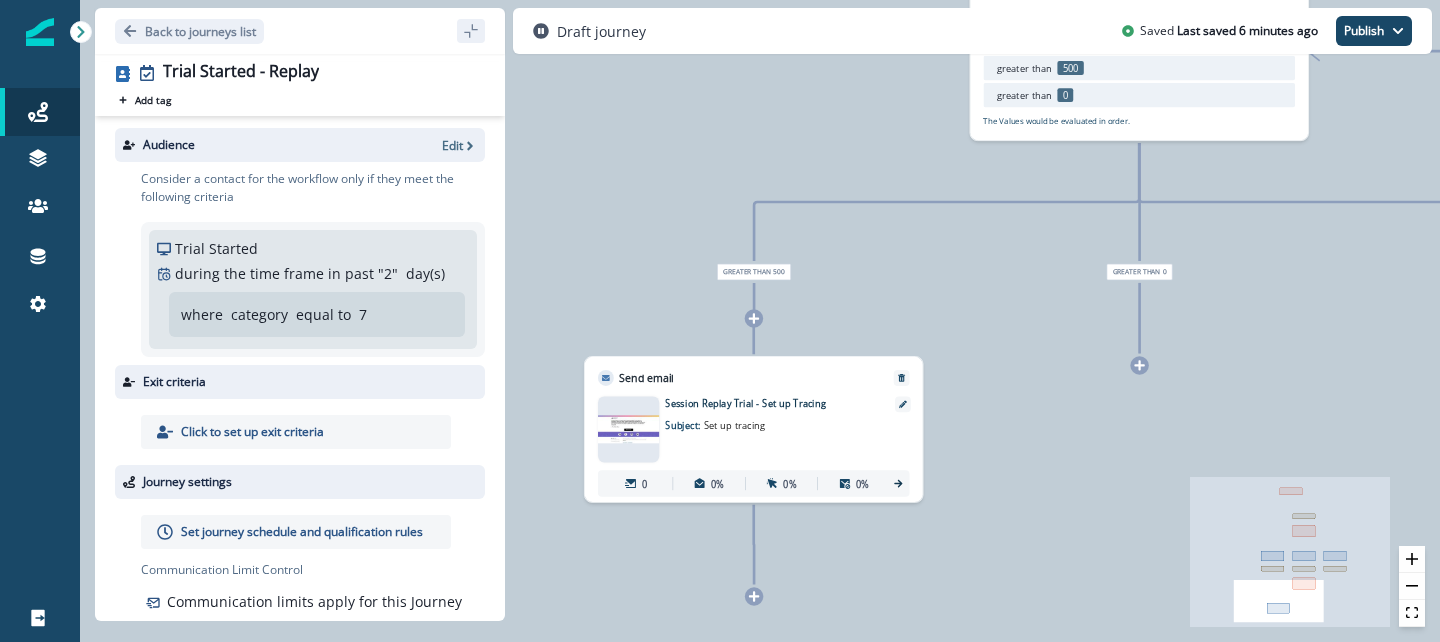 click 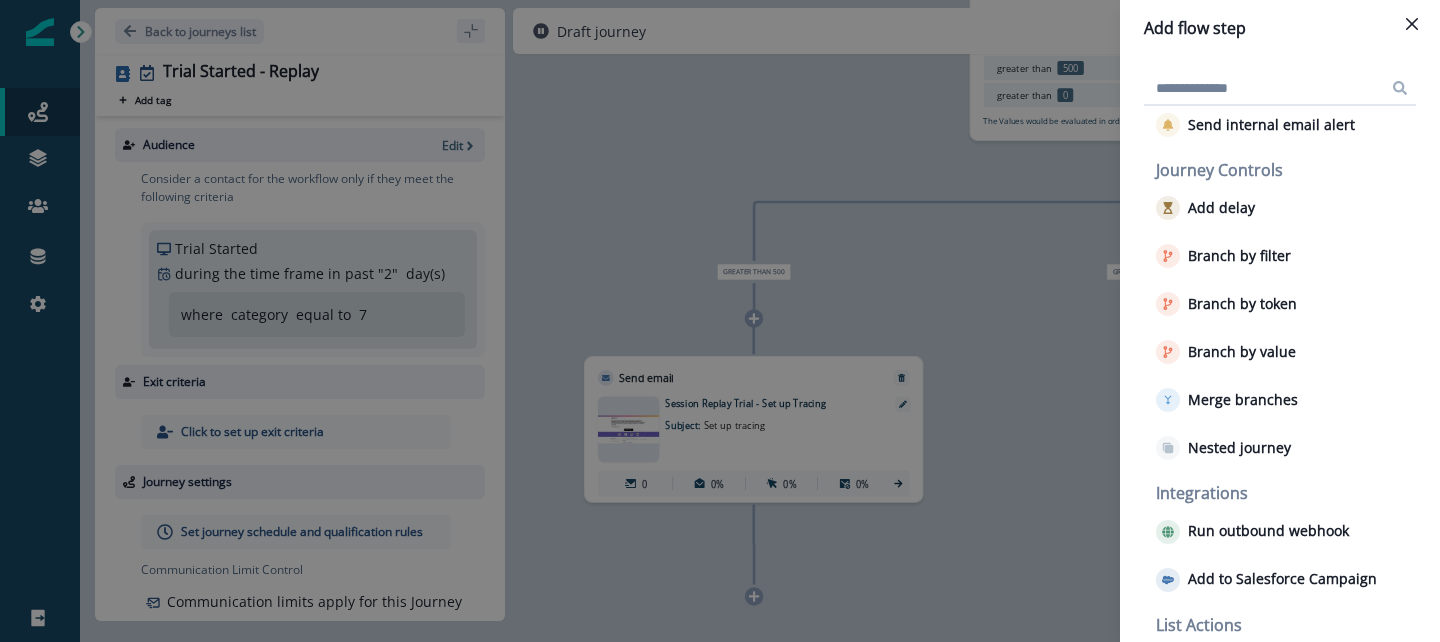 scroll, scrollTop: 108, scrollLeft: 0, axis: vertical 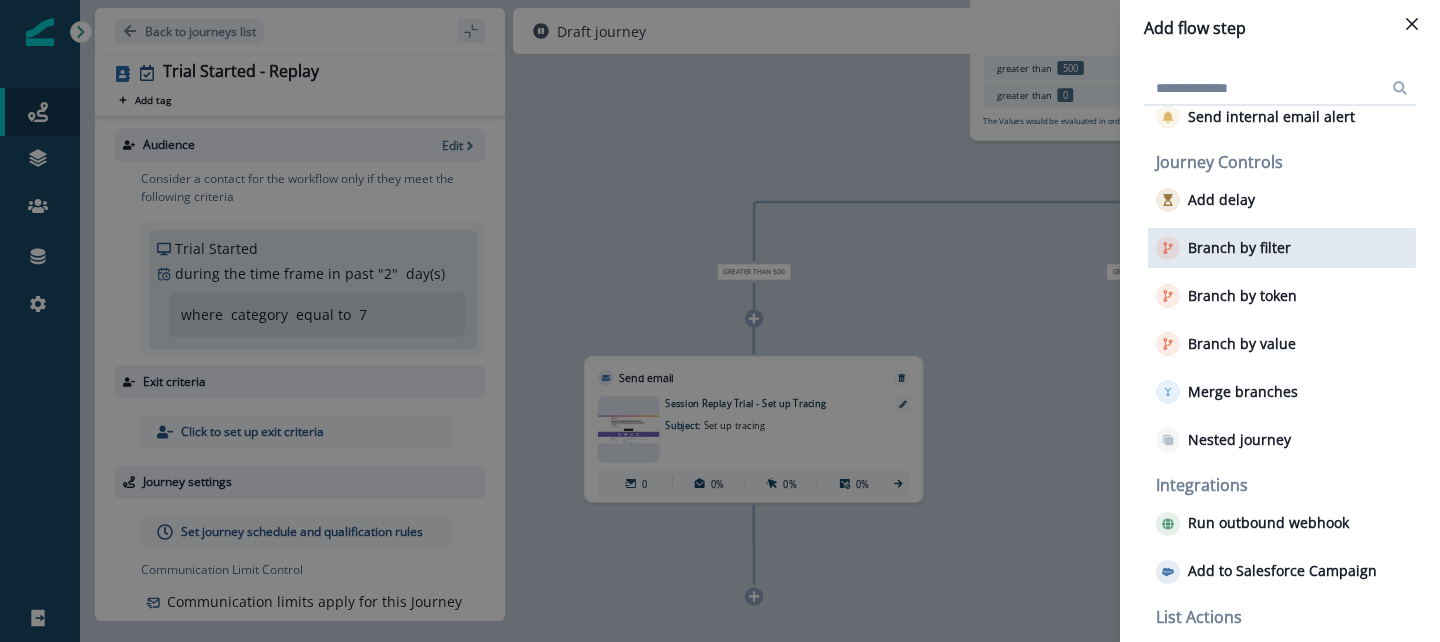 click on "Branch by filter" at bounding box center [1239, 248] 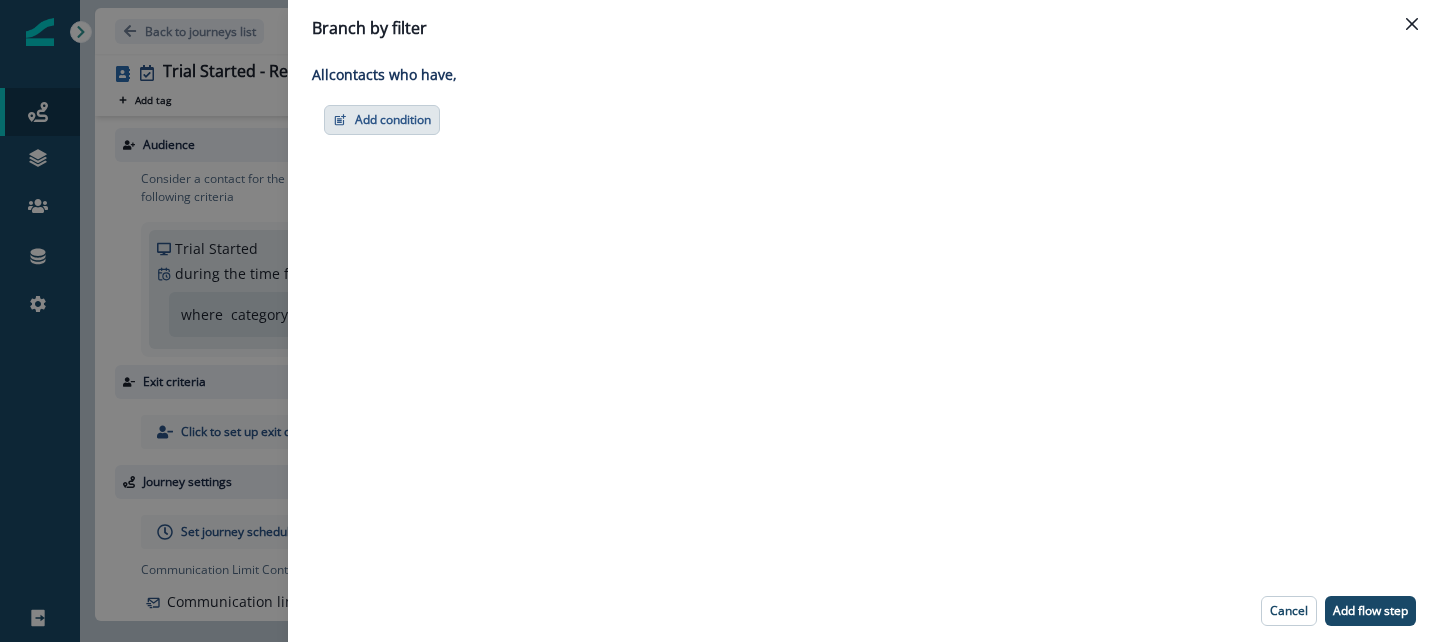 click on "Add condition" at bounding box center (382, 120) 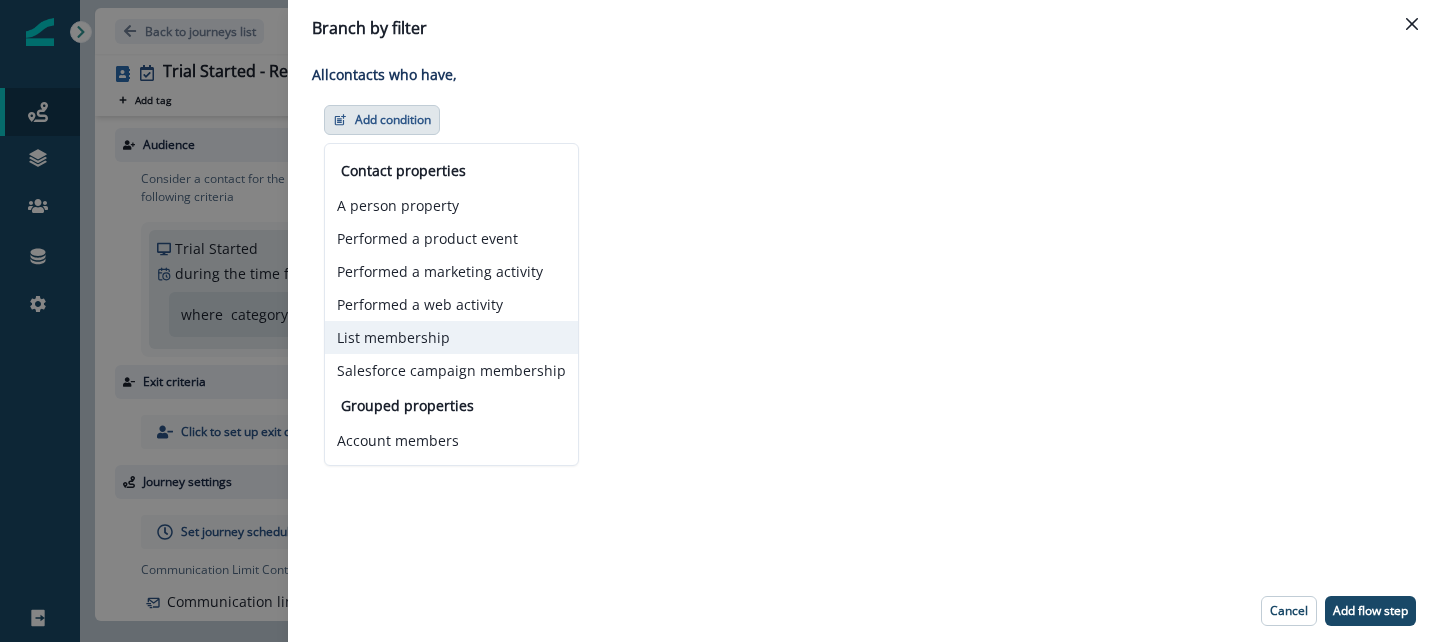 click on "List membership" at bounding box center [451, 337] 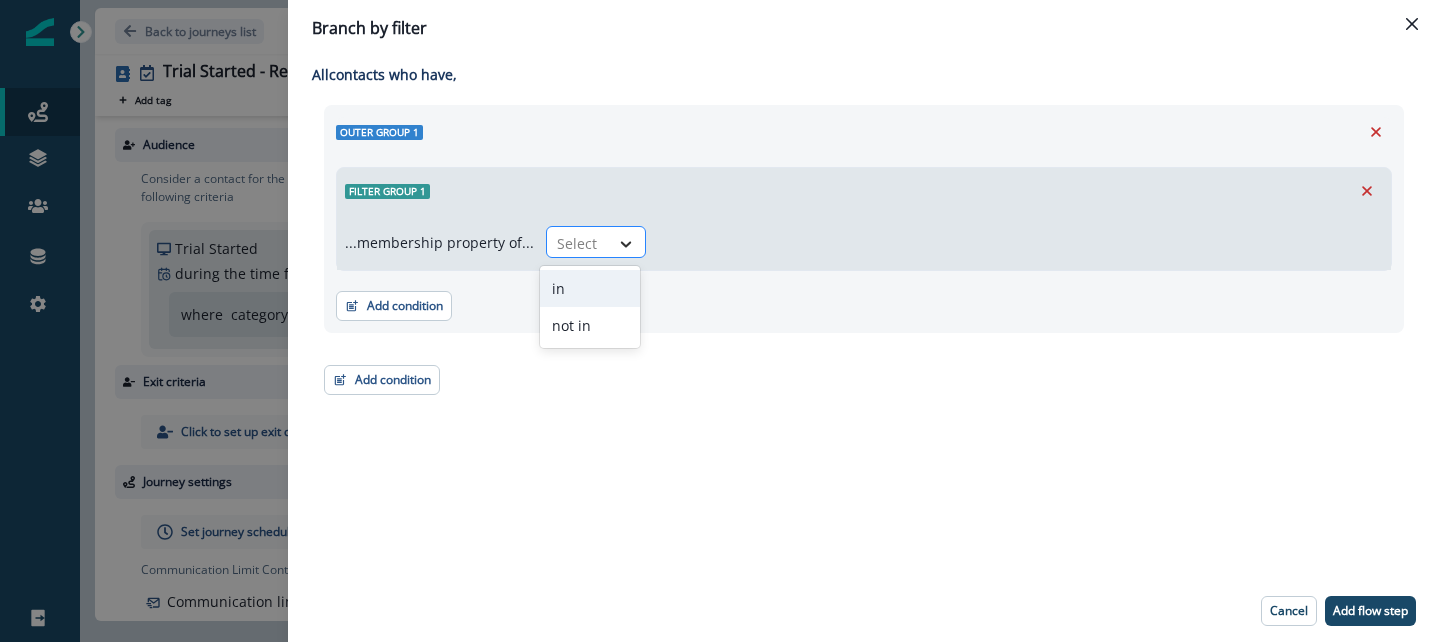 click 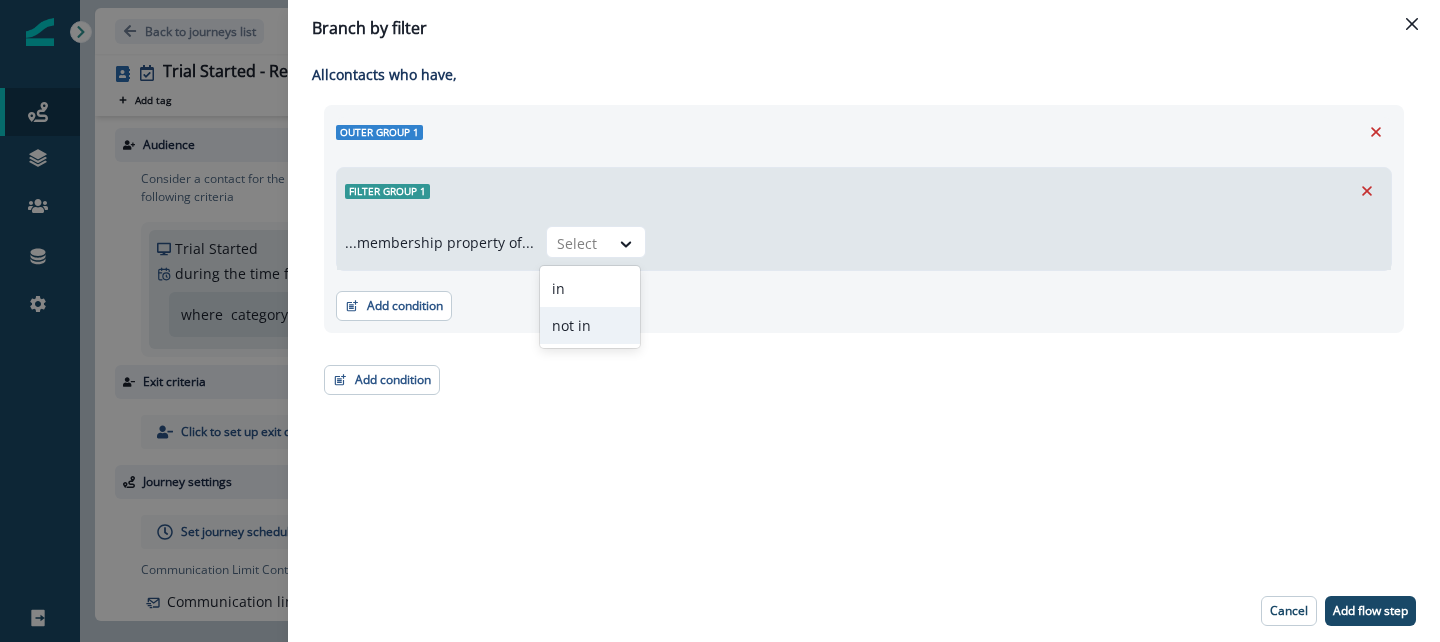 click on "not in" at bounding box center (590, 325) 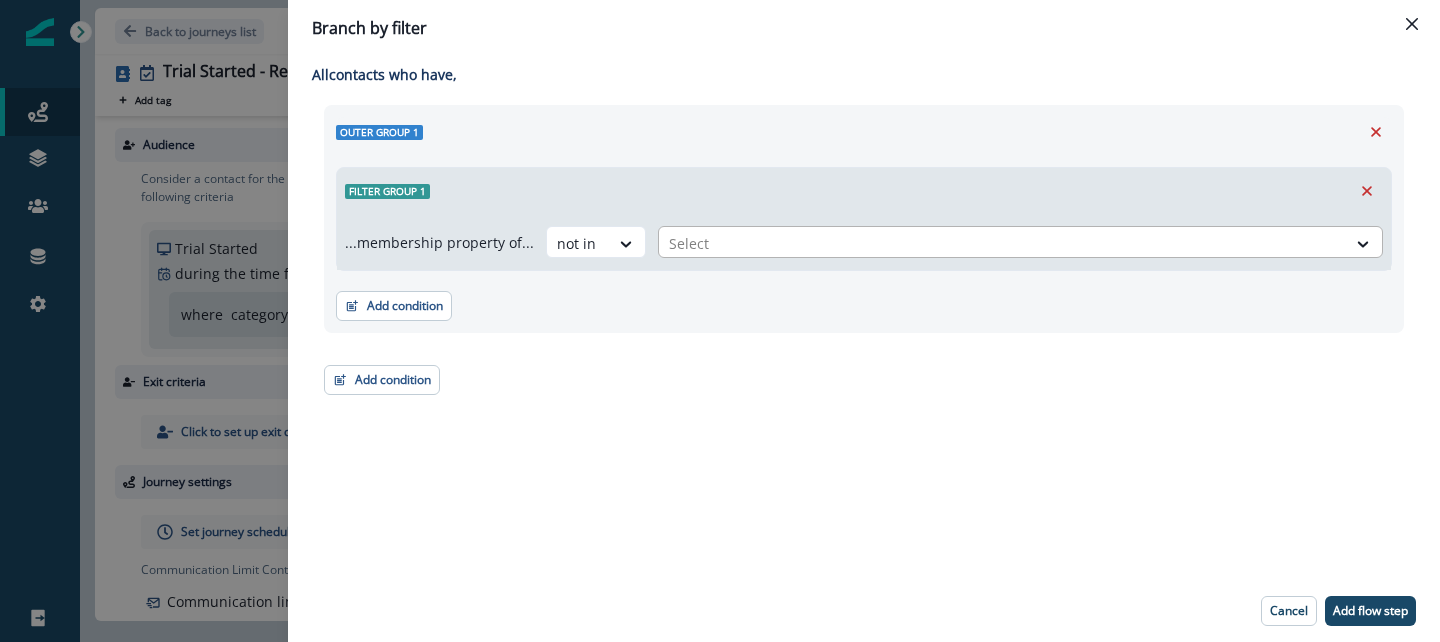 click at bounding box center (1002, 243) 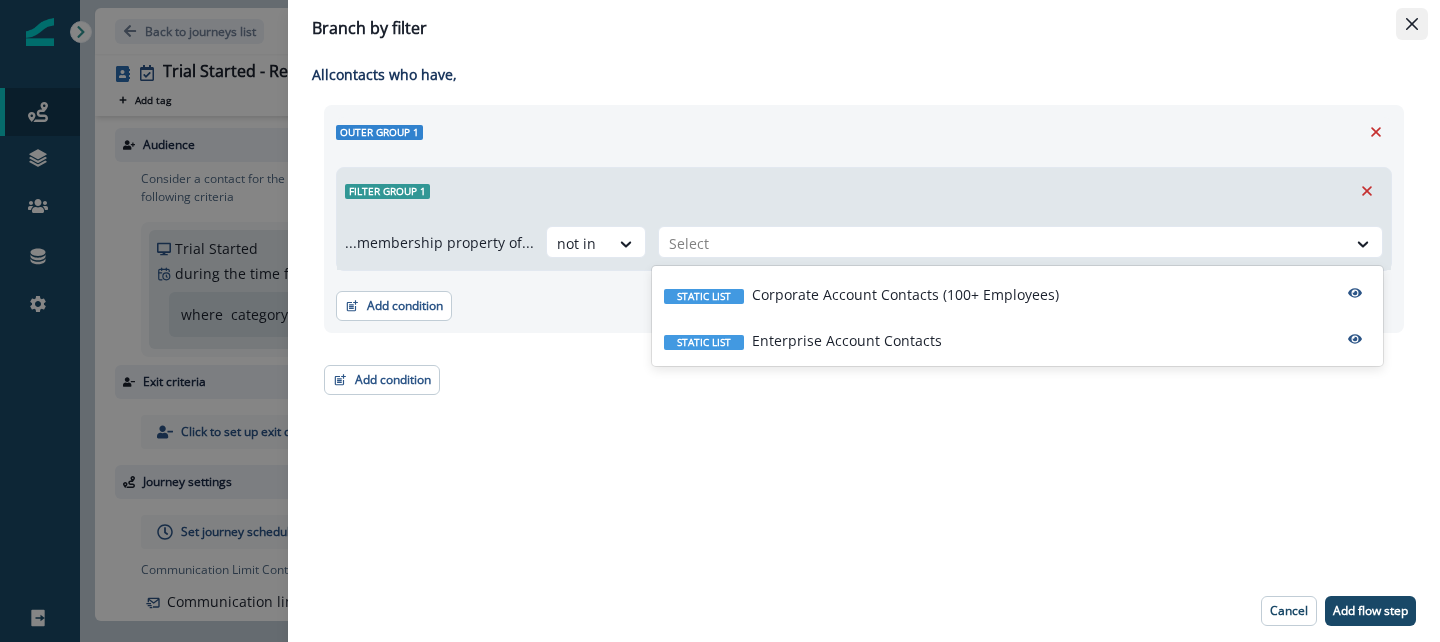 click at bounding box center (1412, 24) 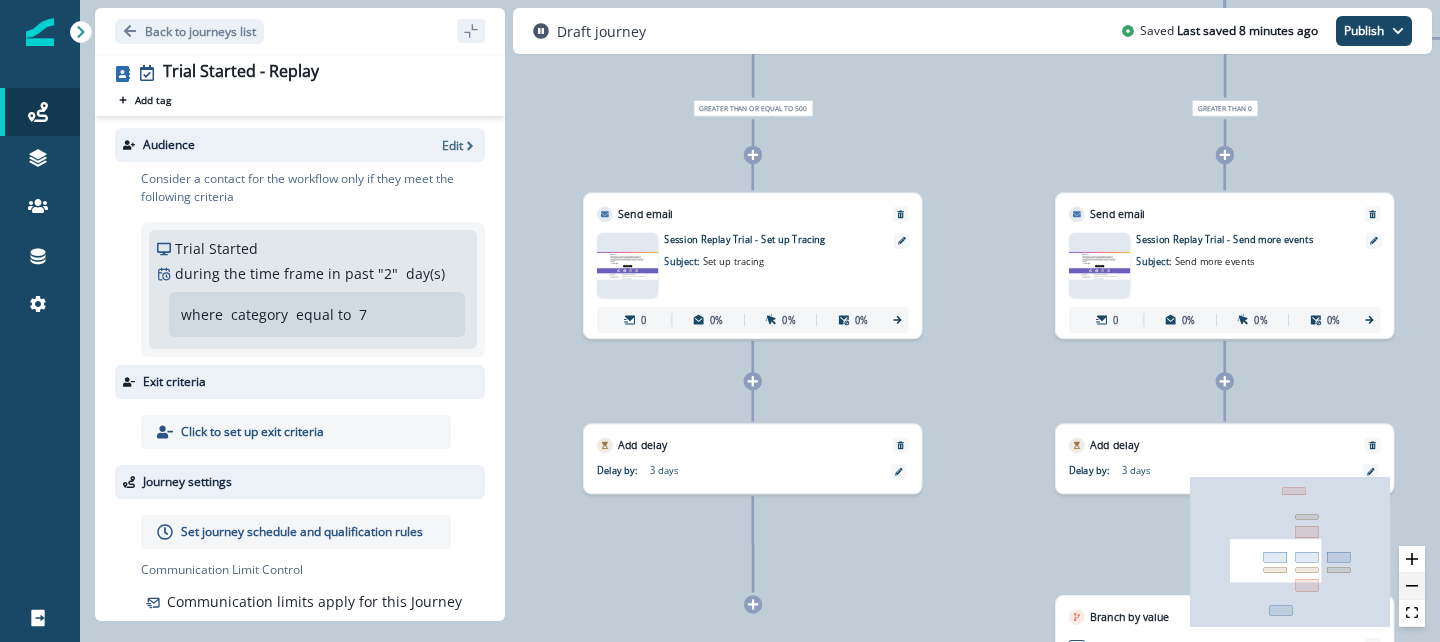 click 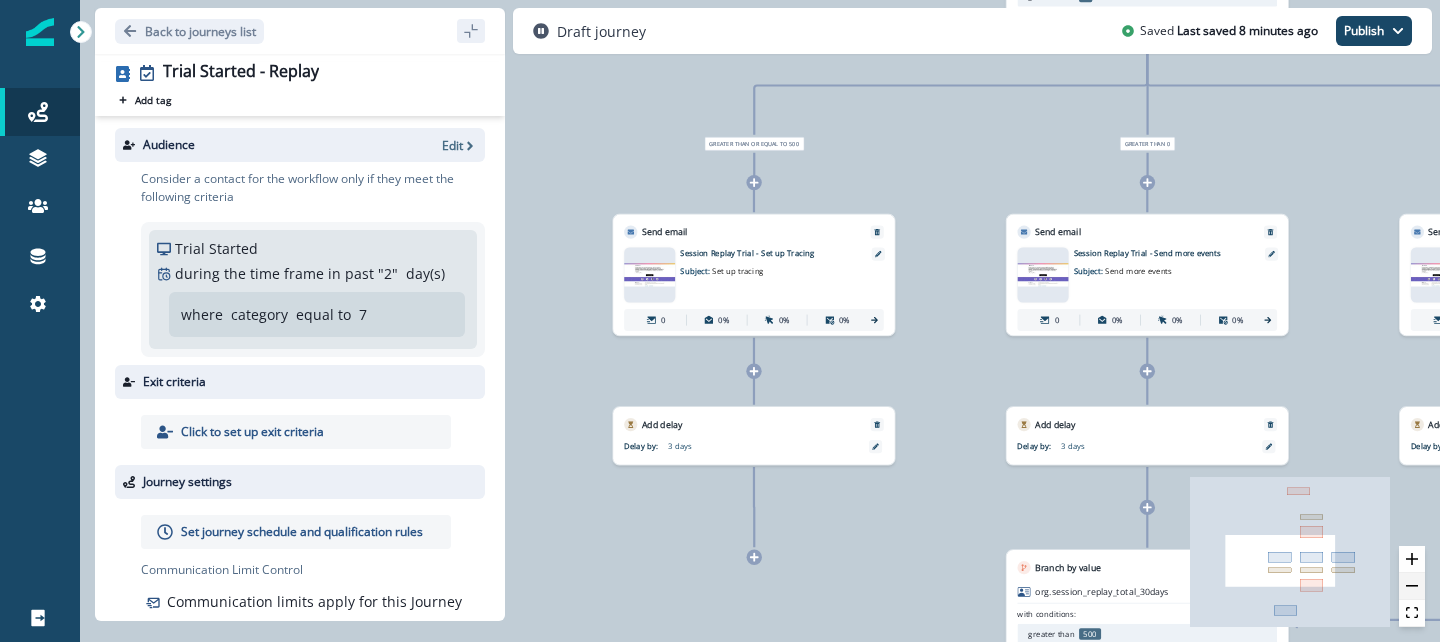 click 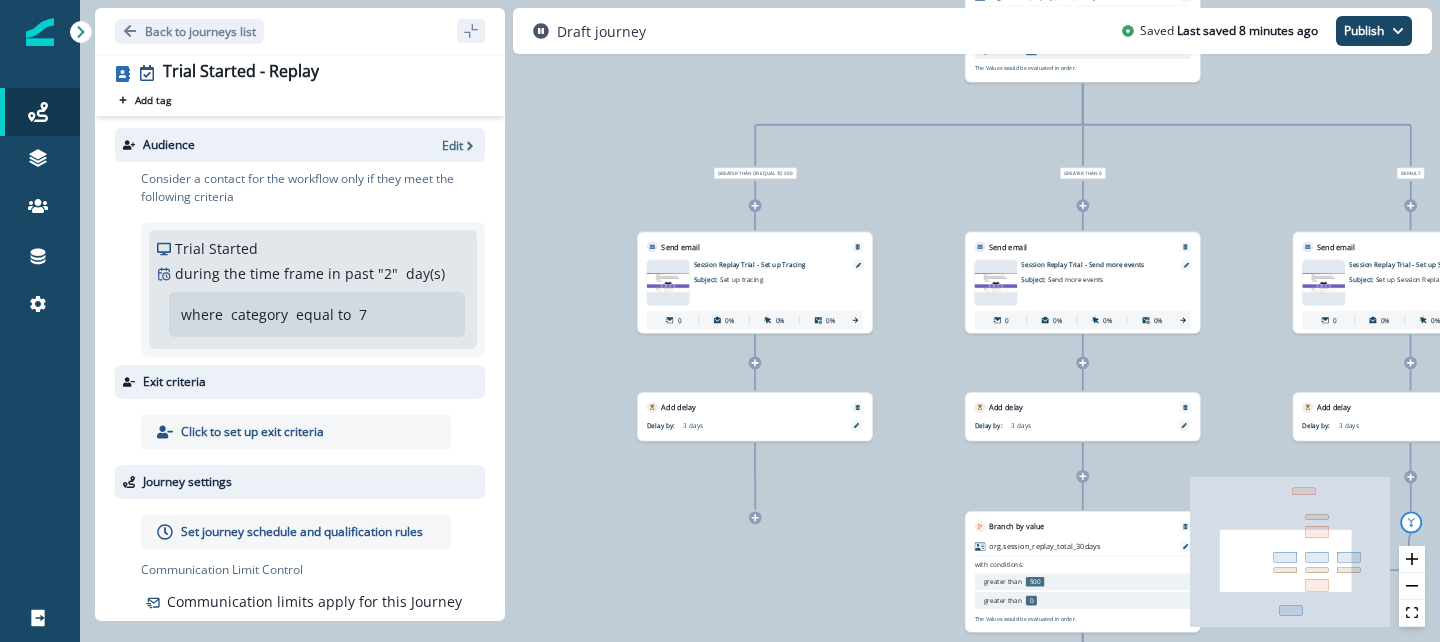 drag, startPoint x: 1336, startPoint y: 569, endPoint x: 1258, endPoint y: 534, distance: 85.49269 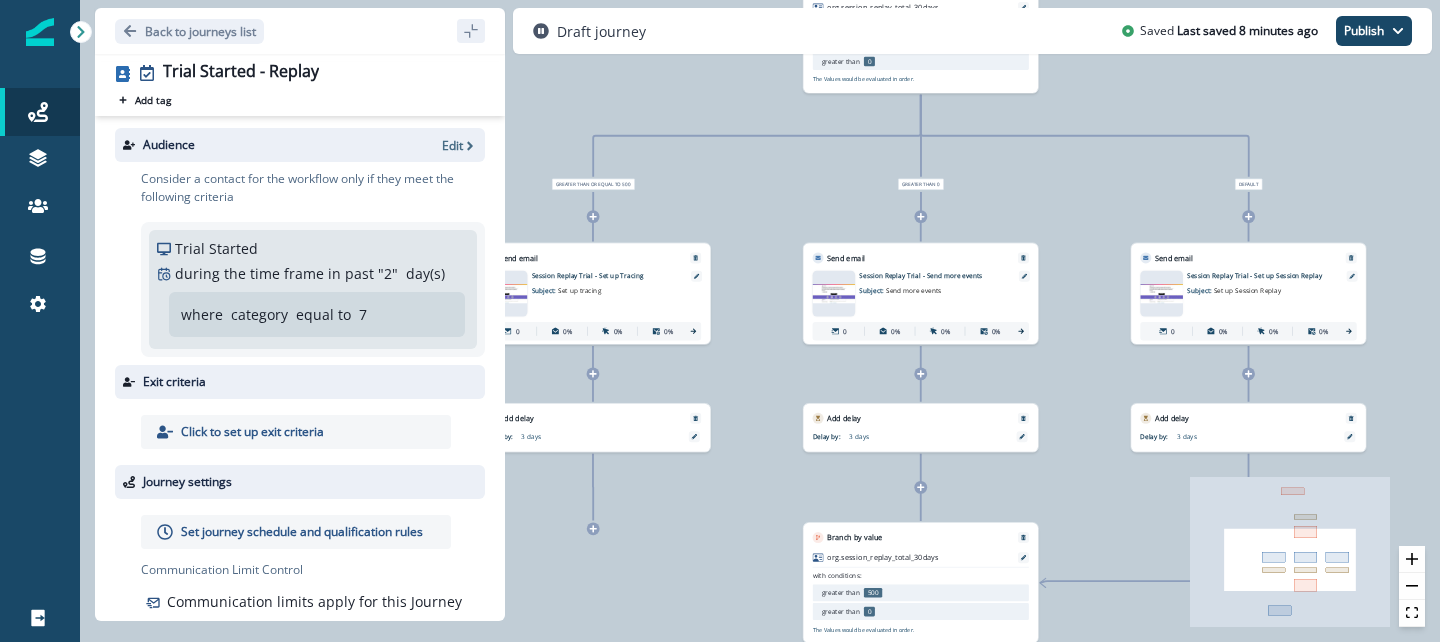 drag, startPoint x: 849, startPoint y: 494, endPoint x: 686, endPoint y: 505, distance: 163.37074 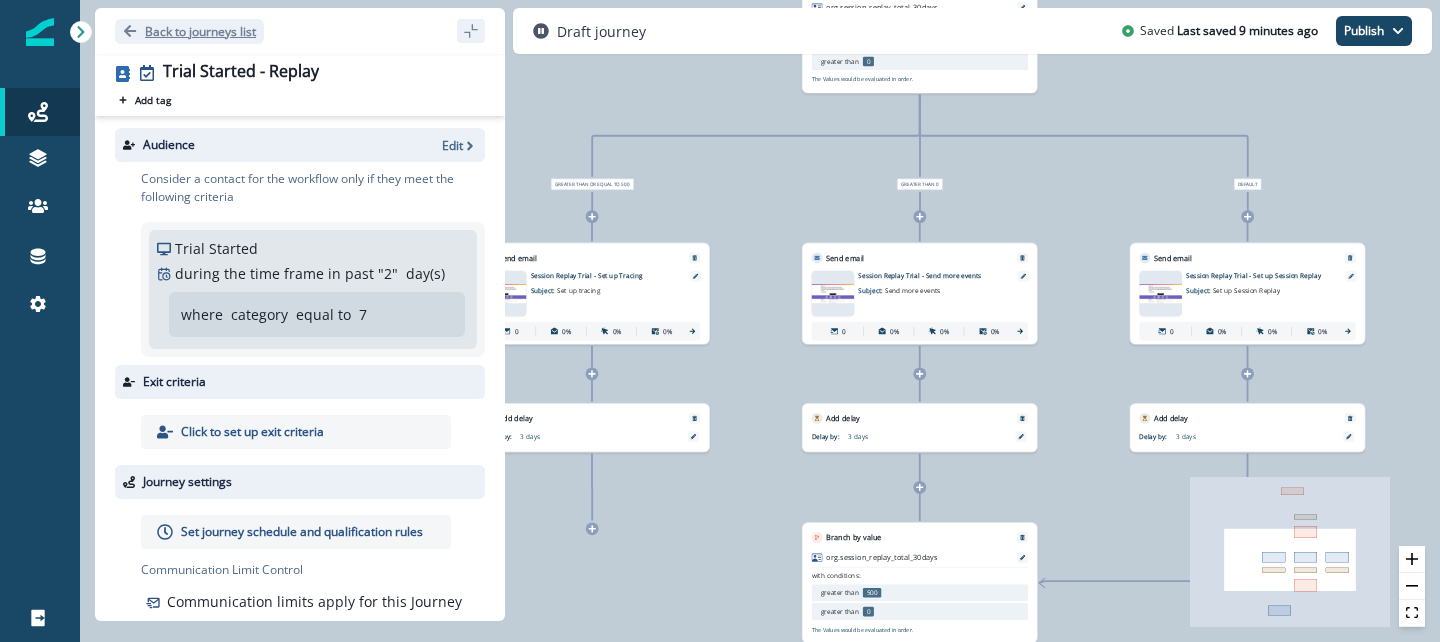click on "Back to journeys list" at bounding box center (189, 31) 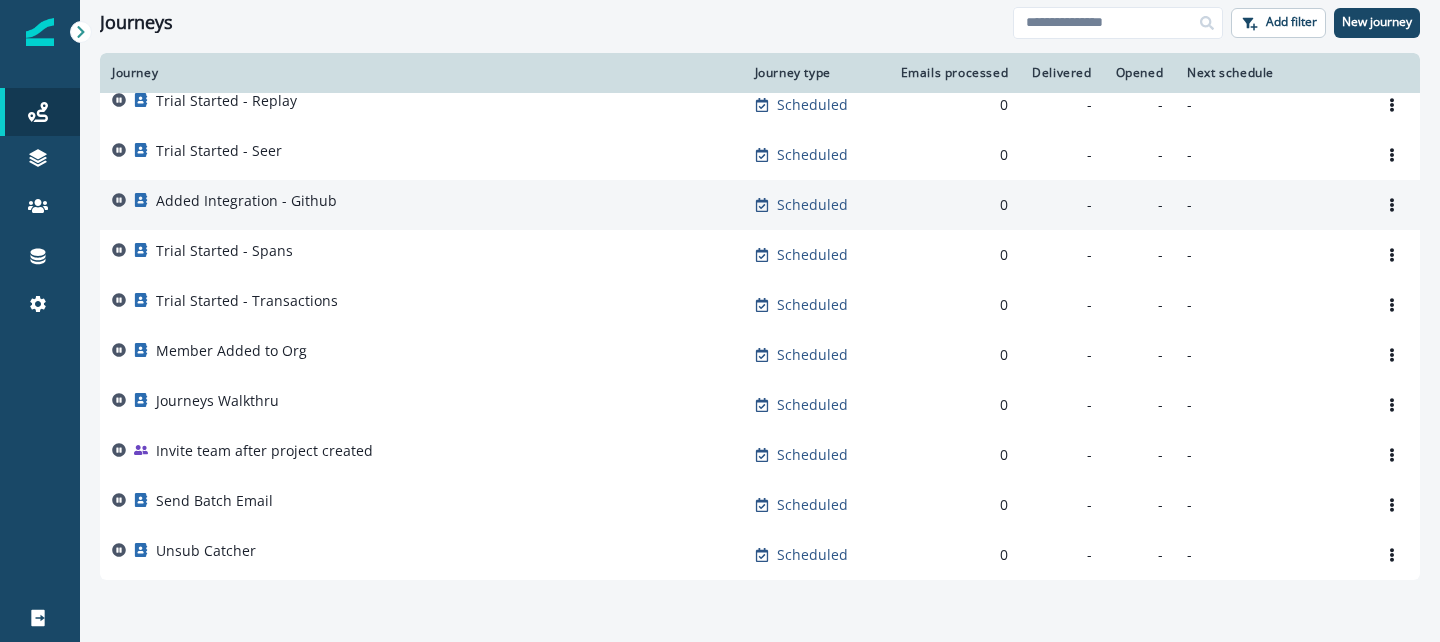 scroll, scrollTop: 0, scrollLeft: 0, axis: both 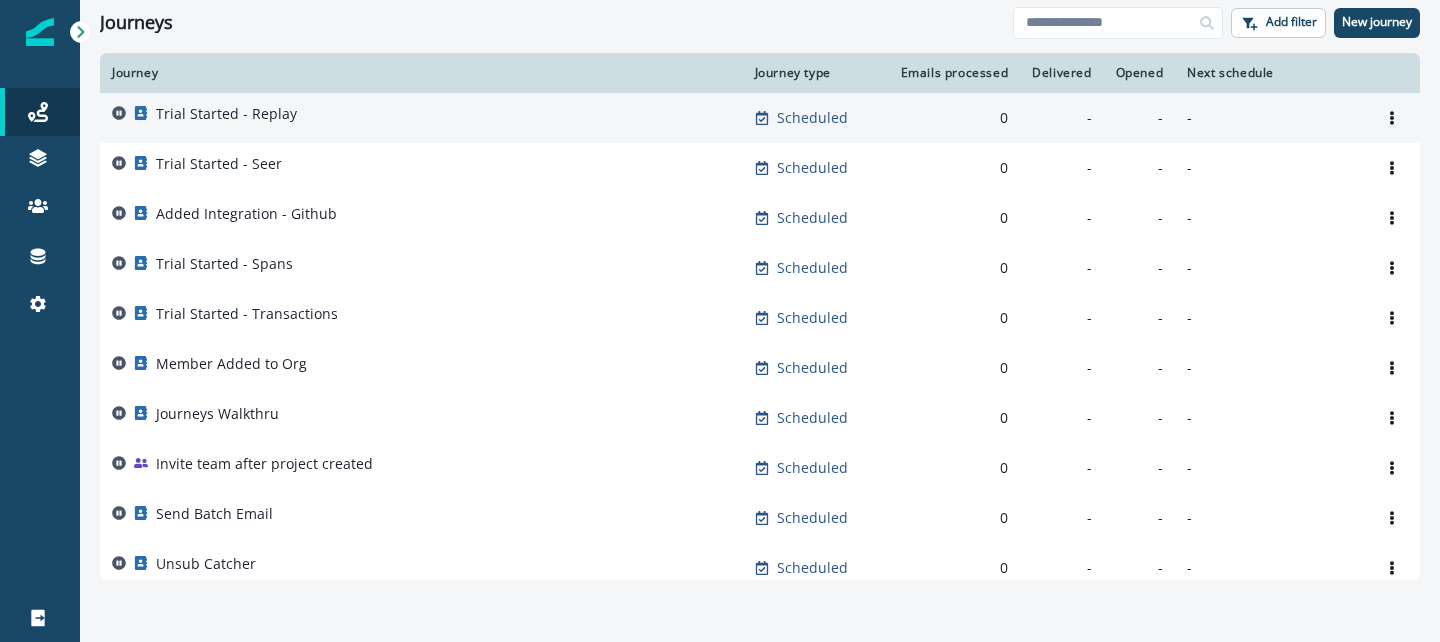 click on "Trial Started - Replay" at bounding box center (421, 118) 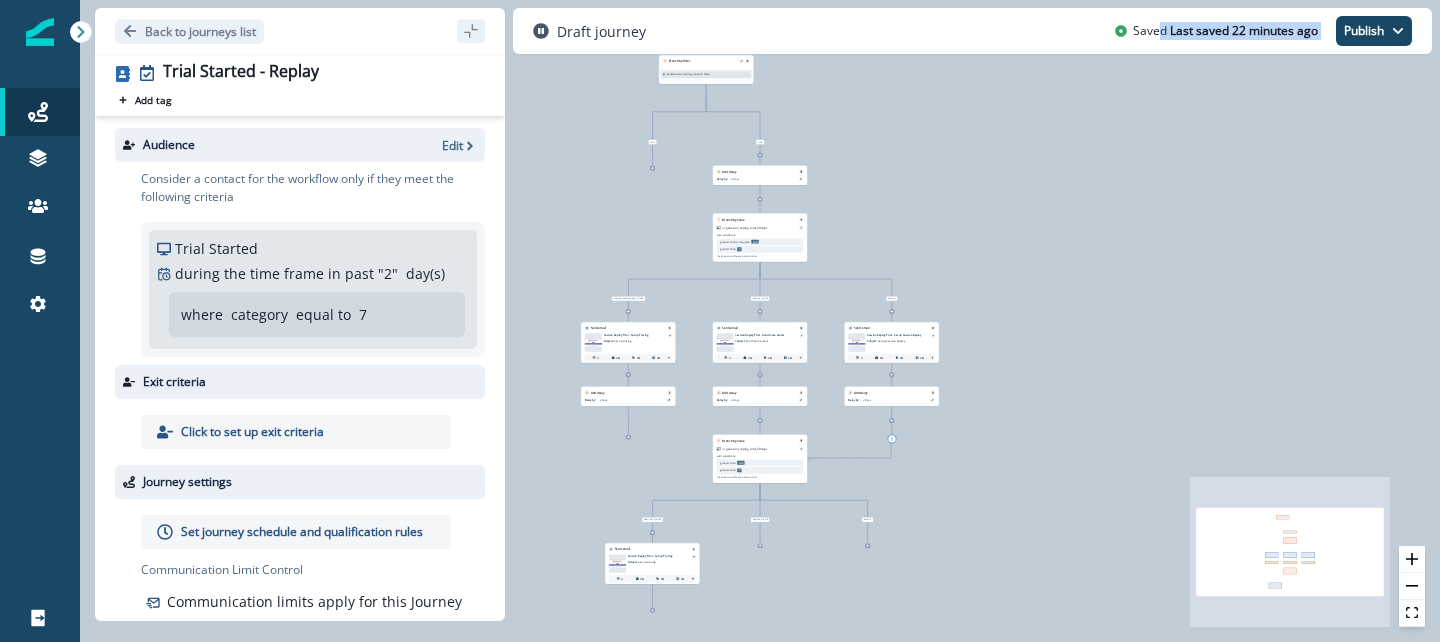drag, startPoint x: 1160, startPoint y: 36, endPoint x: 1327, endPoint y: 42, distance: 167.10774 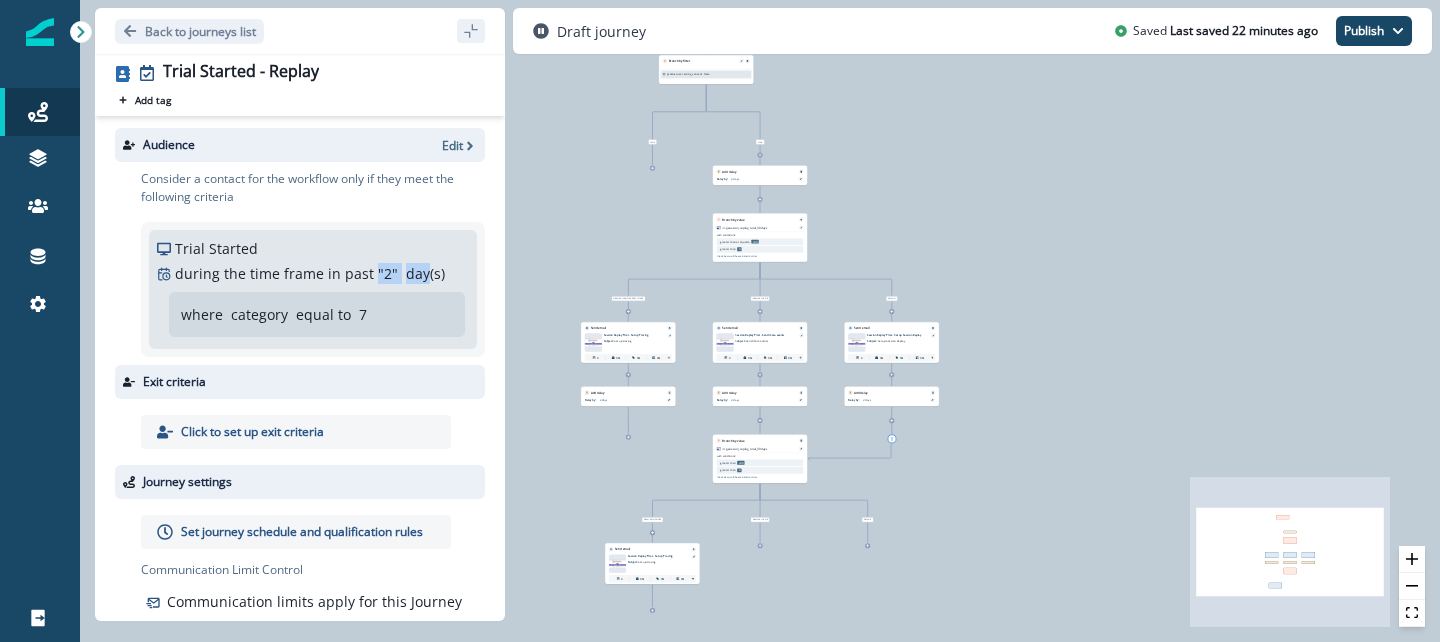 drag, startPoint x: 366, startPoint y: 275, endPoint x: 418, endPoint y: 275, distance: 52 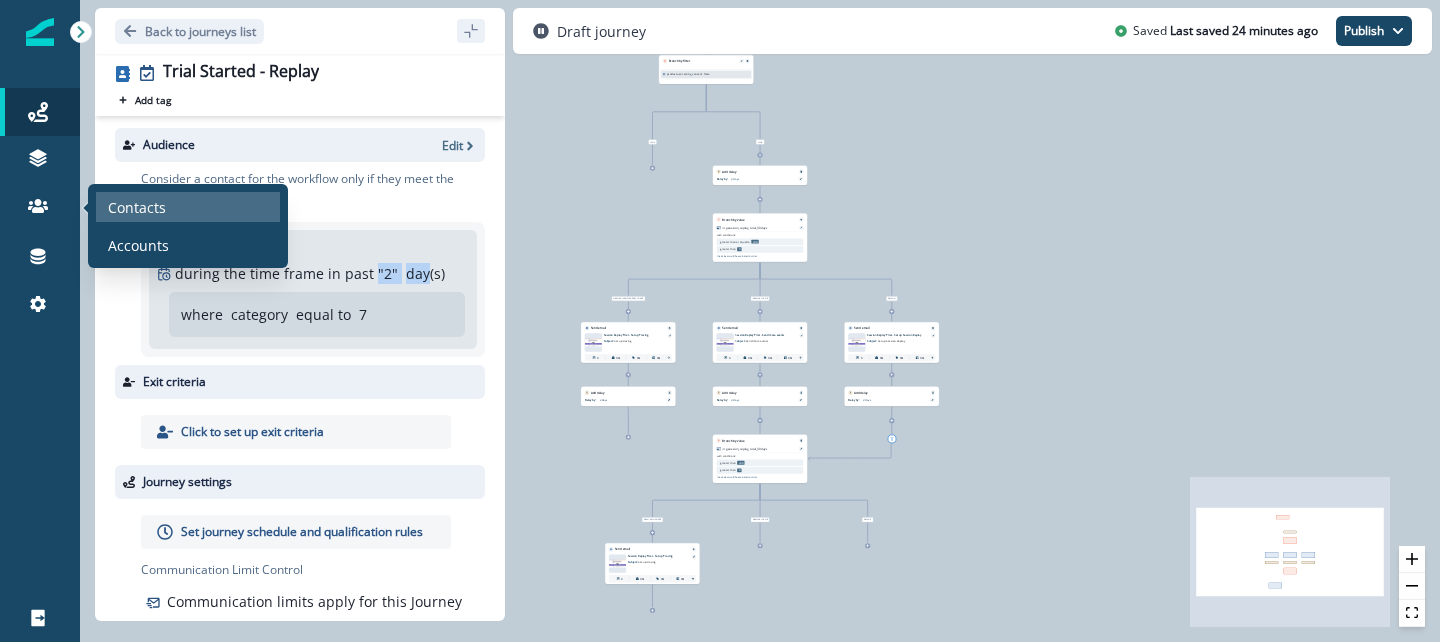 click on "Contacts" at bounding box center (137, 207) 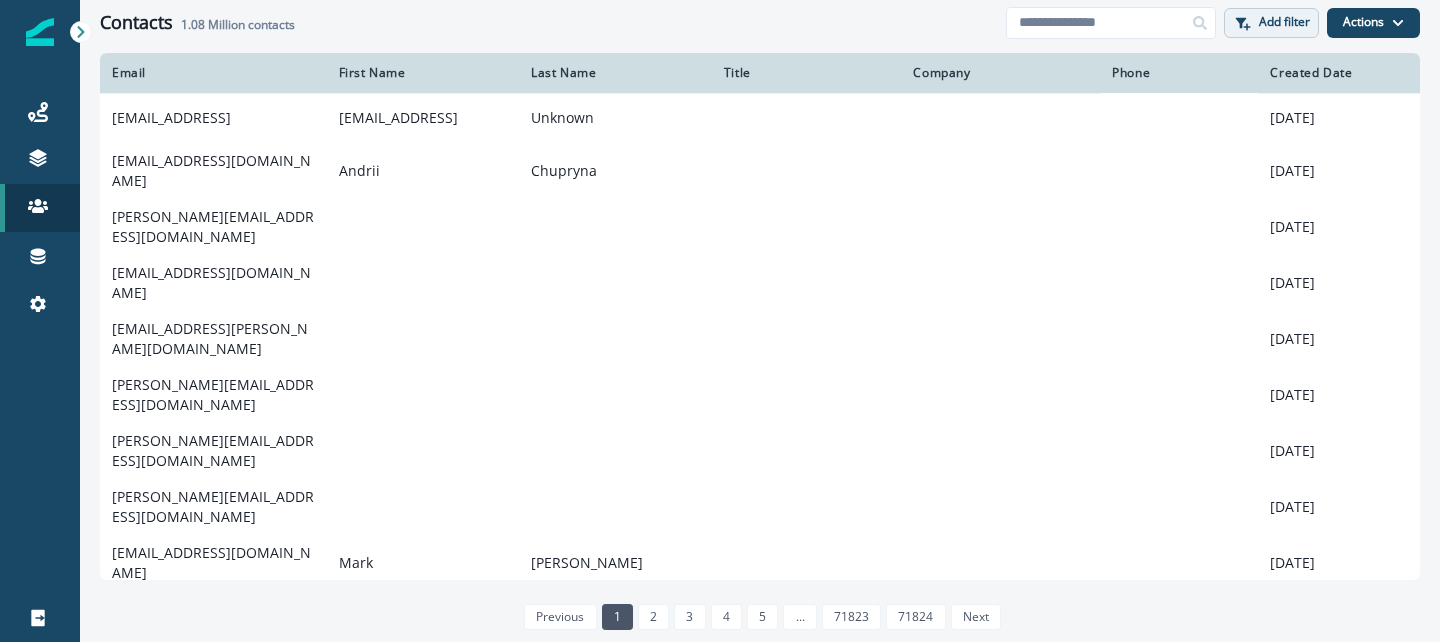 click on "Add filter" at bounding box center [1284, 22] 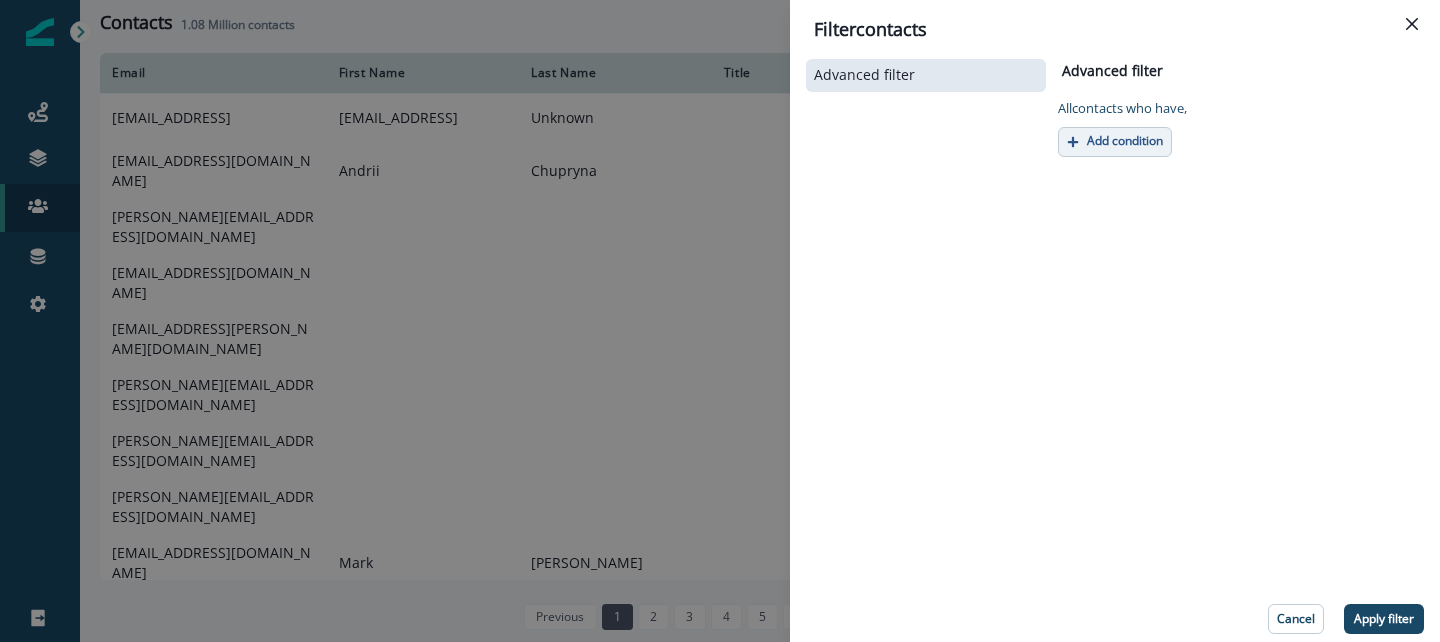click on "Add condition" at bounding box center [1115, 142] 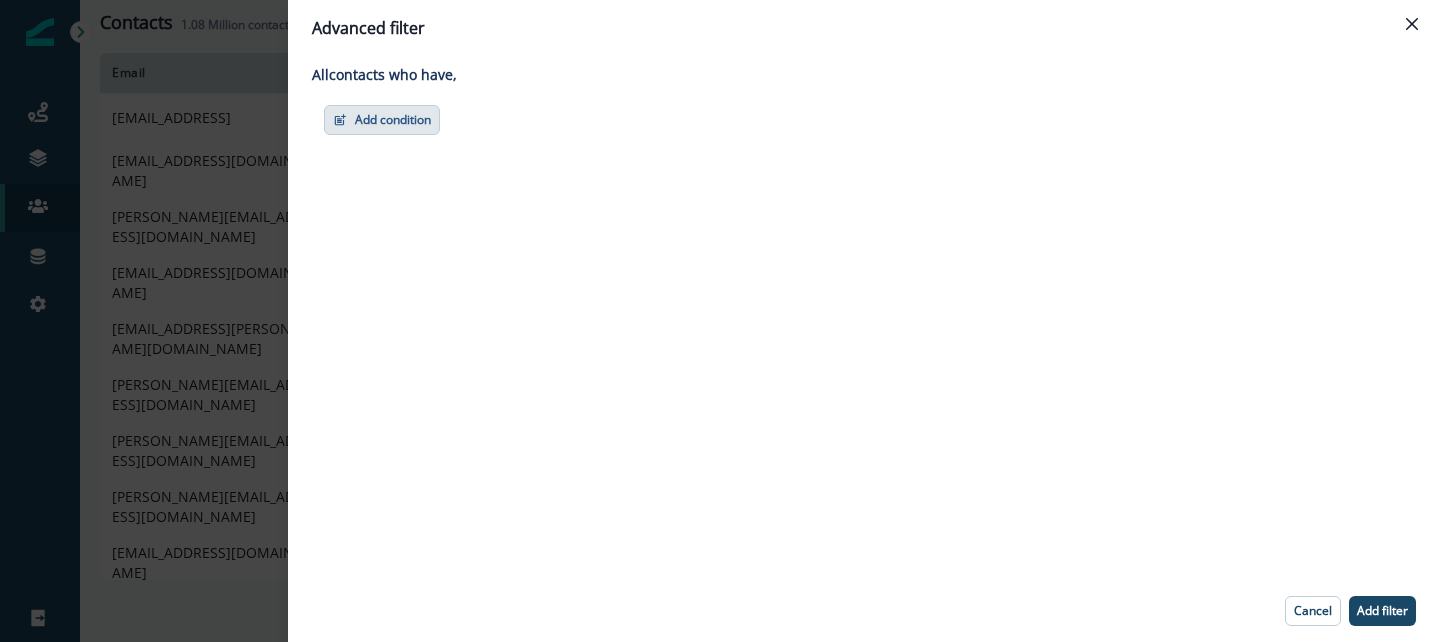click on "Add condition" at bounding box center [382, 120] 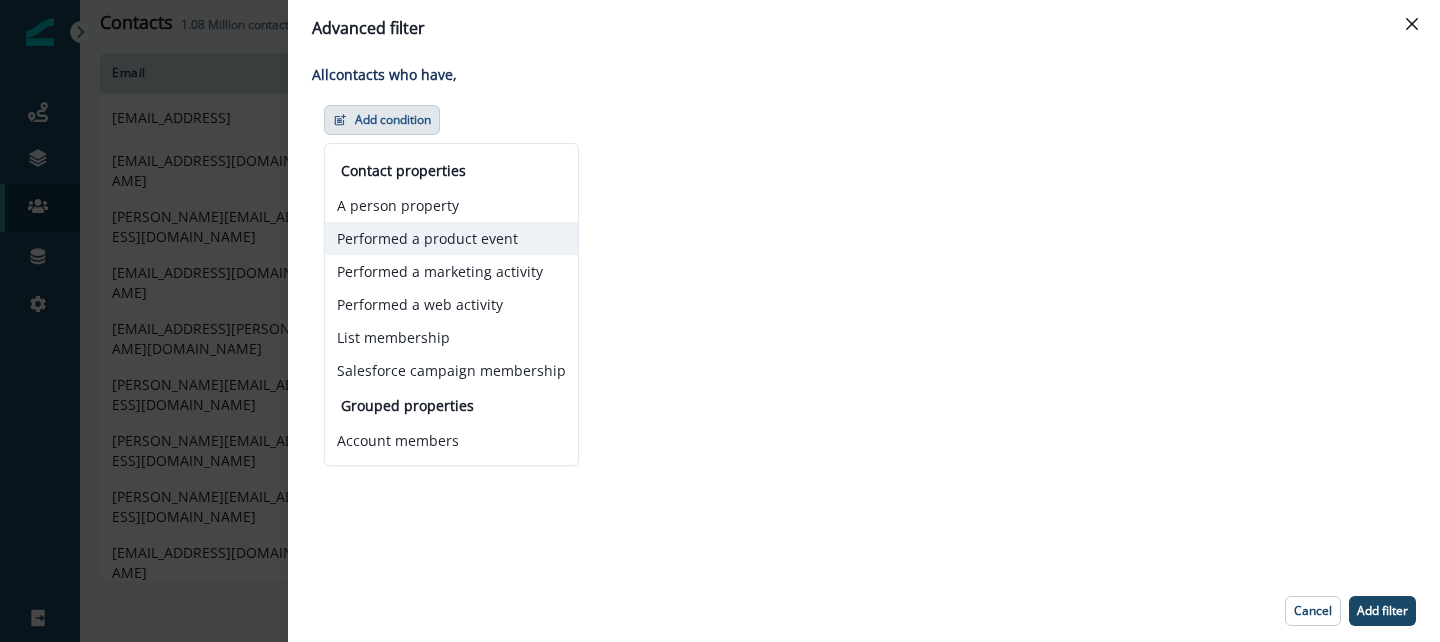click on "Performed a product event" at bounding box center [451, 238] 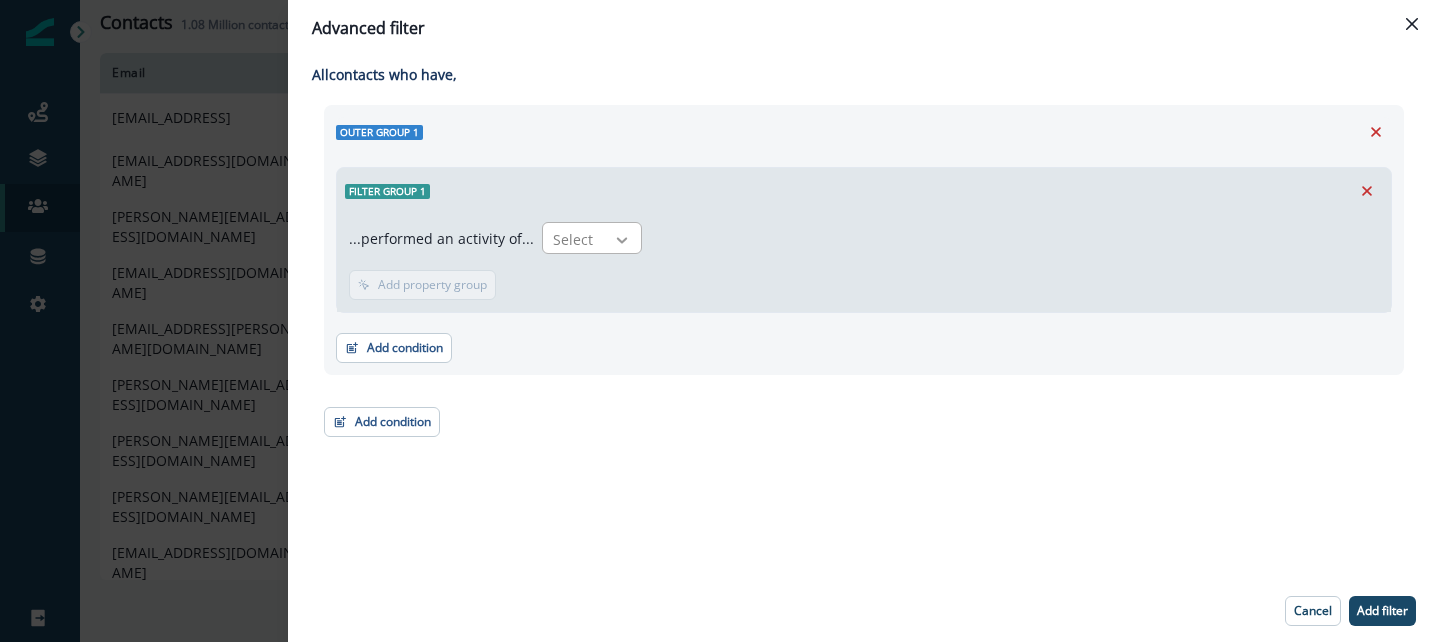 click 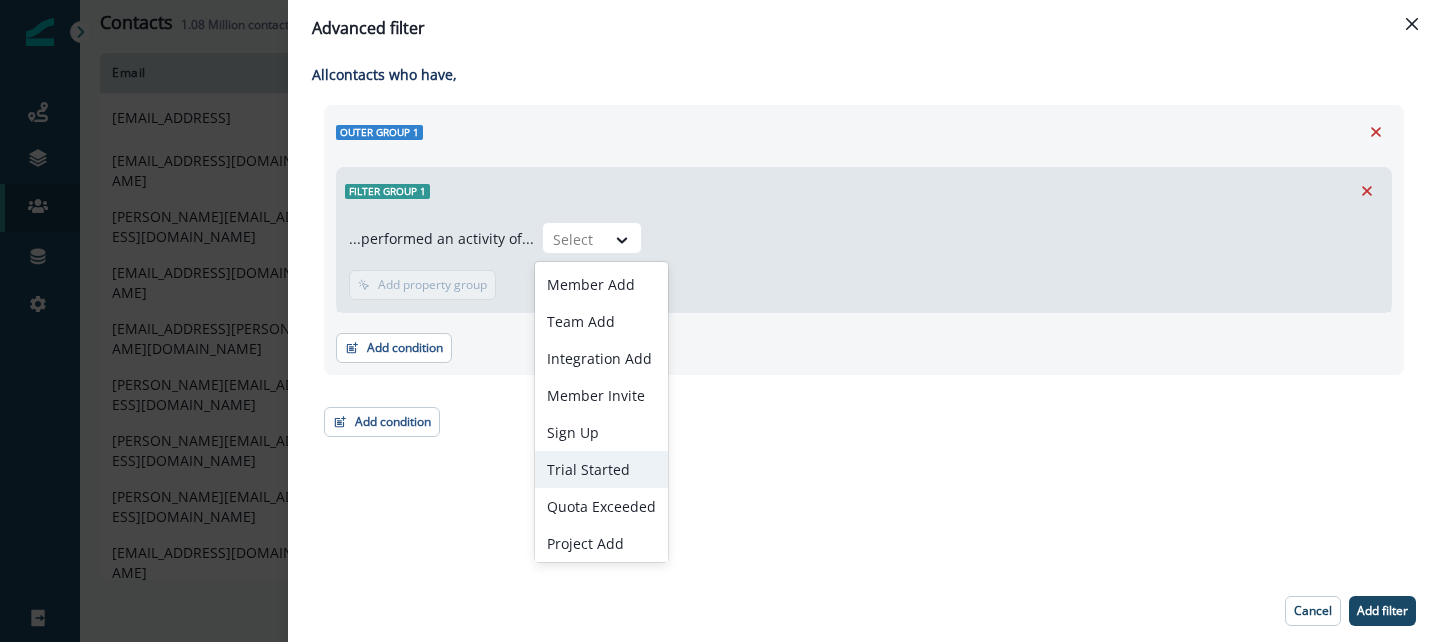 click on "Trial Started" at bounding box center (601, 469) 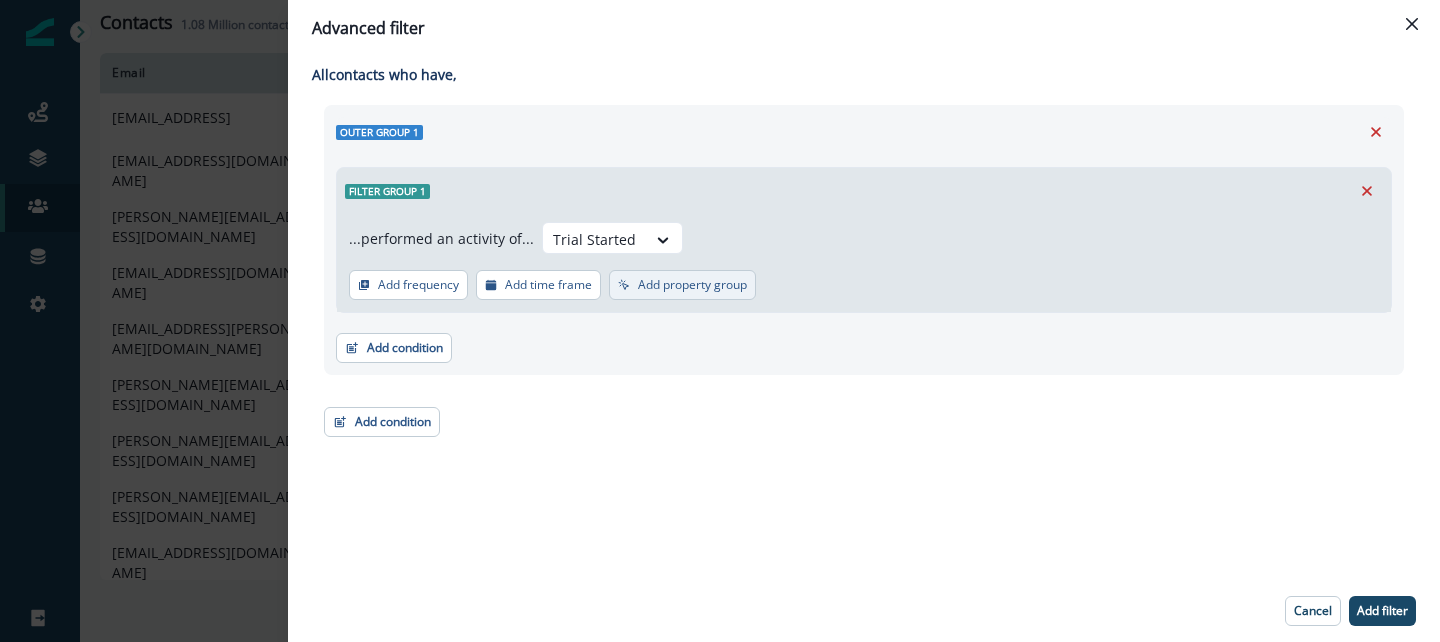 click on "Add property group" at bounding box center (692, 285) 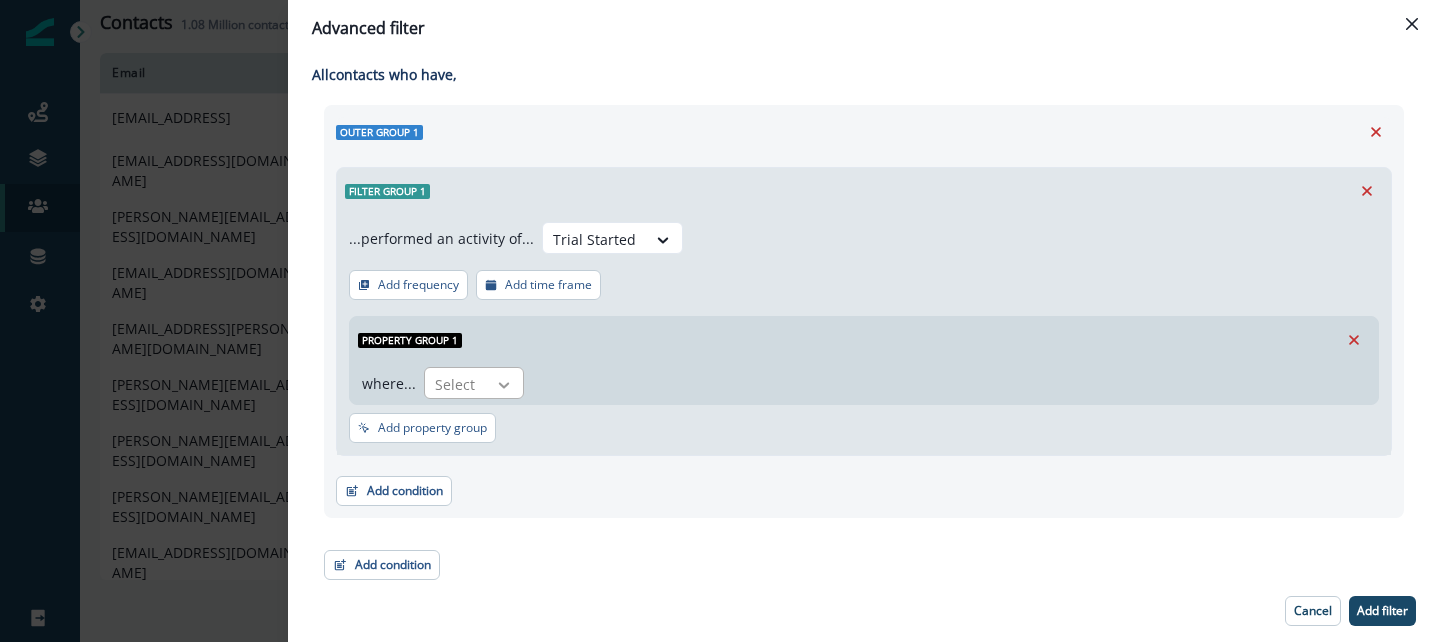 click 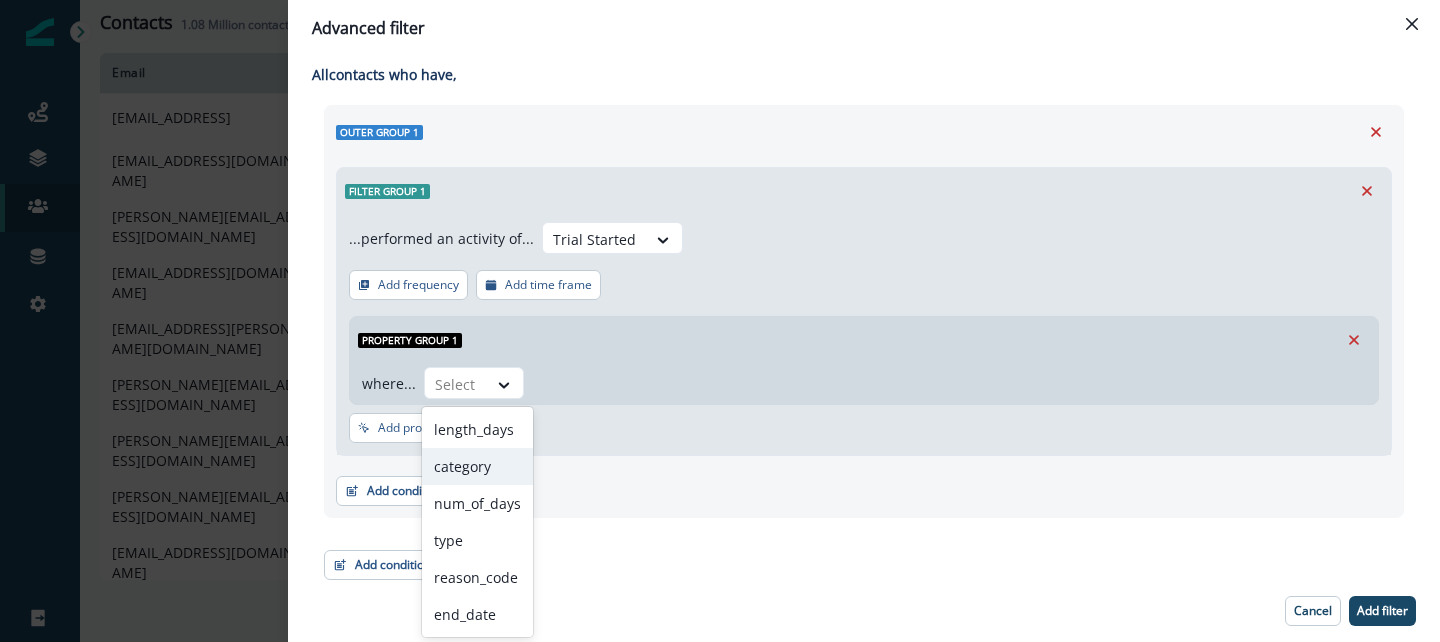 click on "category" at bounding box center (477, 466) 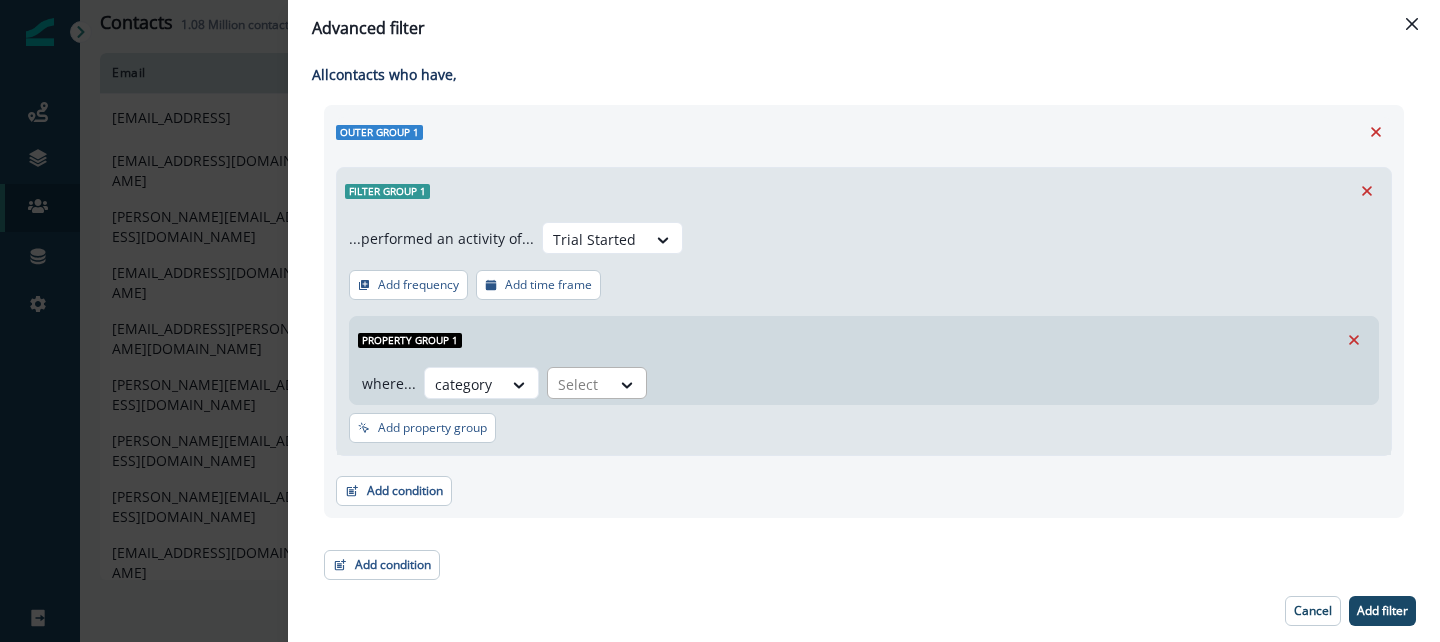click at bounding box center [579, 384] 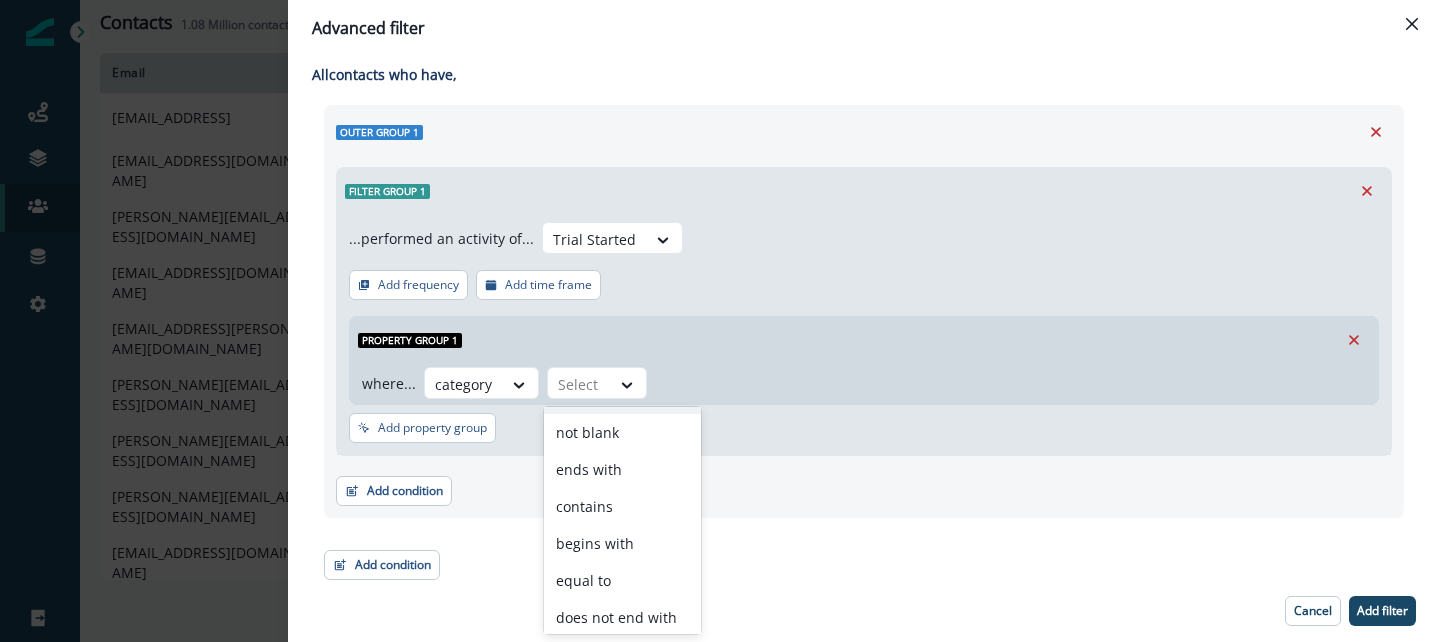 scroll, scrollTop: 114, scrollLeft: 0, axis: vertical 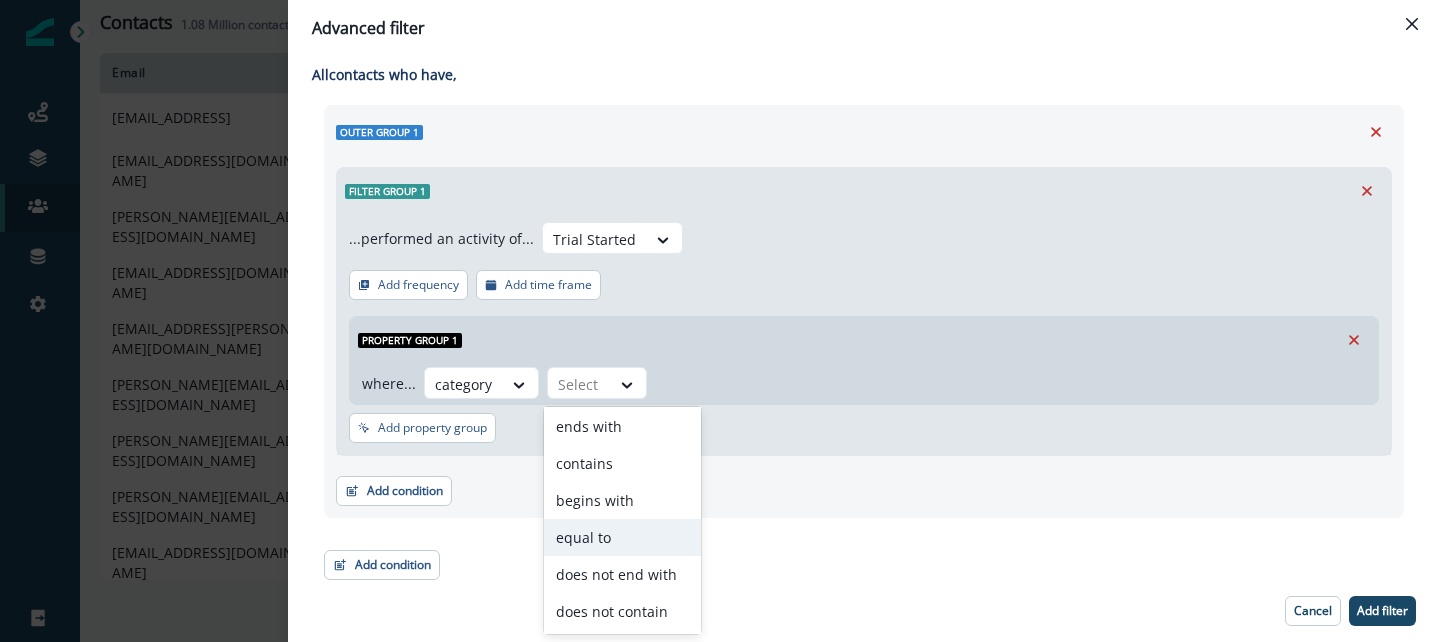 click on "equal to" at bounding box center [622, 537] 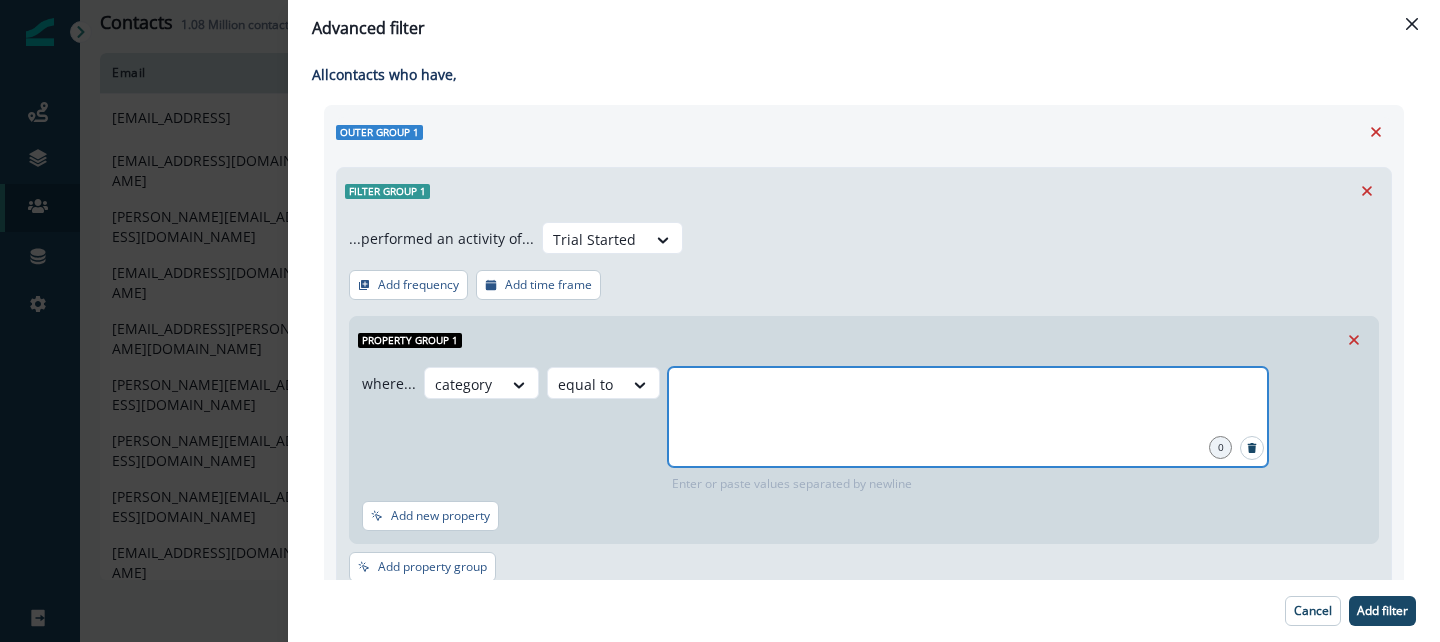 click at bounding box center (968, 392) 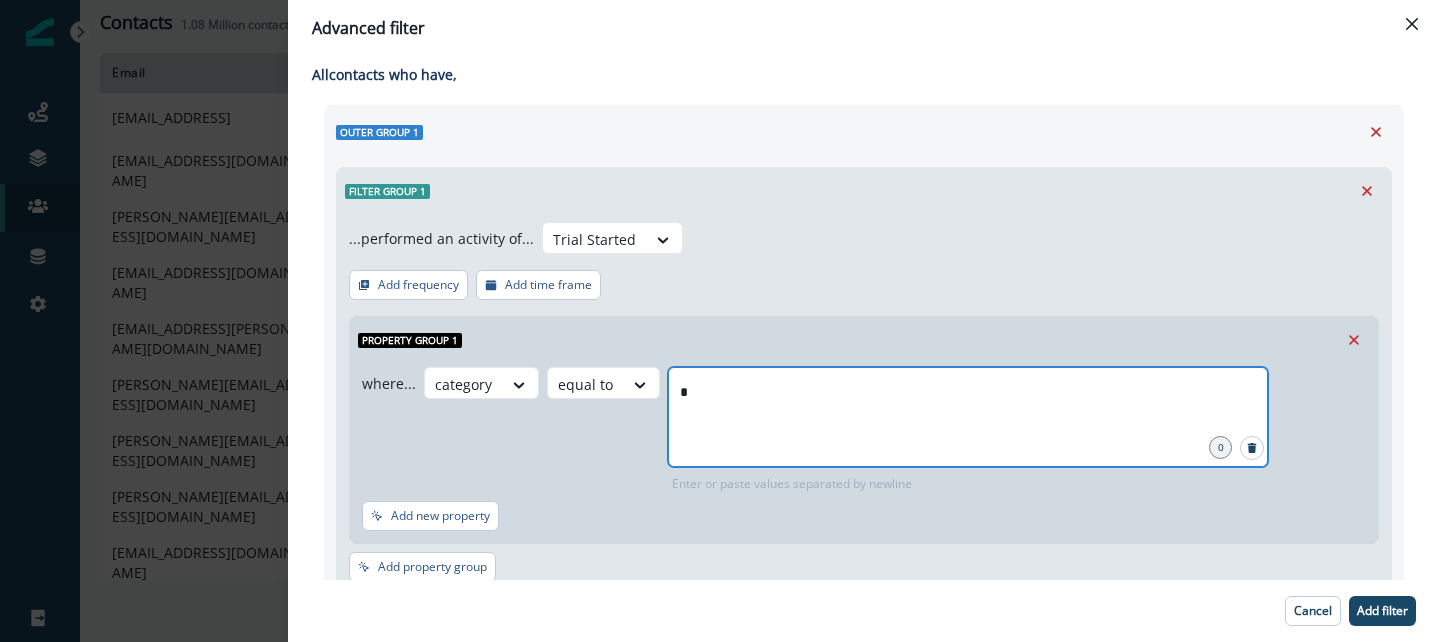 type on "**" 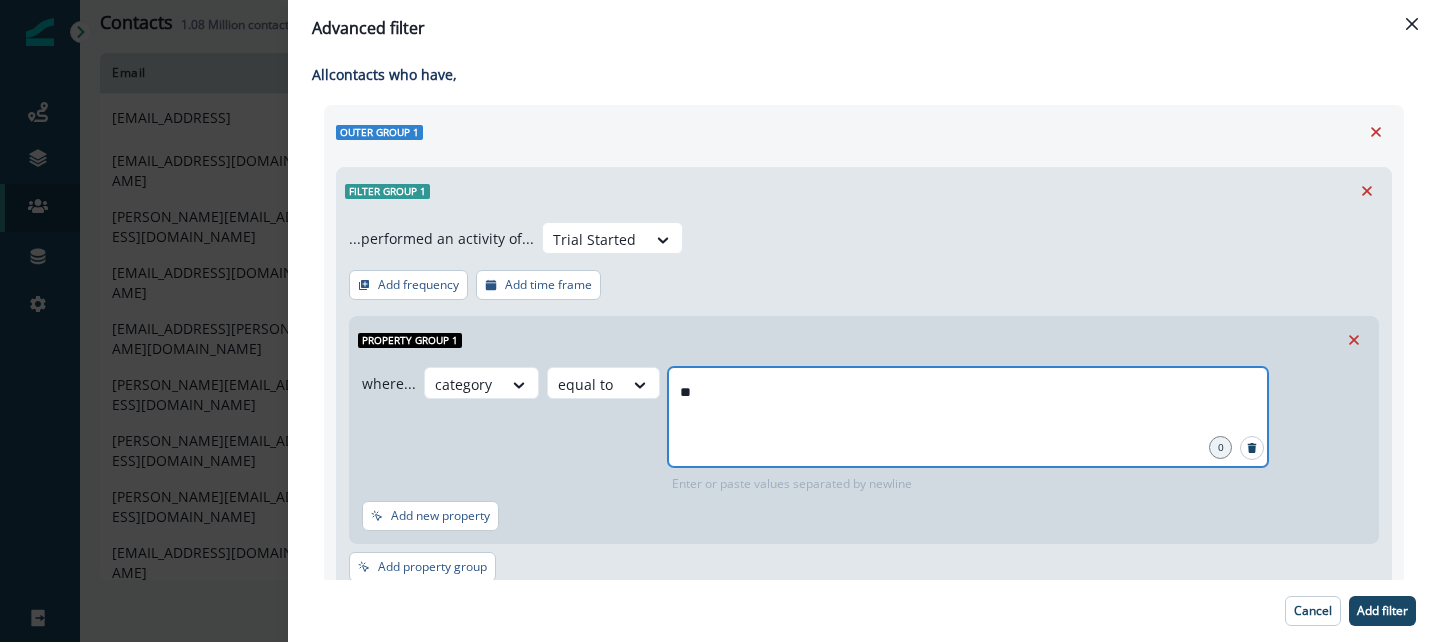 type 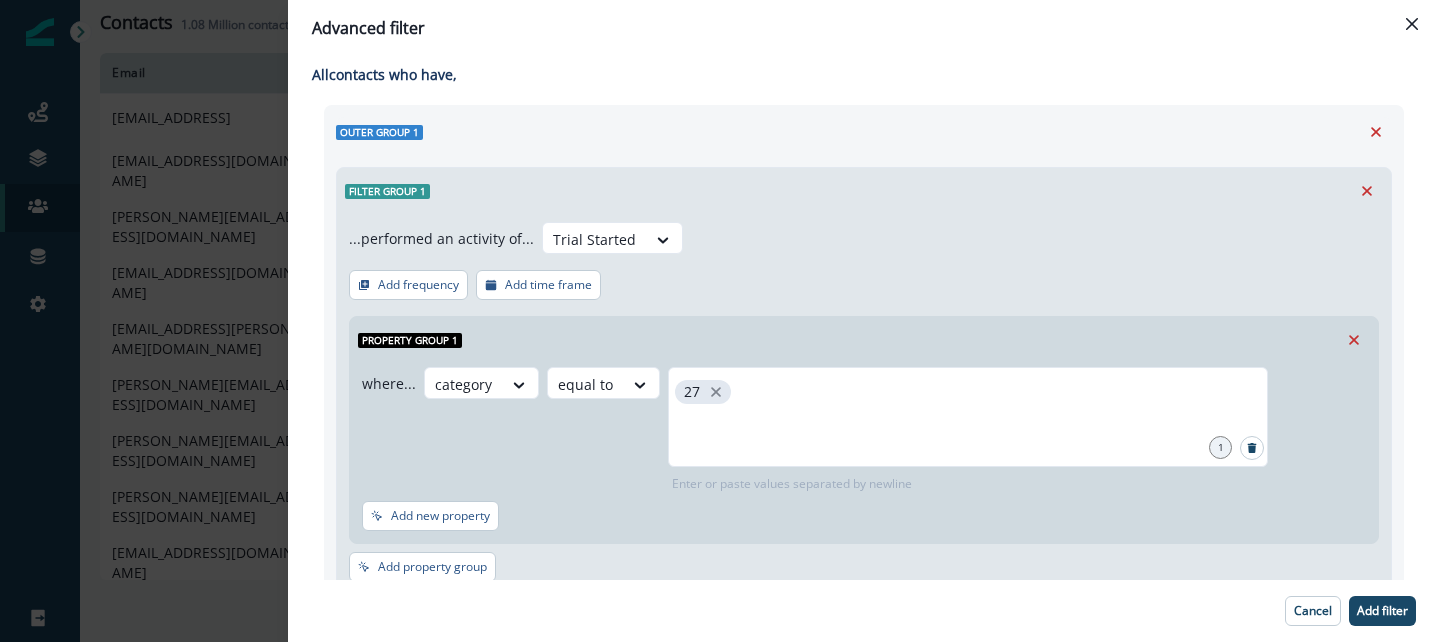 click on "where... category equal to 27 1 Enter or paste values separated by newline" at bounding box center (860, 430) 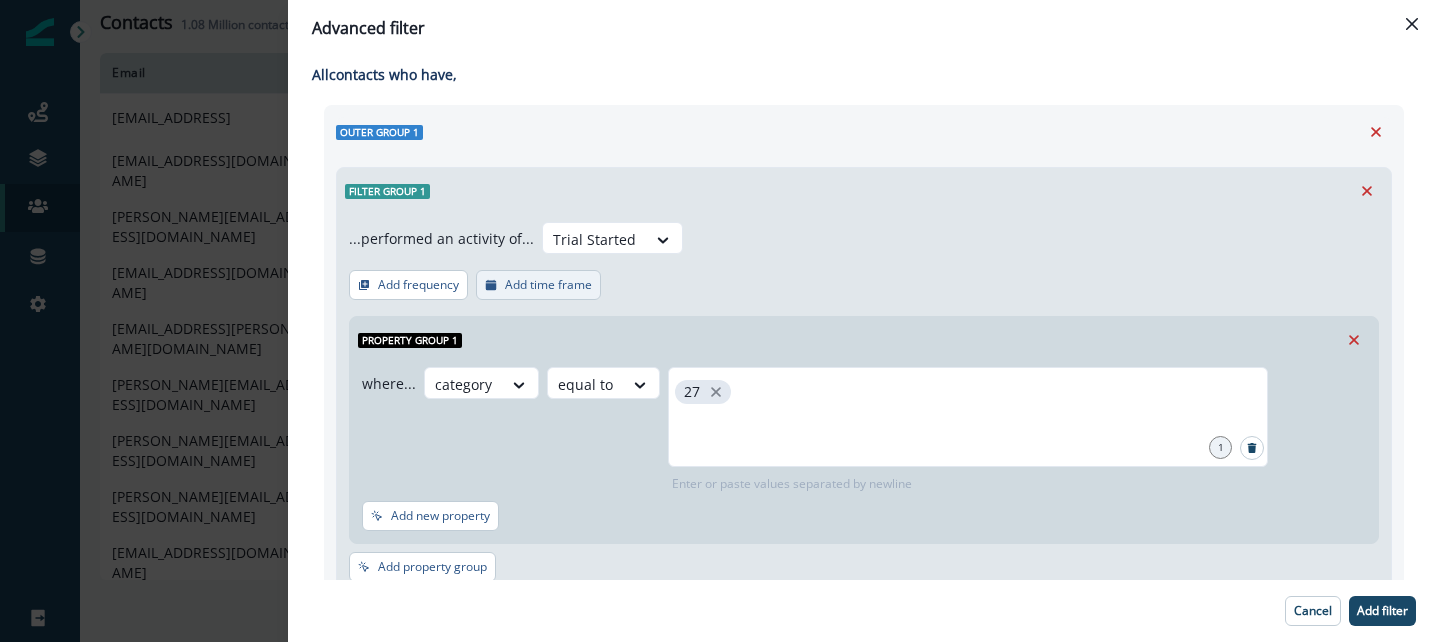 click on "Add time frame" at bounding box center (538, 285) 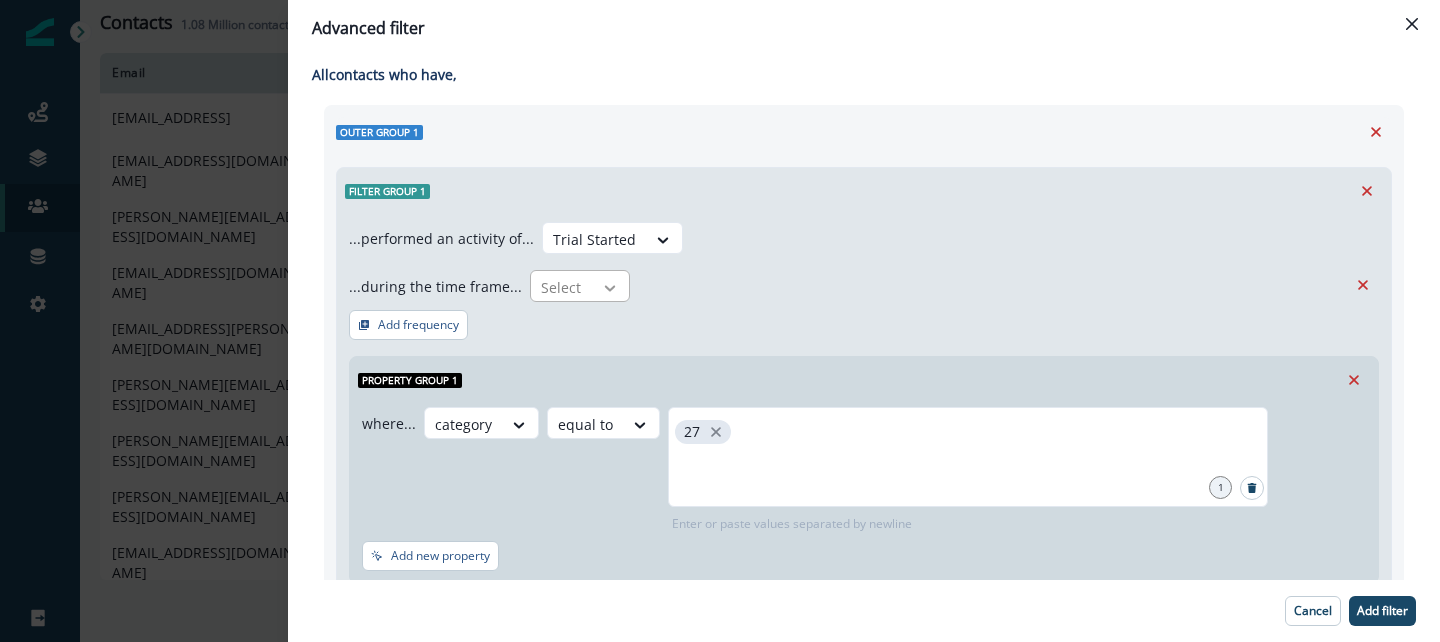click at bounding box center [610, 288] 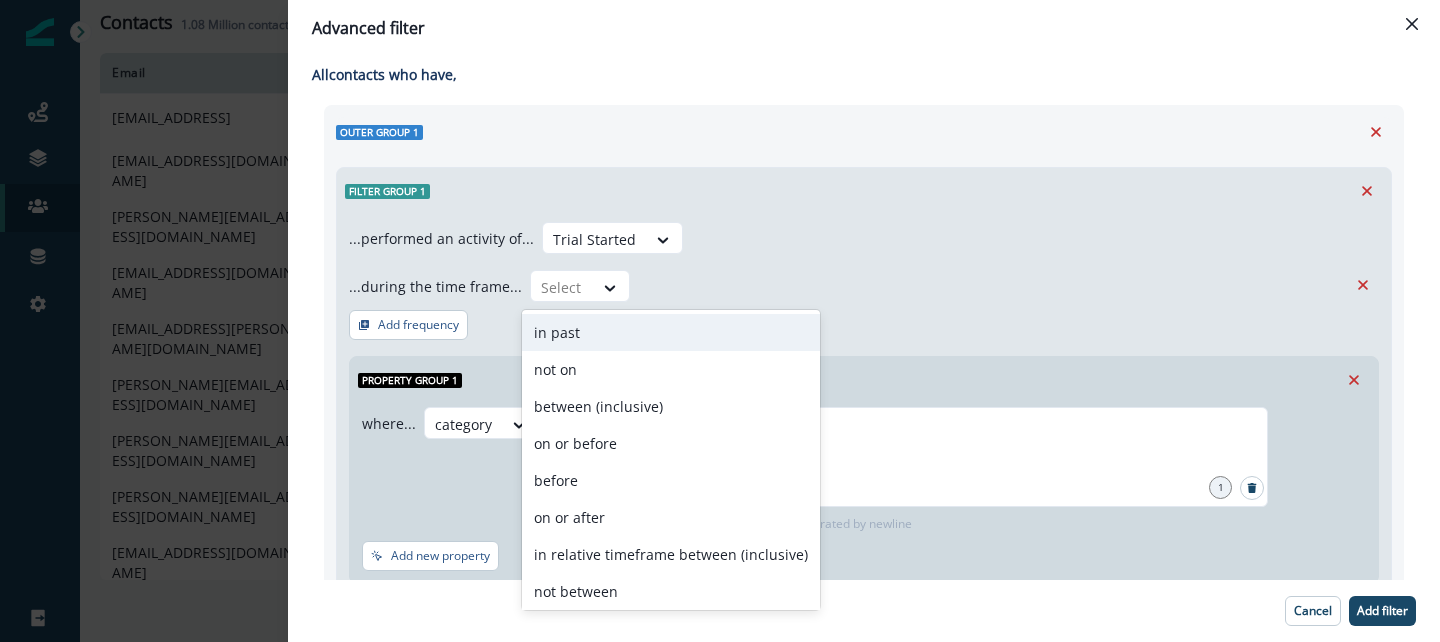 click on "in past" at bounding box center (671, 332) 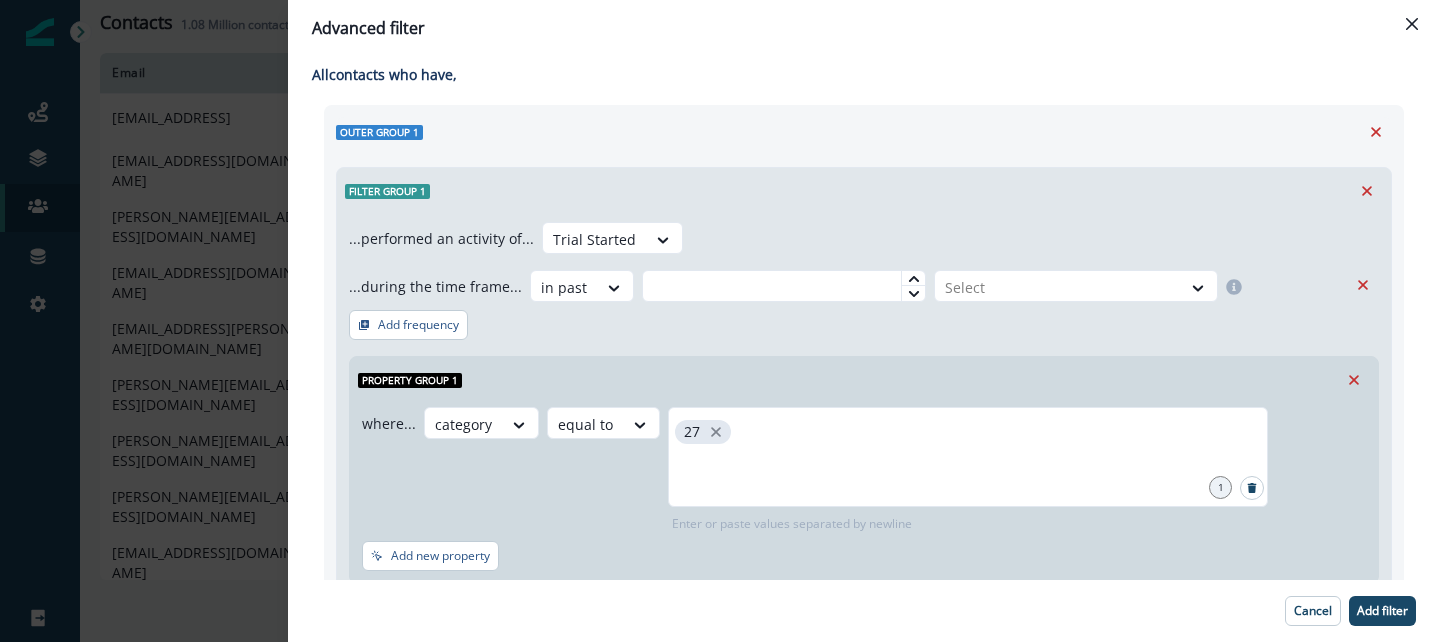 click 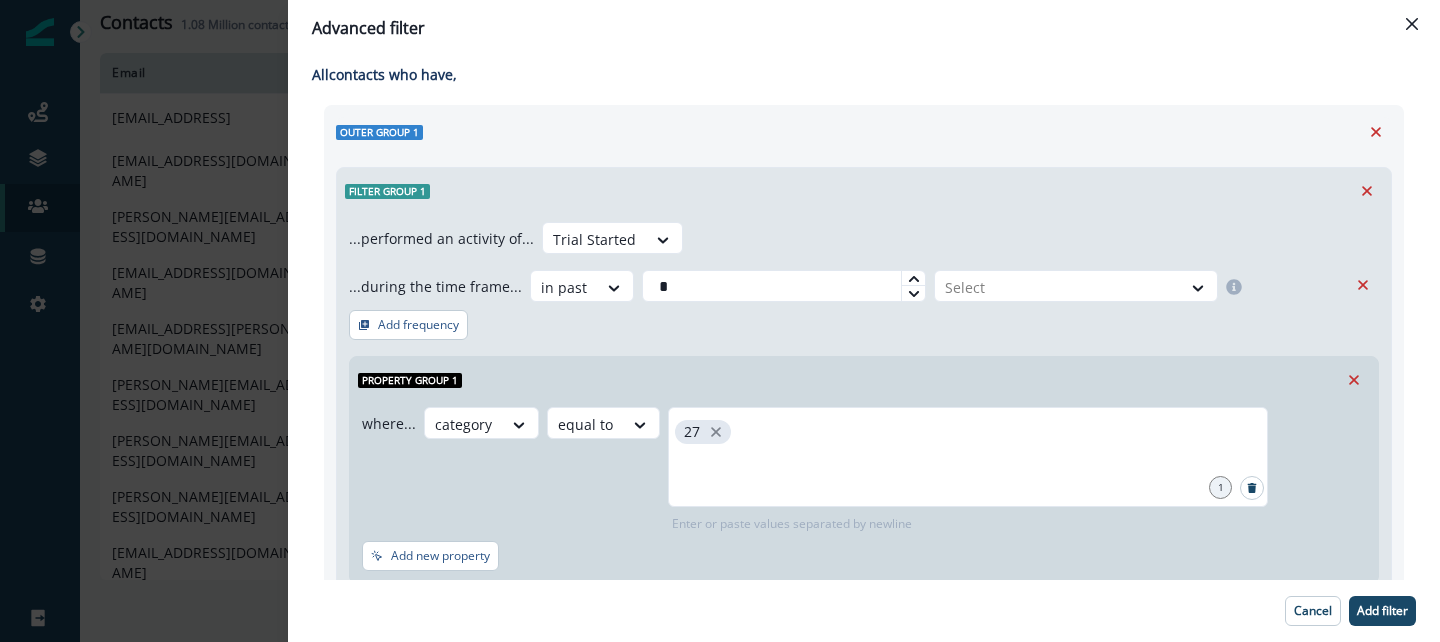 click 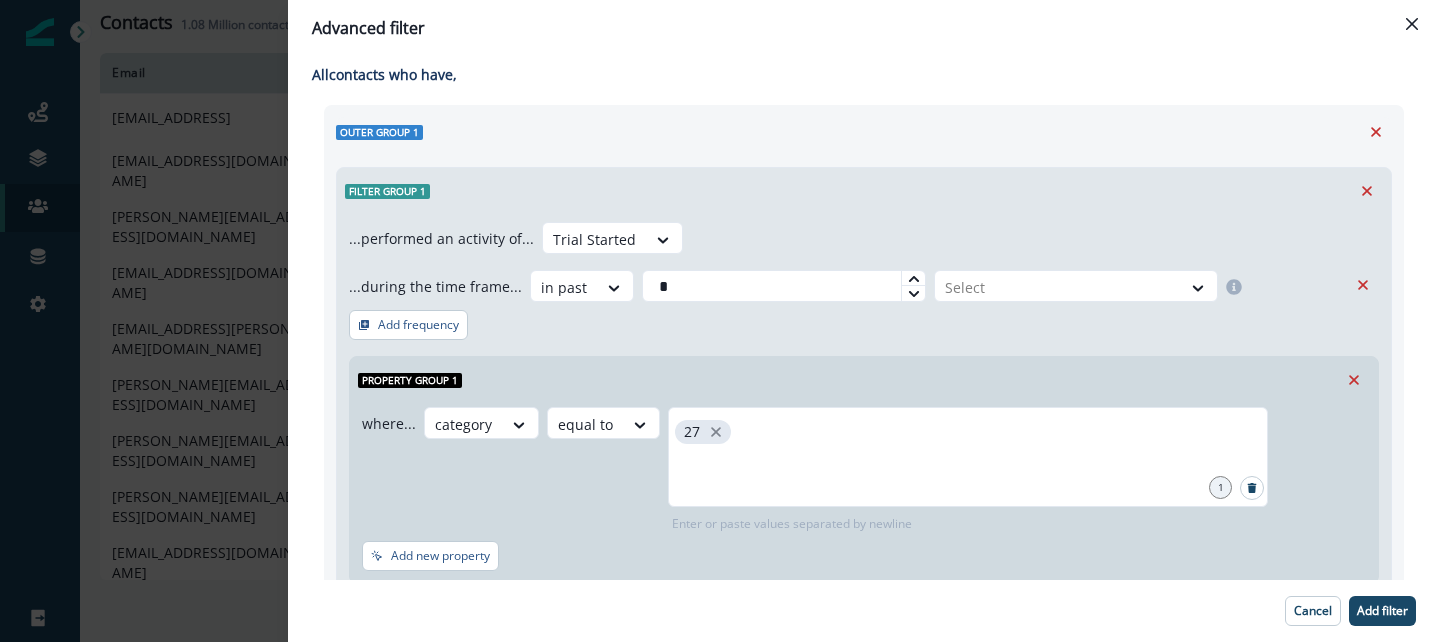click on "...performed an activity of... Trial Started ...during the time frame... in past * Select Add frequency Property group 1 where... category equal to 27 1 Enter or paste values separated by newline Add new property Add property group" at bounding box center [864, 424] 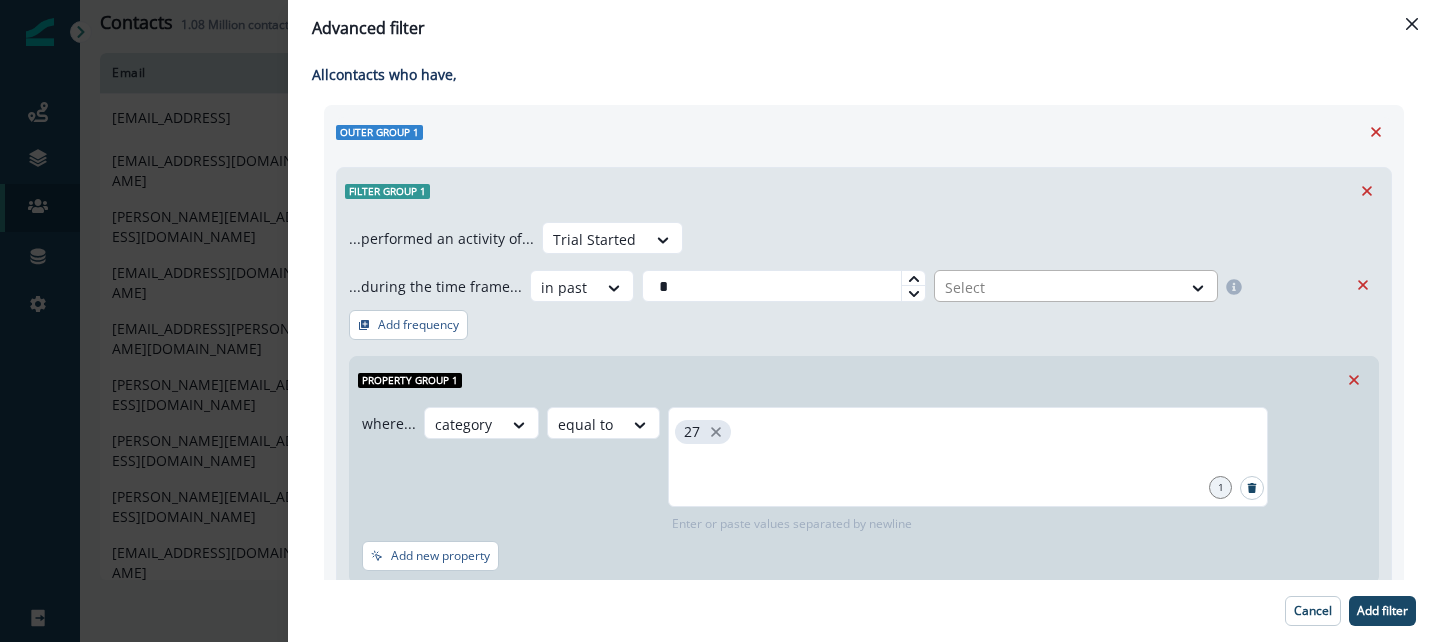 click at bounding box center (1058, 287) 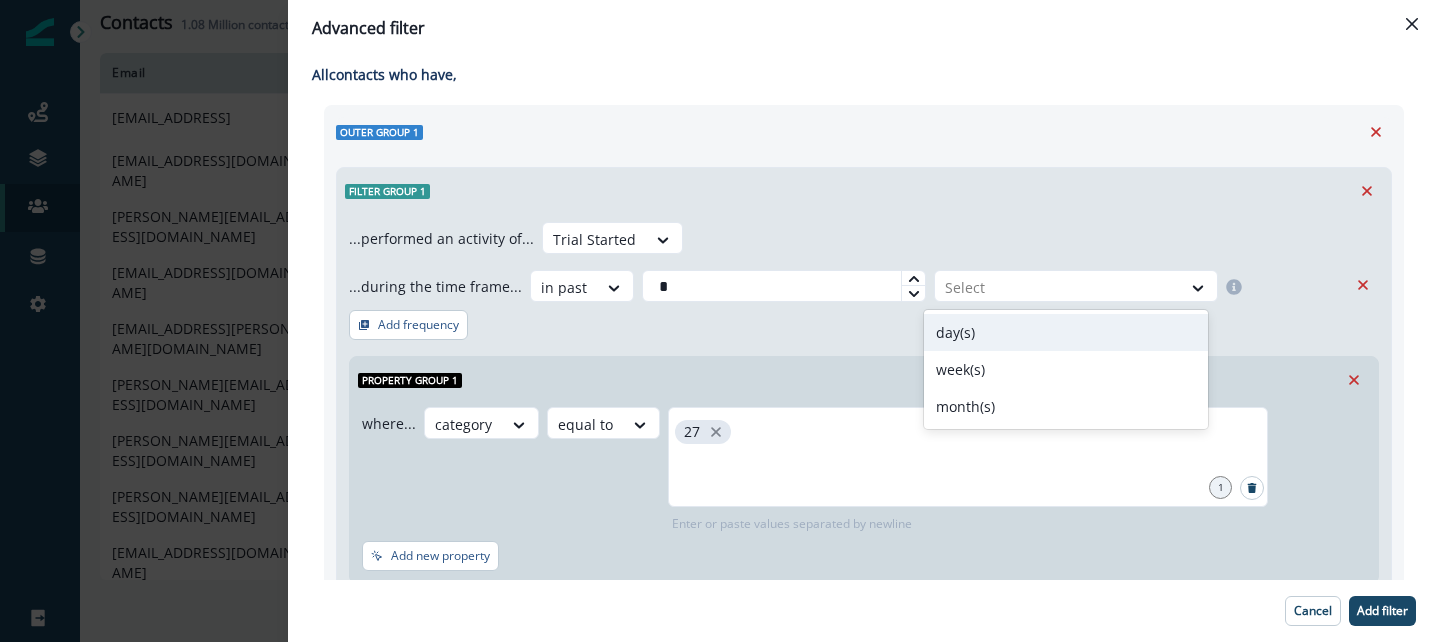 click on "day(s)" at bounding box center [1066, 332] 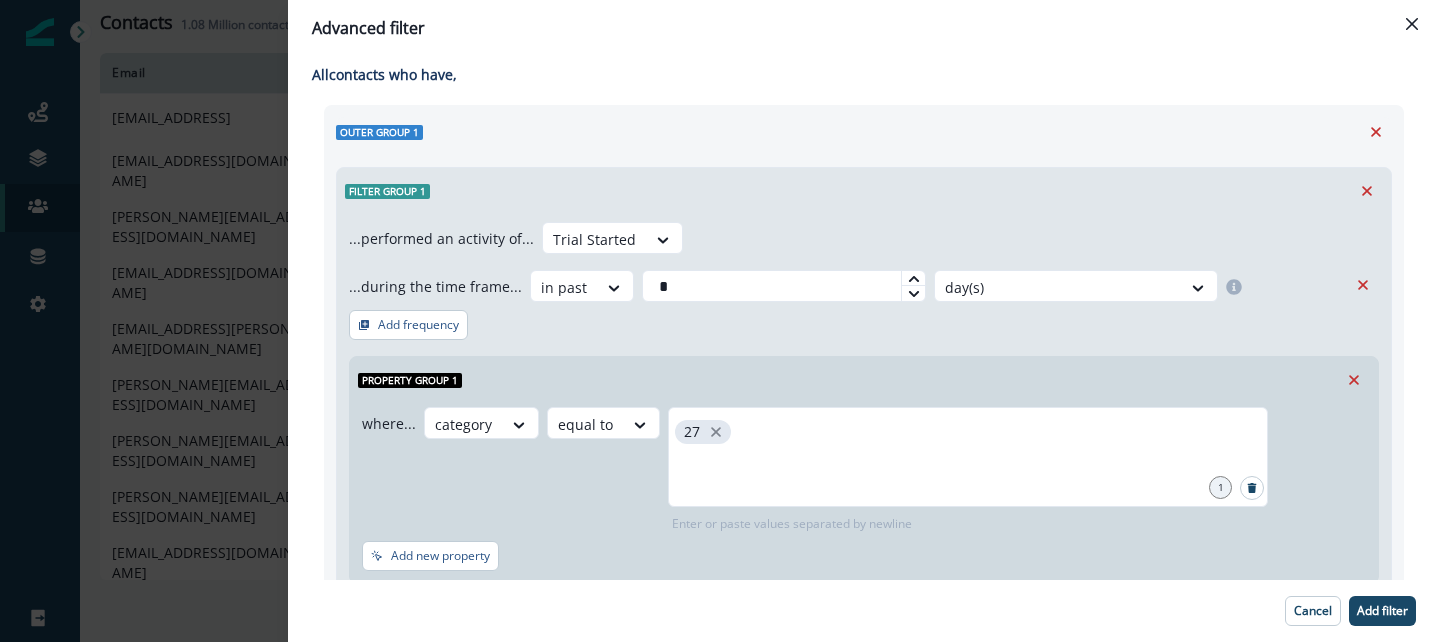 click on "...performed an activity of... Trial Started ...during the time frame... in past * option day(s), selected. day(s) Add frequency Property group 1 where... category equal to 27 1 Enter or paste values separated by newline Add new property Add property group" at bounding box center [864, 424] 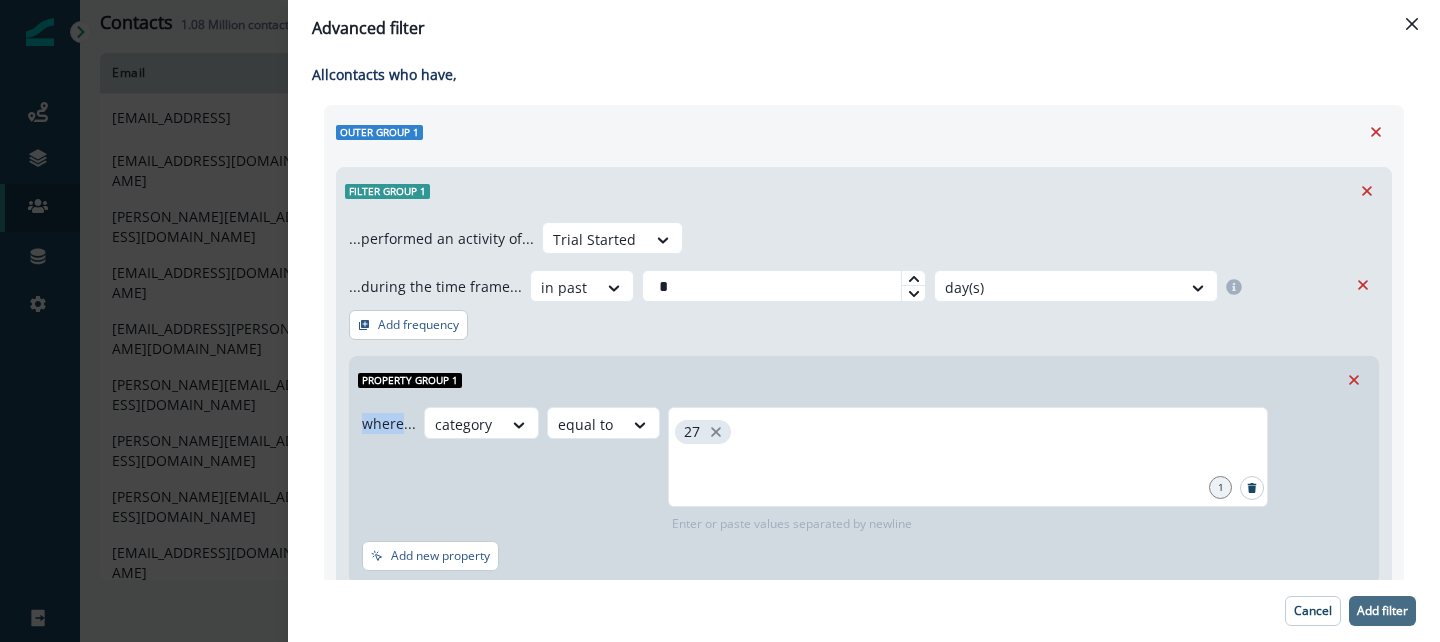 click on "Add filter" at bounding box center (1382, 611) 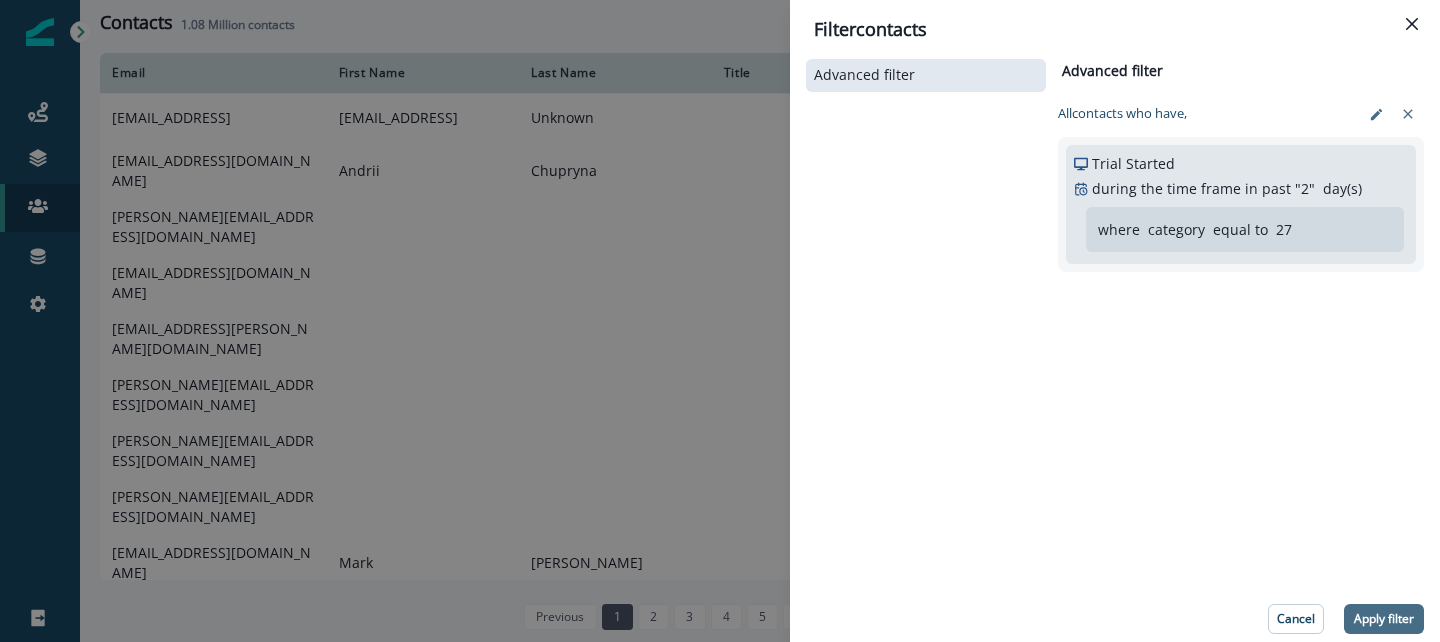 click on "Apply filter" at bounding box center (1384, 619) 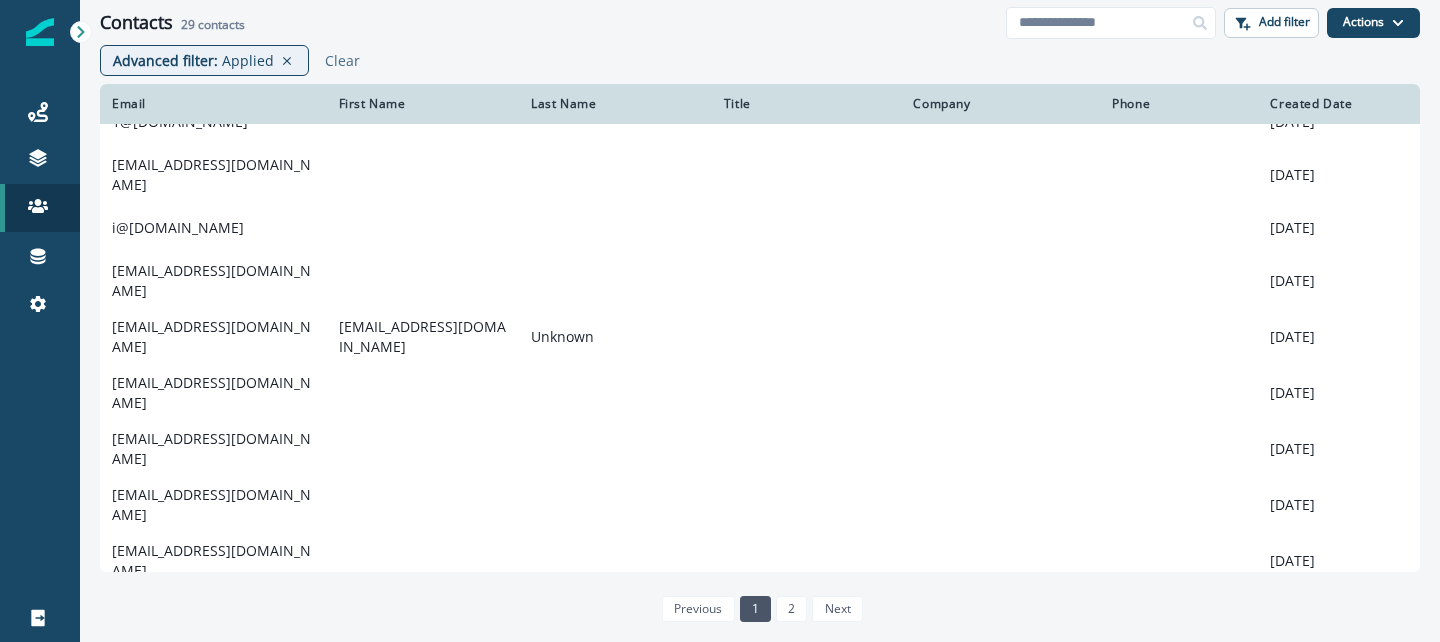 scroll, scrollTop: 316, scrollLeft: 0, axis: vertical 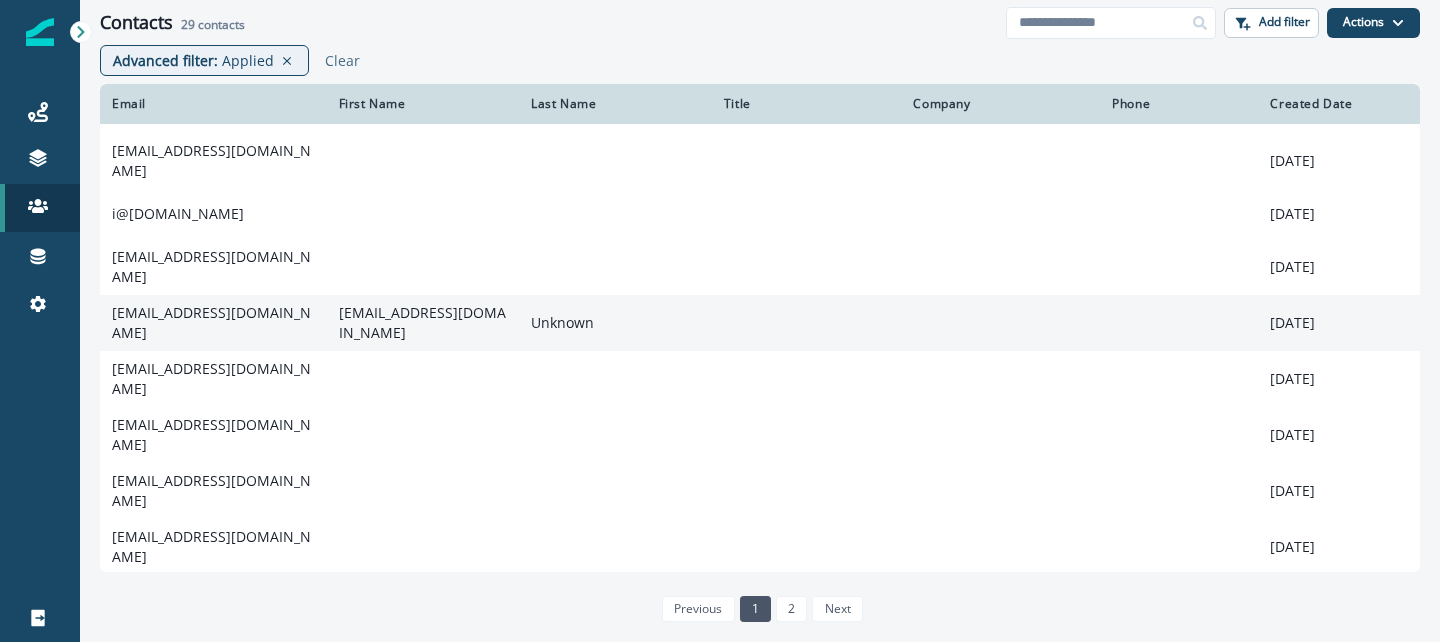 click on "kennen@hellocleo.com" at bounding box center [213, 323] 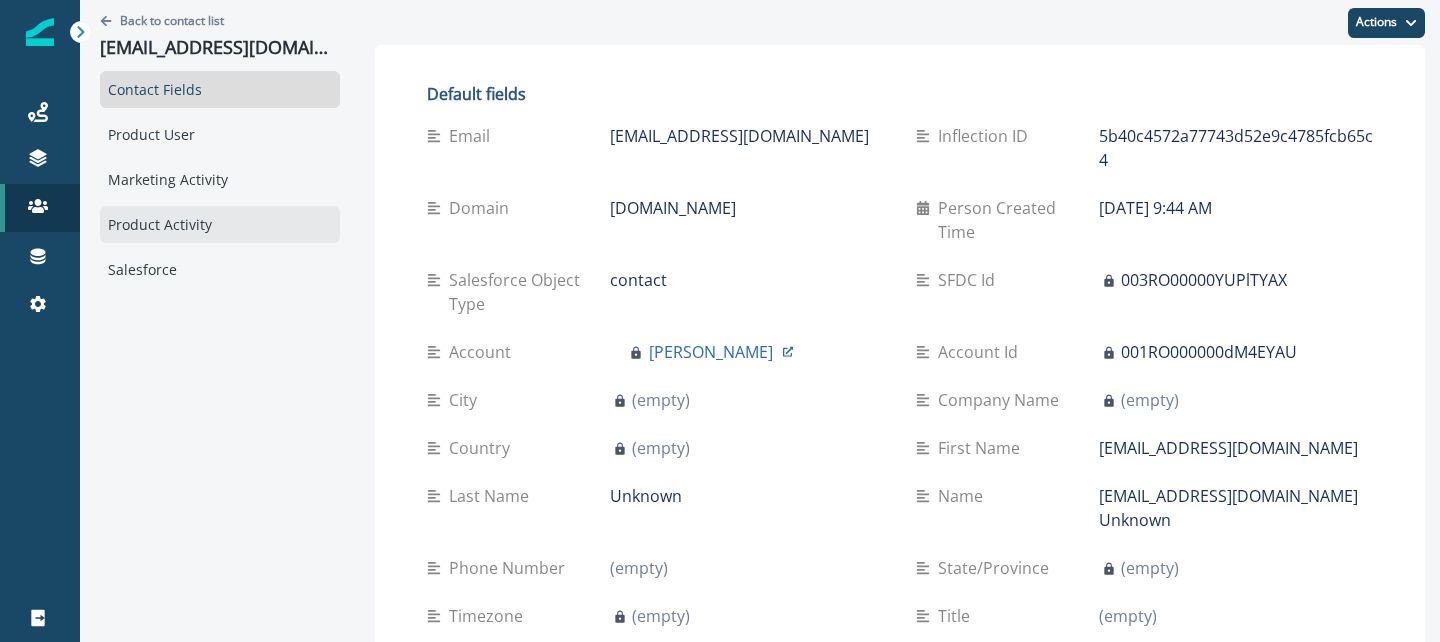 click on "Product Activity" at bounding box center (220, 224) 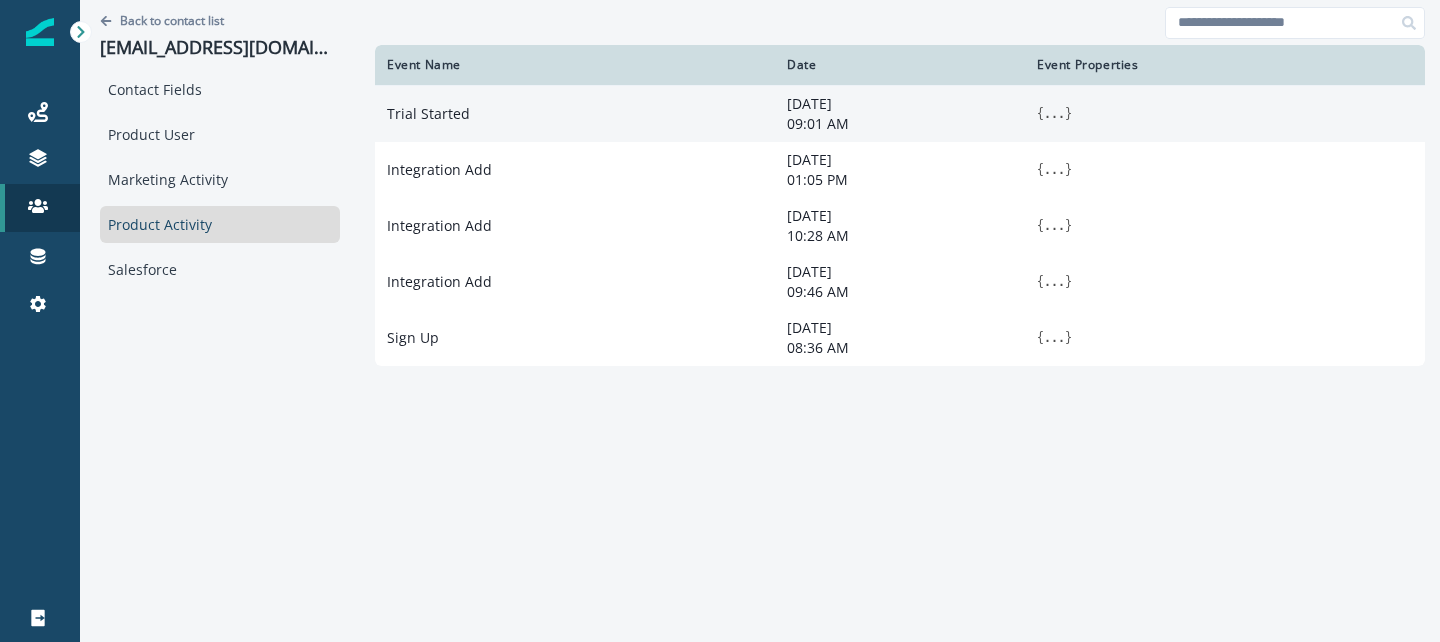 click on "..." at bounding box center (1054, 114) 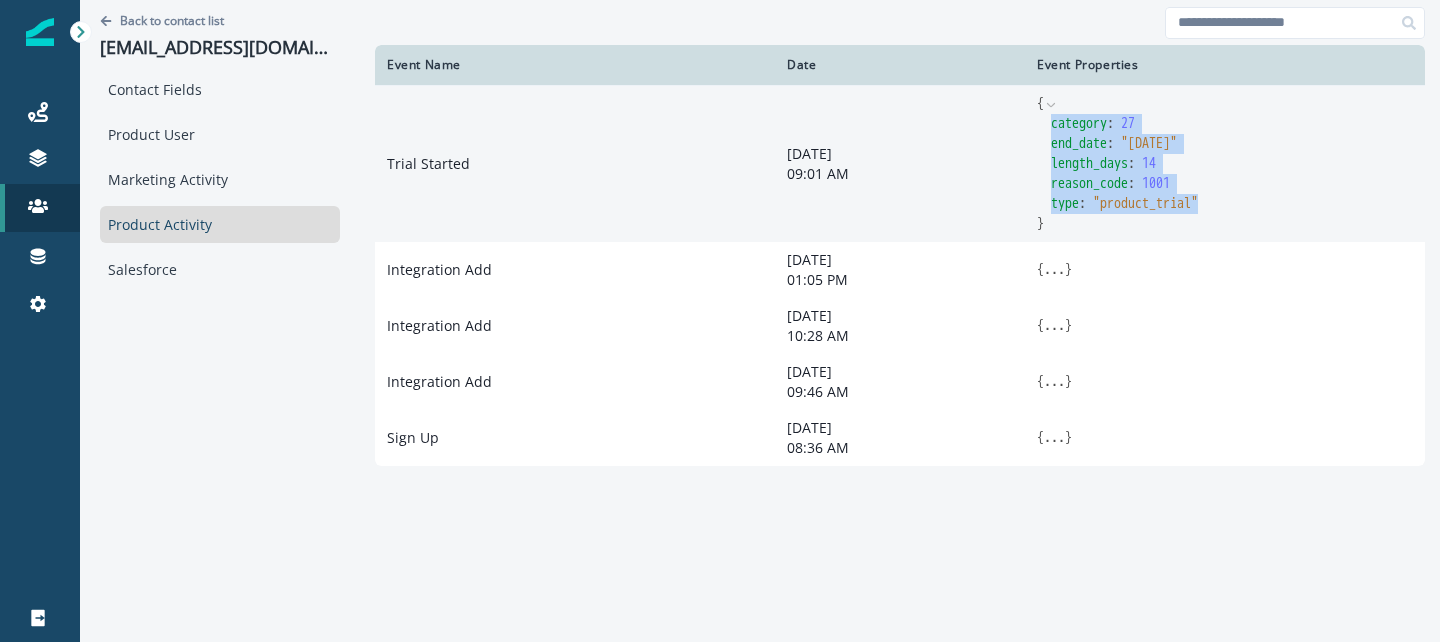 drag, startPoint x: 1007, startPoint y: 122, endPoint x: 1185, endPoint y: 211, distance: 199.01006 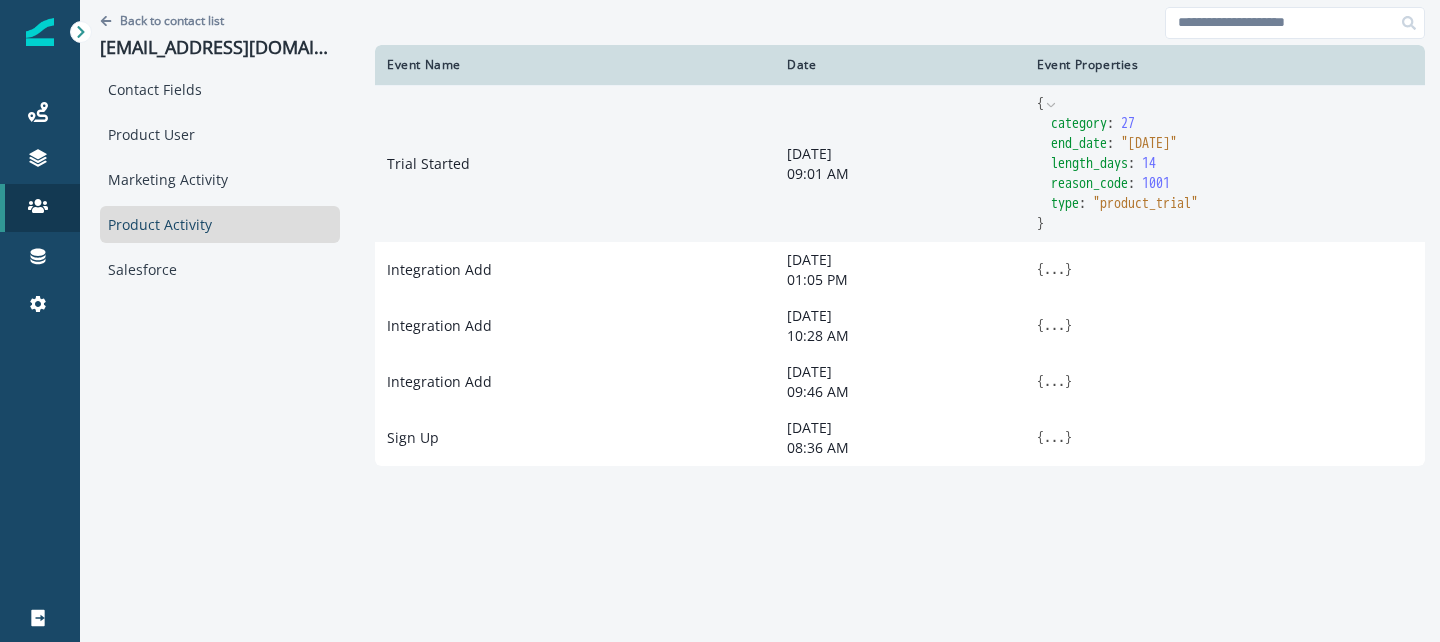 click on "category" at bounding box center [1079, 123] 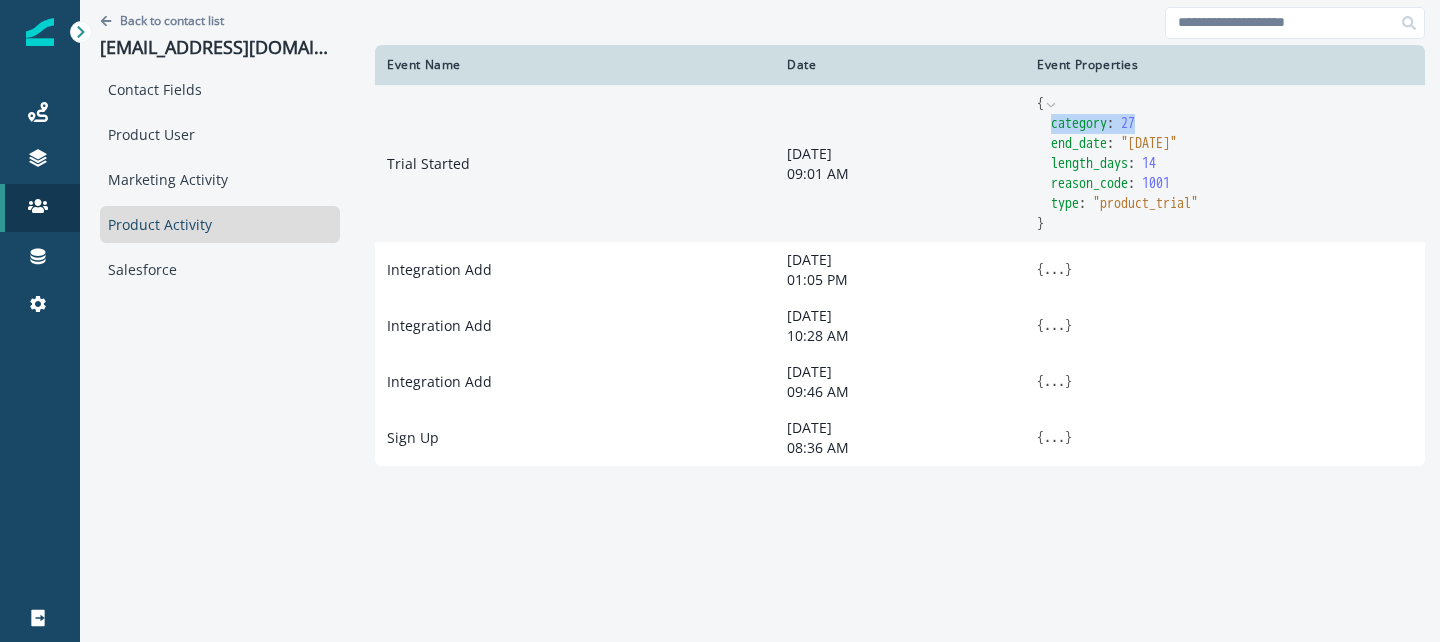 drag, startPoint x: 1010, startPoint y: 122, endPoint x: 1128, endPoint y: 123, distance: 118.004234 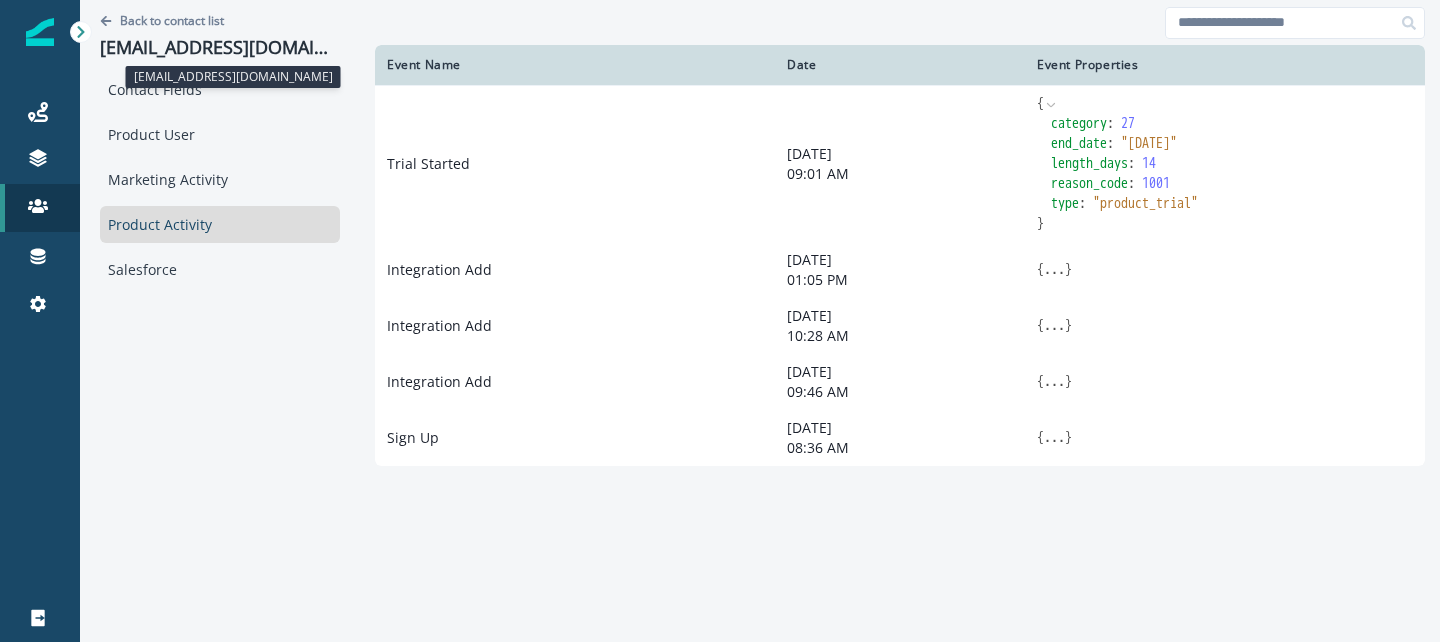 click on "kennen@hellocleo.com" at bounding box center (220, 48) 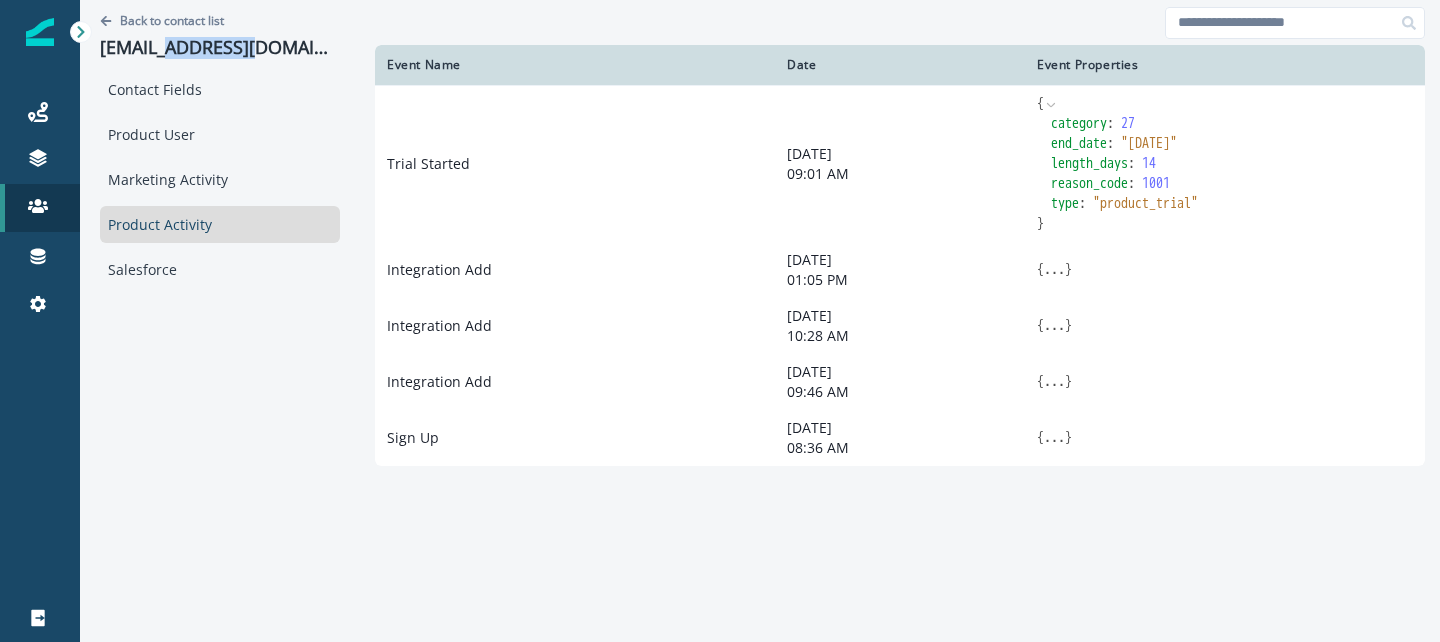 click on "kennen@hellocleo.com" at bounding box center (220, 48) 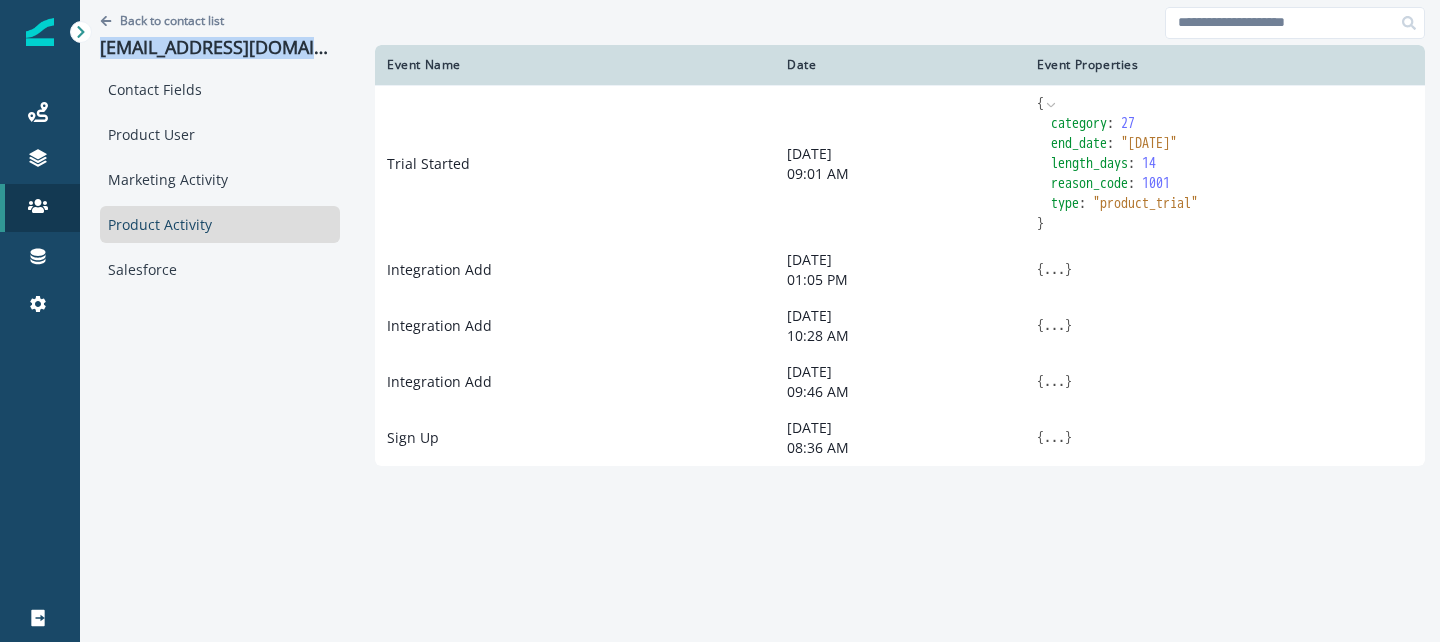 click on "kennen@hellocleo.com" at bounding box center [220, 48] 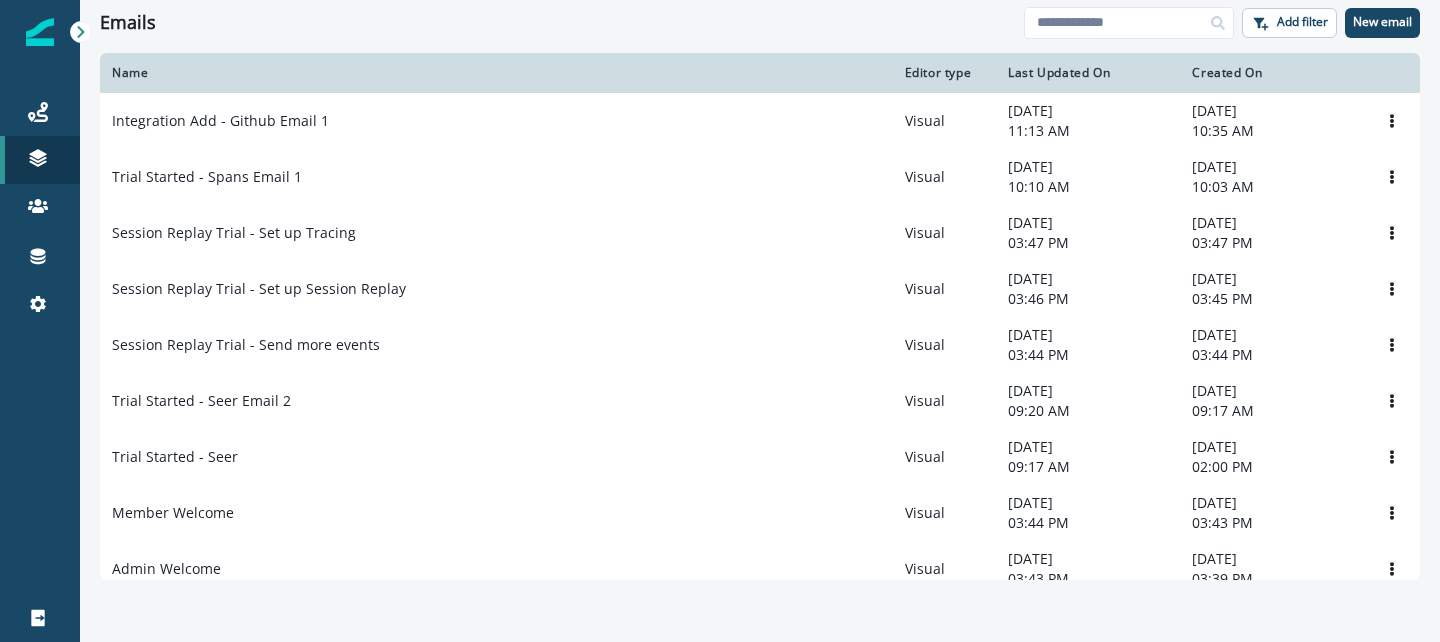 scroll, scrollTop: 0, scrollLeft: 0, axis: both 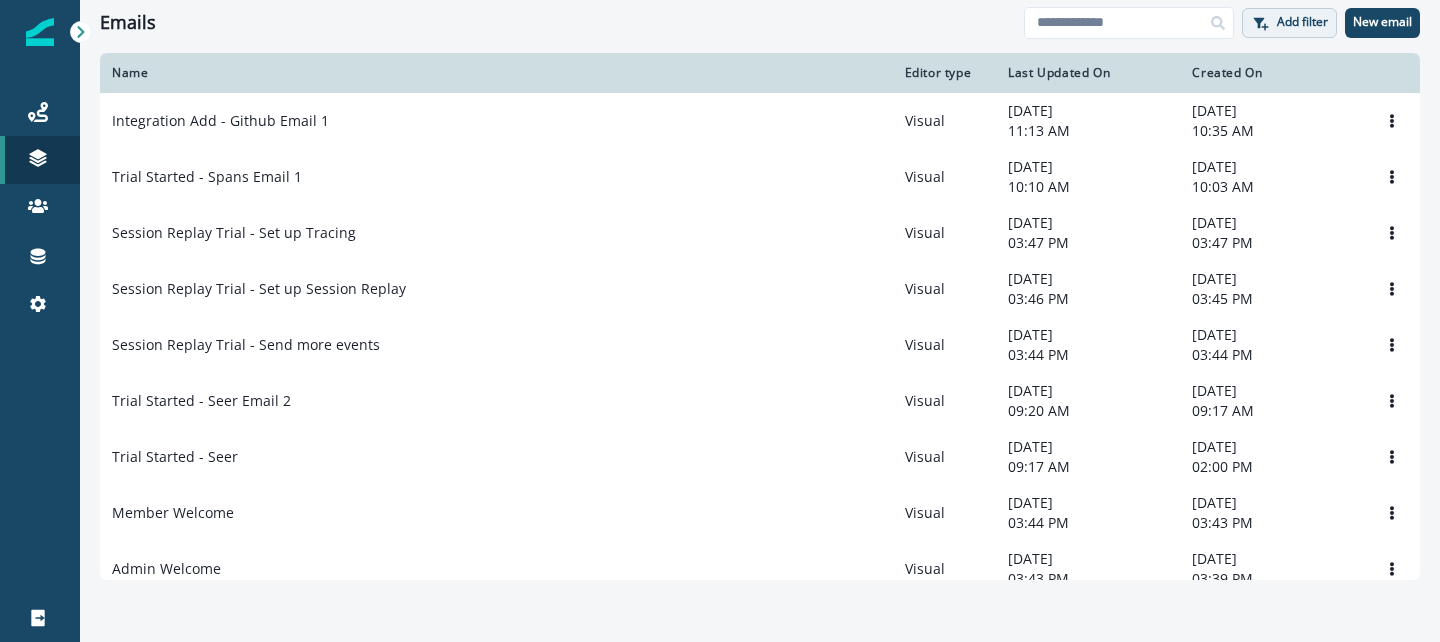 click on "Add filter" at bounding box center (1302, 22) 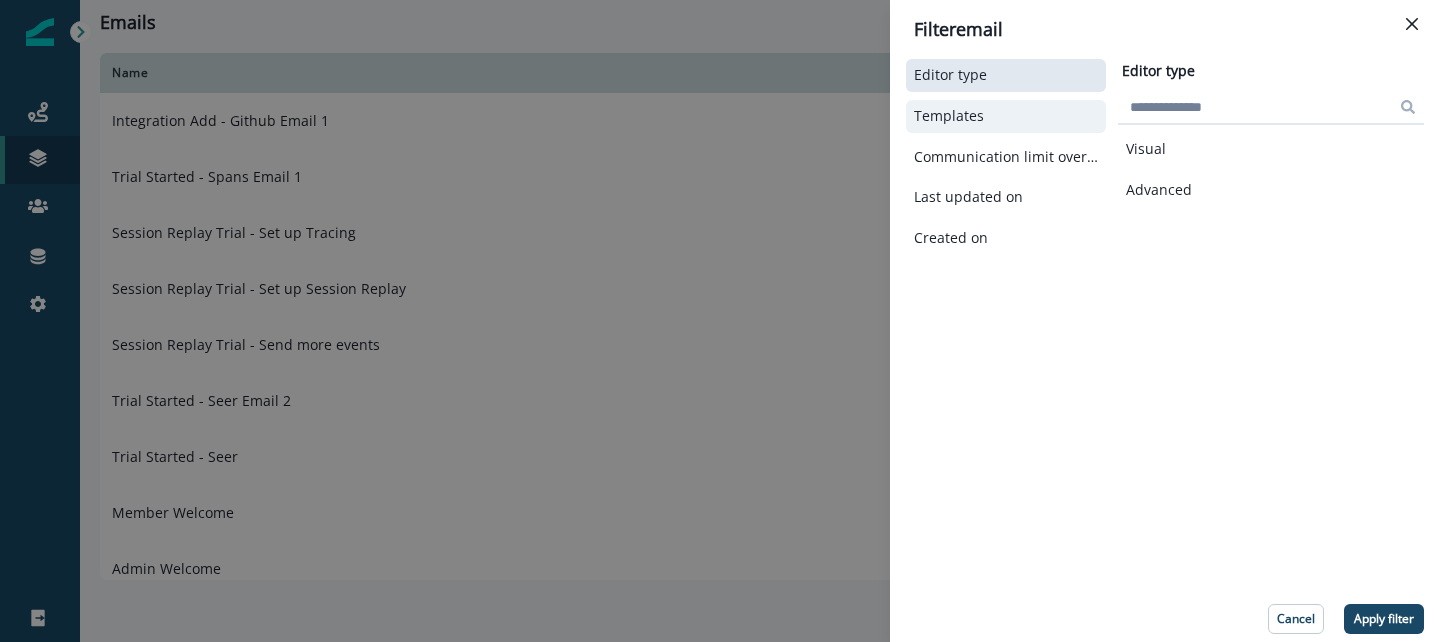 click on "Templates" at bounding box center (1006, 116) 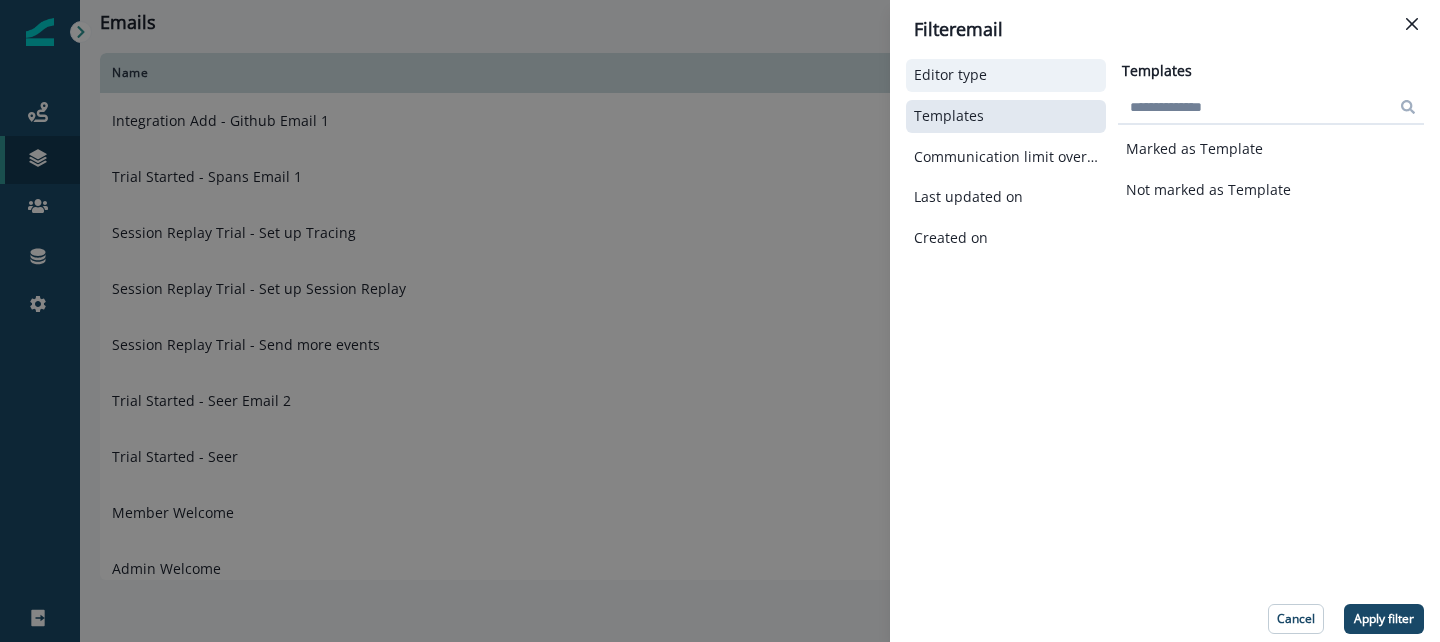 click on "Editor type" at bounding box center [950, 75] 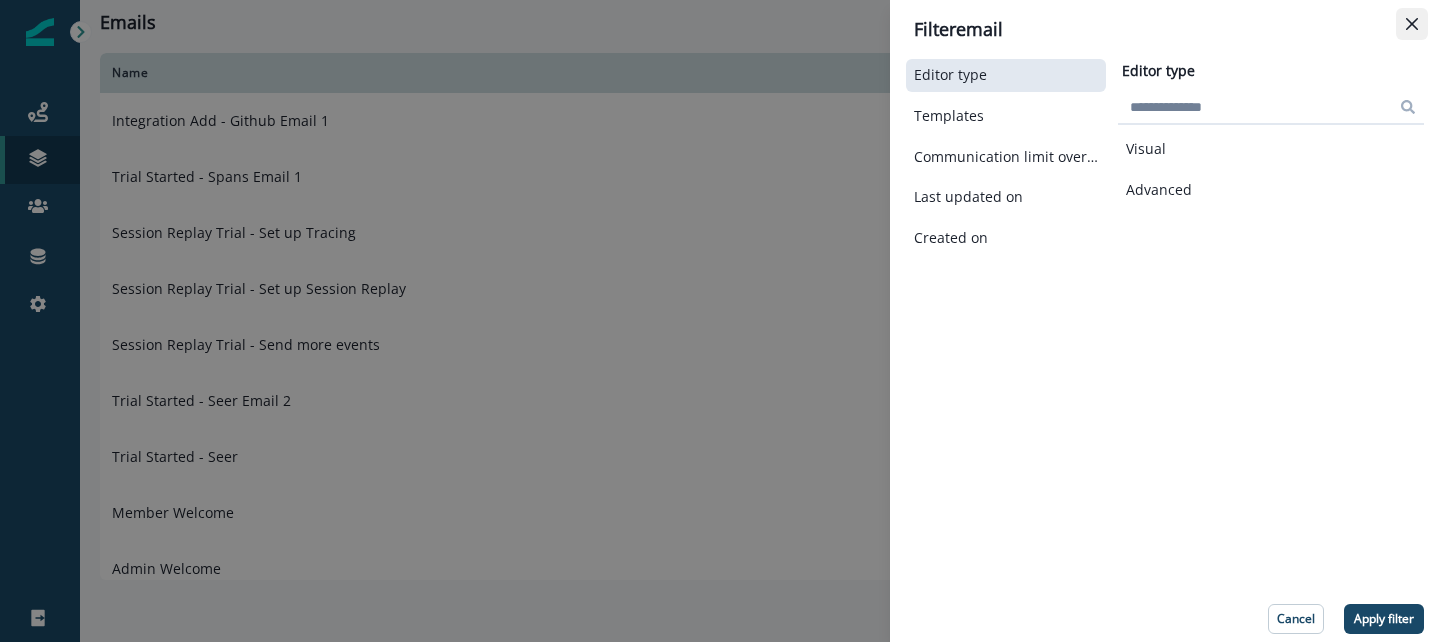 click at bounding box center (1412, 24) 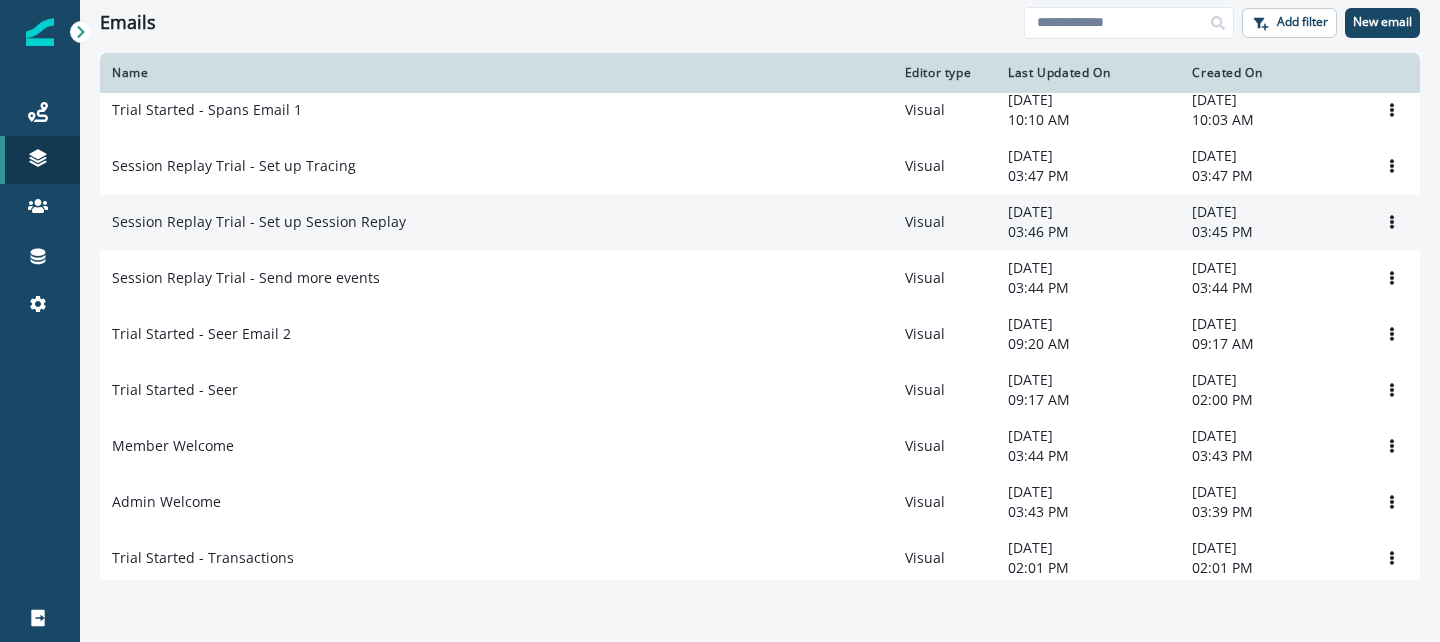 scroll, scrollTop: 0, scrollLeft: 0, axis: both 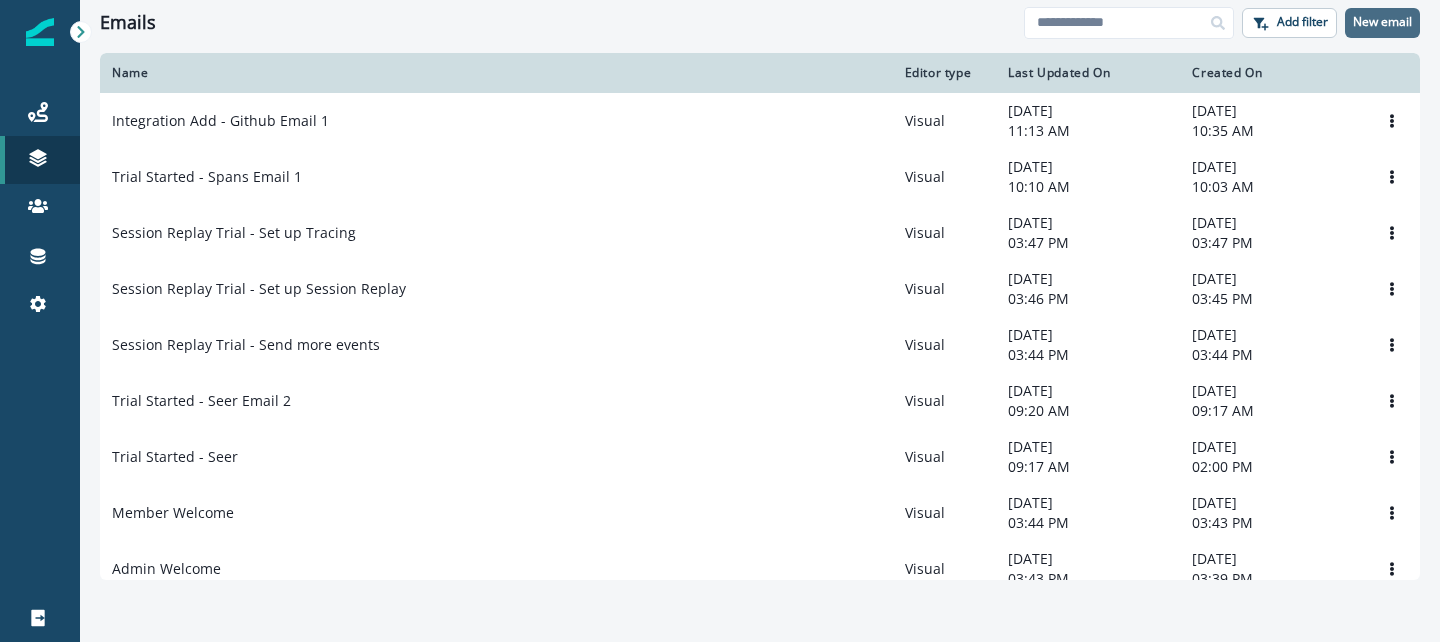click on "New email" at bounding box center [1382, 22] 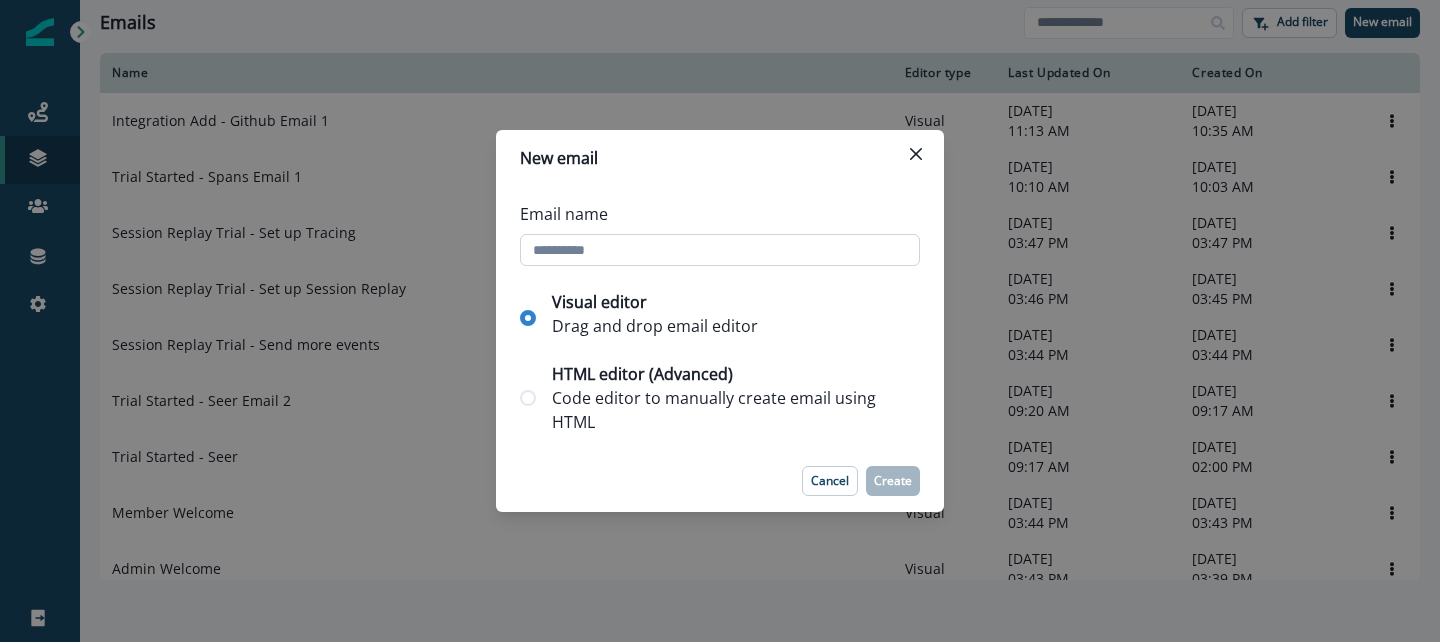 click on "Email name" at bounding box center [720, 250] 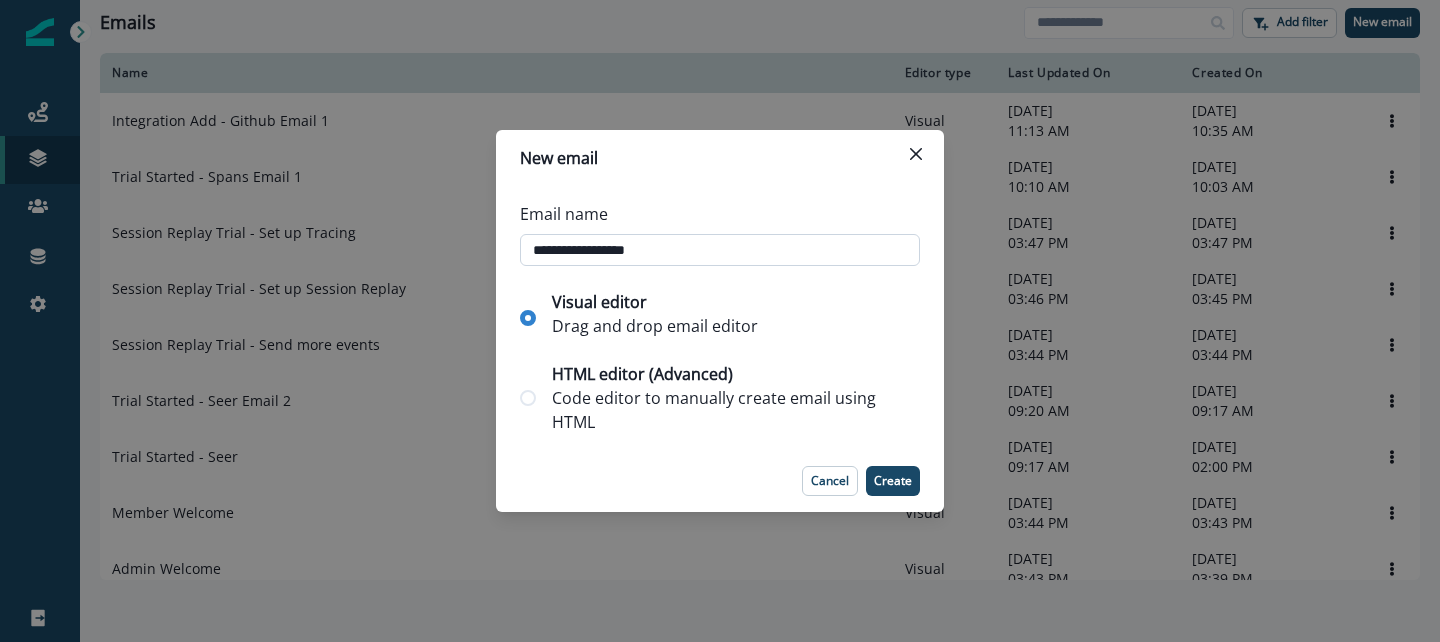 type on "**********" 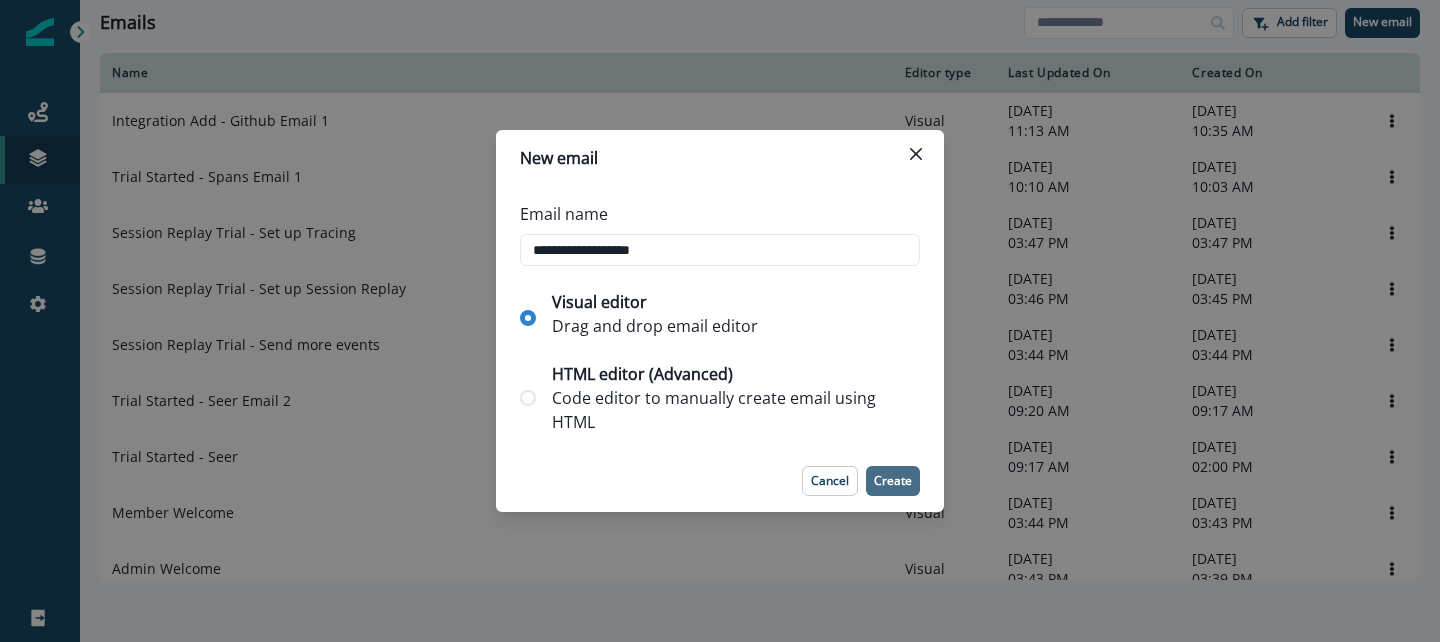 click on "Create" at bounding box center [893, 481] 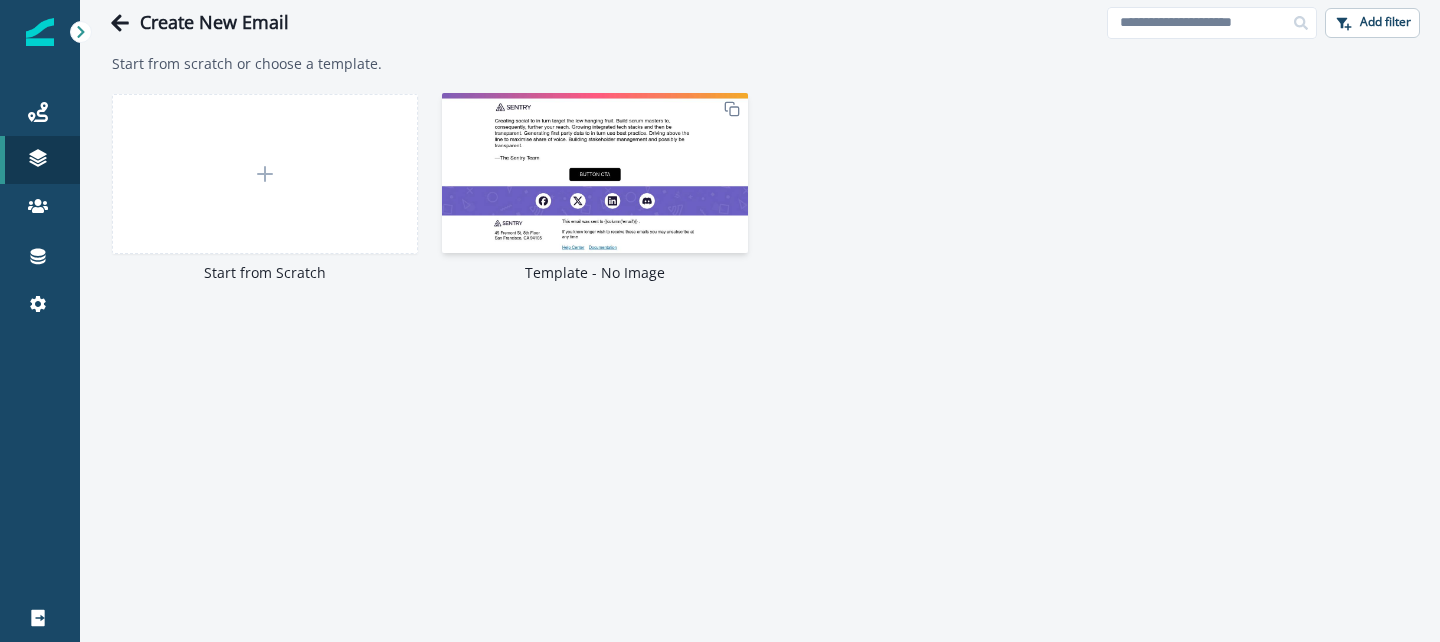 click at bounding box center (595, 173) 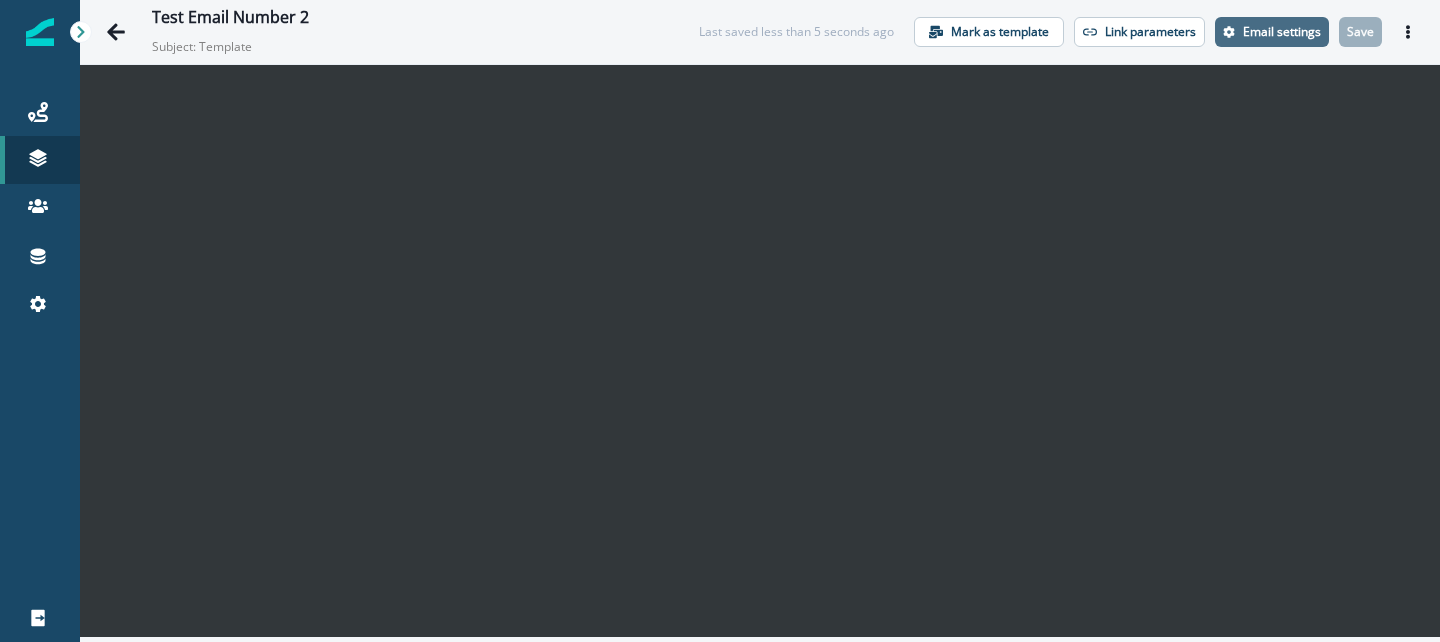 click on "Email settings" at bounding box center [1282, 32] 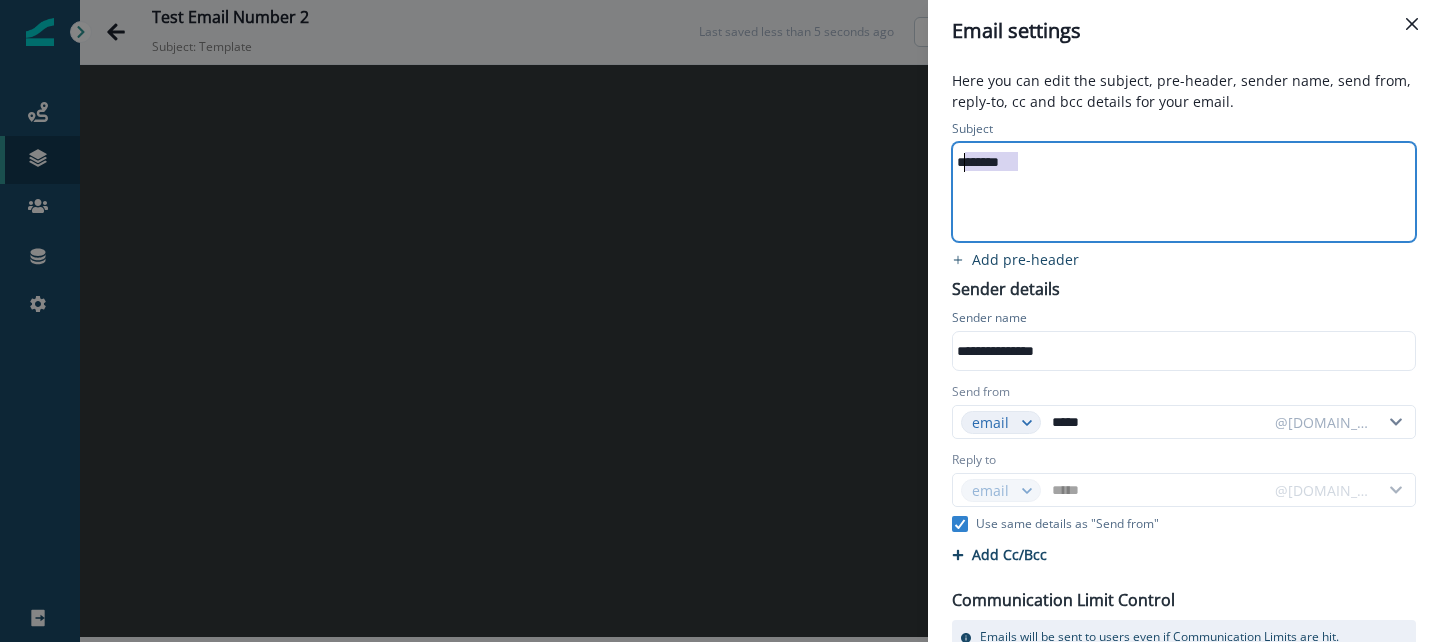 drag, startPoint x: 1021, startPoint y: 168, endPoint x: 940, endPoint y: 167, distance: 81.00617 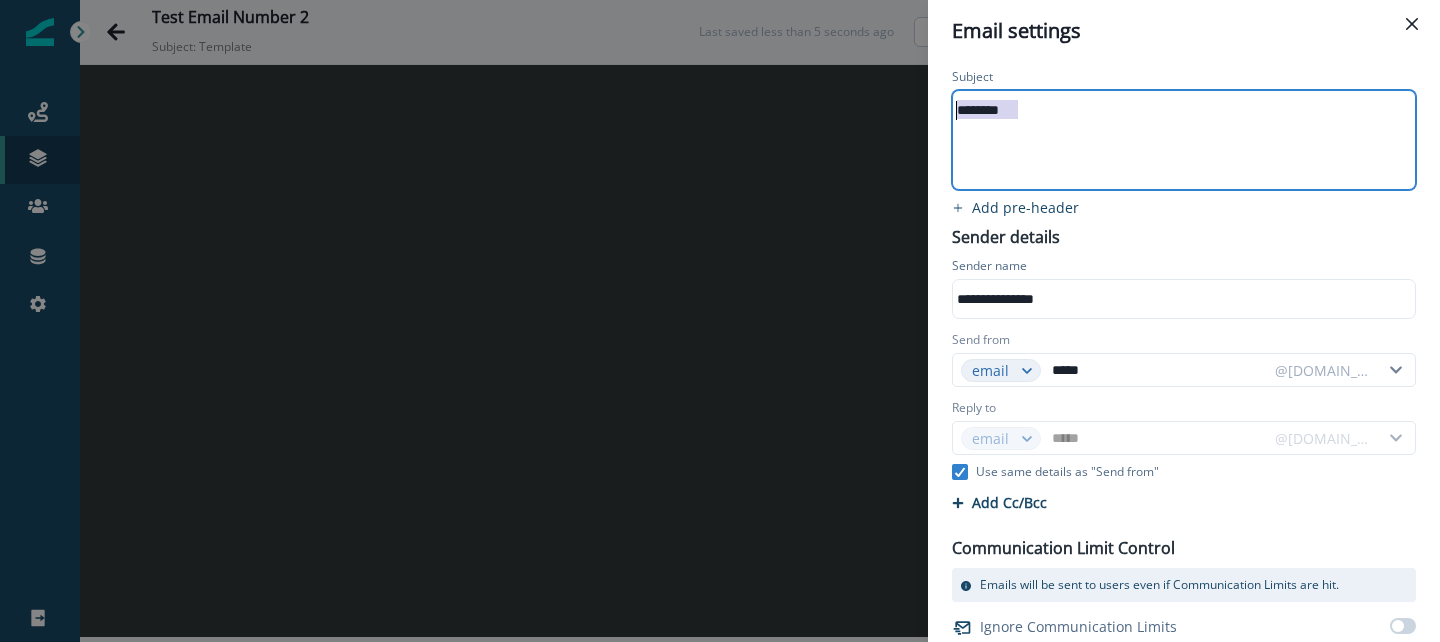 scroll, scrollTop: 85, scrollLeft: 0, axis: vertical 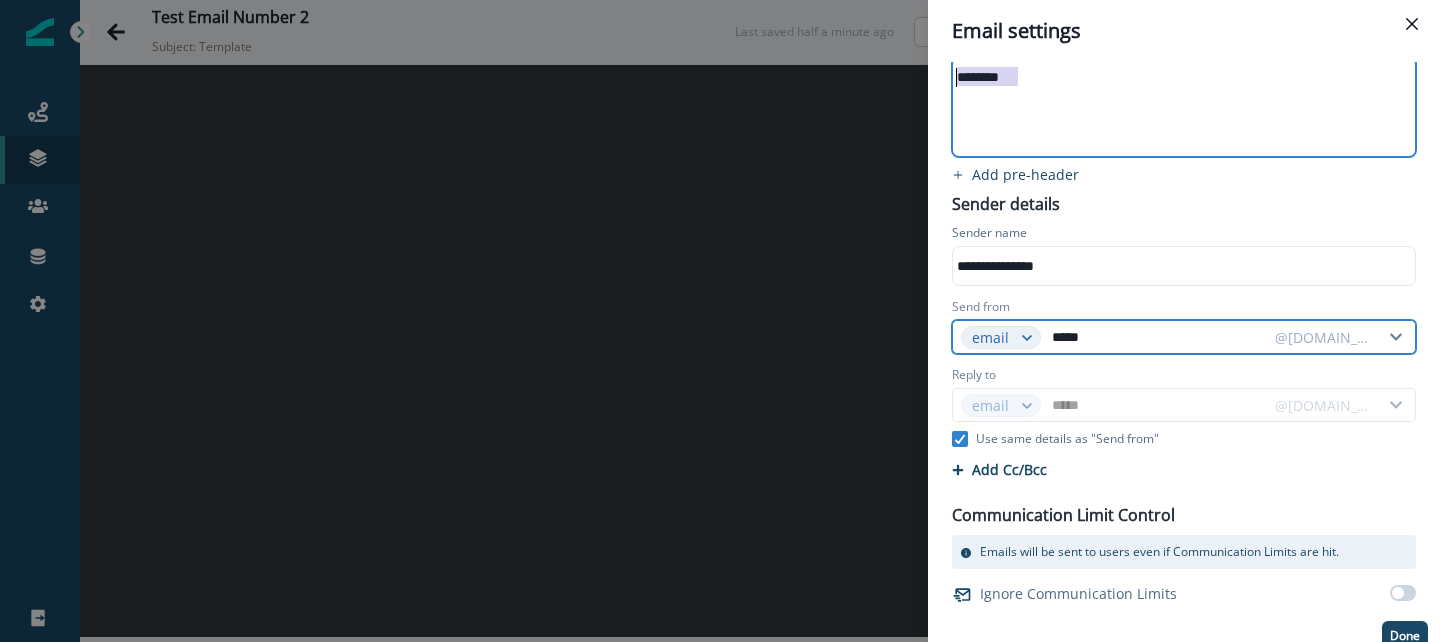click on "*****" at bounding box center [1157, 337] 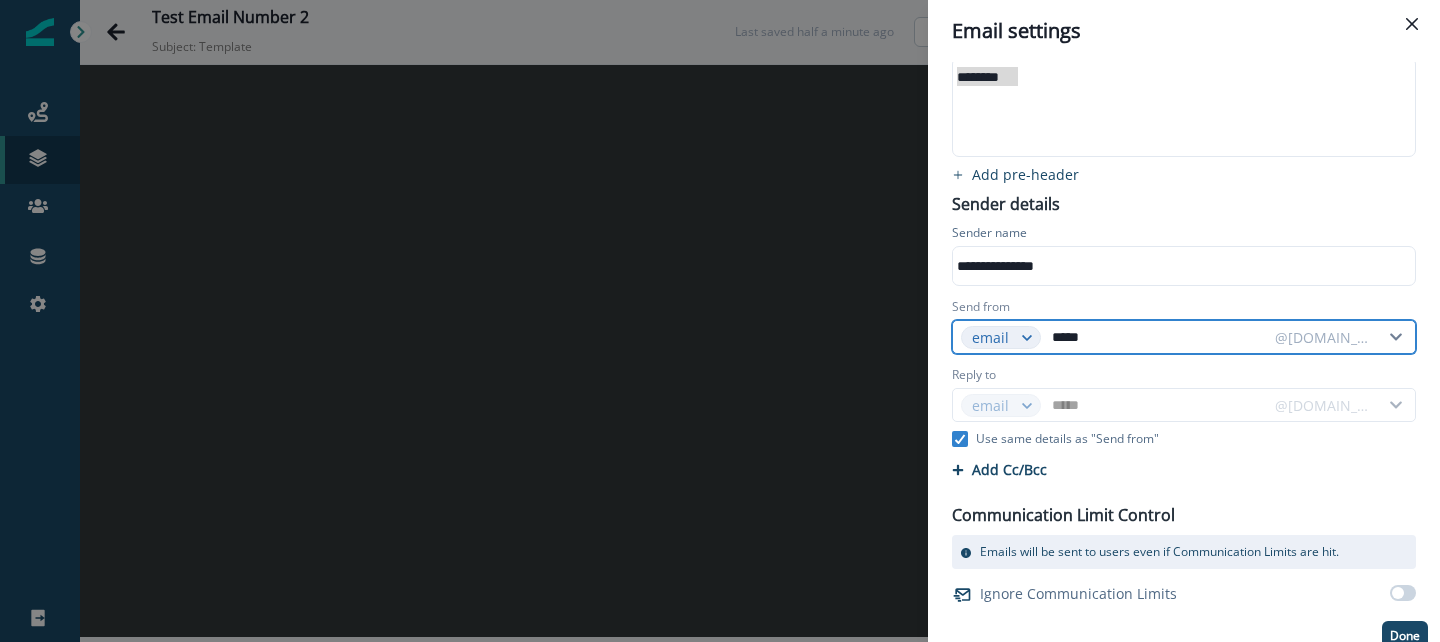 click on "*****" at bounding box center (1157, 337) 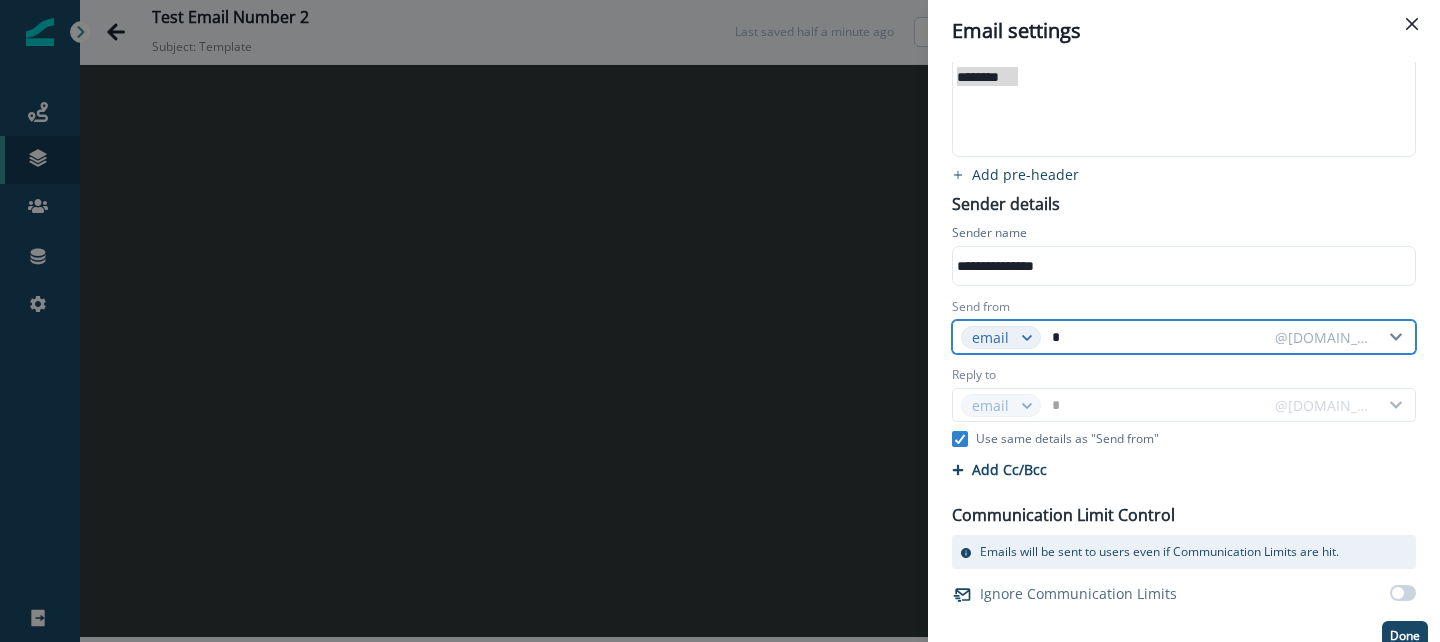 type on "*" 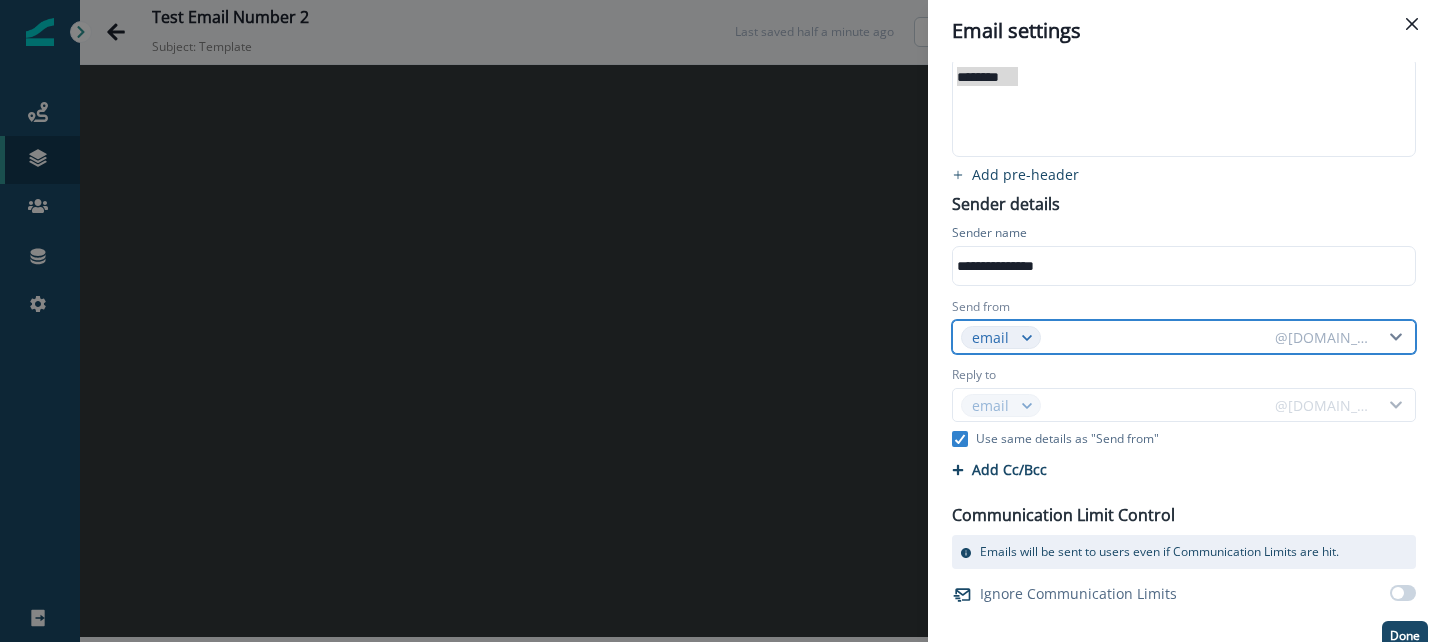 type on "*" 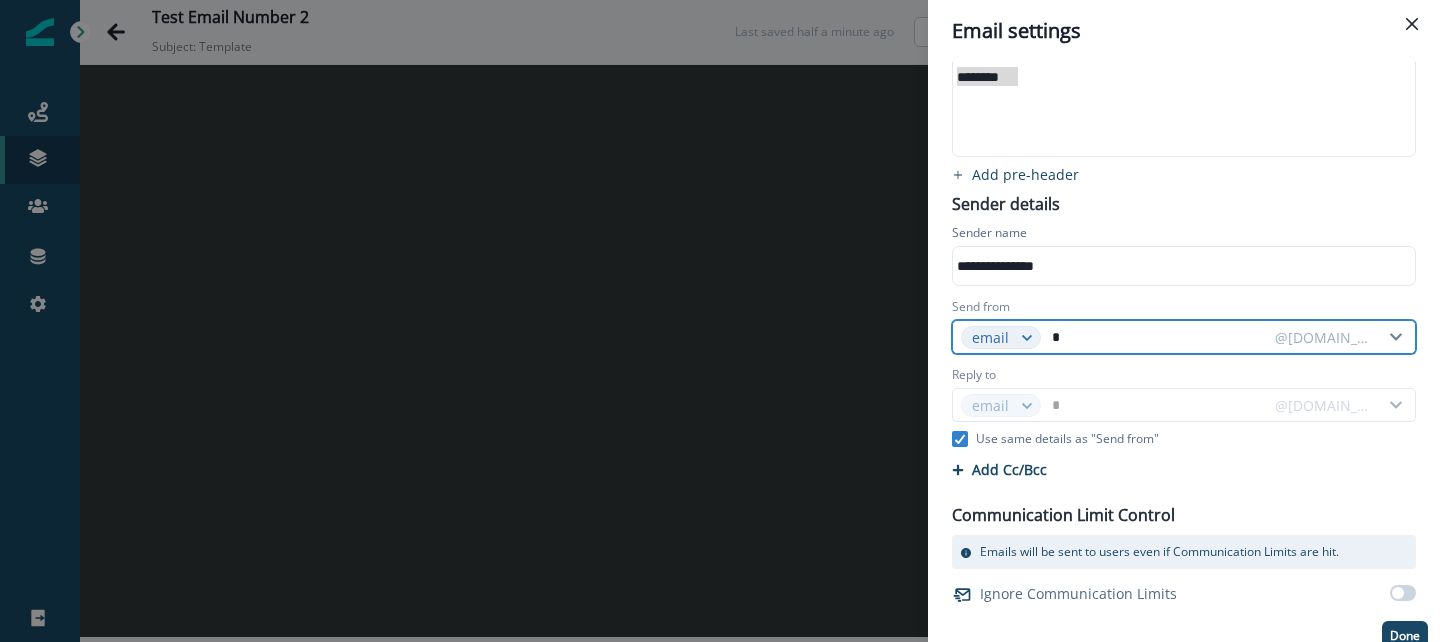 type on "**" 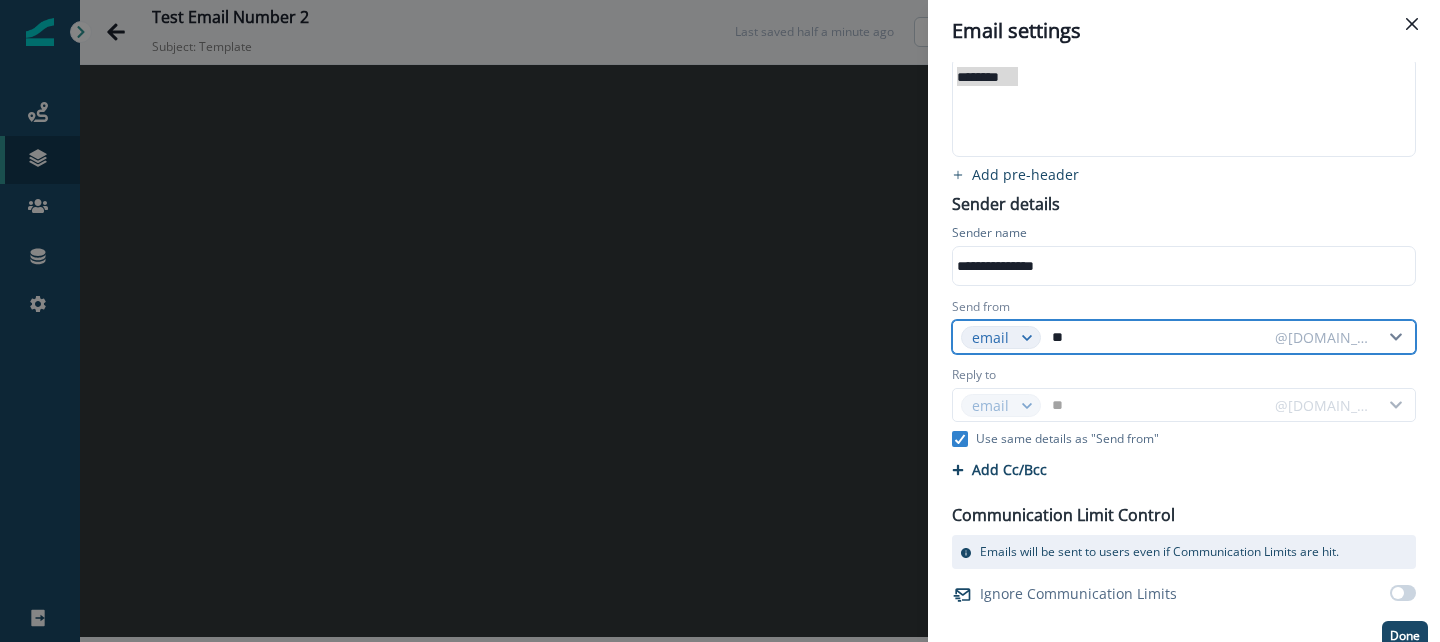 type on "***" 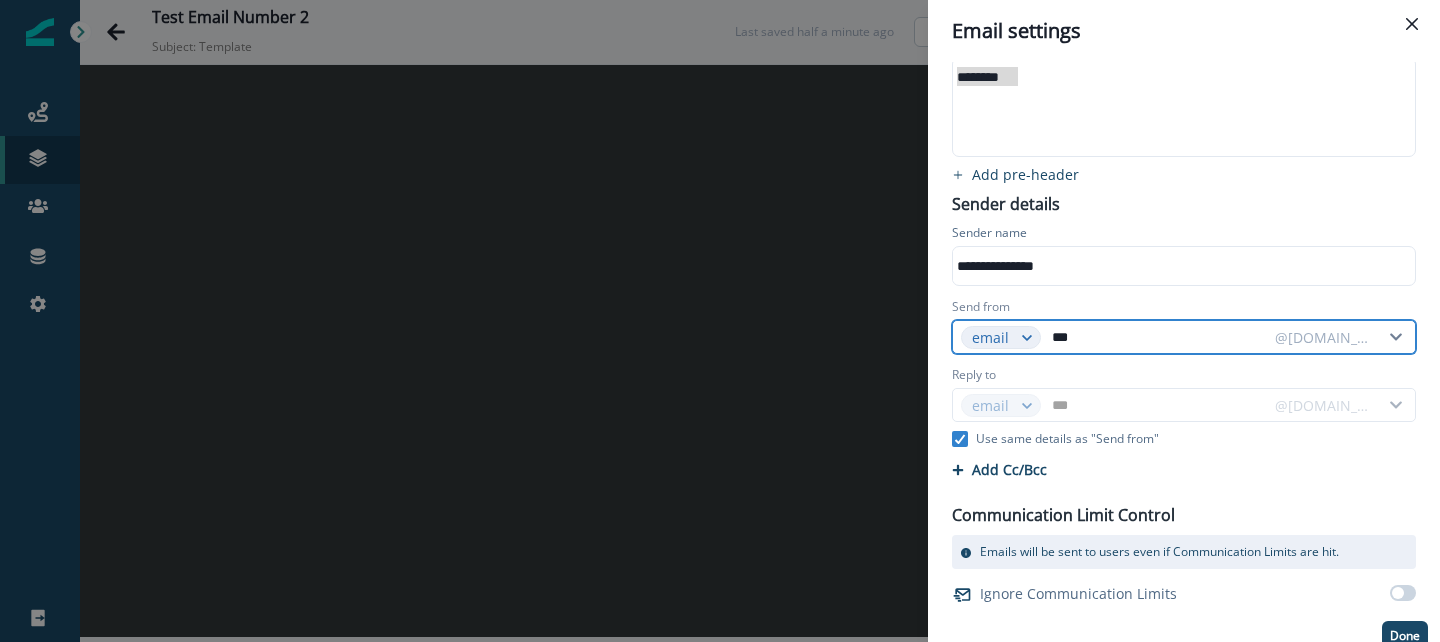 type on "****" 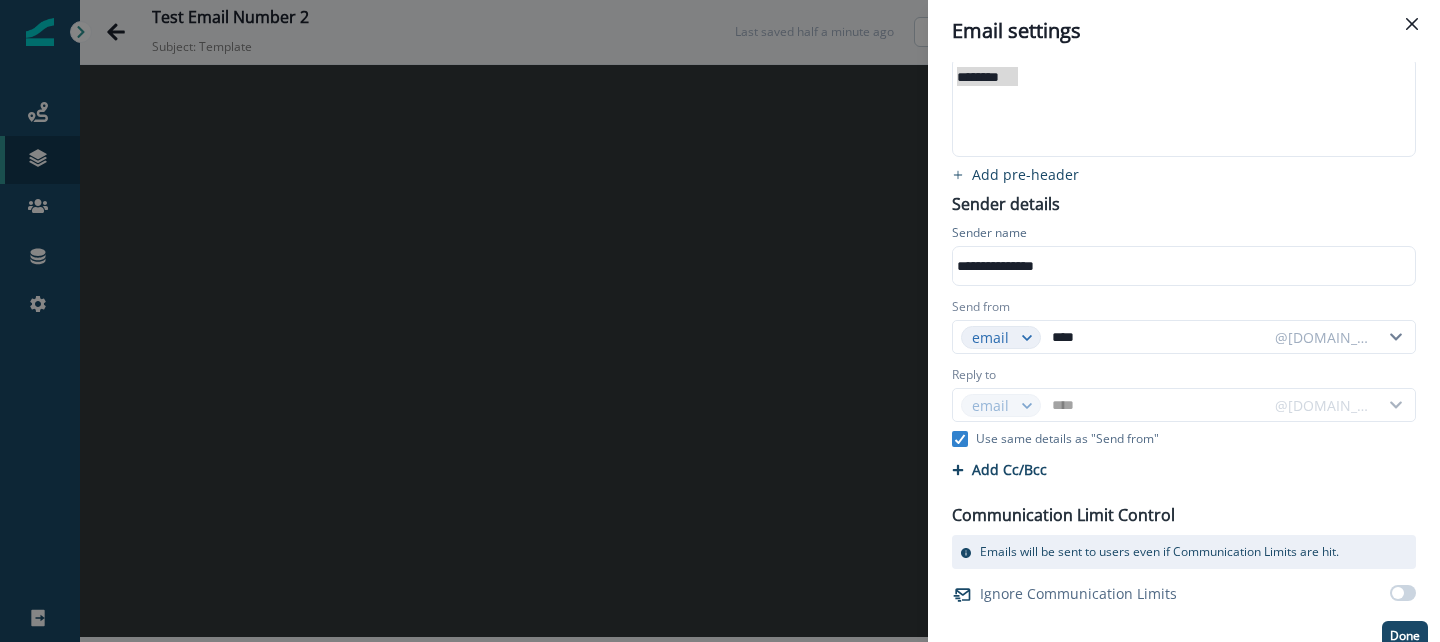 click on "Reply to email **** @sentry.io" at bounding box center (1184, 394) 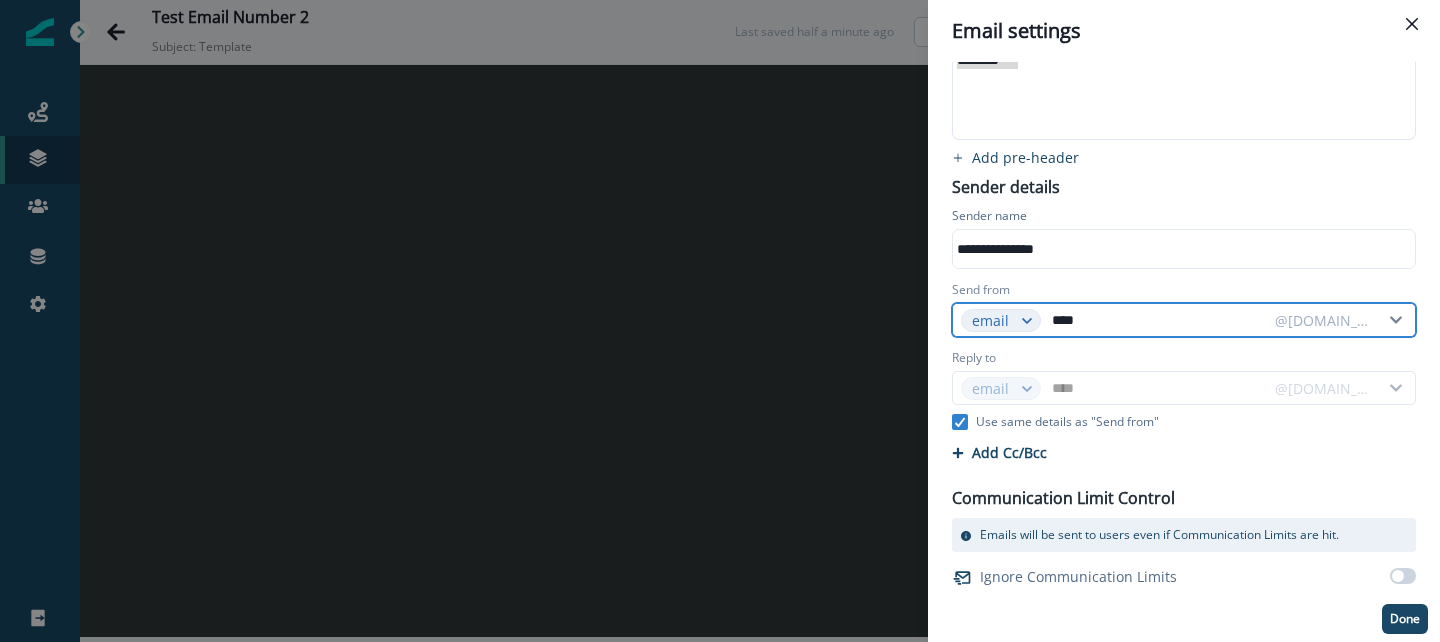 click on "****" at bounding box center (1157, 320) 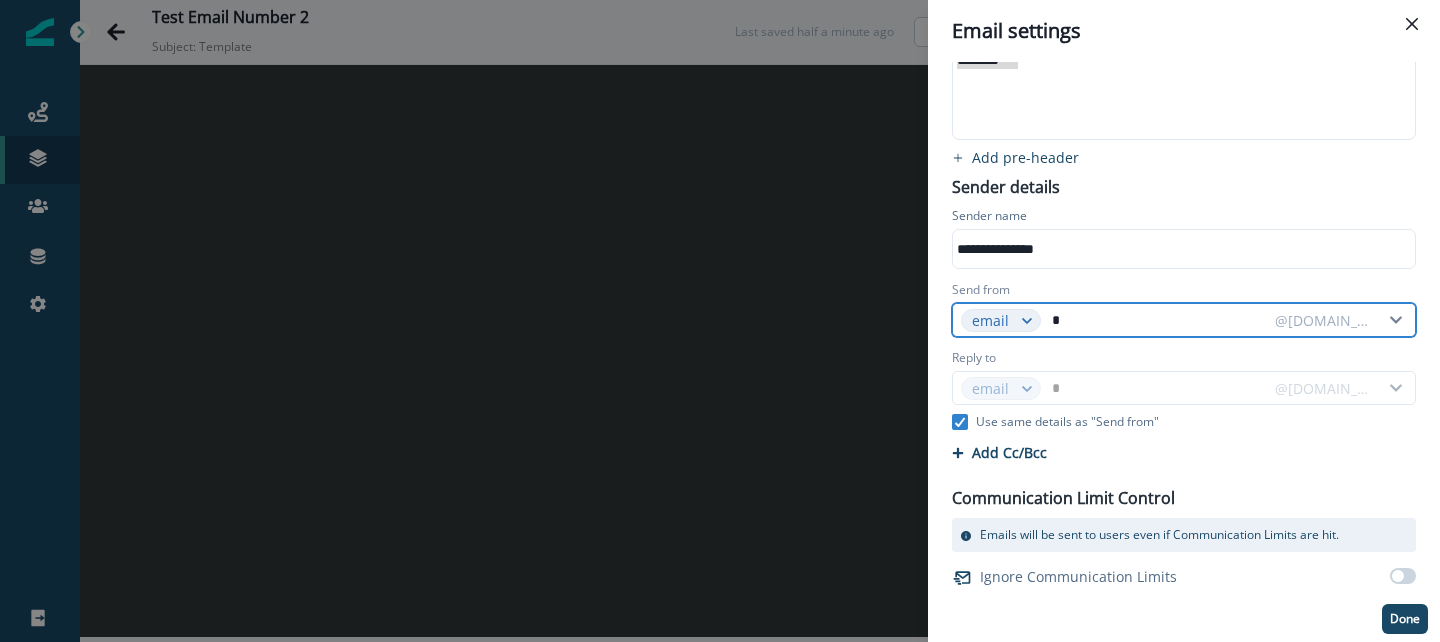 type on "**" 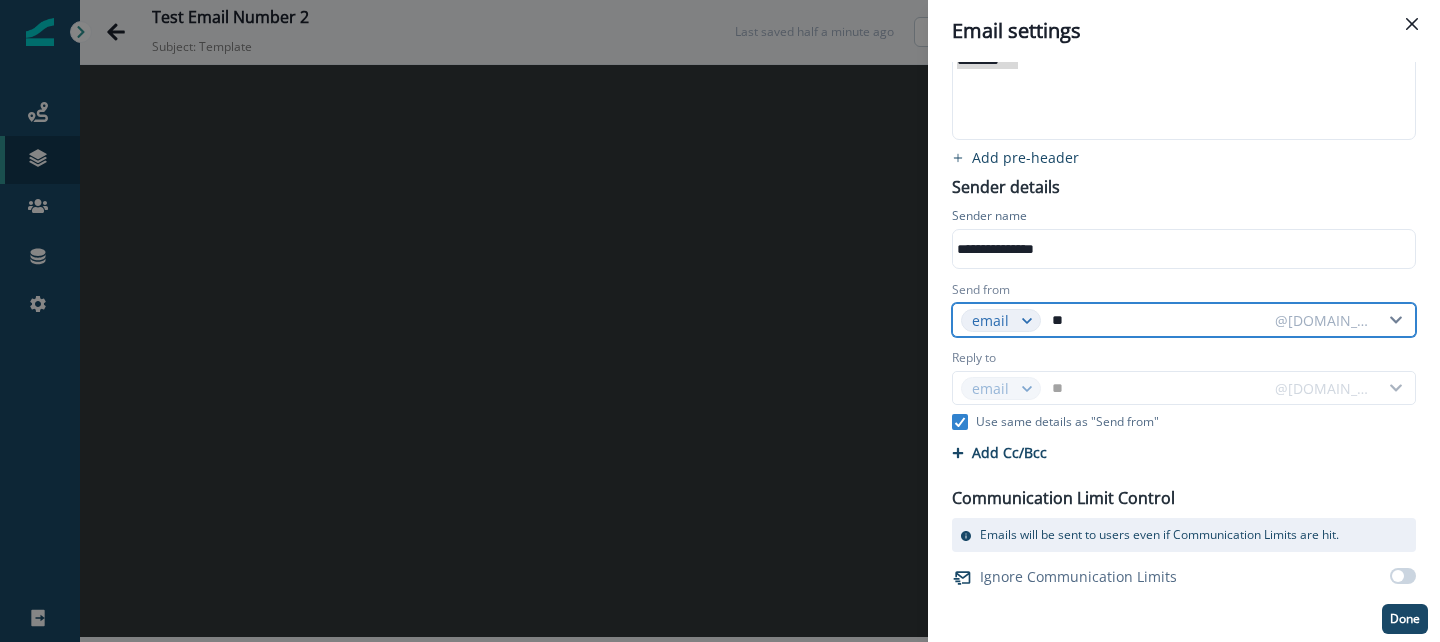type on "***" 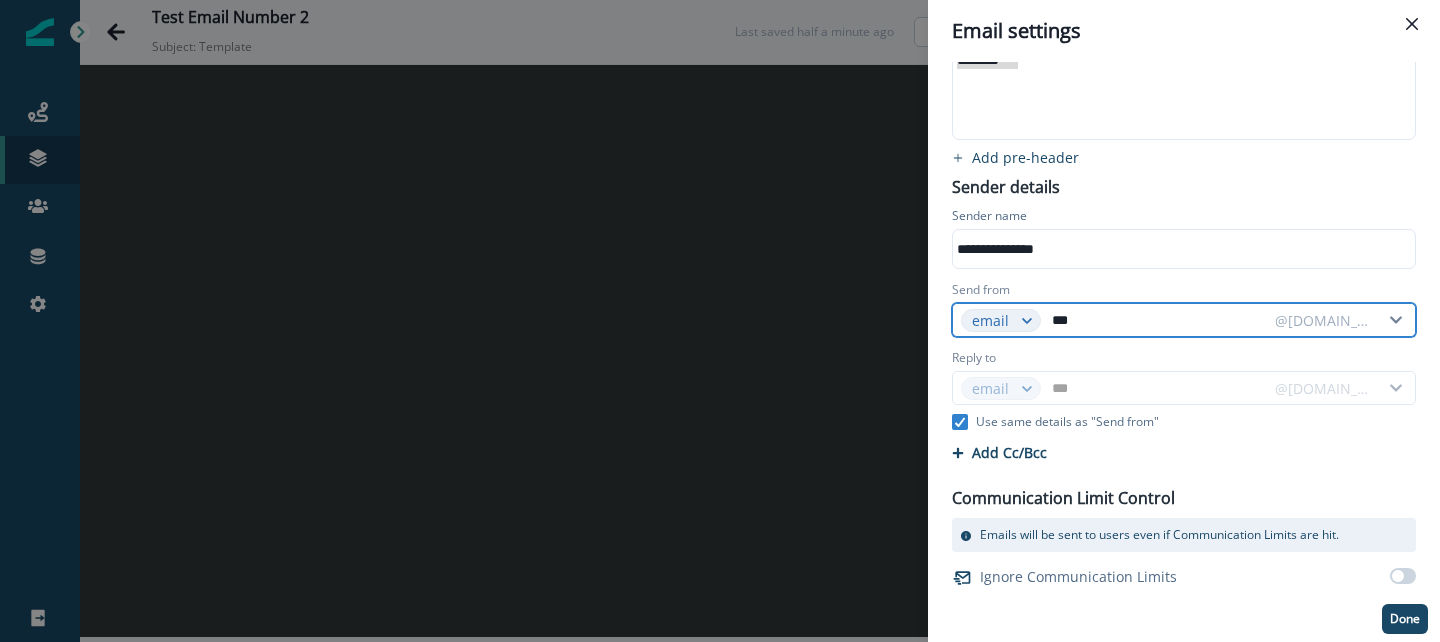type on "****" 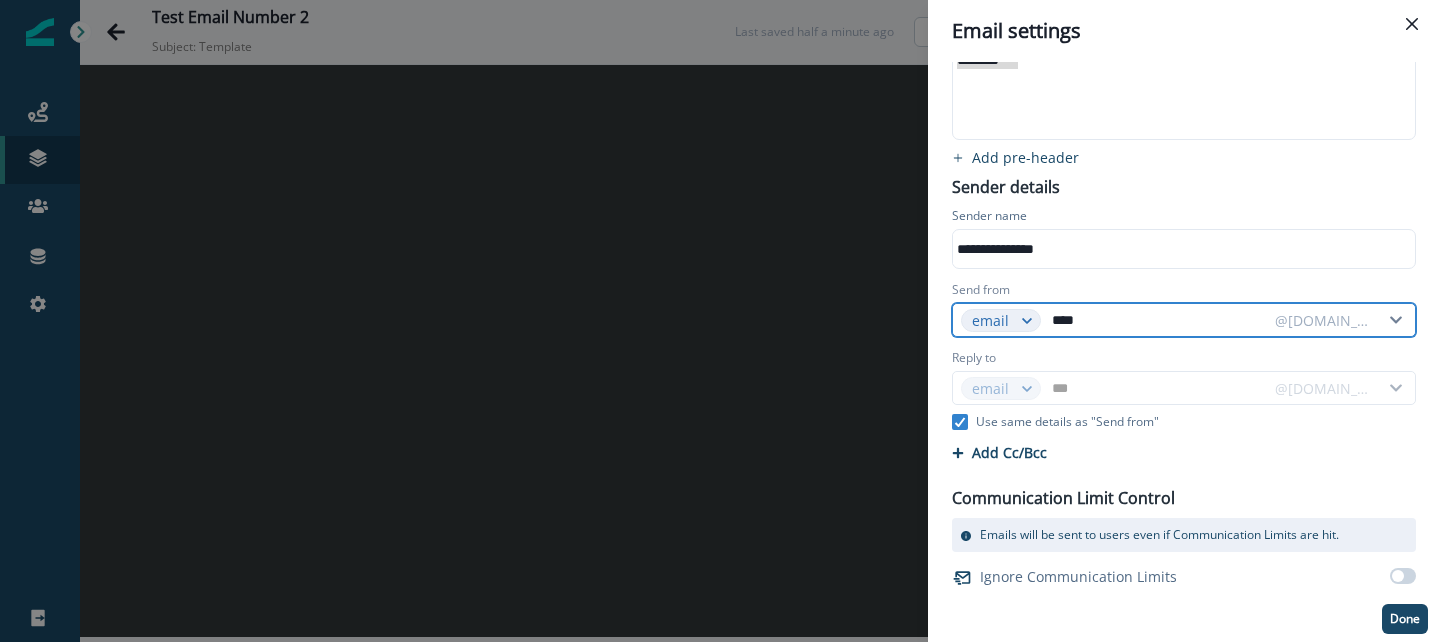 type on "****" 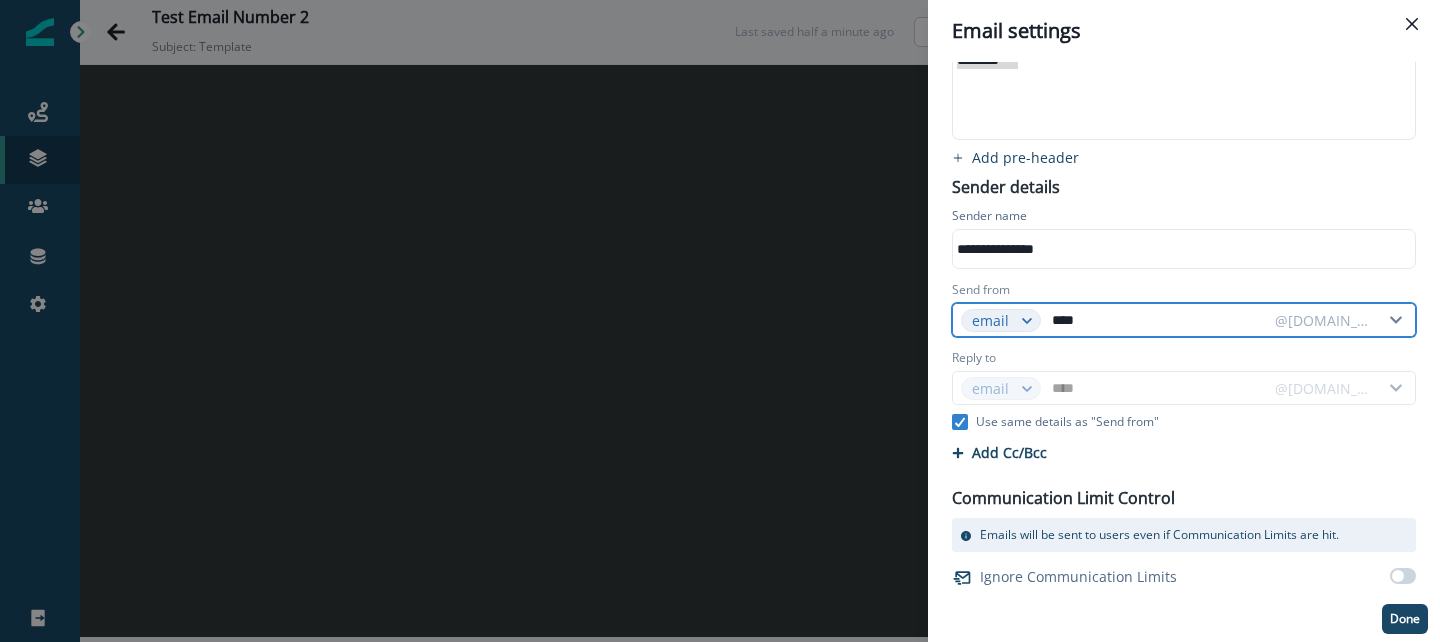 type on "*****" 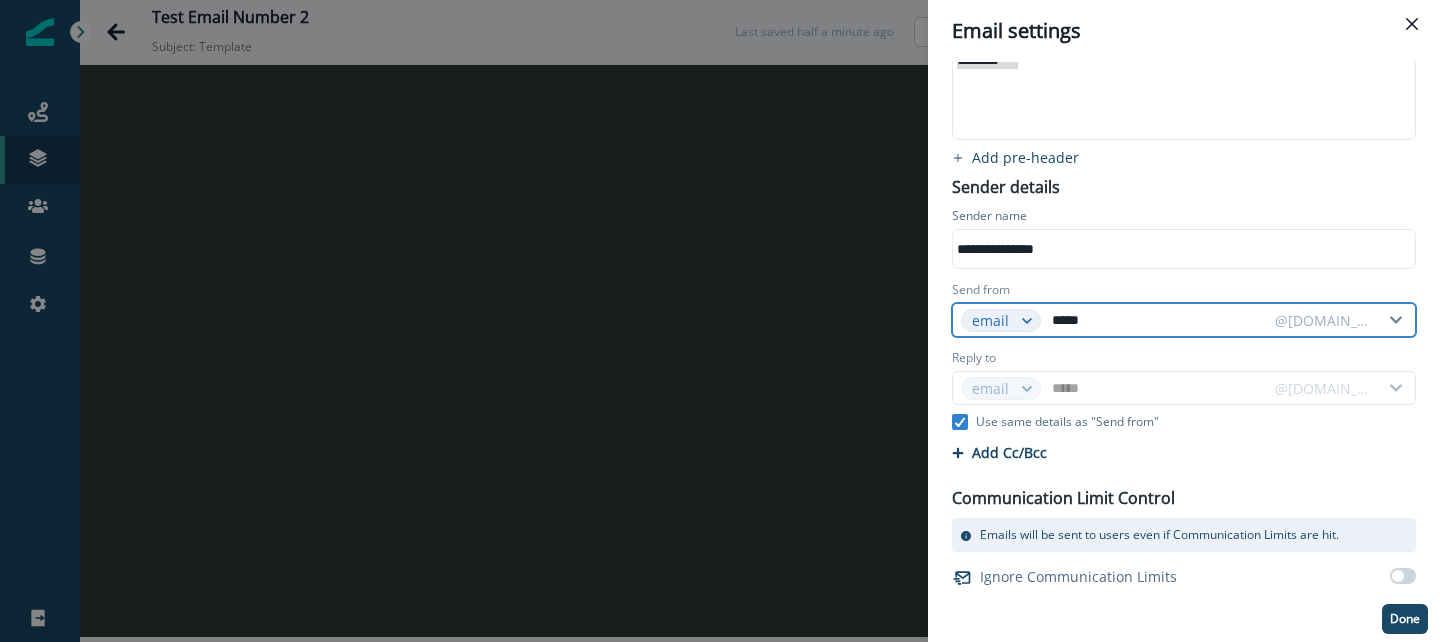 type on "*****" 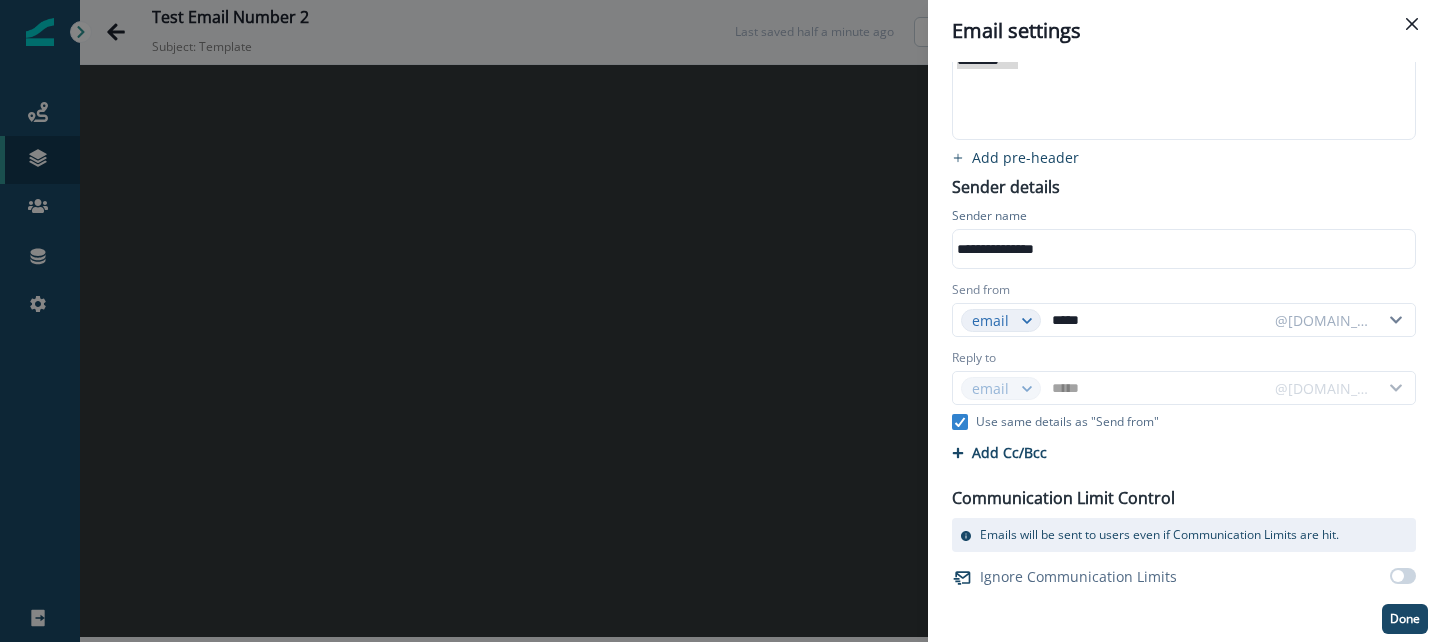 click on "Send from email ***** @sentry.io" at bounding box center [1184, 309] 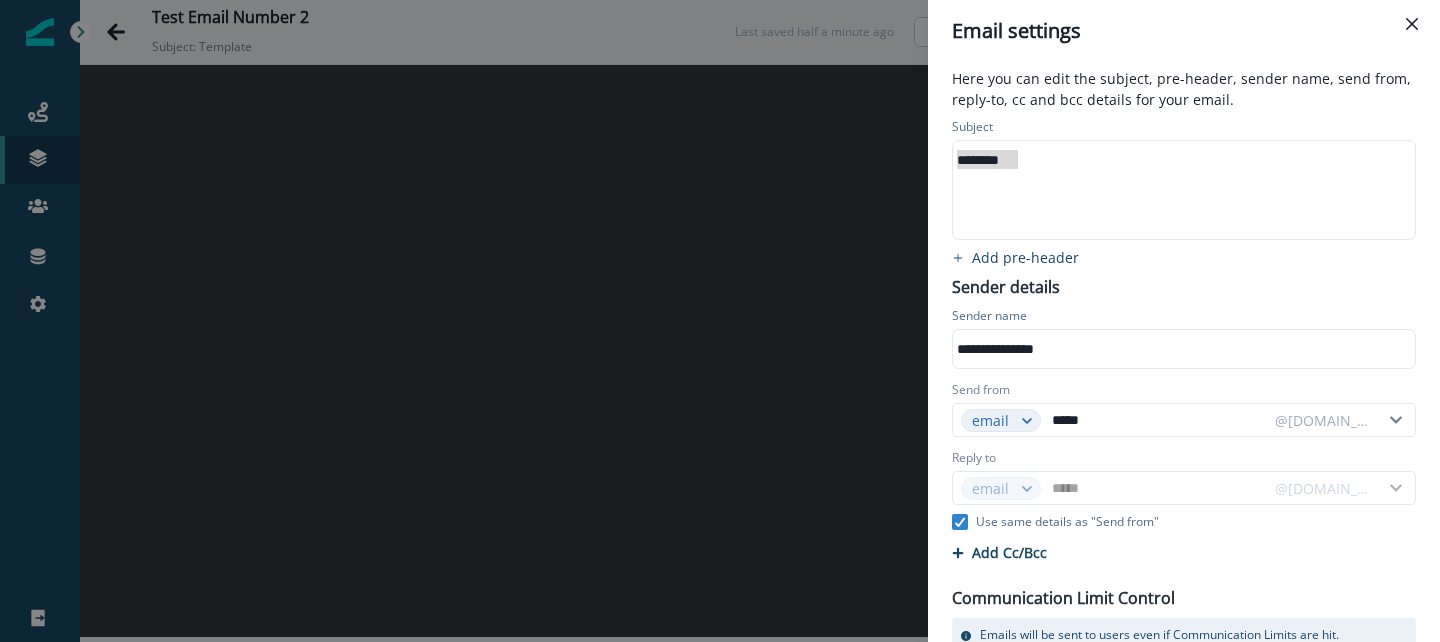 scroll, scrollTop: 0, scrollLeft: 0, axis: both 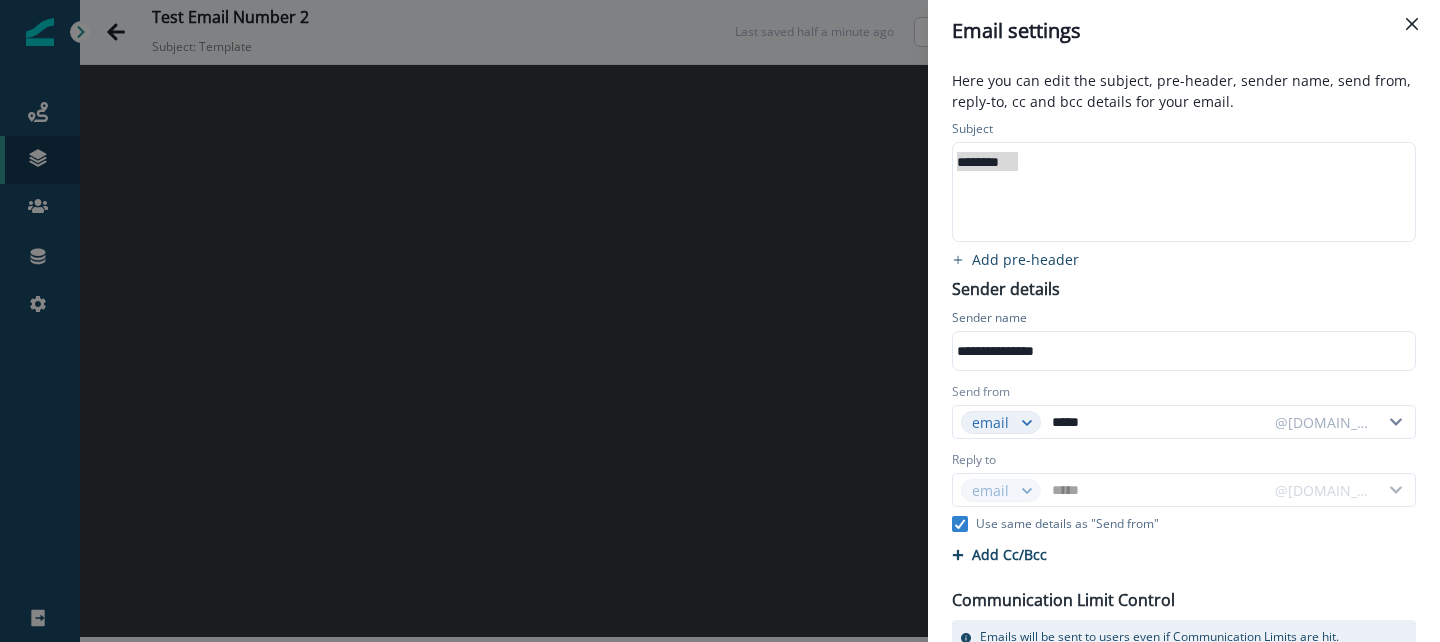 click on "********" at bounding box center (1182, 192) 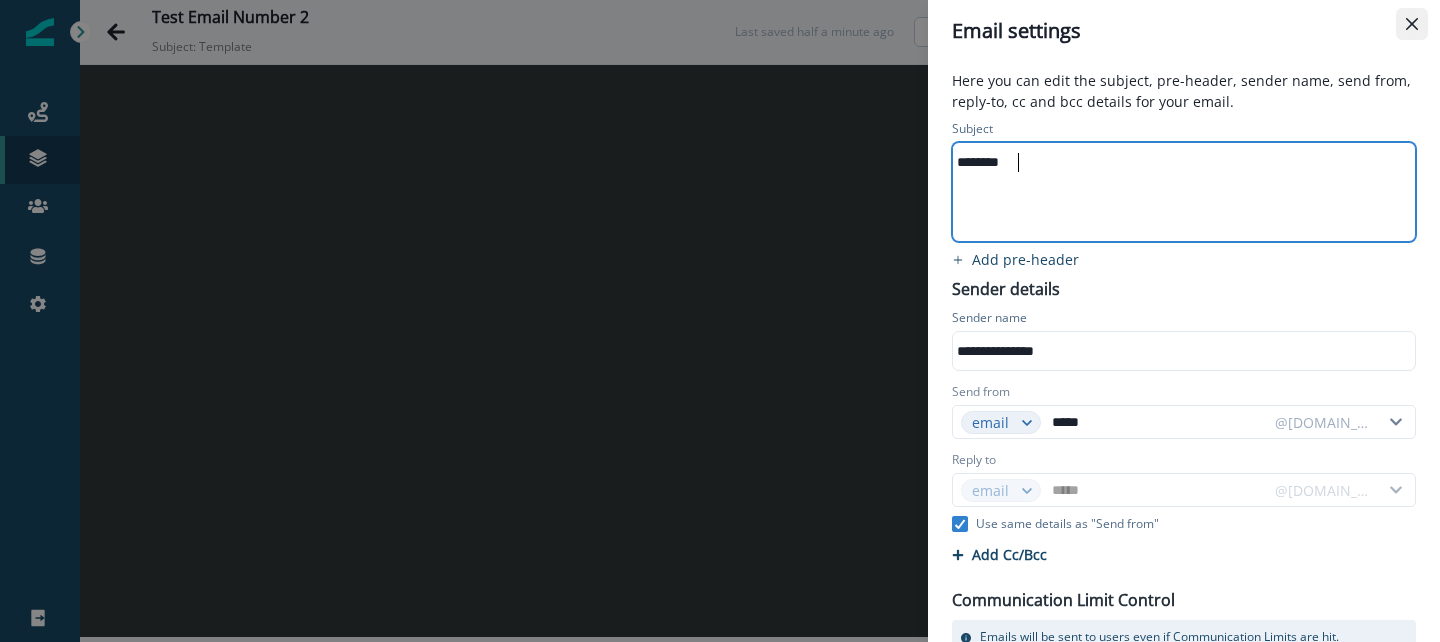 click 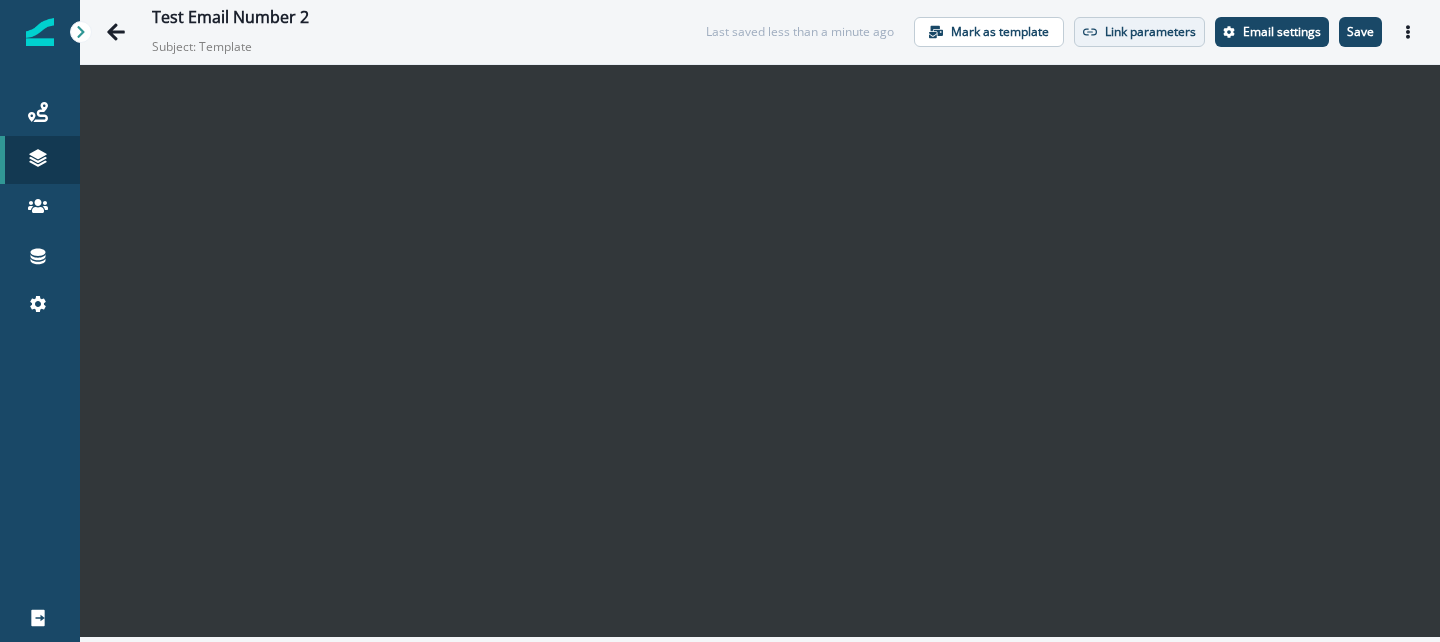click on "Link parameters" at bounding box center (1150, 32) 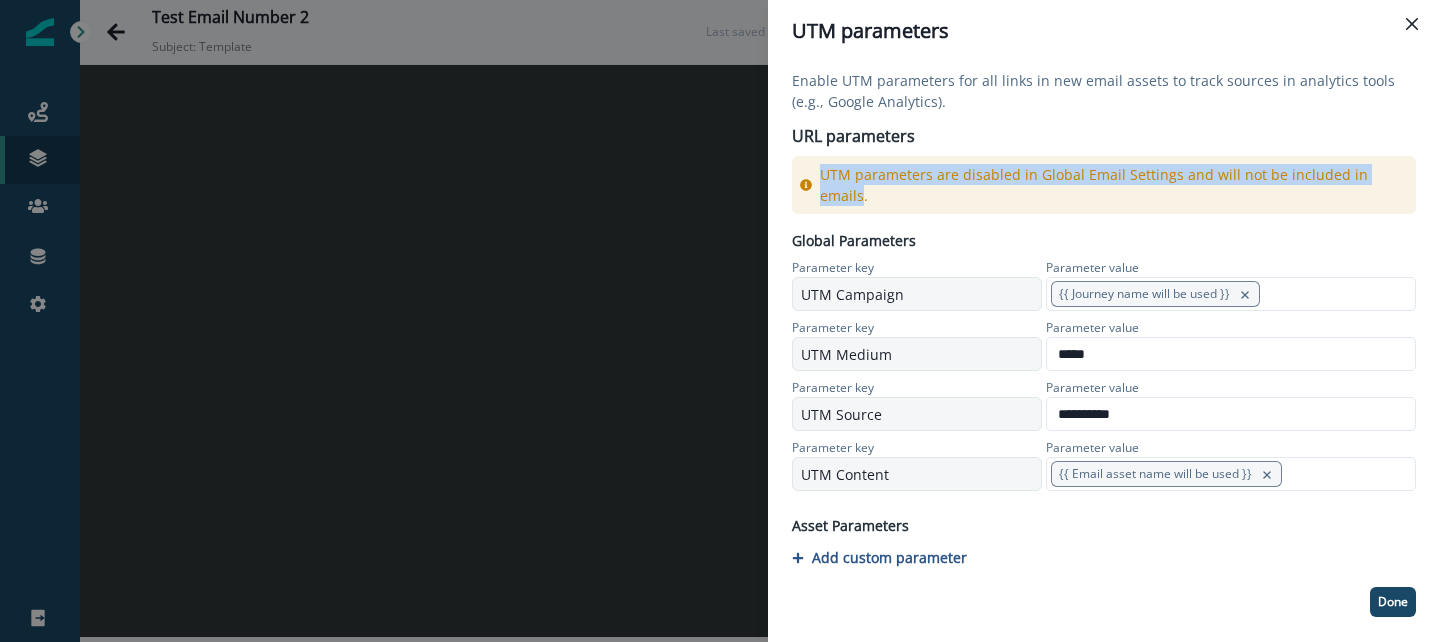 drag, startPoint x: 817, startPoint y: 178, endPoint x: 1388, endPoint y: 168, distance: 571.0876 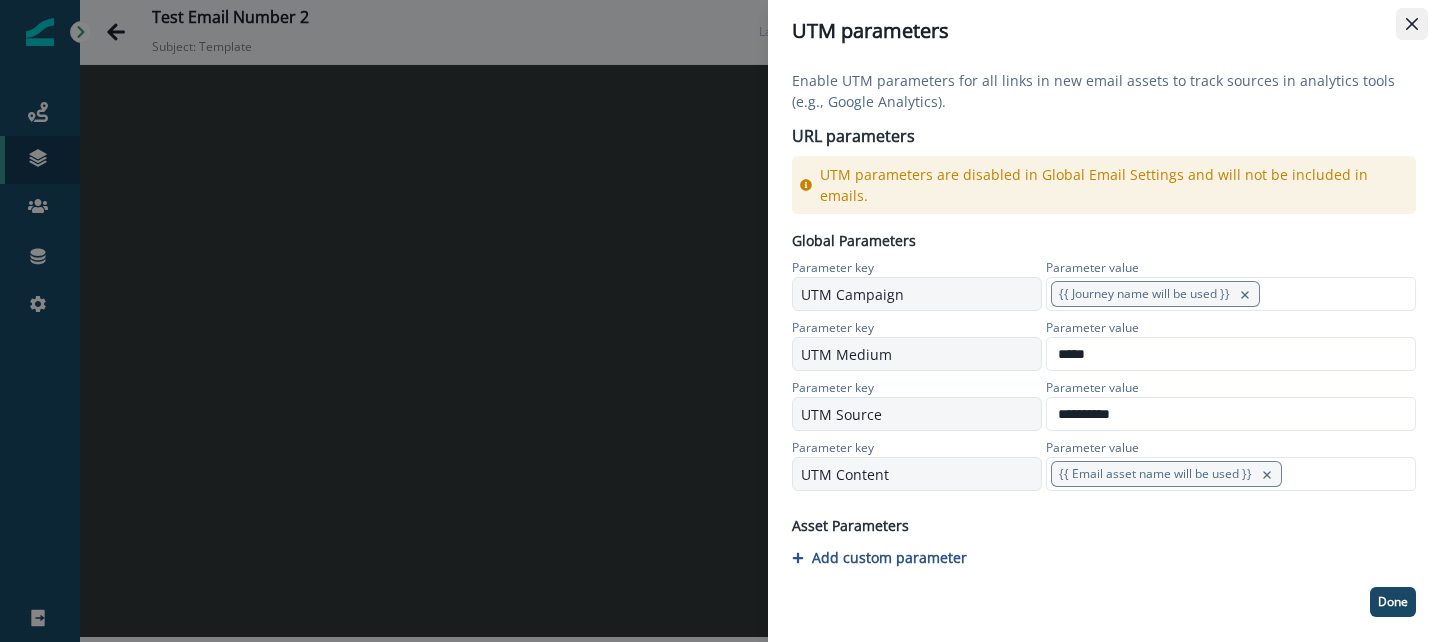 click at bounding box center (1412, 24) 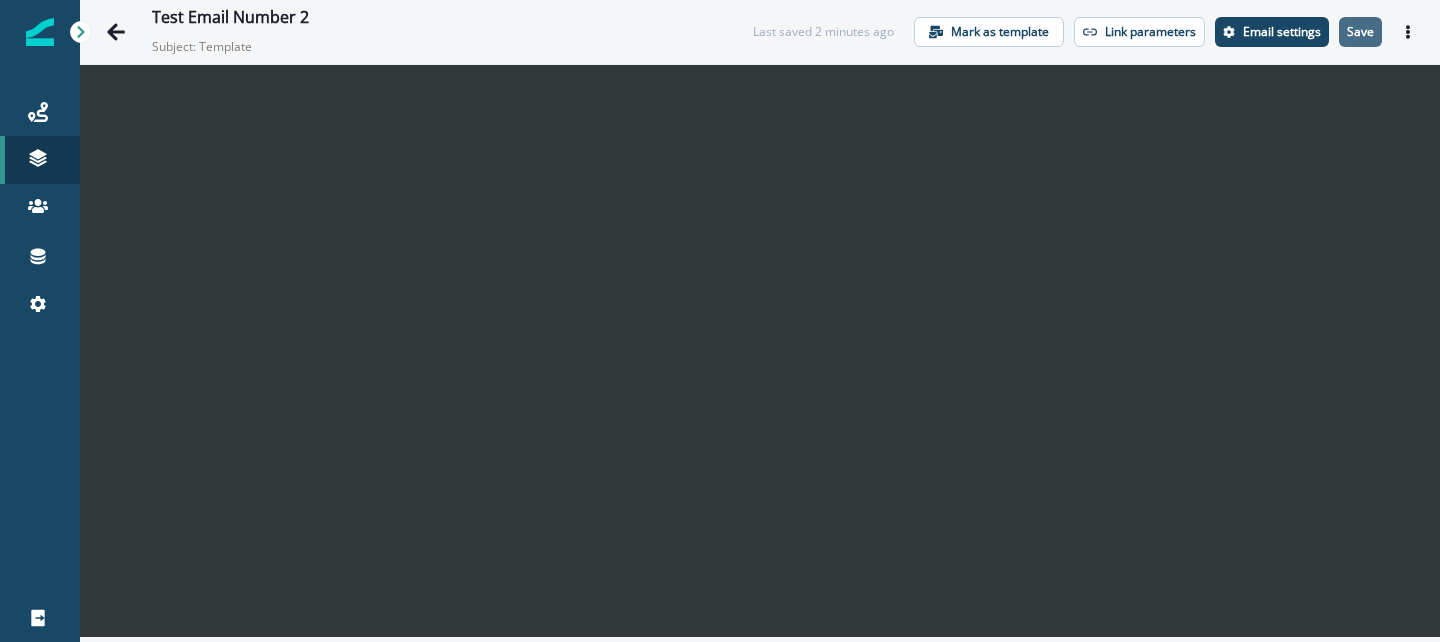 click on "Save" at bounding box center (1360, 32) 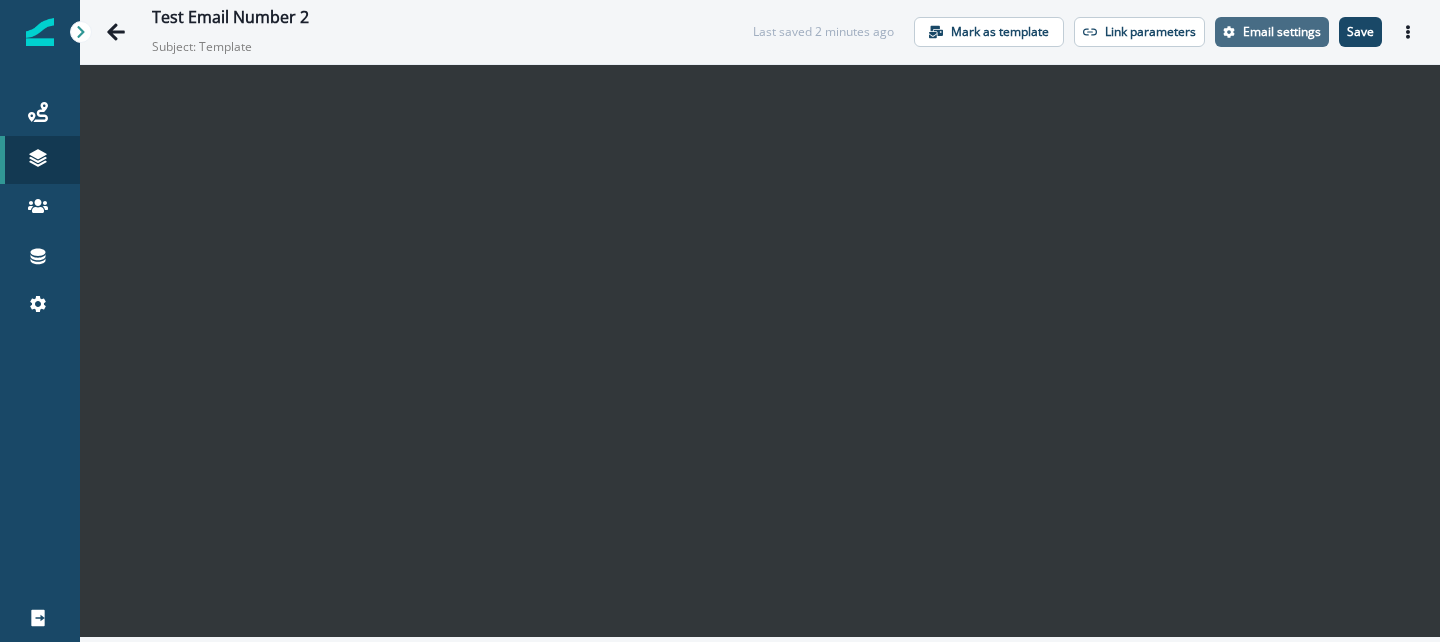 click on "Email settings" at bounding box center [1282, 32] 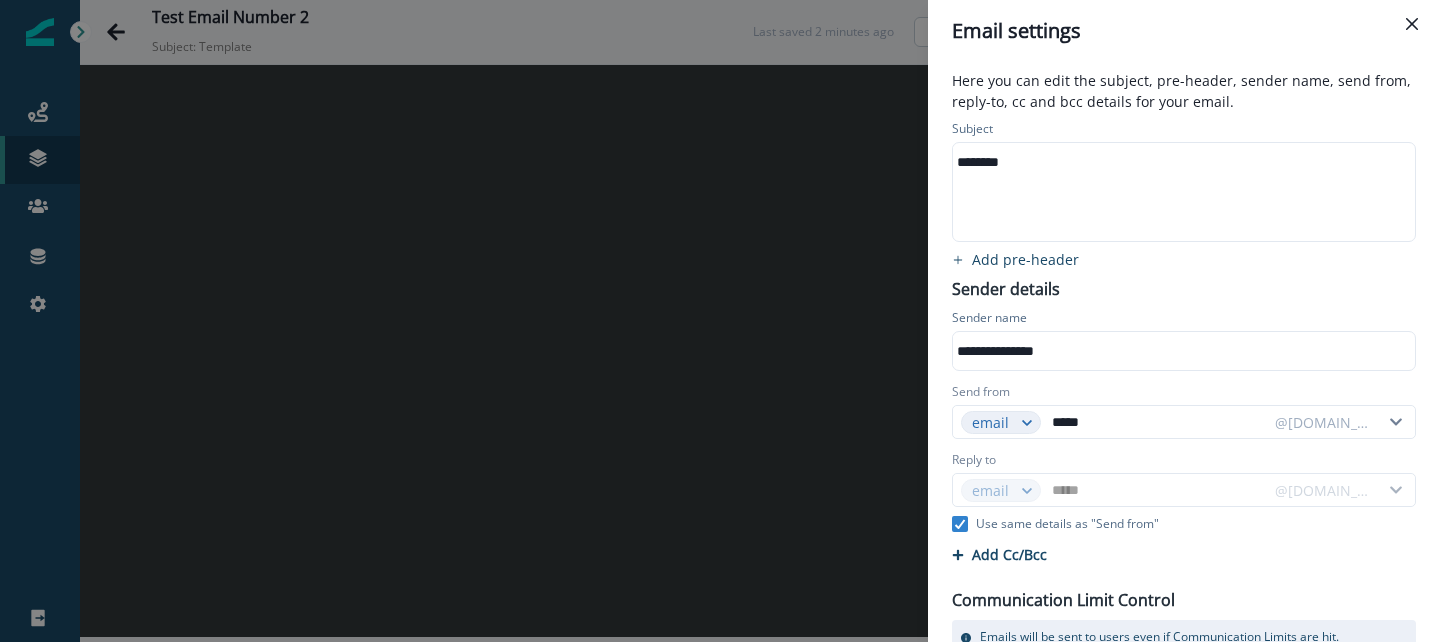 scroll, scrollTop: 102, scrollLeft: 0, axis: vertical 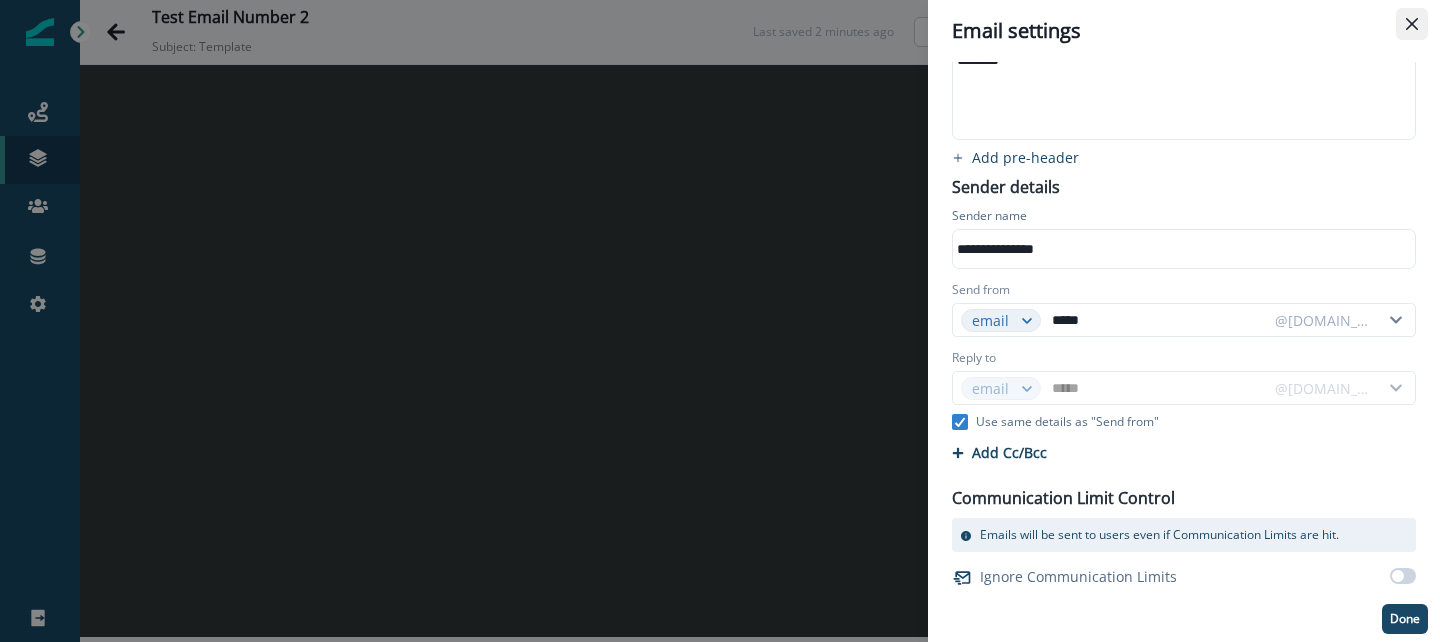 click at bounding box center (1412, 24) 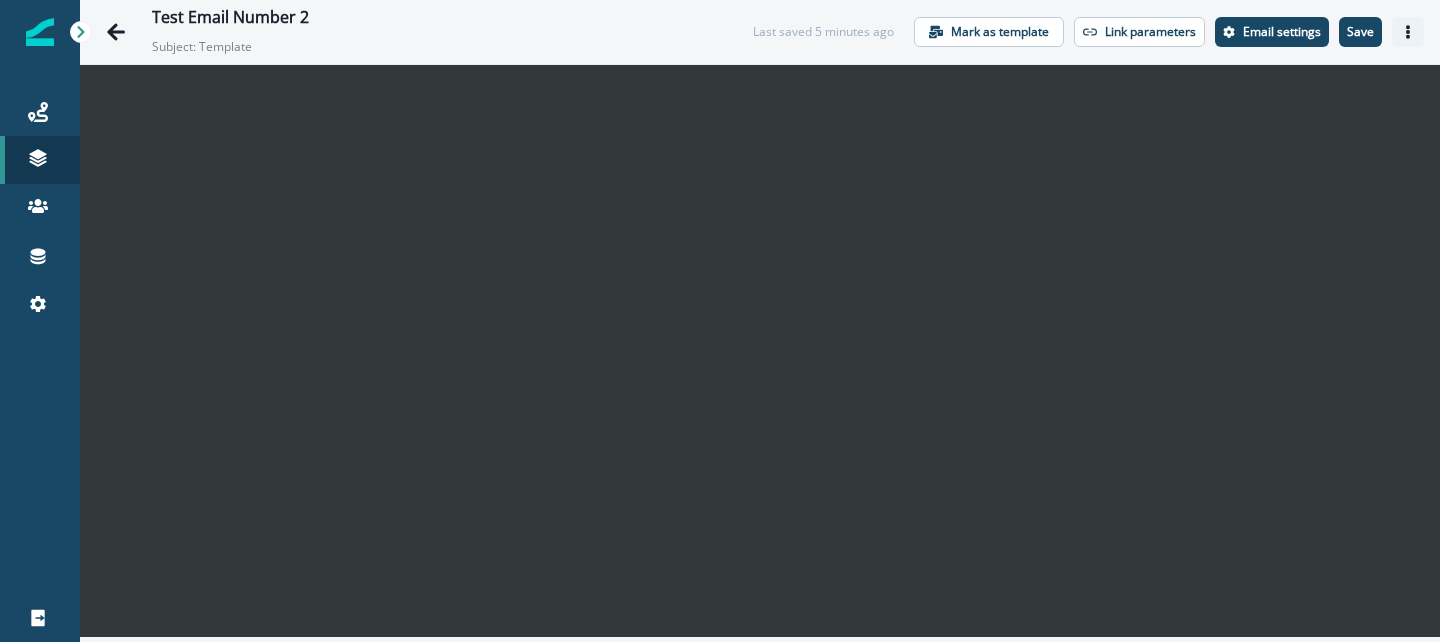 click at bounding box center [1408, 32] 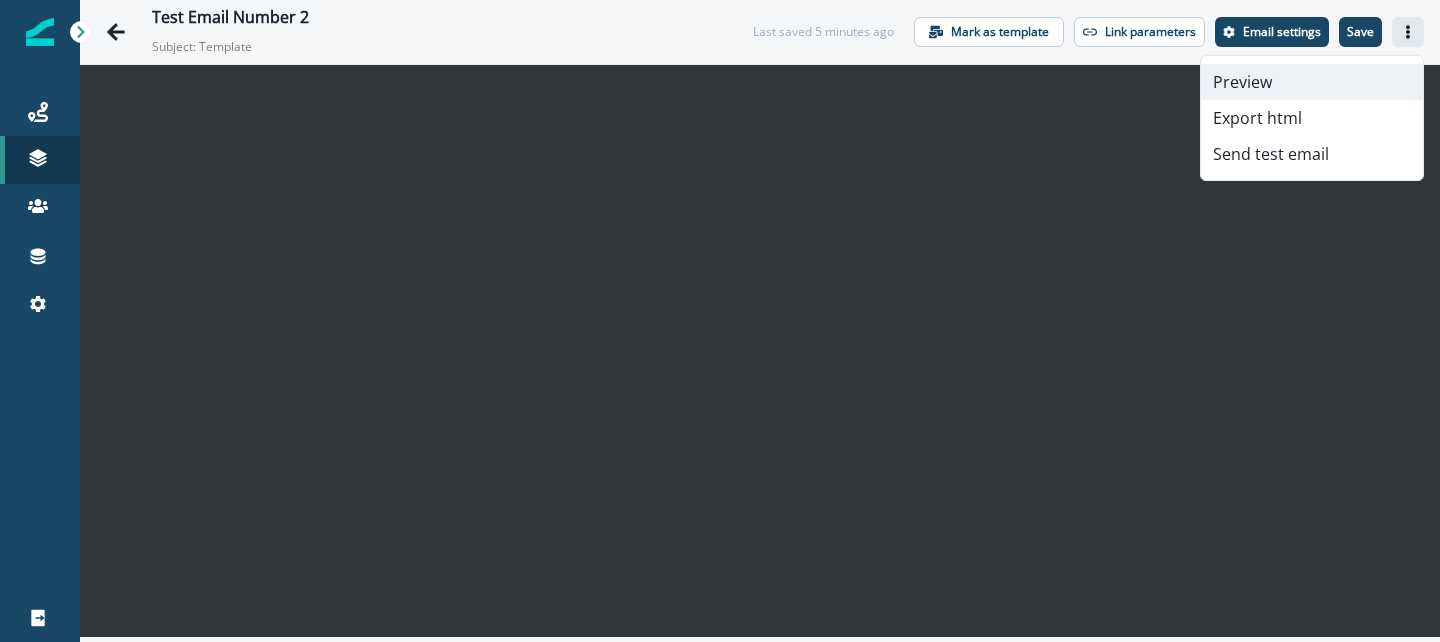 click on "Preview" at bounding box center (1312, 82) 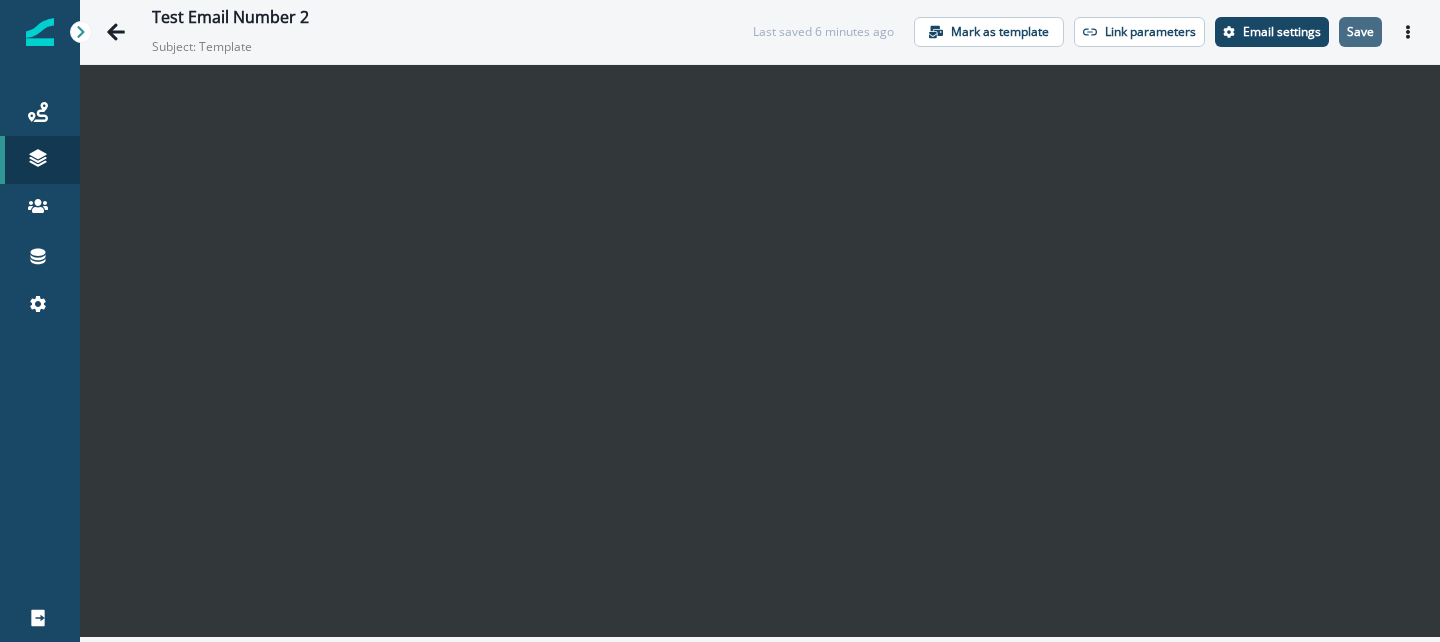 click on "Save" at bounding box center (1360, 32) 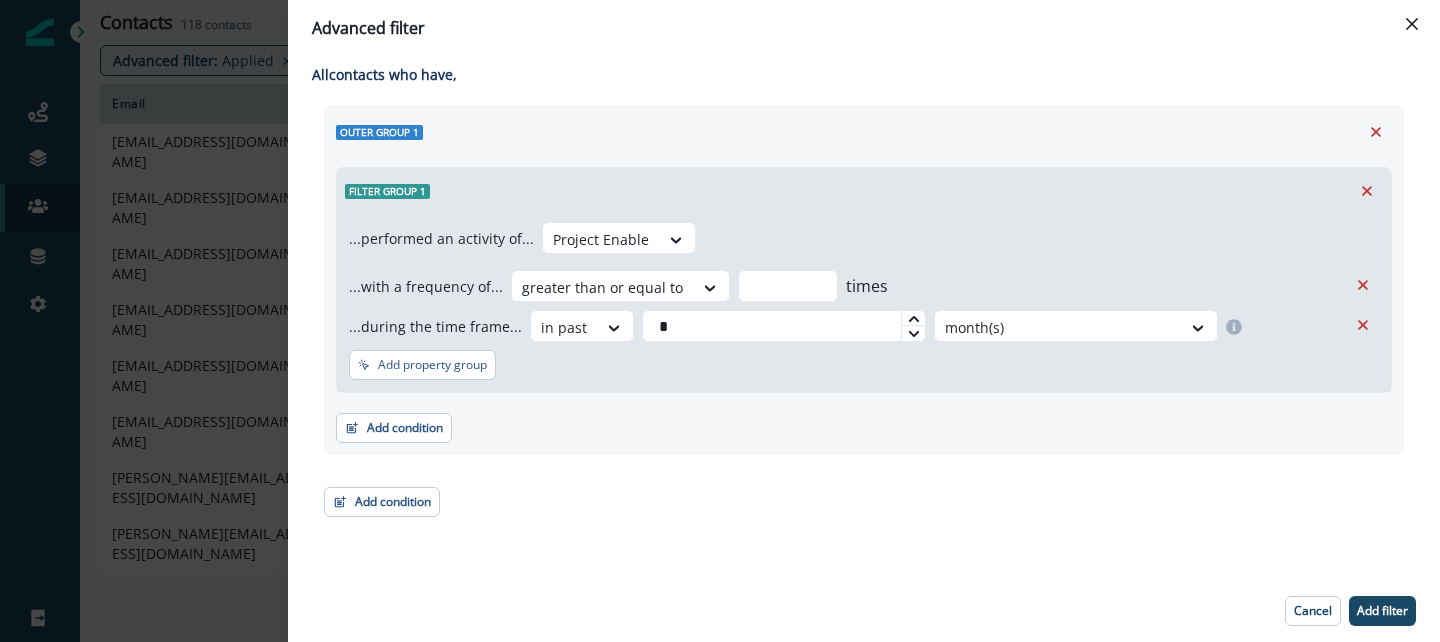 scroll, scrollTop: 0, scrollLeft: 0, axis: both 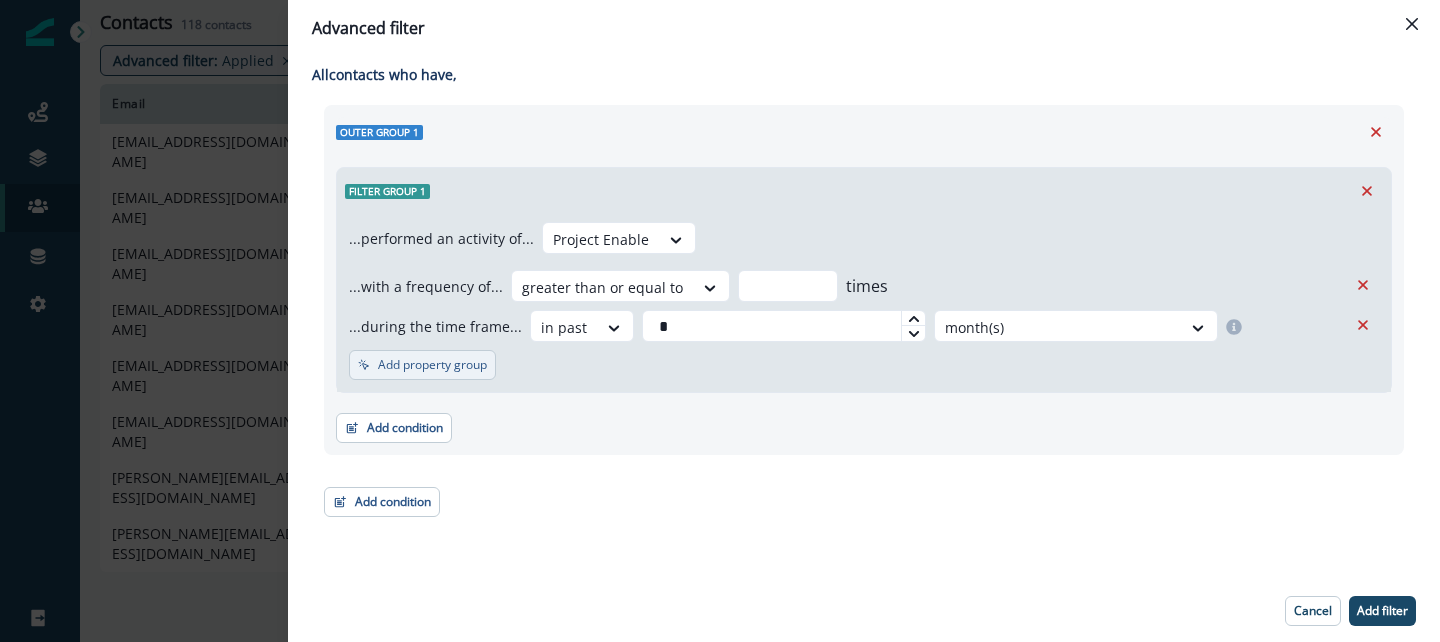 click on "Add property group" at bounding box center (432, 365) 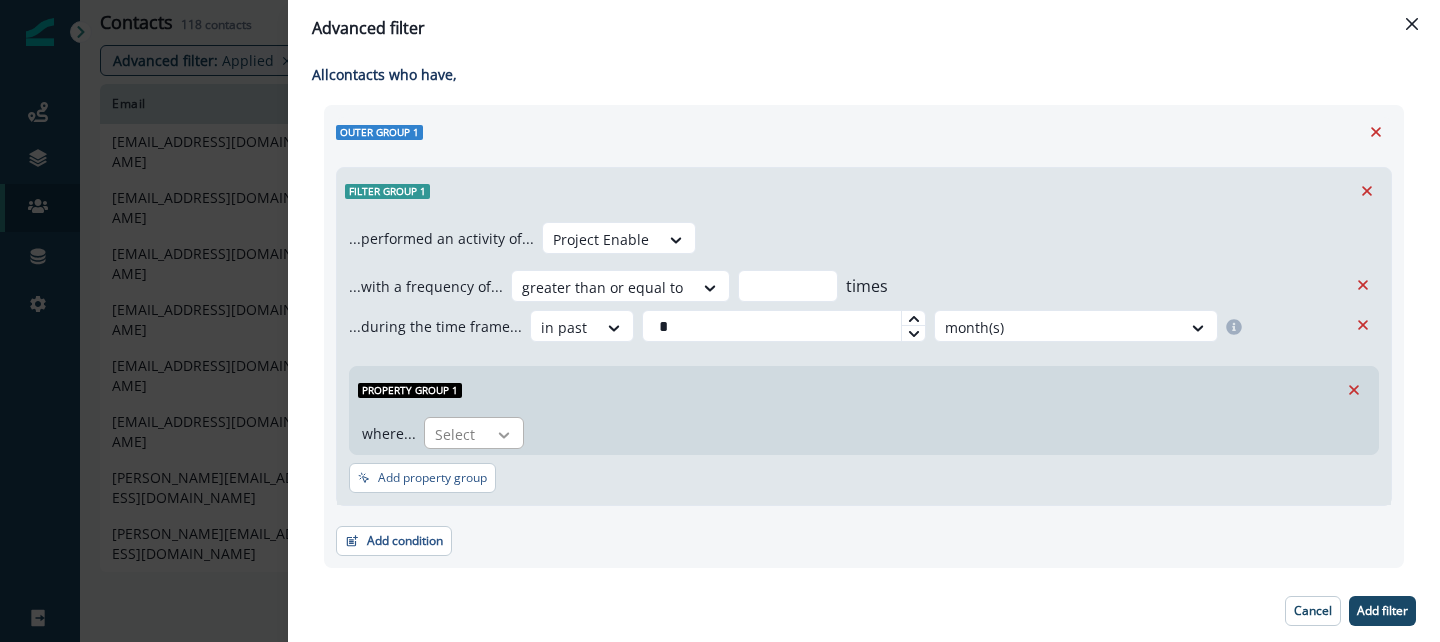 click 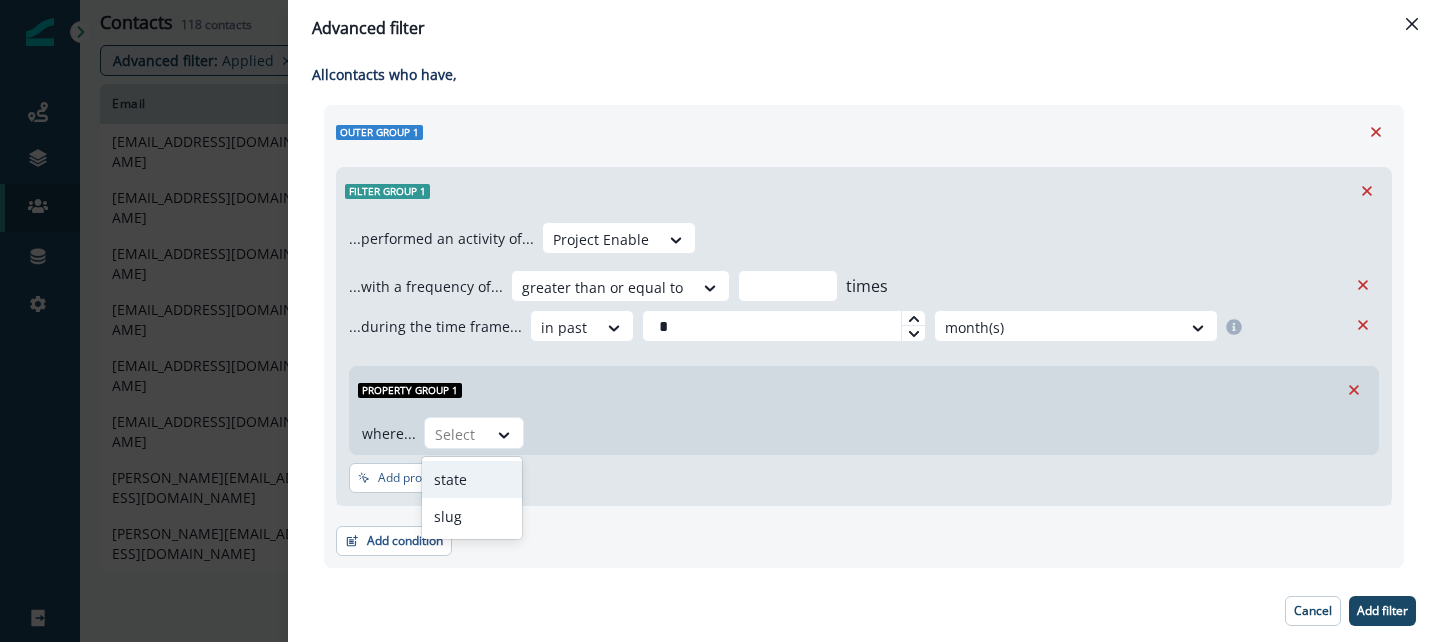 click on "state" at bounding box center (472, 479) 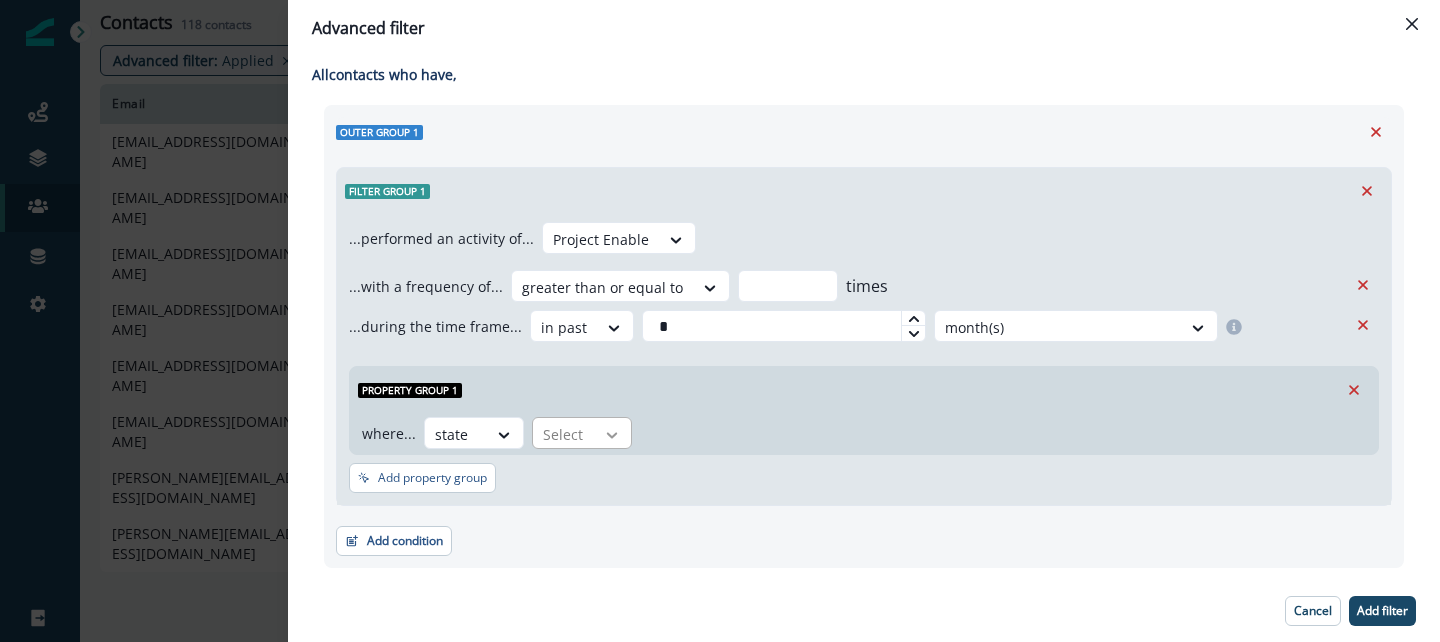 click 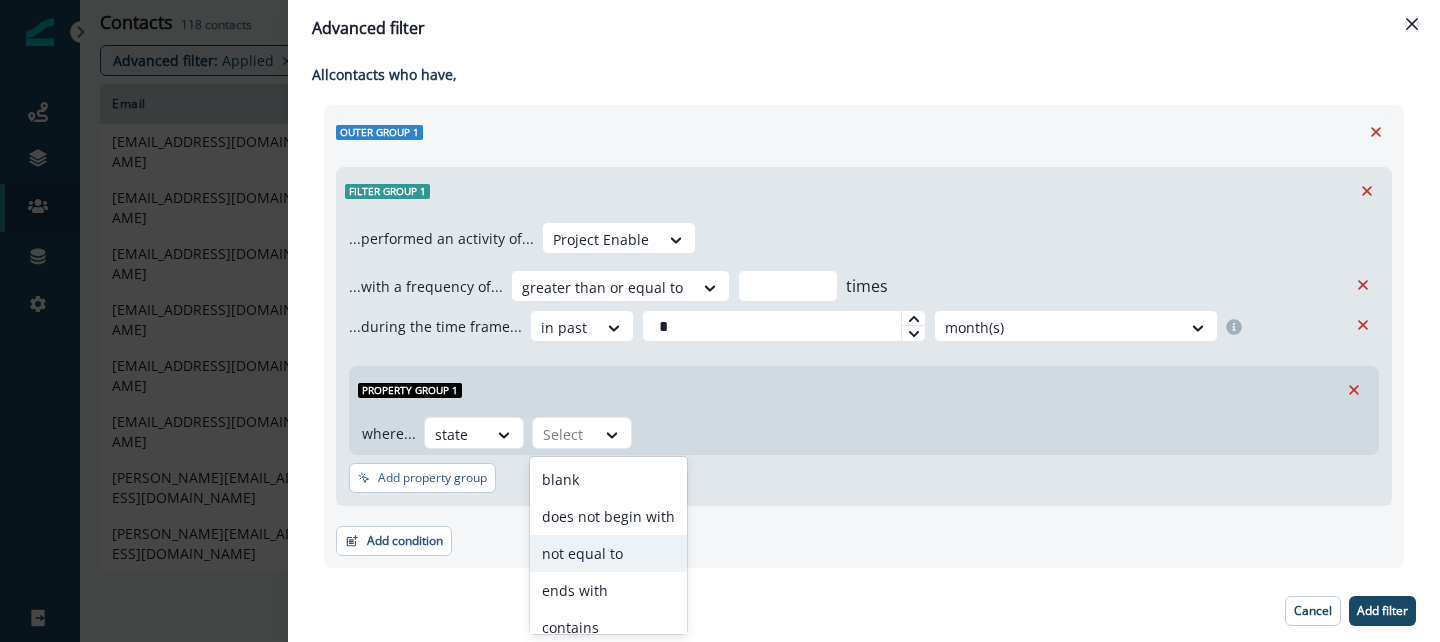 click on "not equal to" at bounding box center [608, 553] 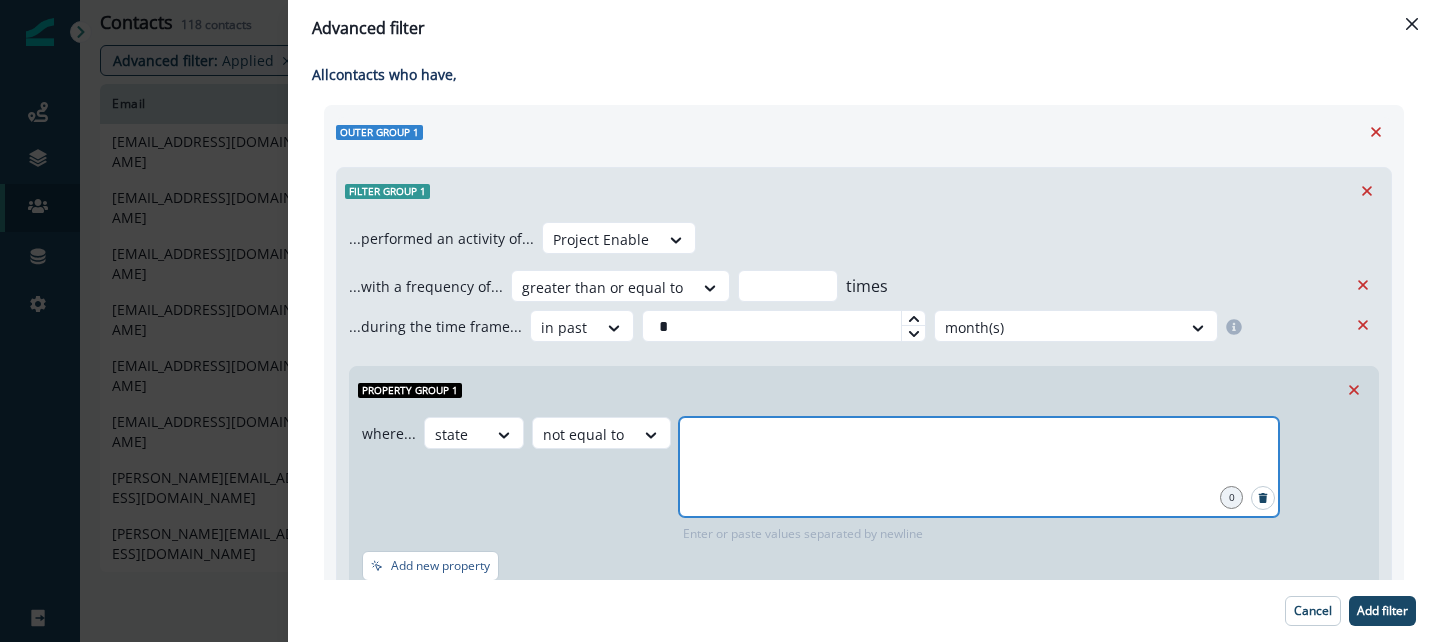 click at bounding box center [979, 442] 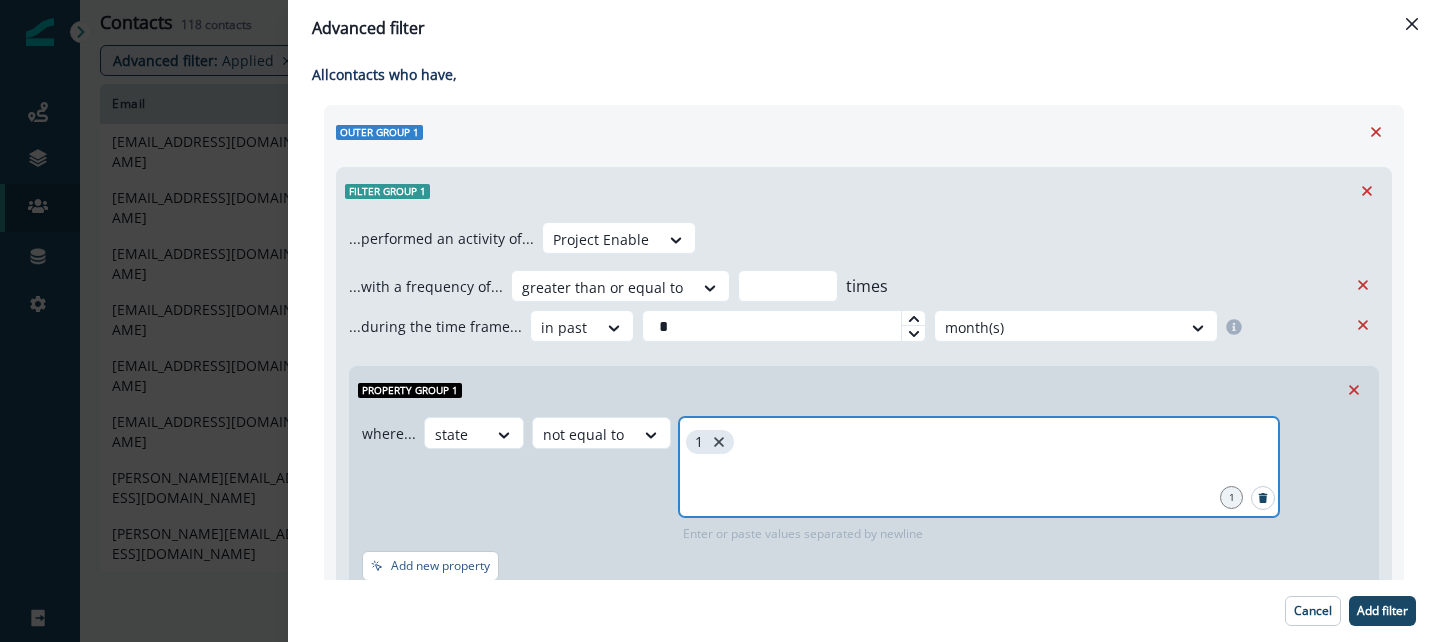 click 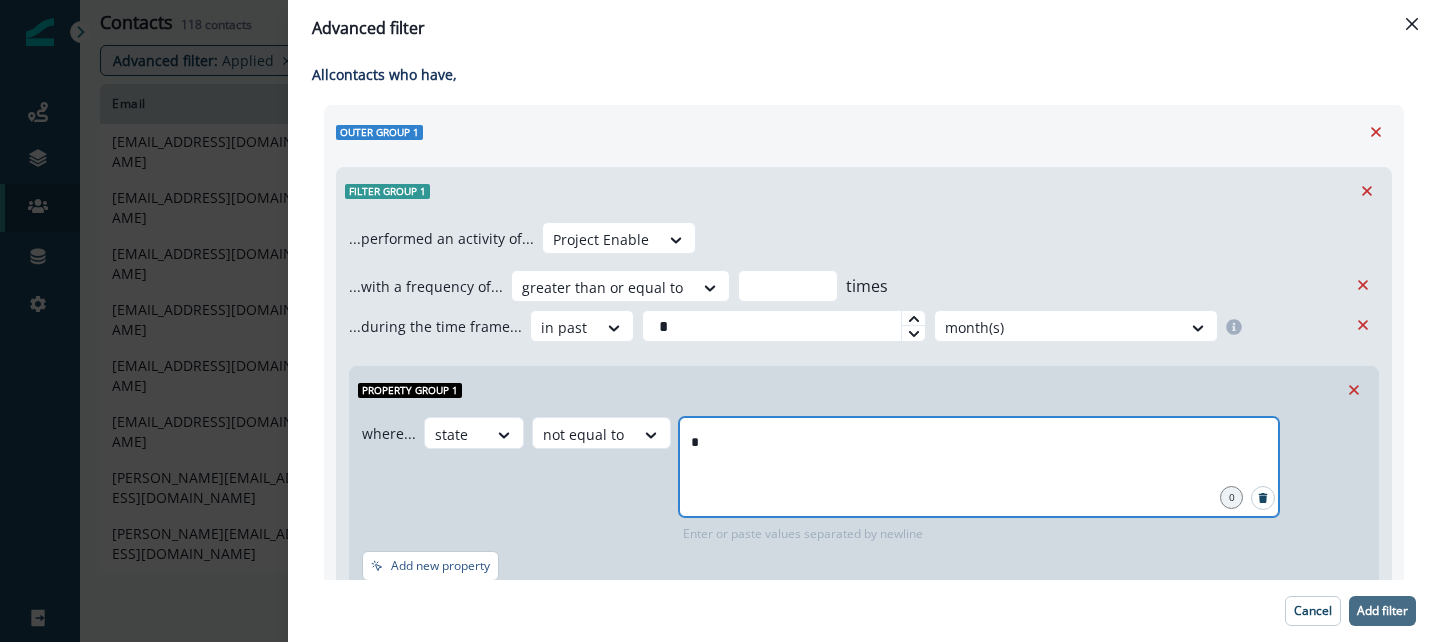type on "*" 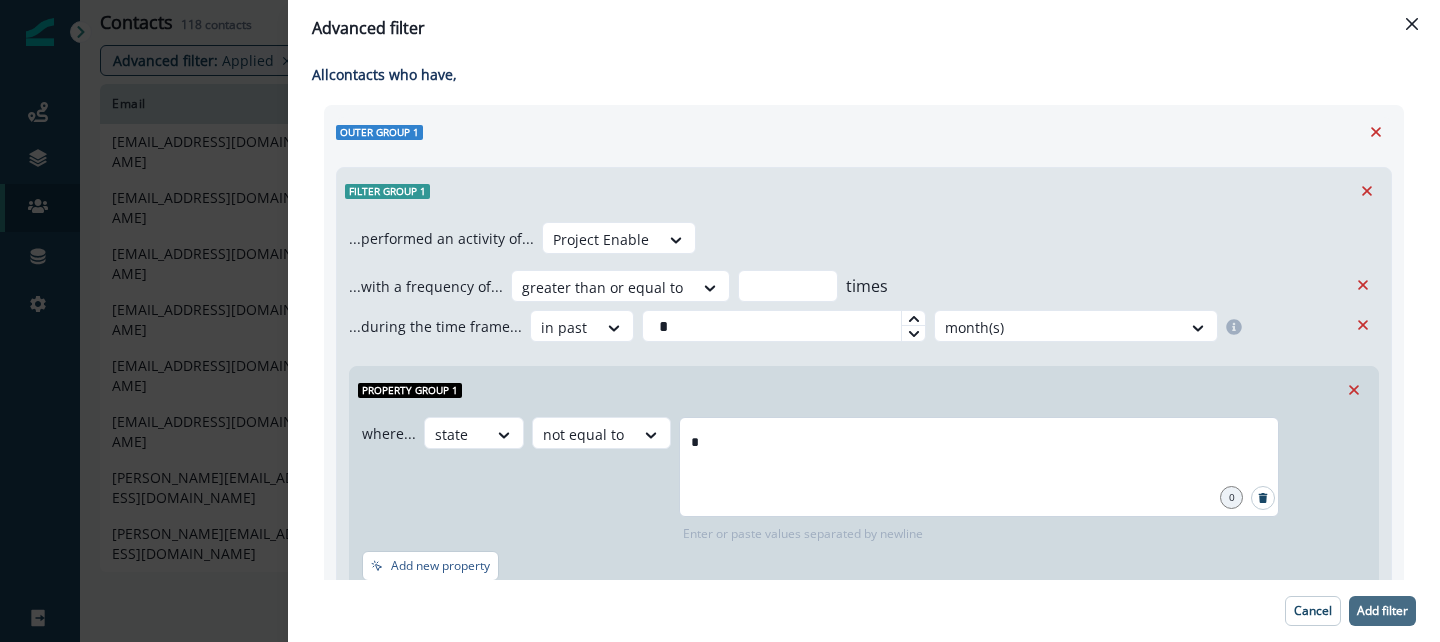 click on "Add filter" at bounding box center [1382, 611] 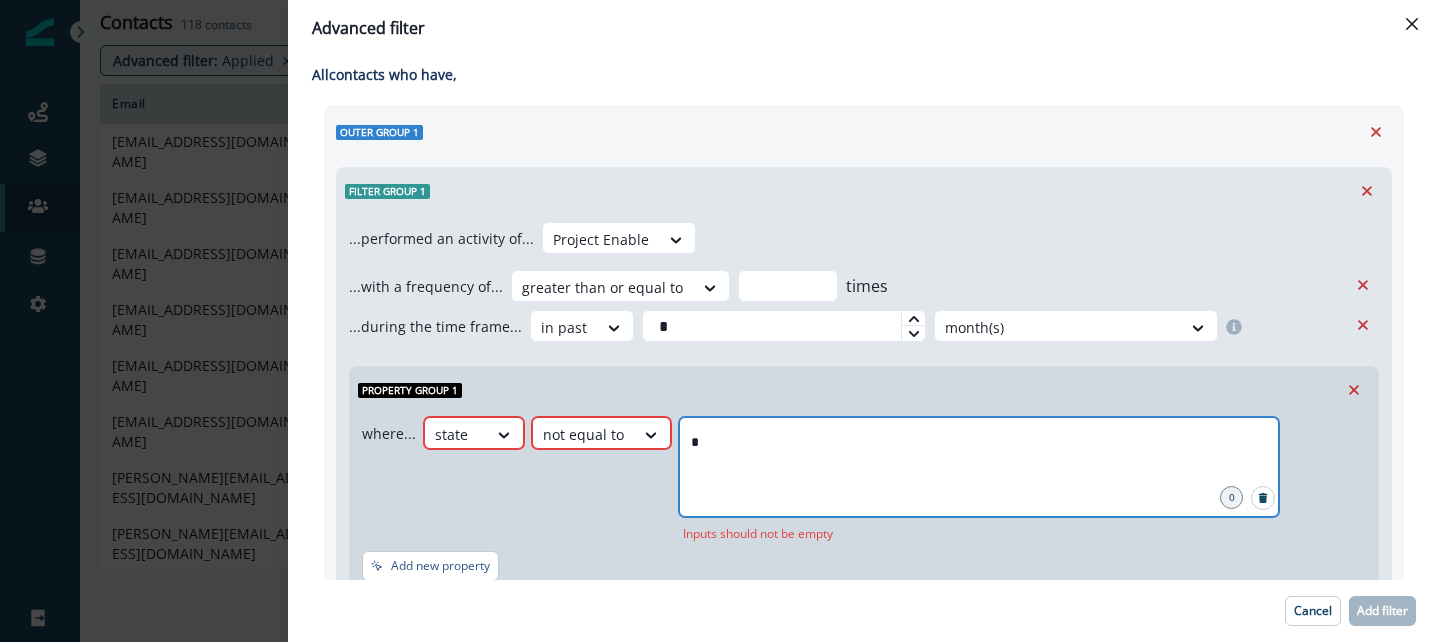click on "*" at bounding box center [979, 442] 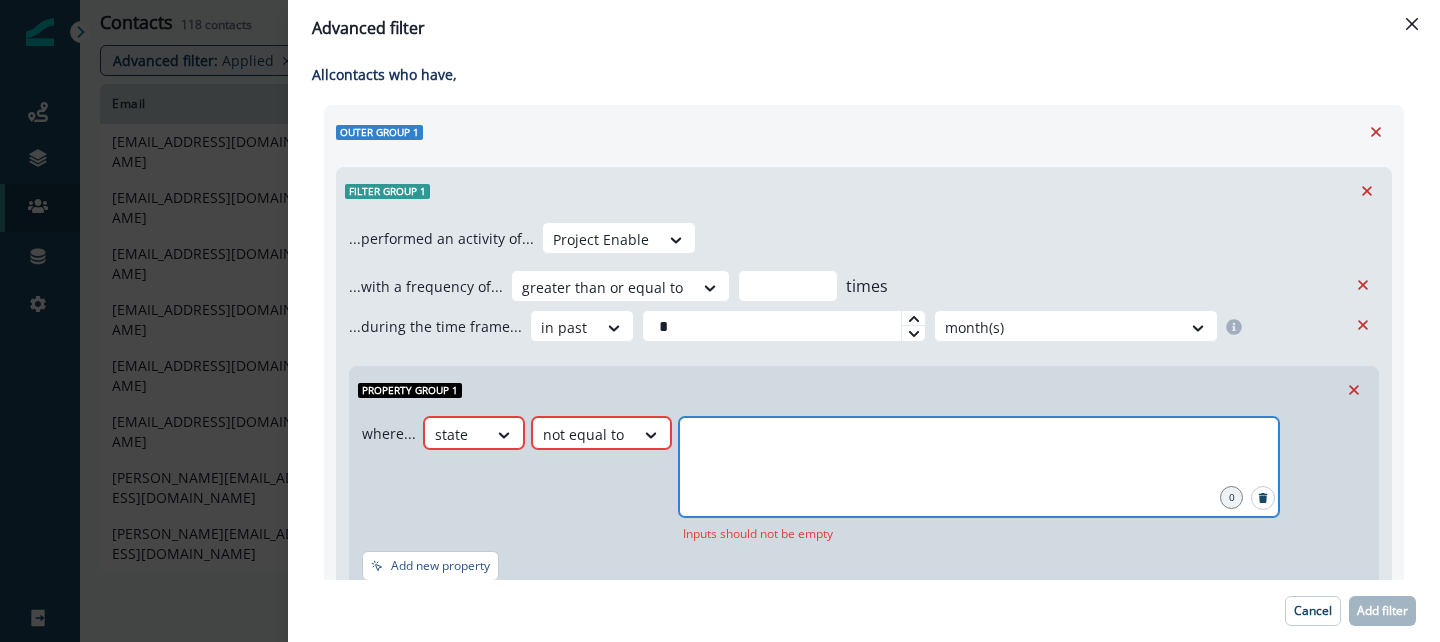 type on "*" 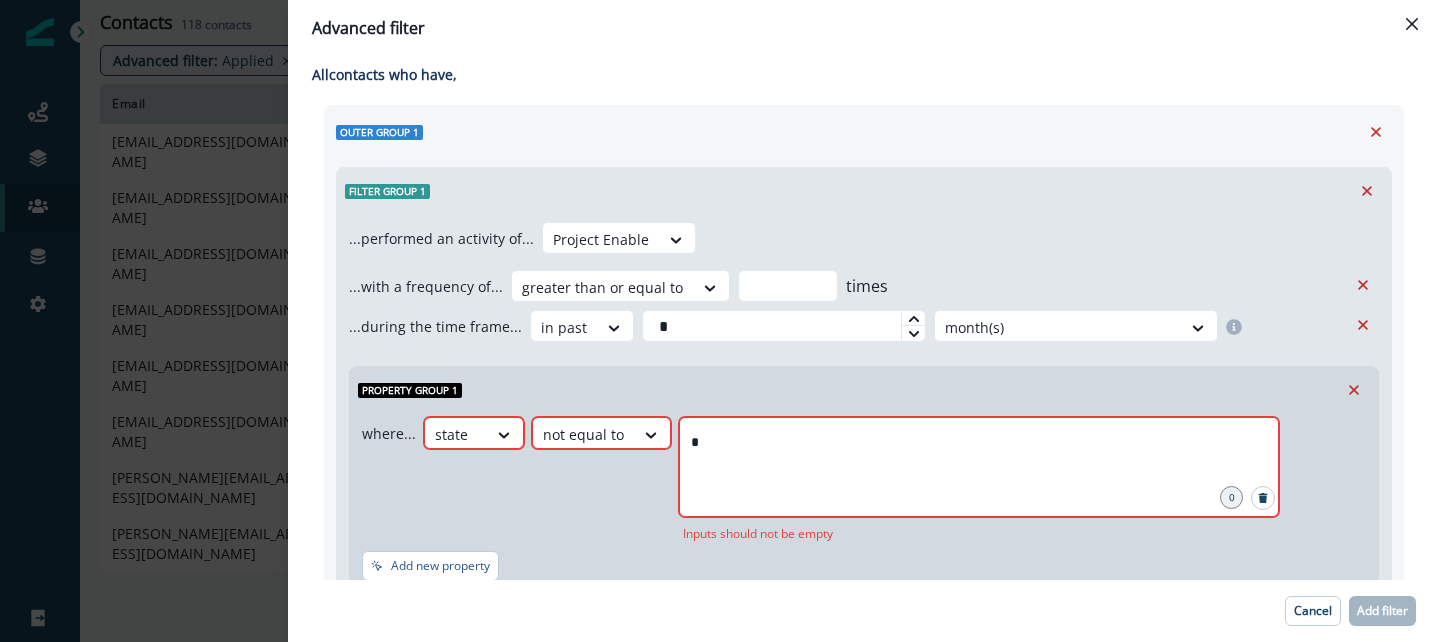click on "where... state not equal to * 0 Inputs should not be empty" at bounding box center [860, 480] 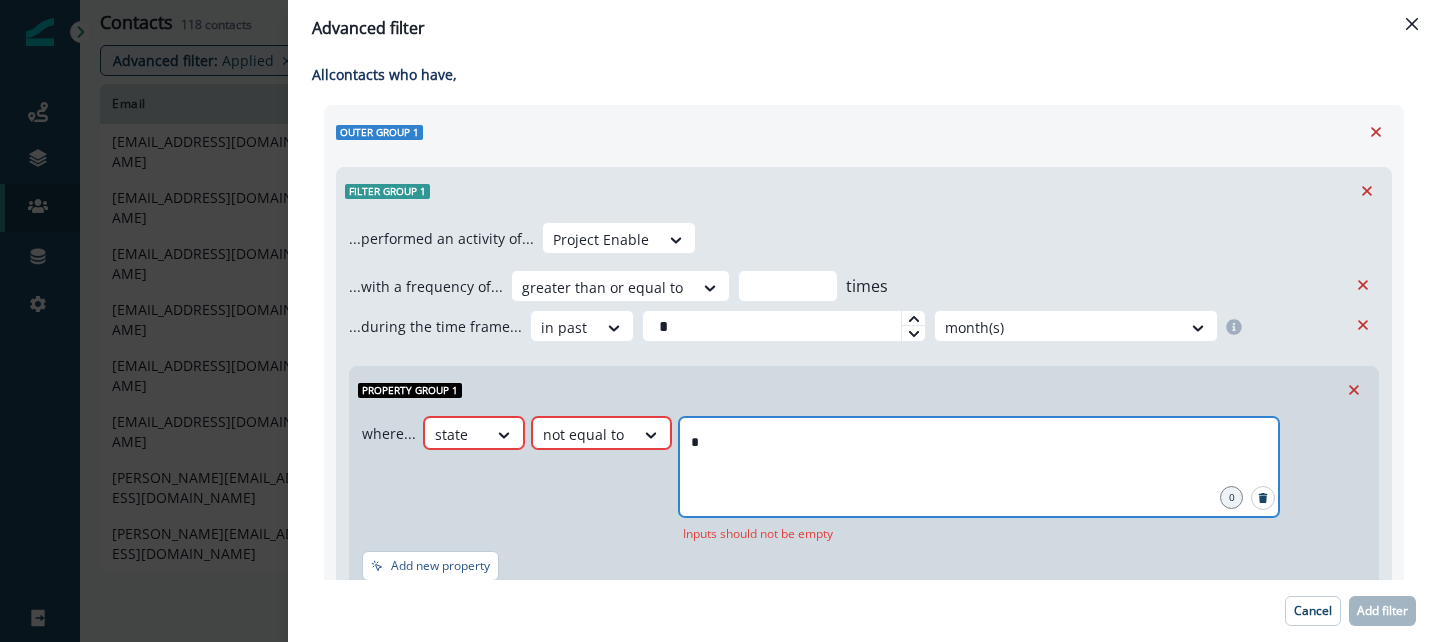 click on "*" at bounding box center [979, 442] 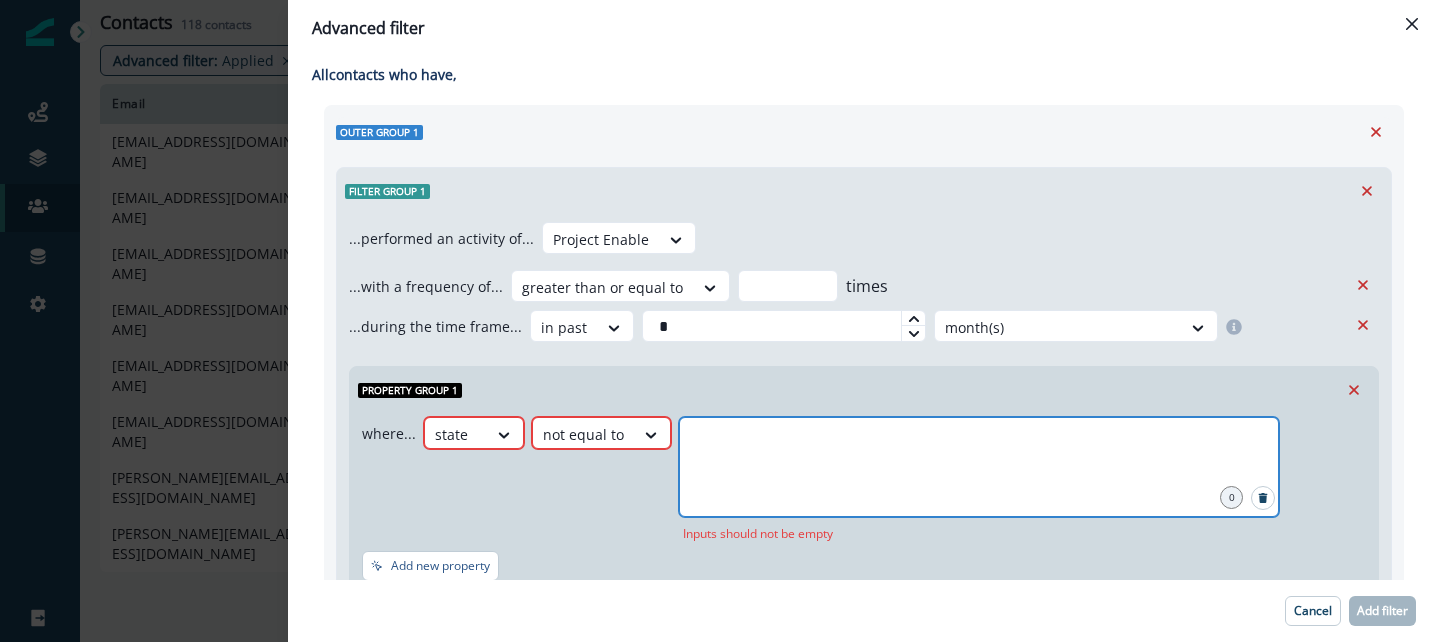 type on "*" 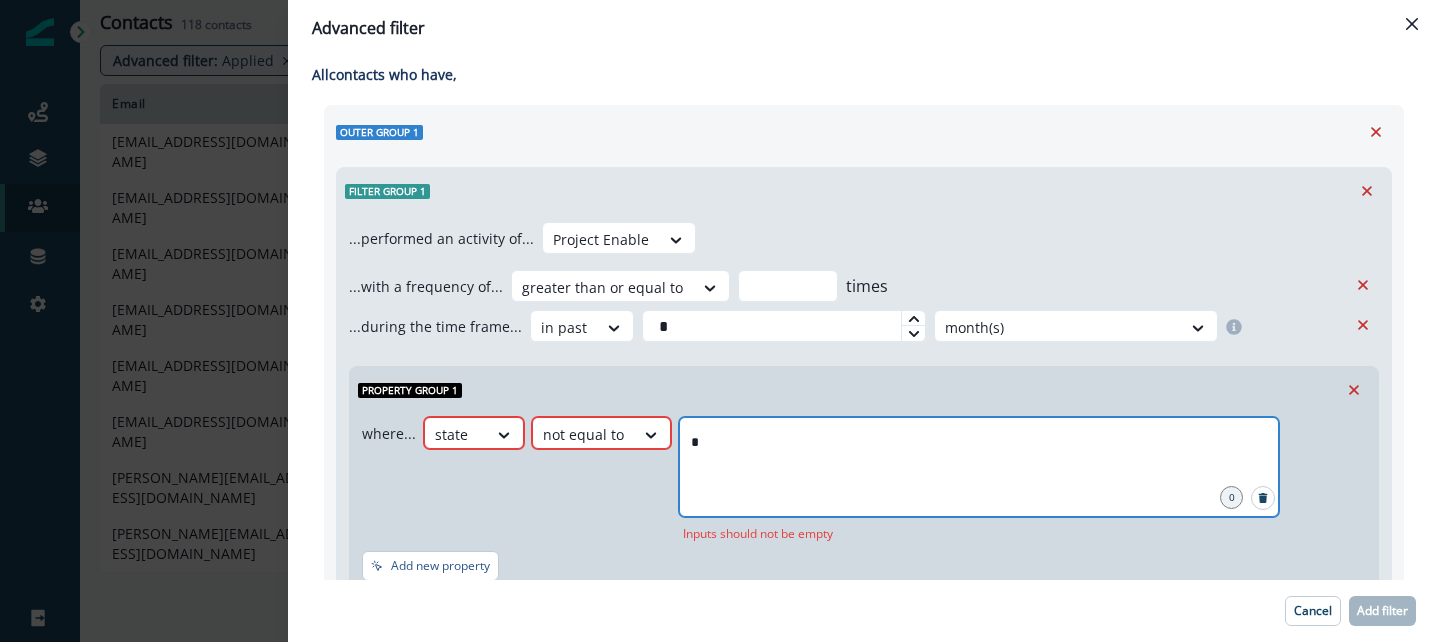 type 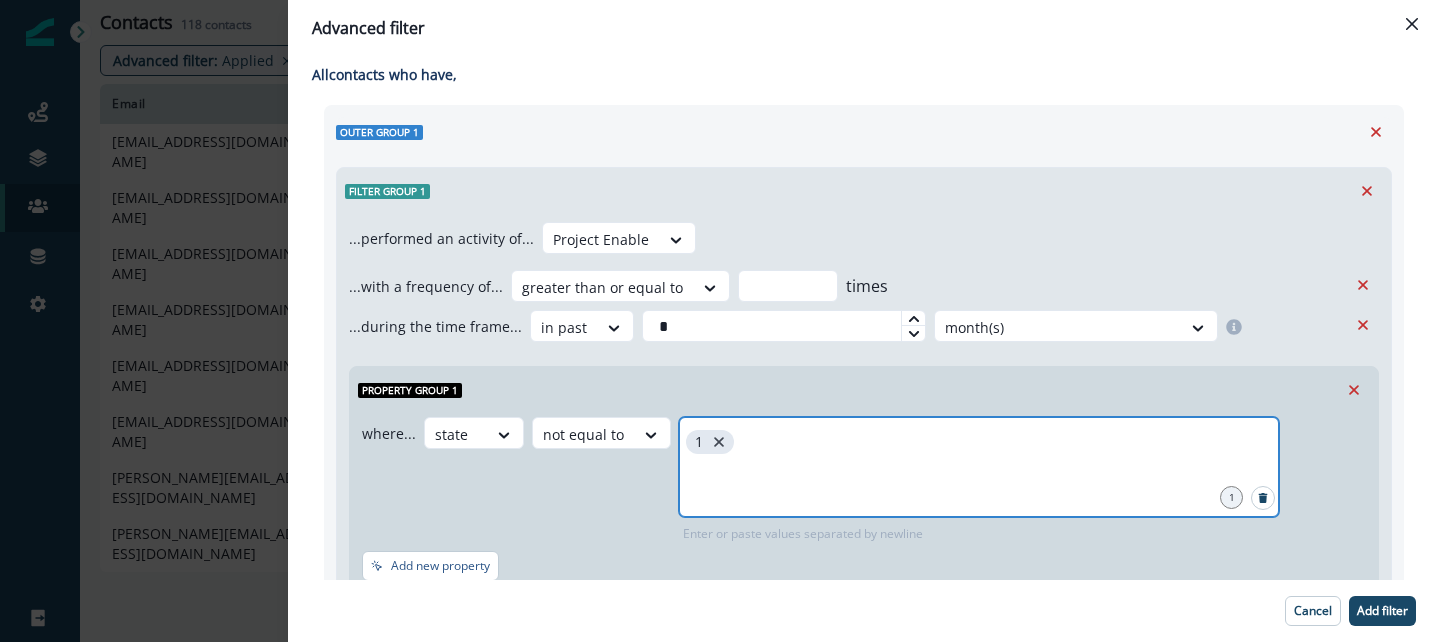 click 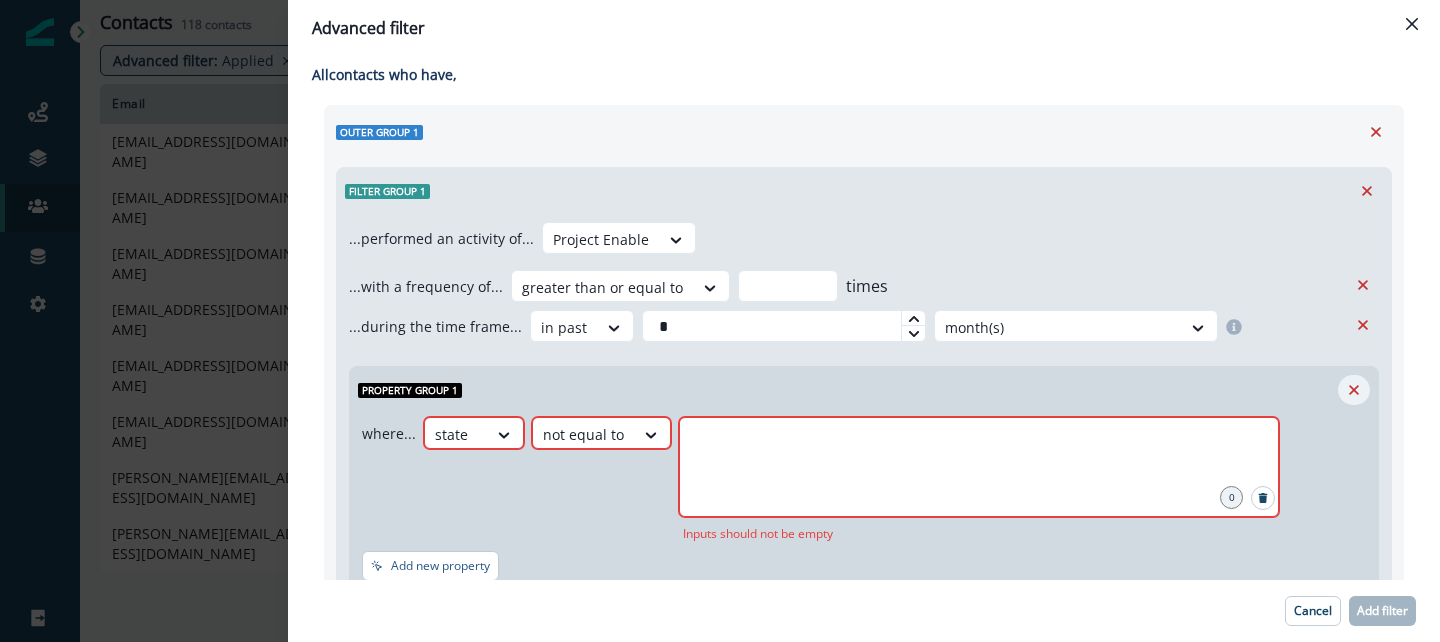 click at bounding box center [1354, 390] 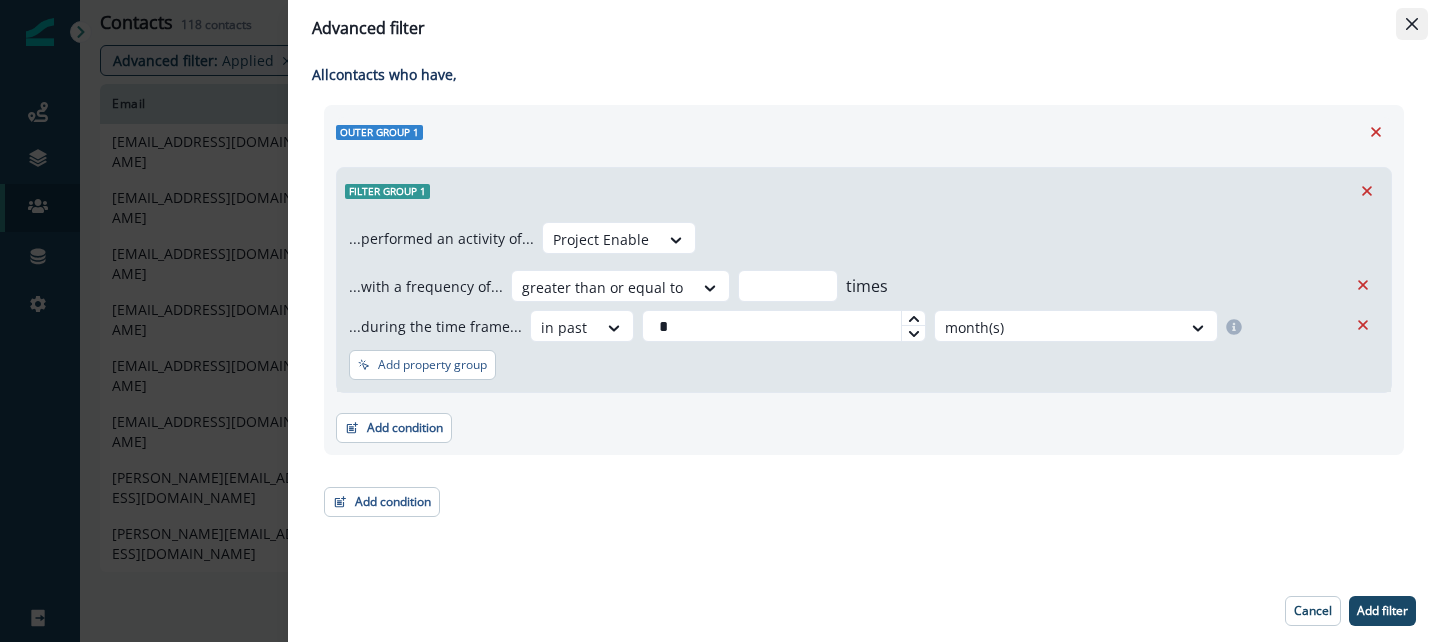 click 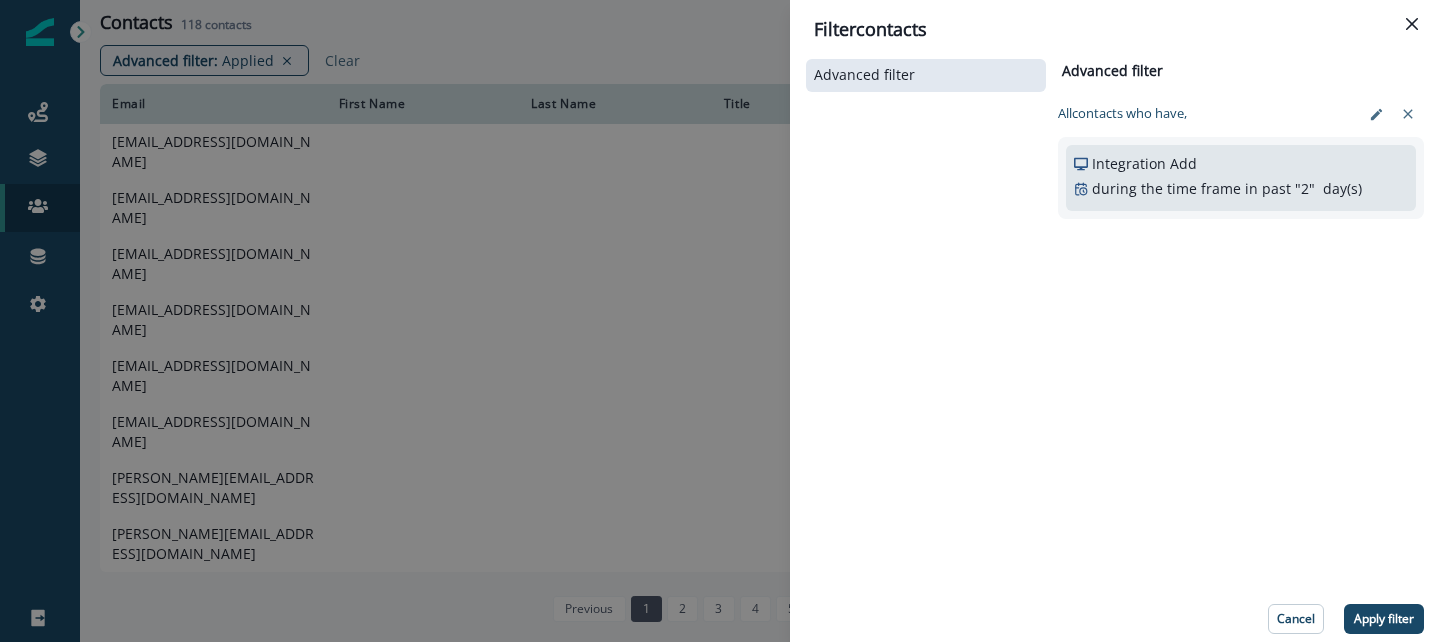 click on "Filter  contacts Advanced filter Advanced filter Clear All  contact s who have, Integration Add during the time frame in past " 2 " day(s) Add frequency Add property group Add property group Cancel Apply filter" at bounding box center (720, 321) 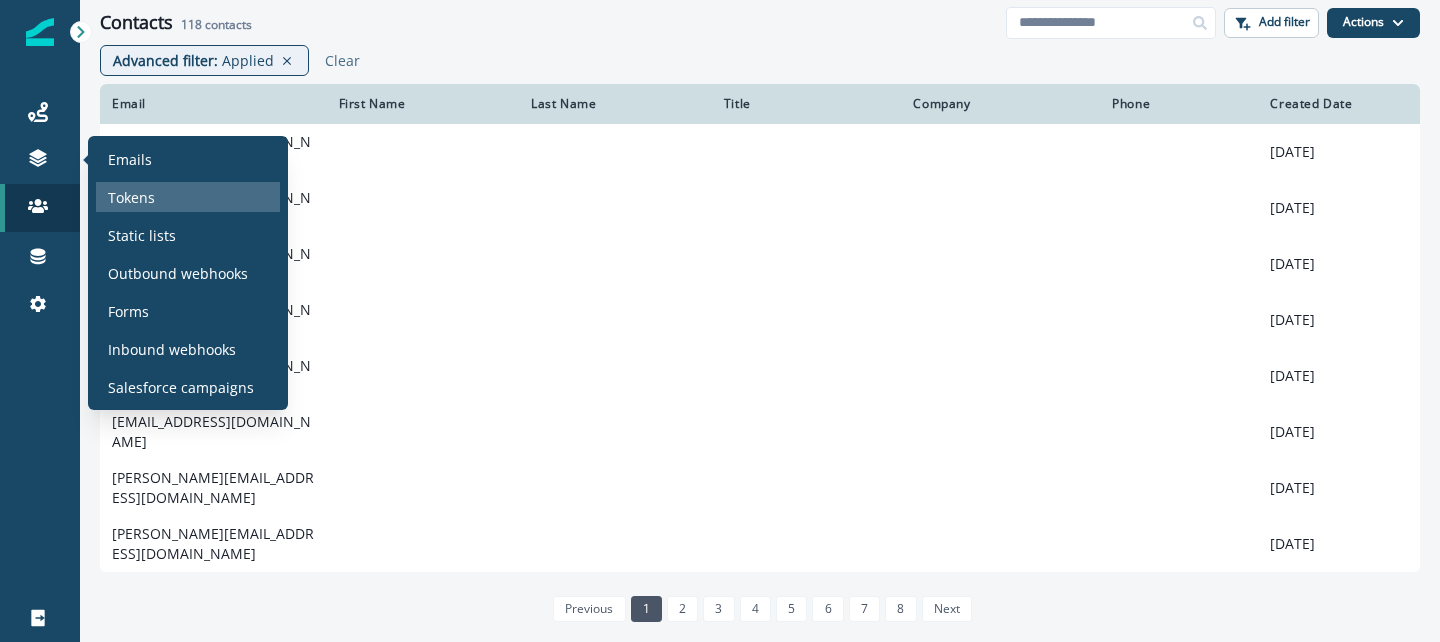 click on "Tokens" at bounding box center (131, 197) 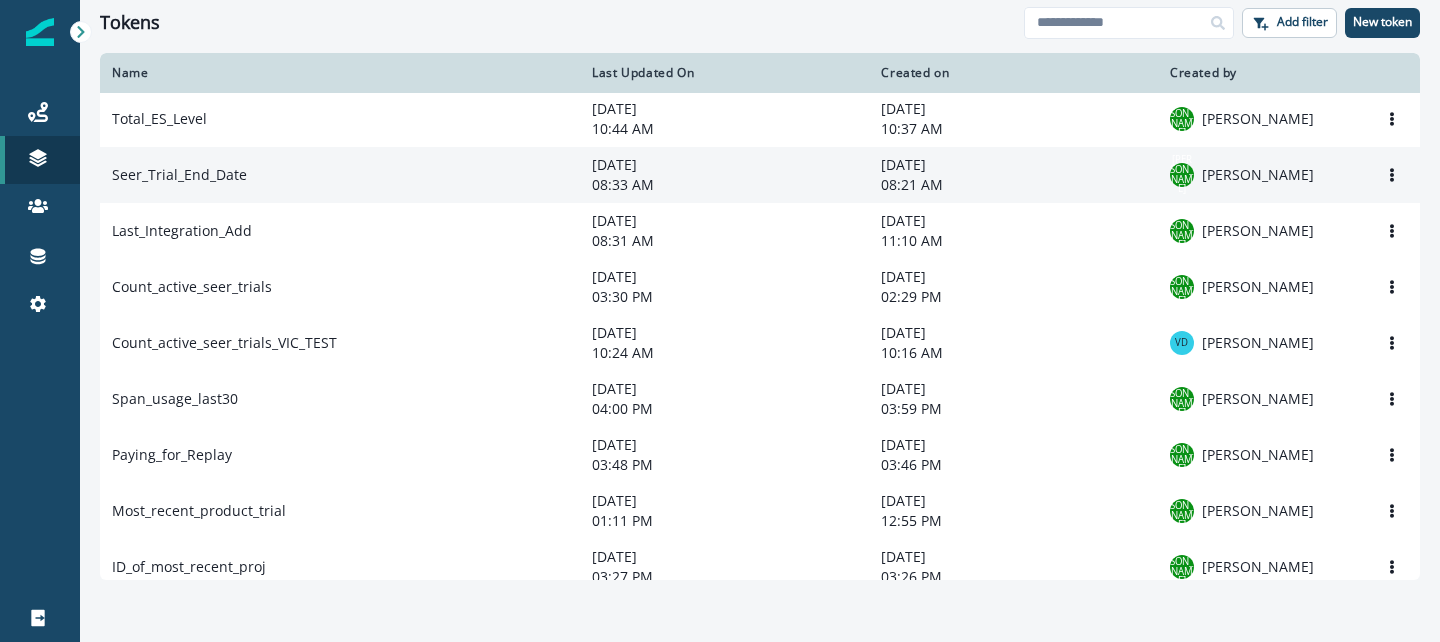 scroll, scrollTop: 222, scrollLeft: 0, axis: vertical 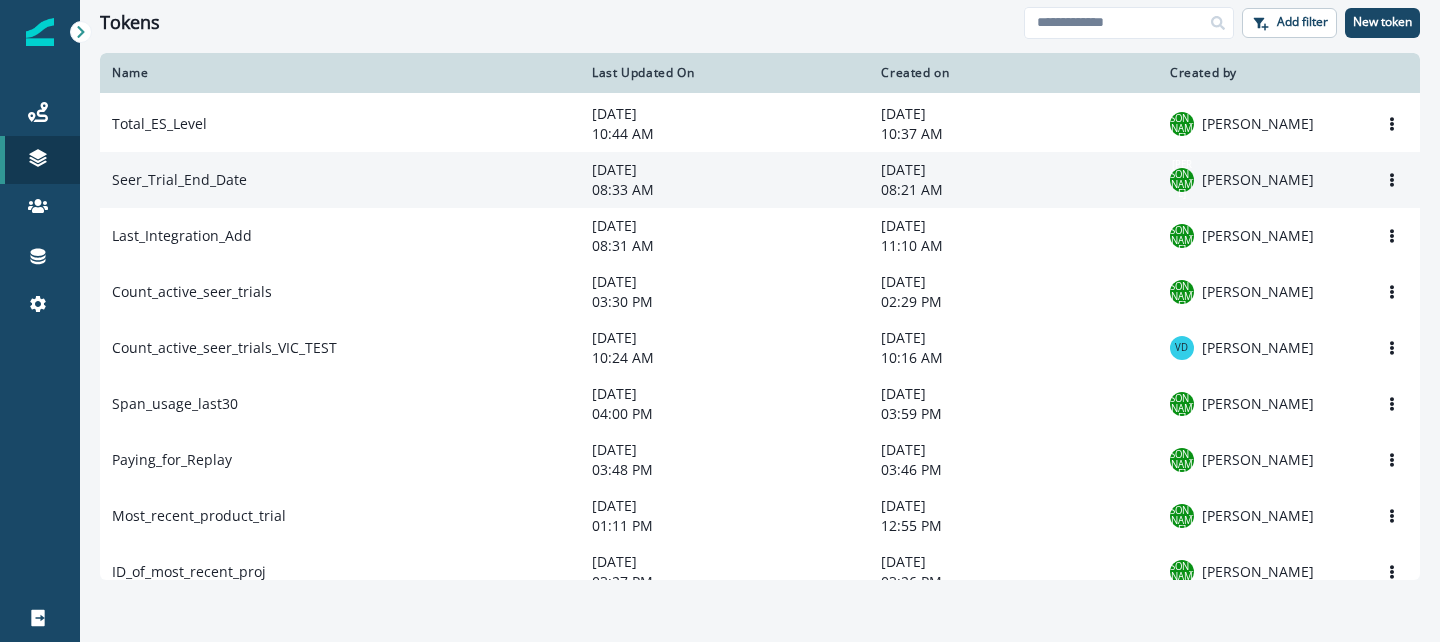 click on "Seer_Trial_End_Date" at bounding box center (340, 180) 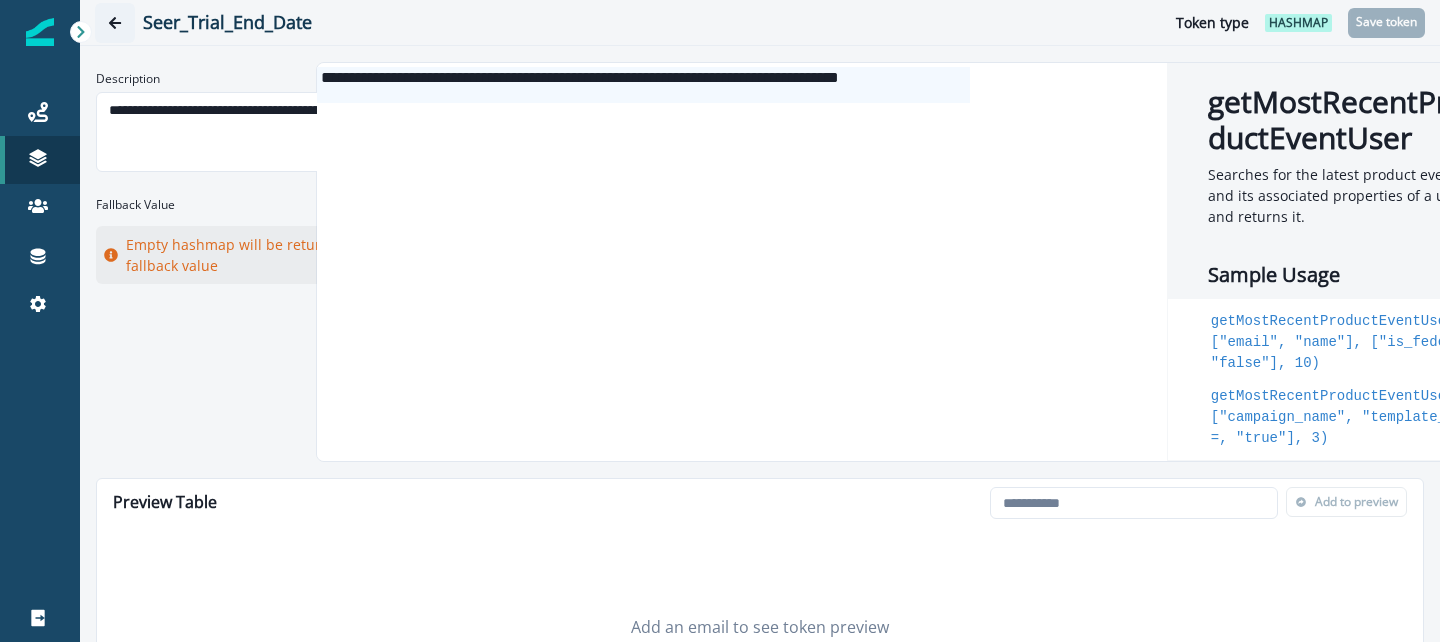 click at bounding box center [115, 23] 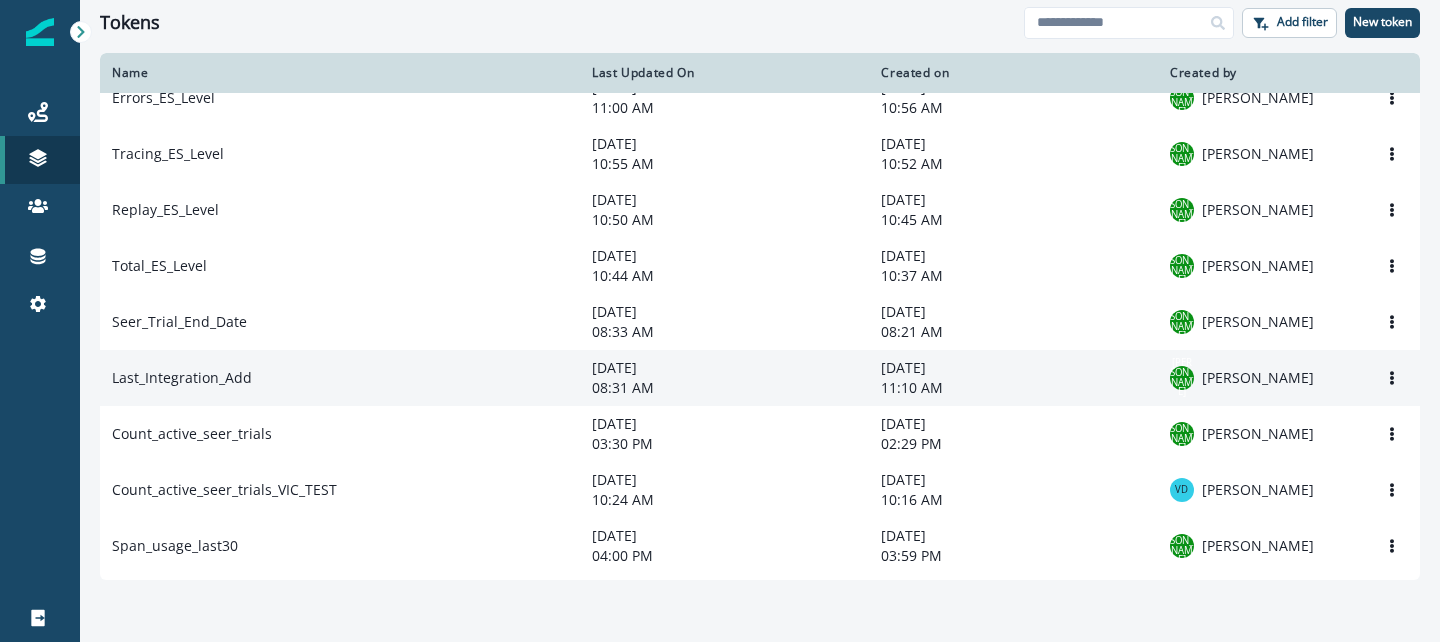 scroll, scrollTop: 84, scrollLeft: 0, axis: vertical 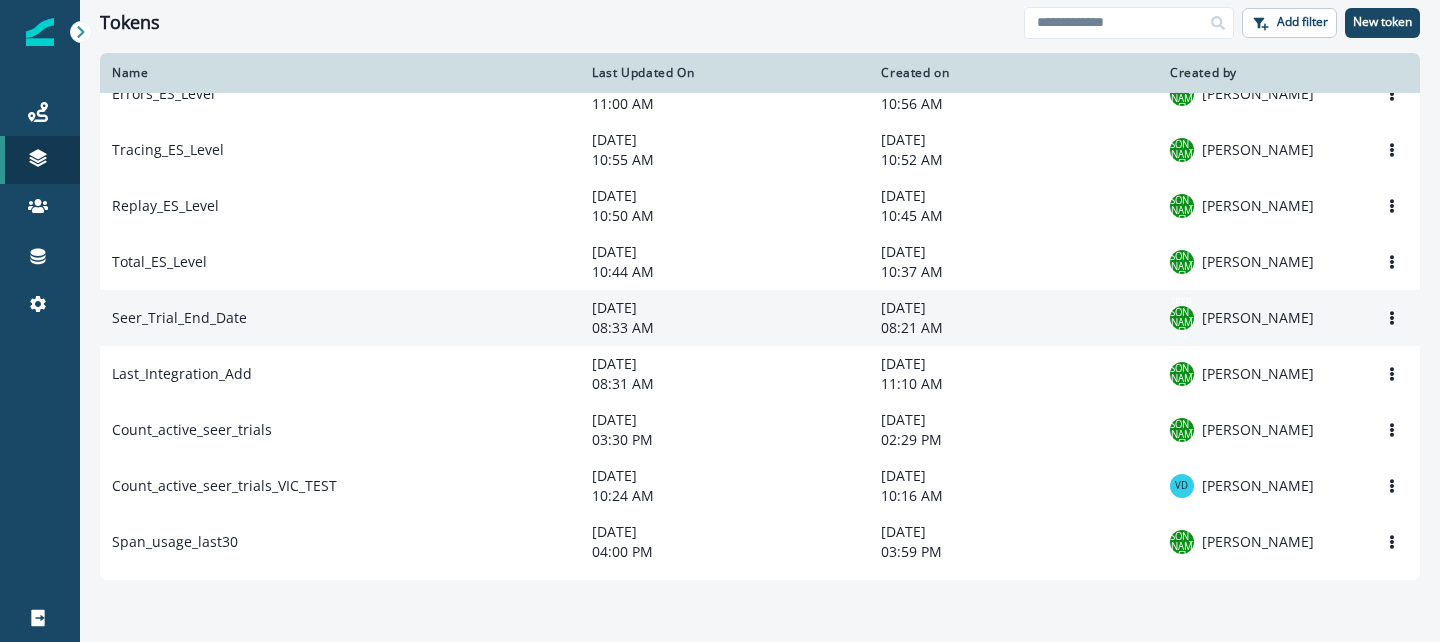 click on "Seer_Trial_End_Date" at bounding box center [340, 318] 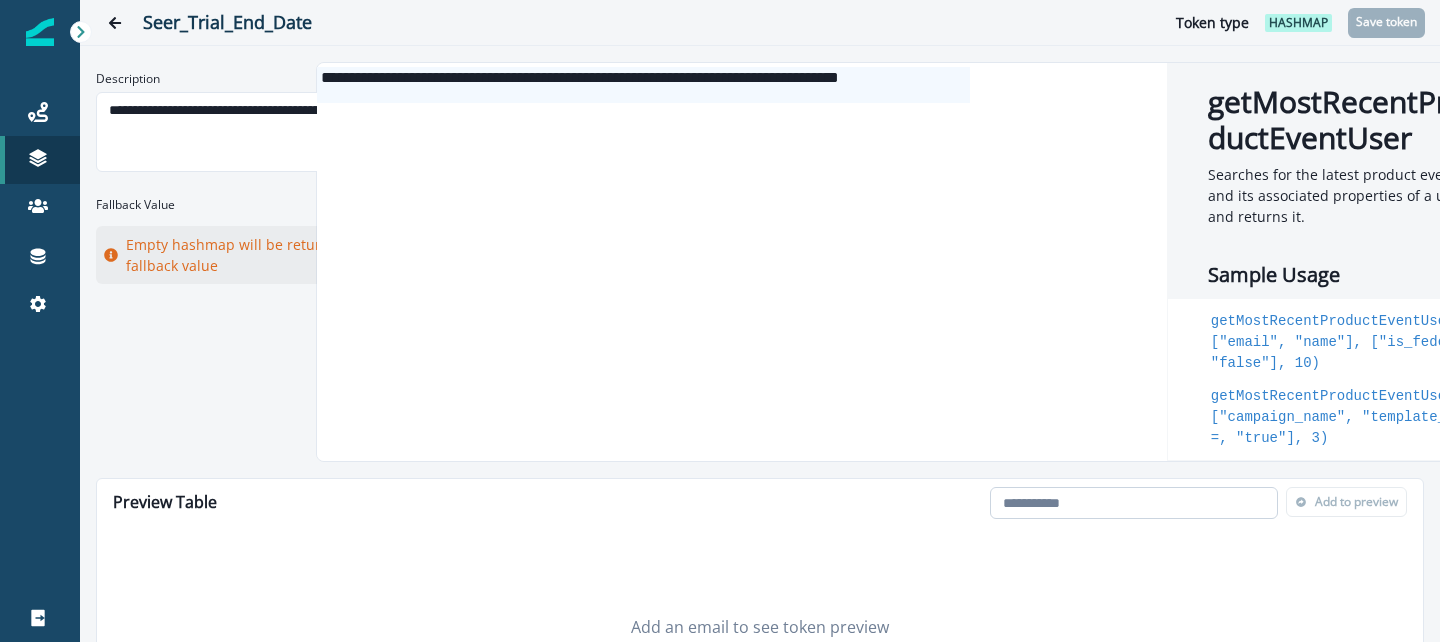 click at bounding box center [1134, 503] 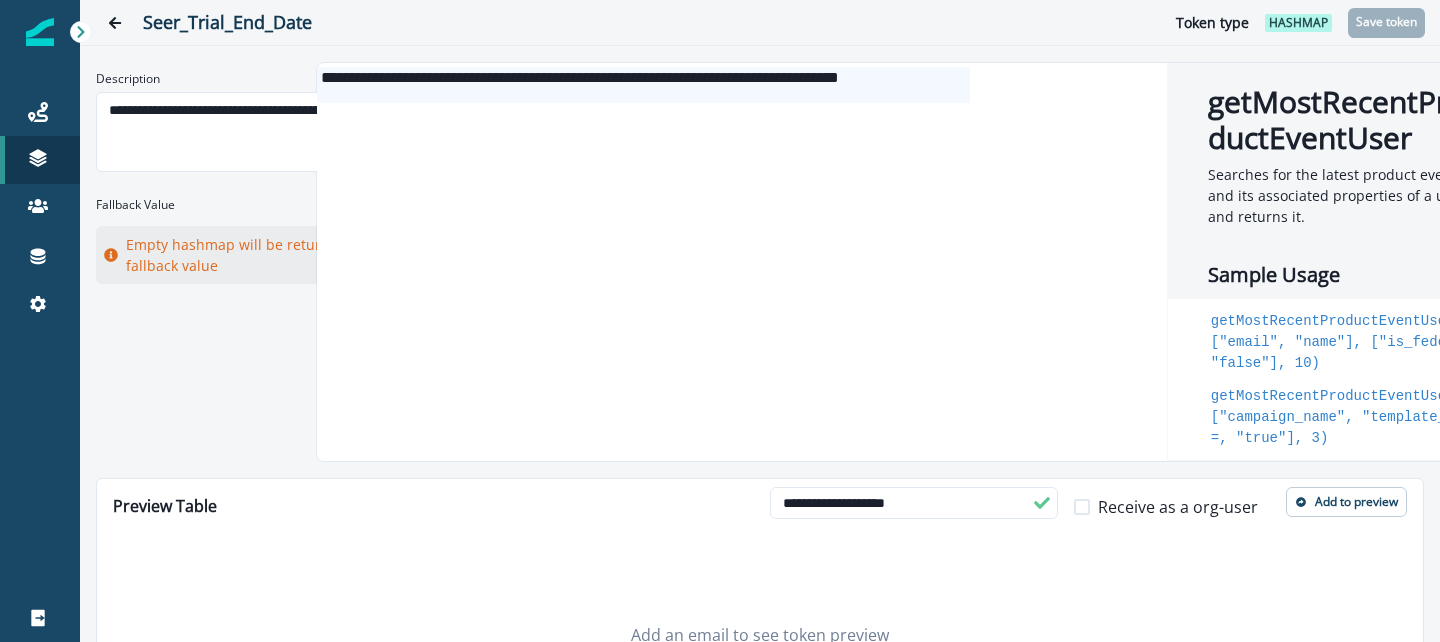 type on "**********" 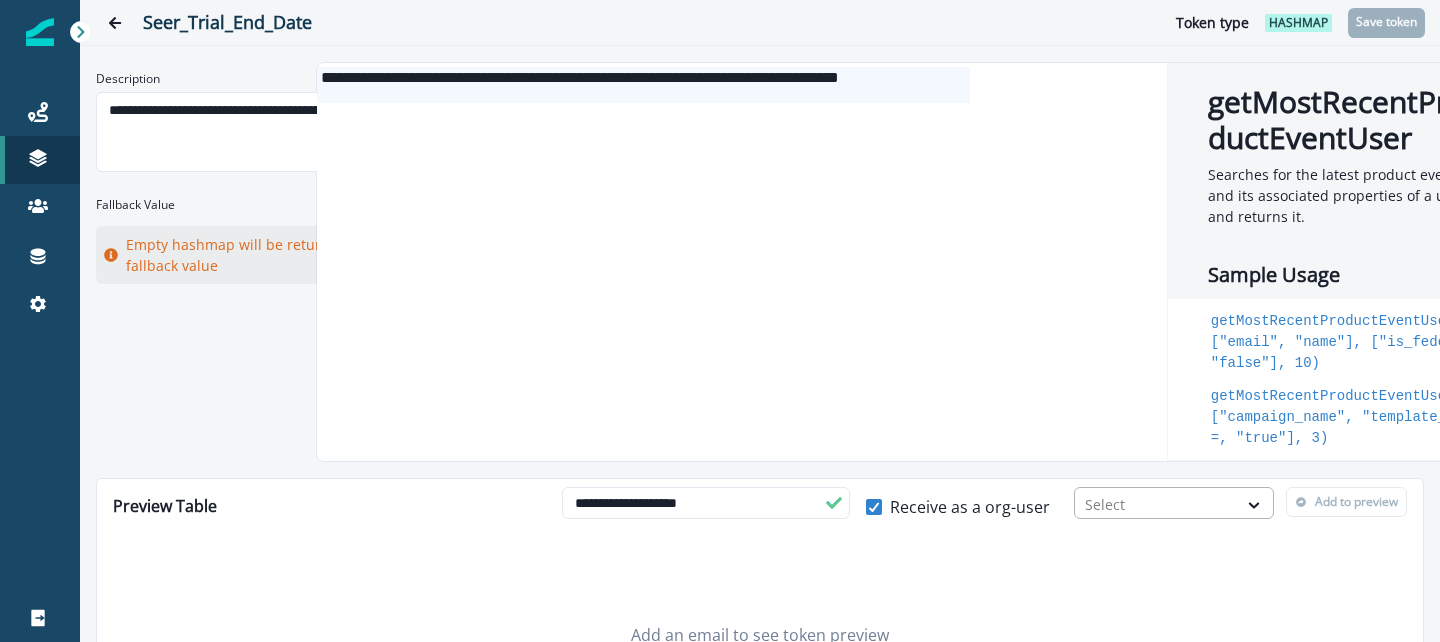 click at bounding box center [1156, 504] 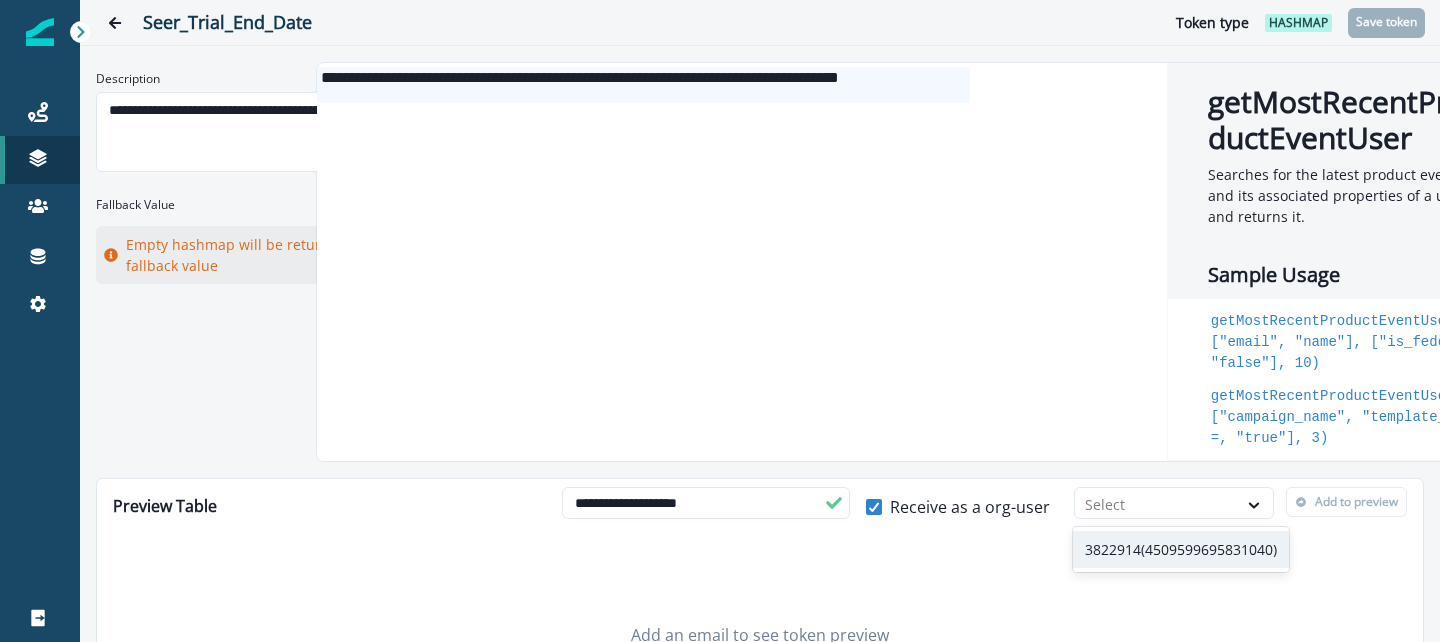 click on "3822914(4509599695831040)" at bounding box center (1181, 549) 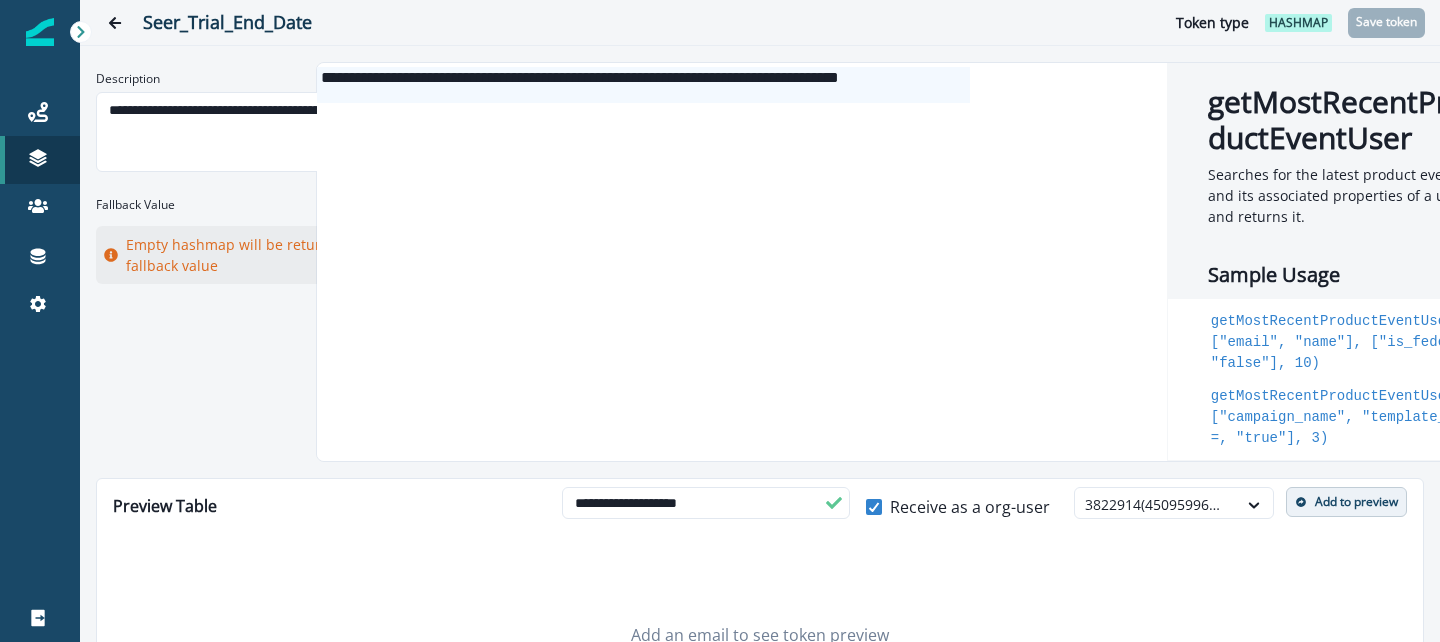 click on "Add to preview" at bounding box center (1356, 502) 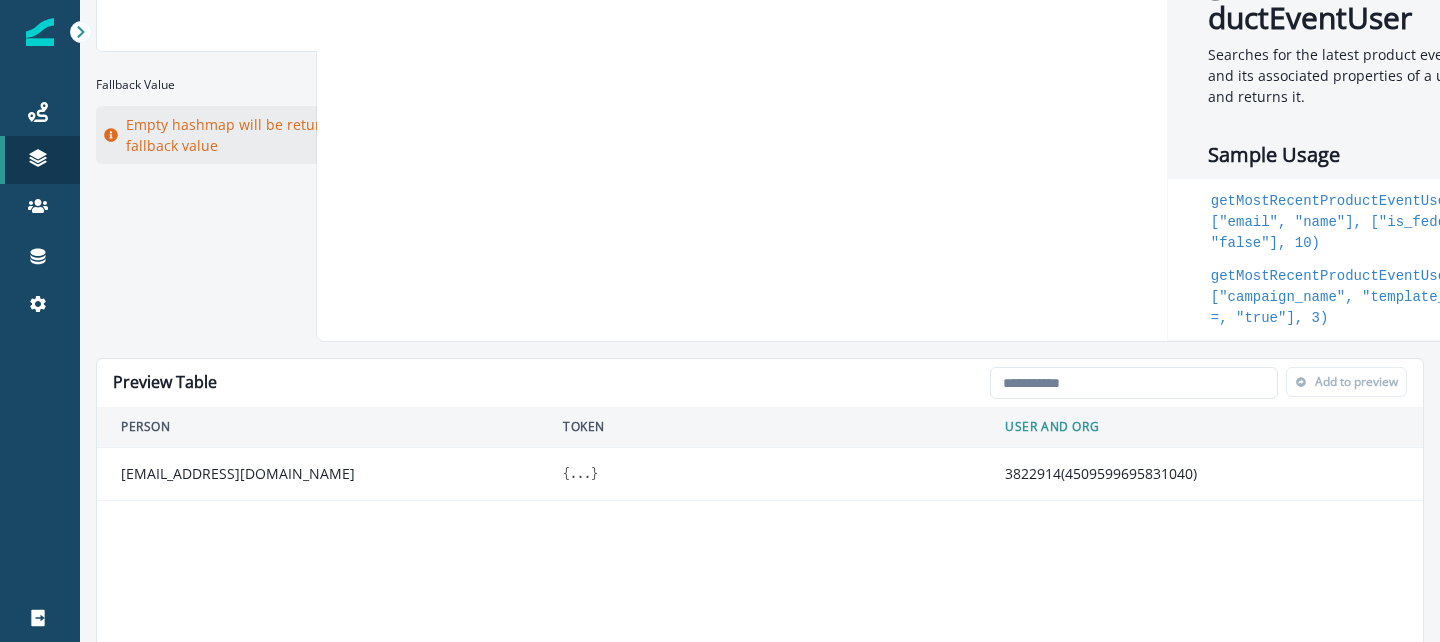 scroll, scrollTop: 152, scrollLeft: 0, axis: vertical 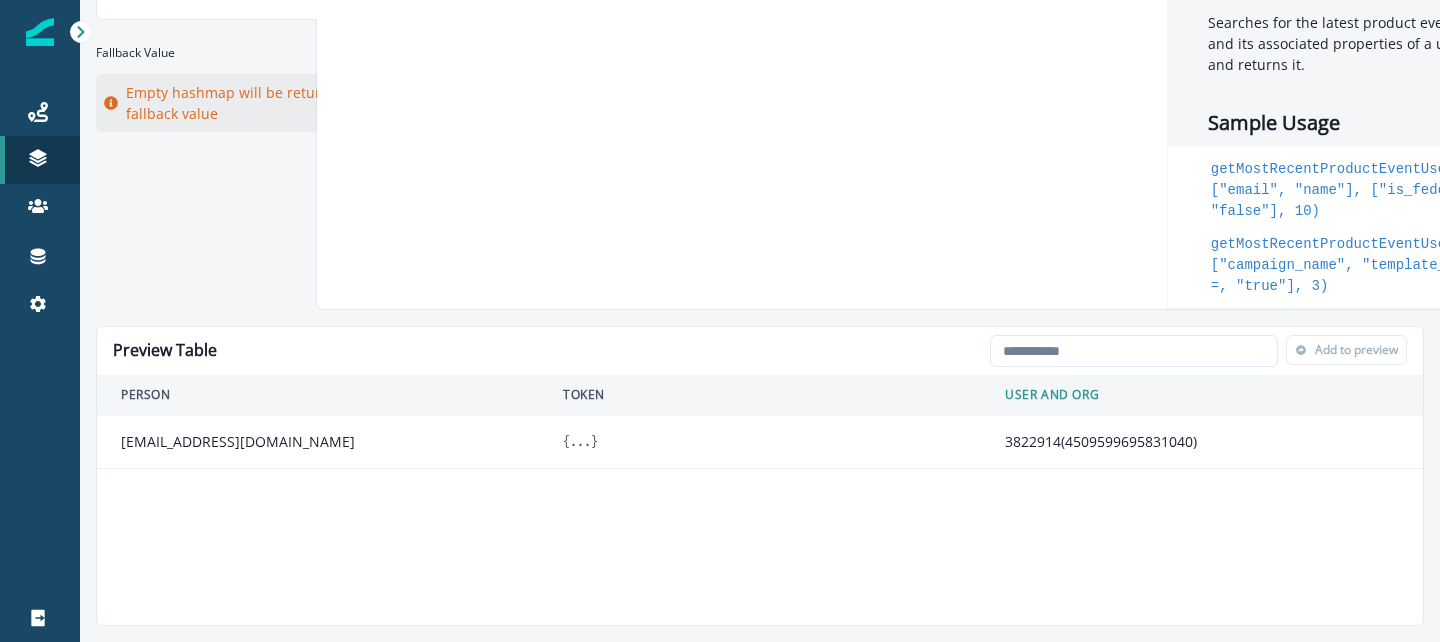 click on "..." at bounding box center (580, 442) 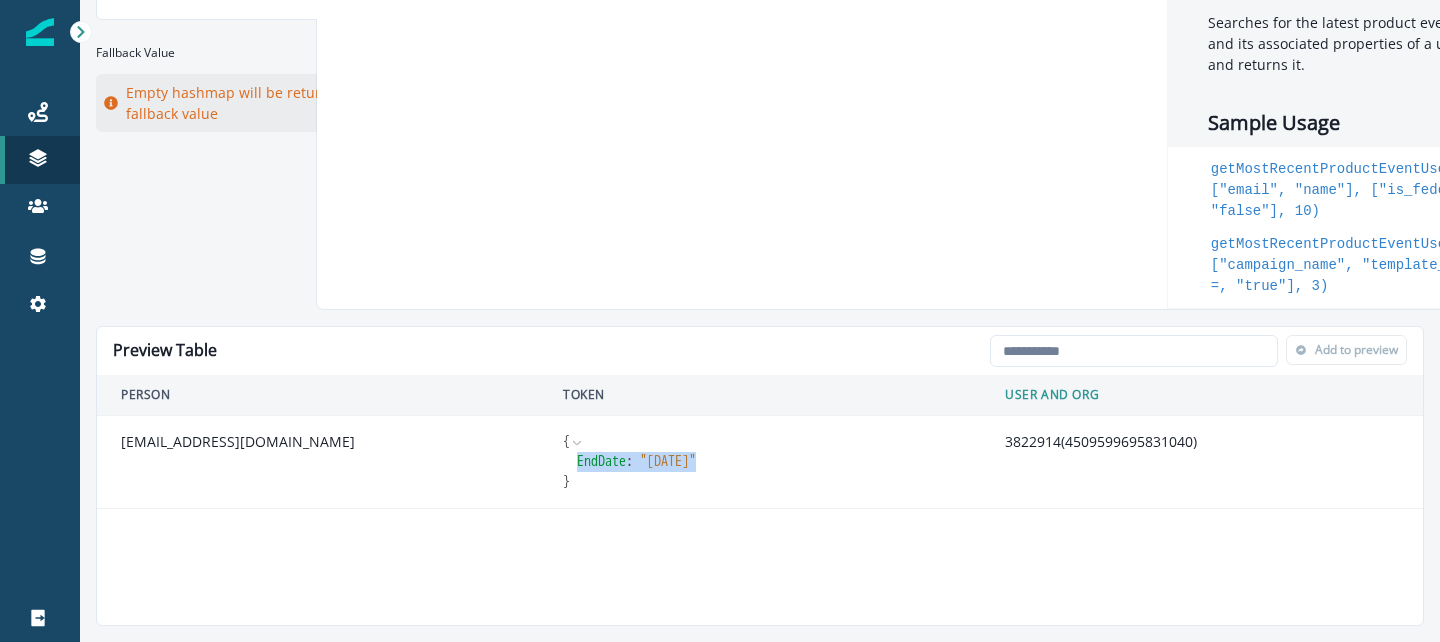 drag, startPoint x: 574, startPoint y: 462, endPoint x: 786, endPoint y: 458, distance: 212.03773 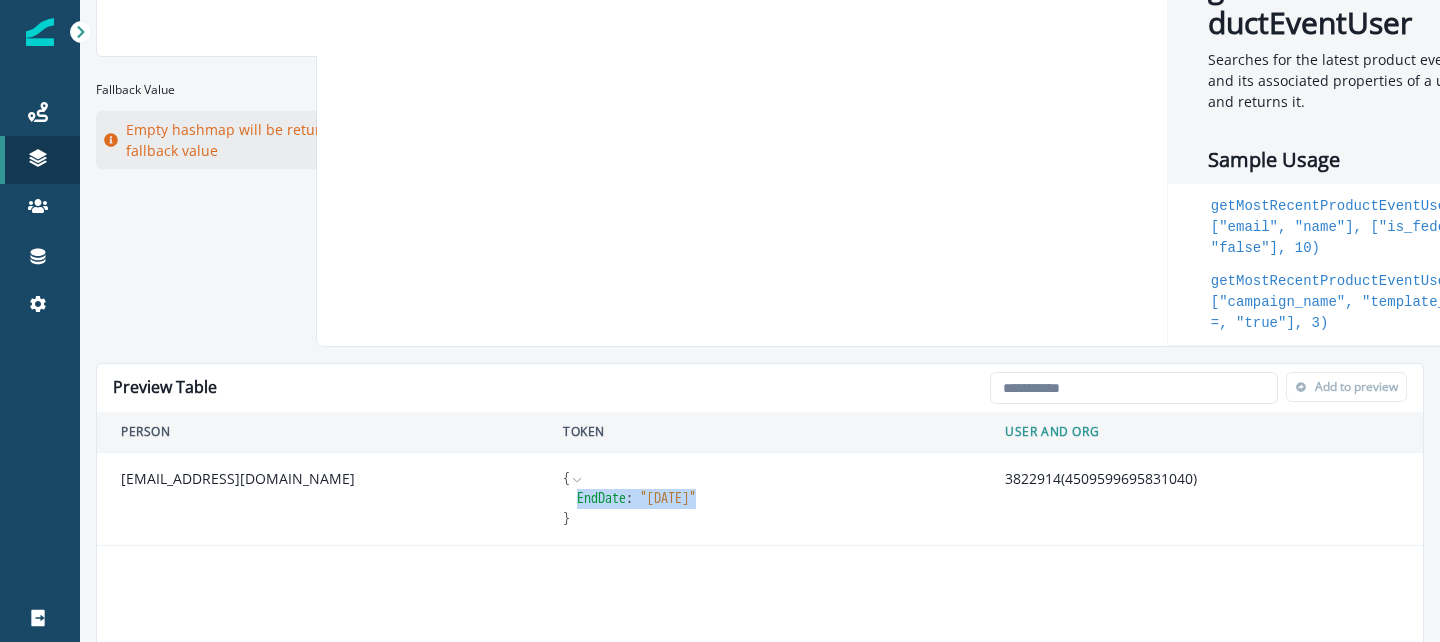 scroll, scrollTop: 0, scrollLeft: 0, axis: both 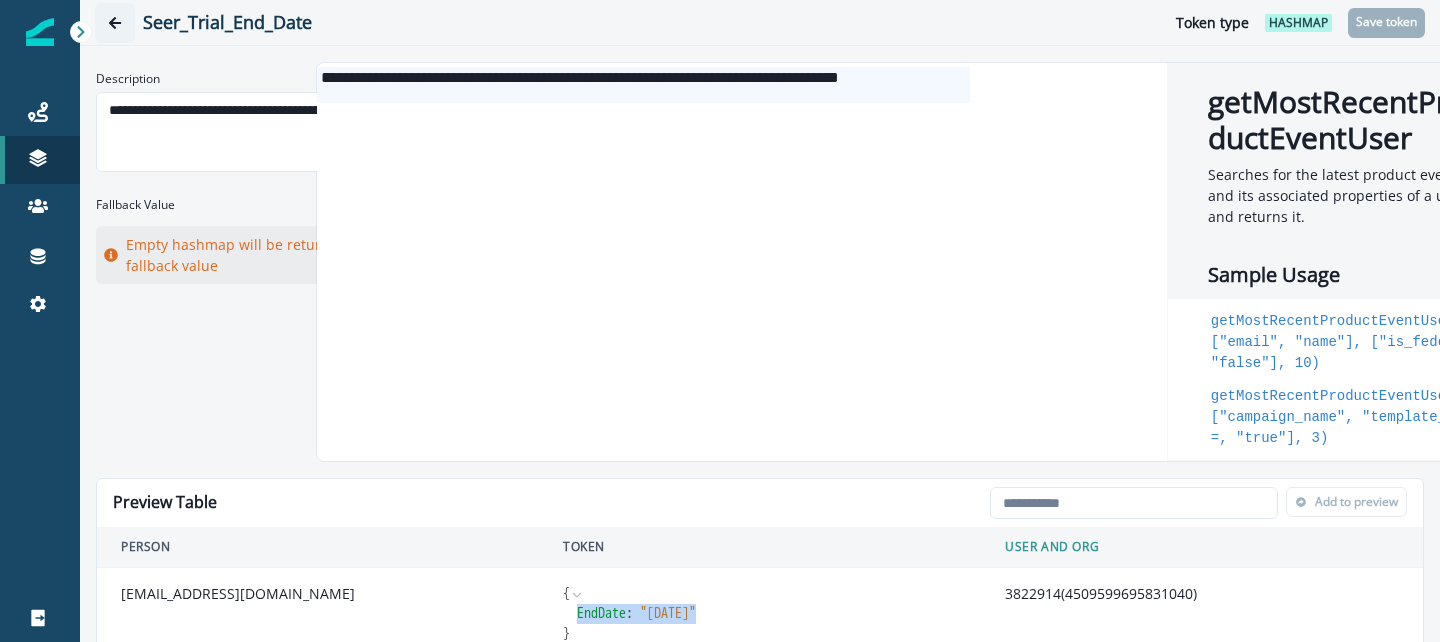 click 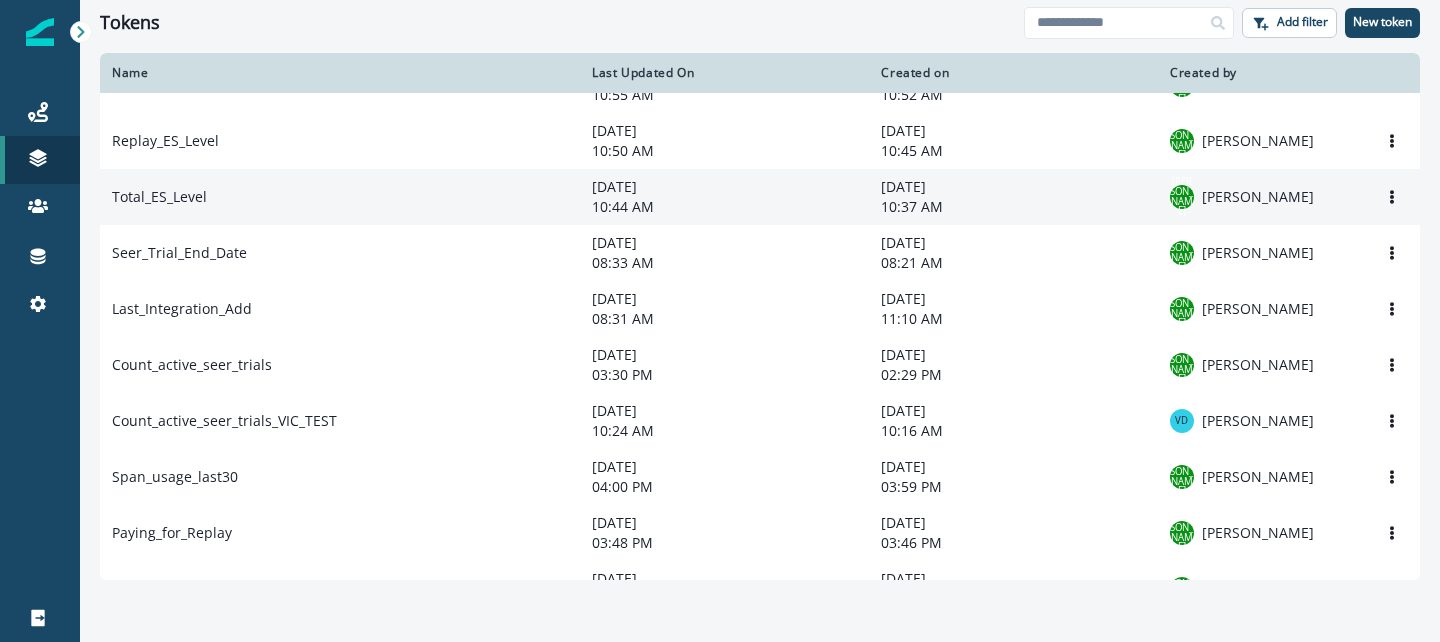 scroll, scrollTop: 256, scrollLeft: 0, axis: vertical 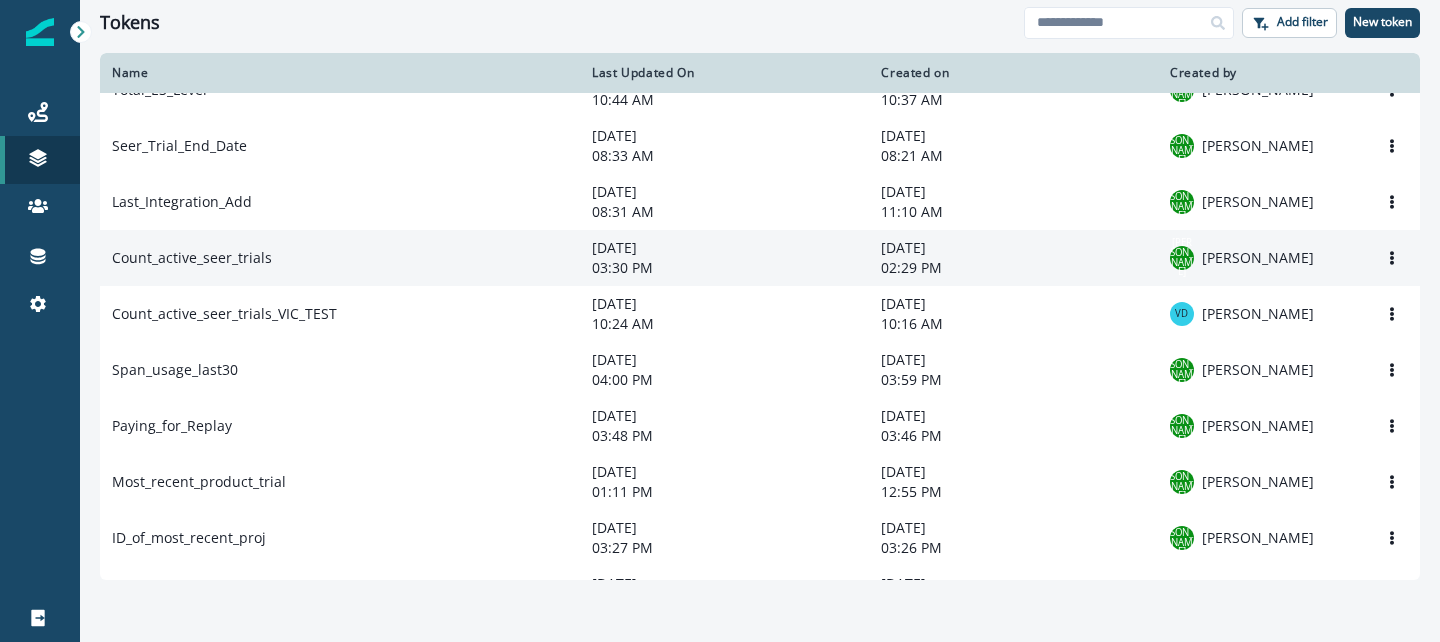 click on "Count_active_seer_trials" at bounding box center (340, 258) 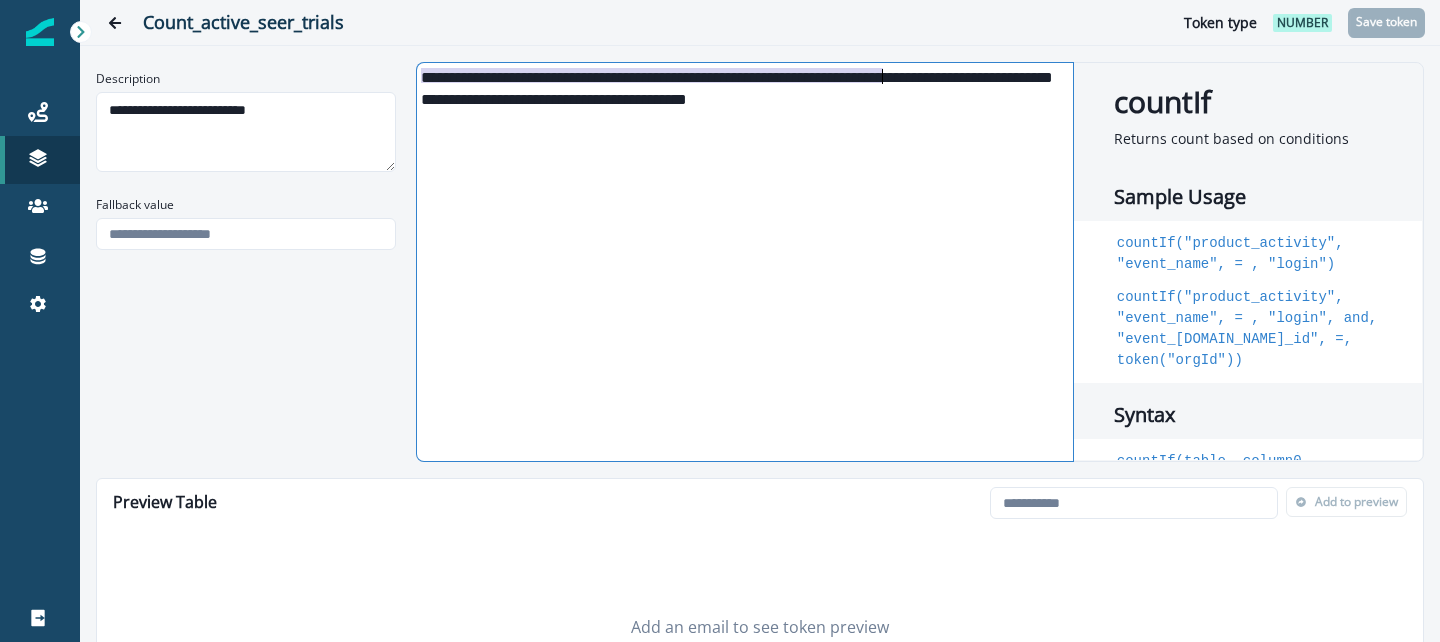 drag, startPoint x: 424, startPoint y: 77, endPoint x: 902, endPoint y: 80, distance: 478.0094 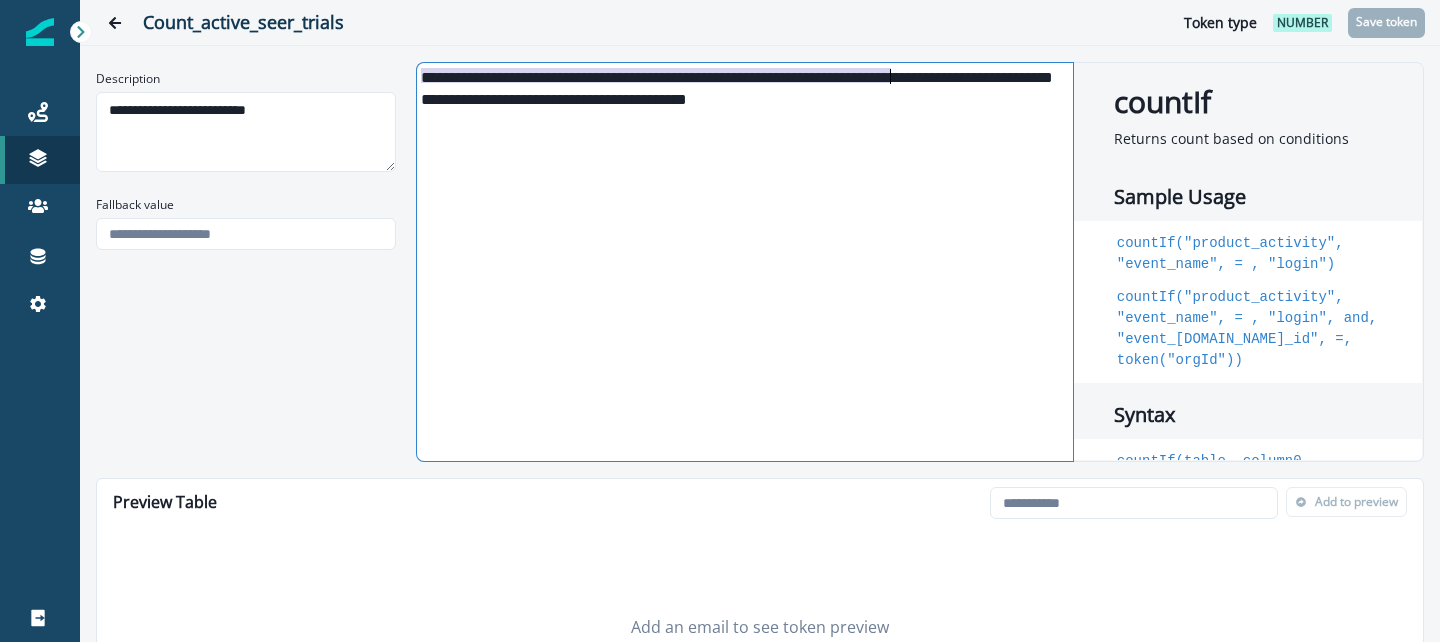 click on "**********" at bounding box center [743, 85] 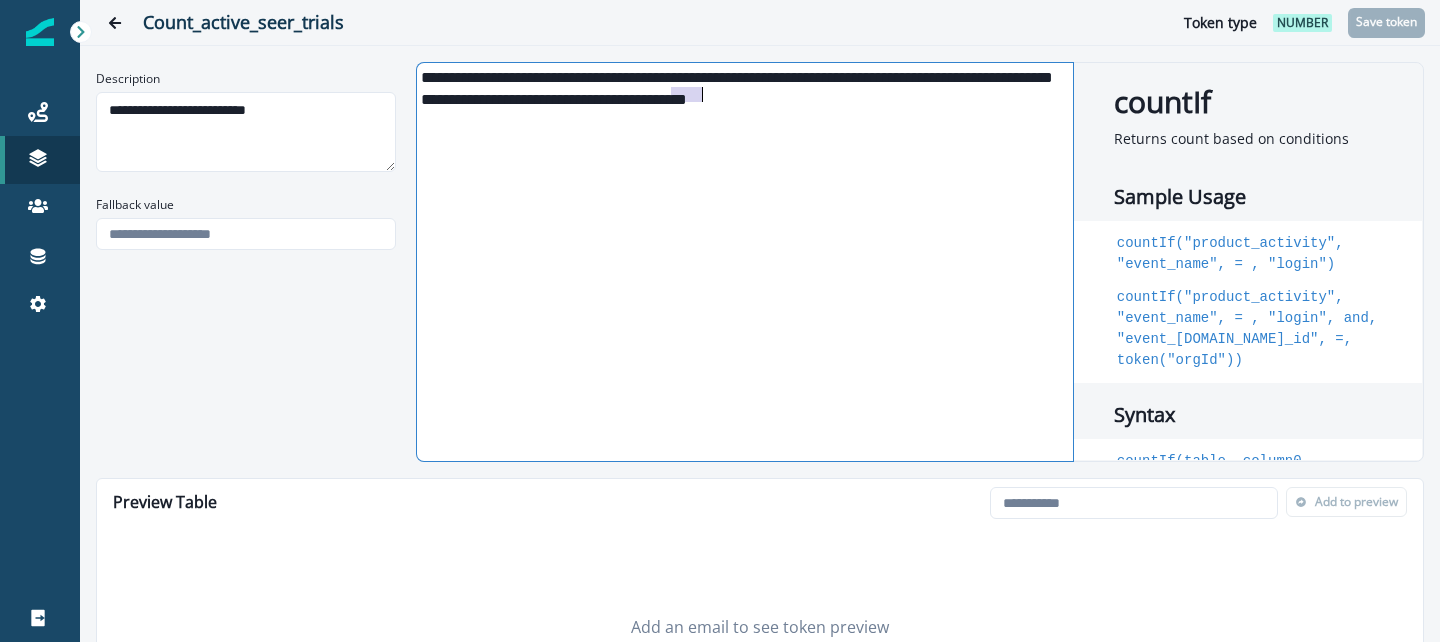 drag, startPoint x: 675, startPoint y: 96, endPoint x: 703, endPoint y: 94, distance: 28.071337 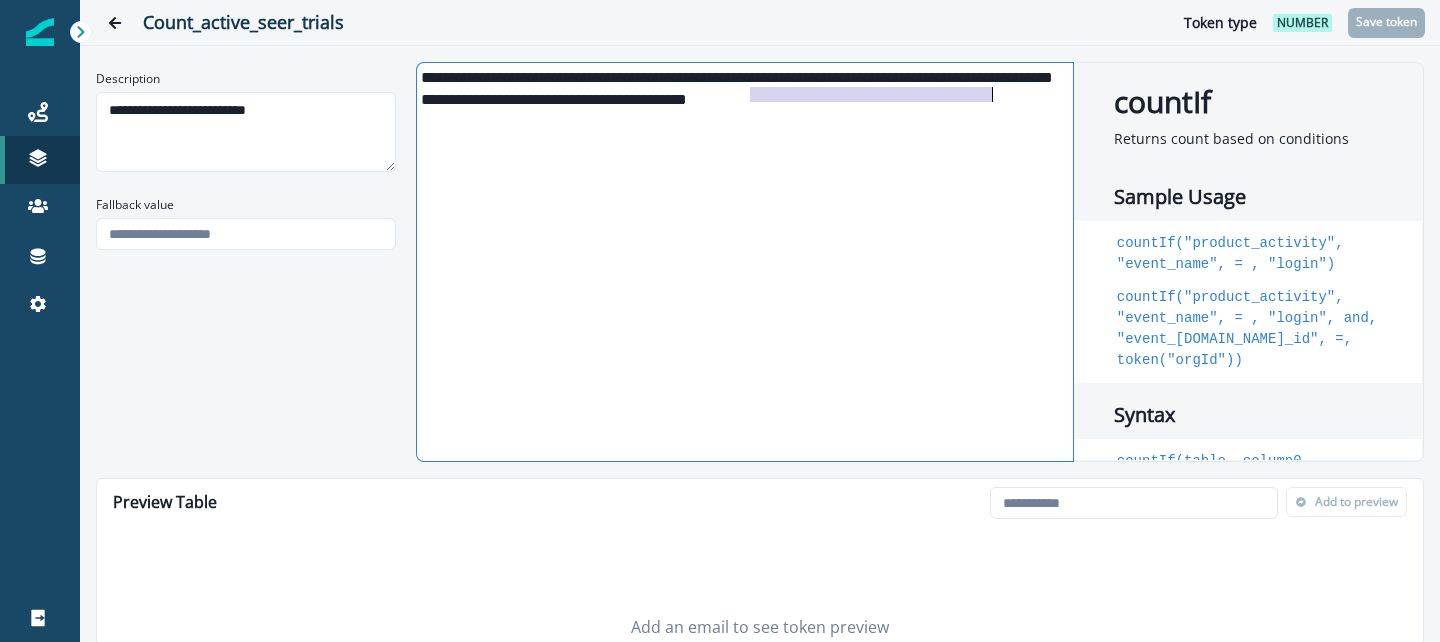 drag, startPoint x: 753, startPoint y: 95, endPoint x: 1006, endPoint y: 100, distance: 253.04941 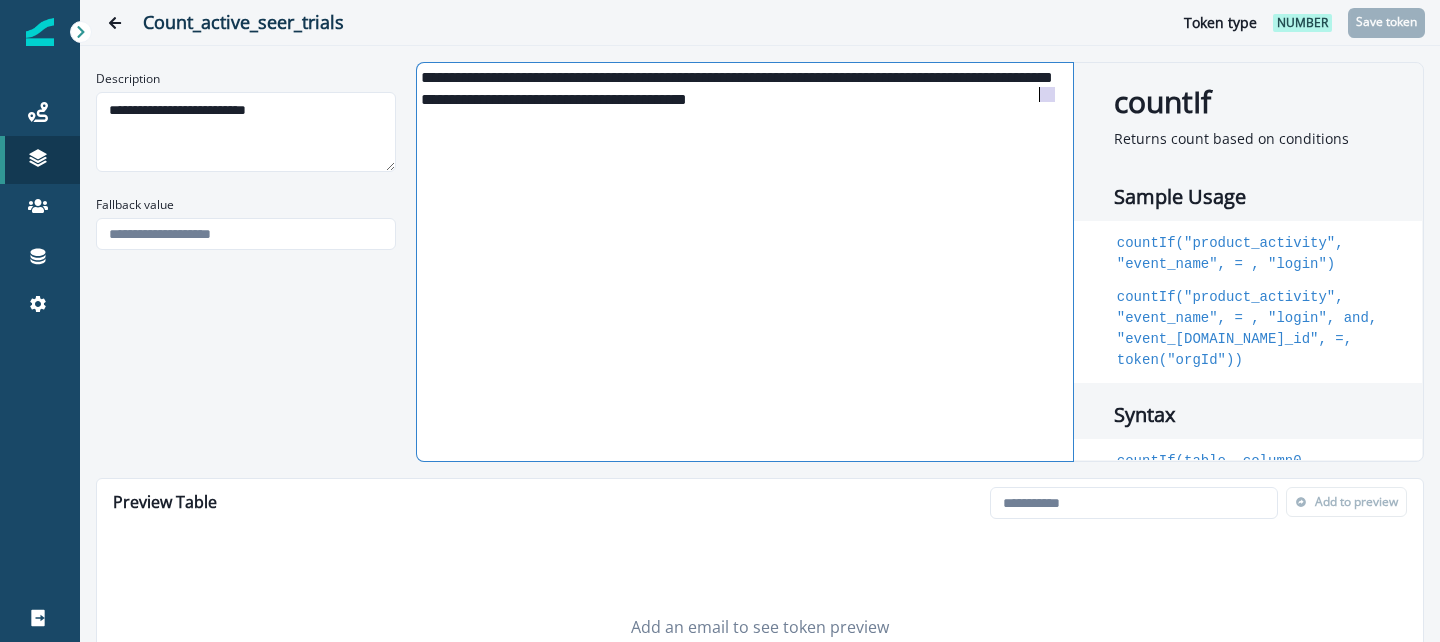 drag, startPoint x: 1057, startPoint y: 96, endPoint x: 1000, endPoint y: 96, distance: 57 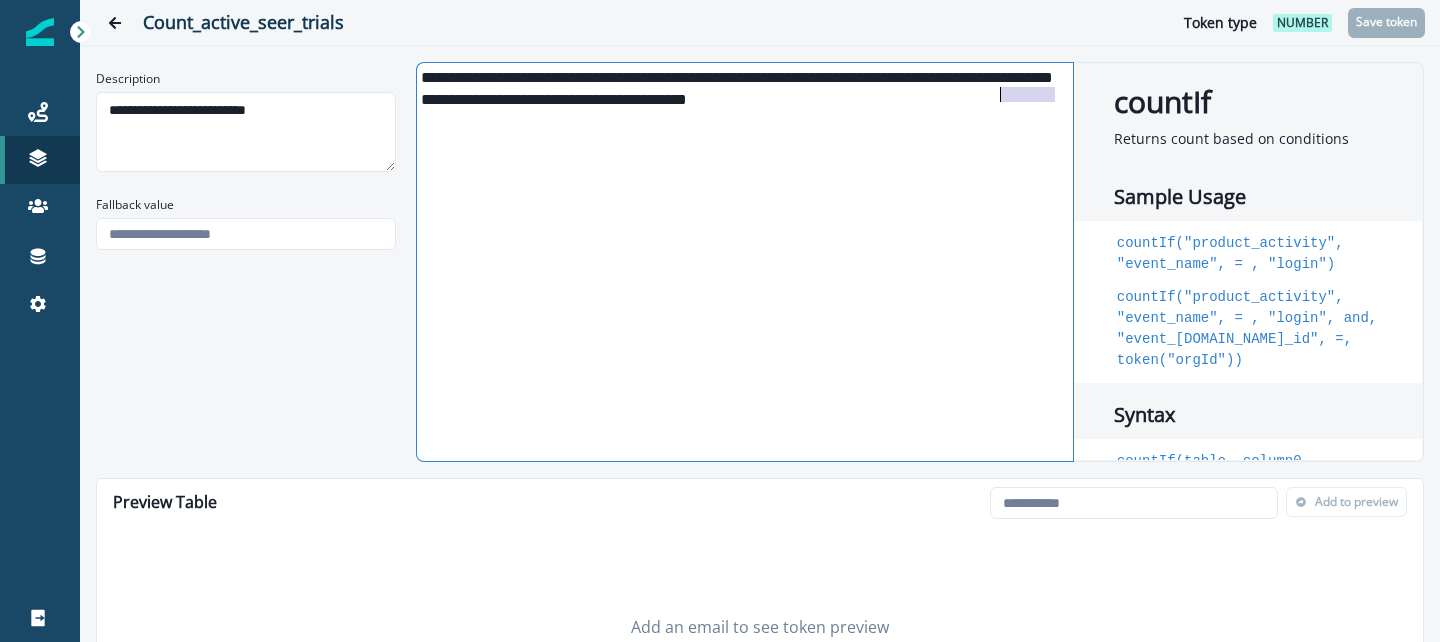 click on "**********" at bounding box center [743, 85] 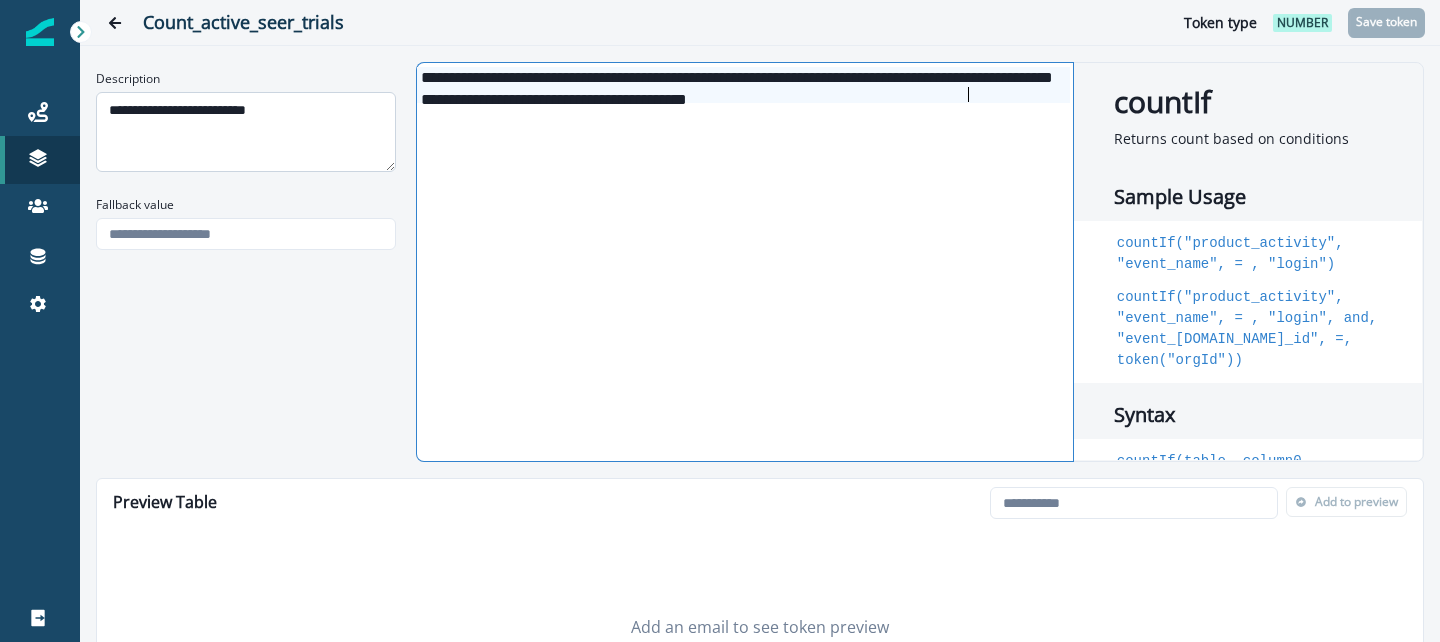 click on "**********" at bounding box center [246, 132] 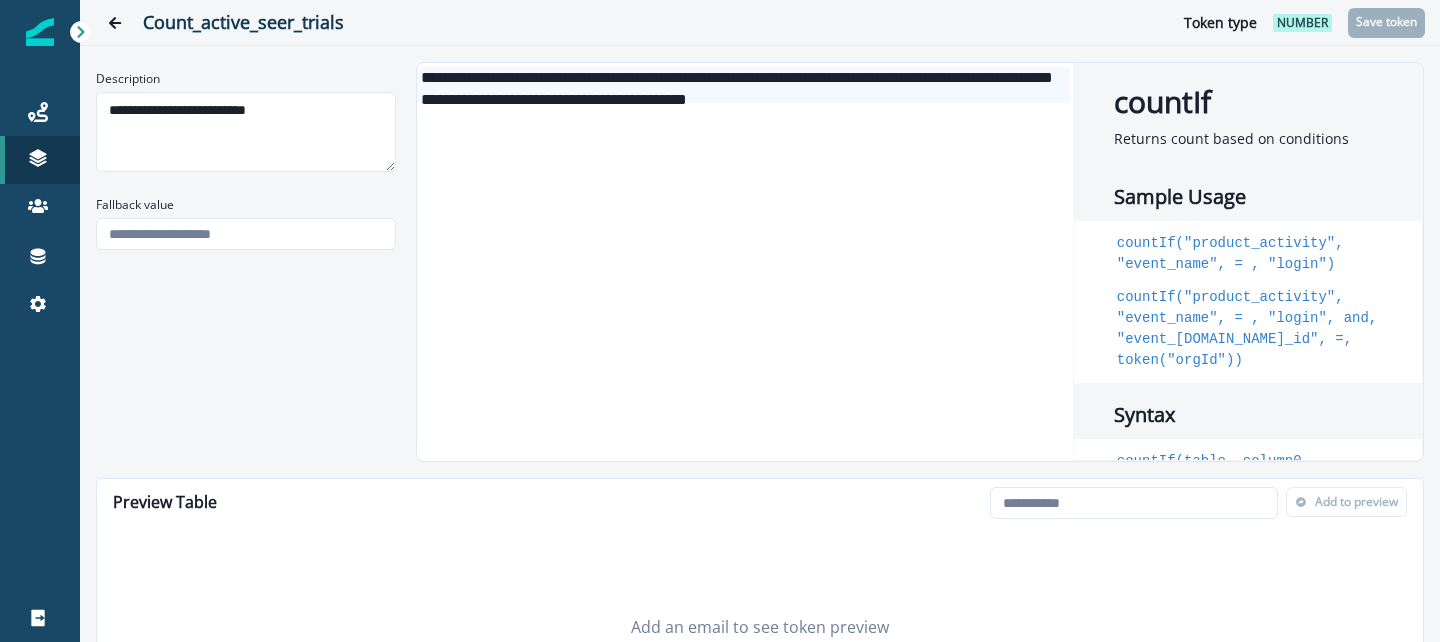 click on "**********" at bounding box center [760, 262] 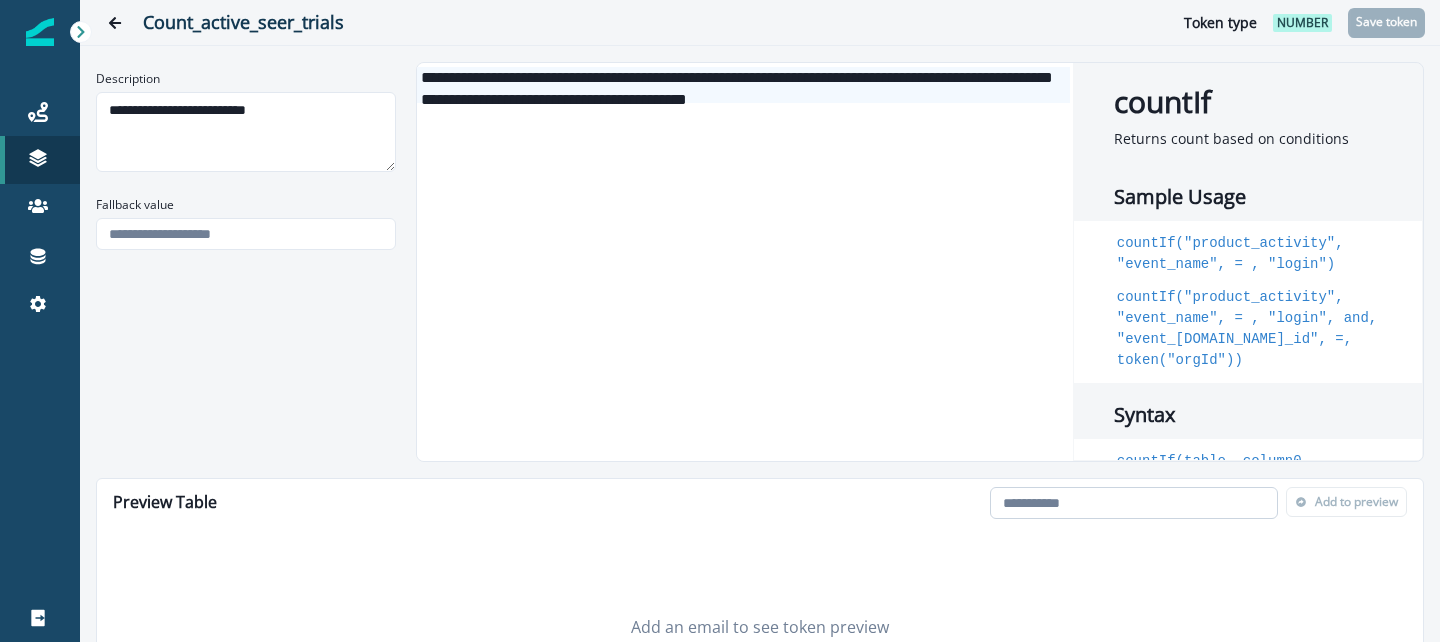 click at bounding box center (1134, 503) 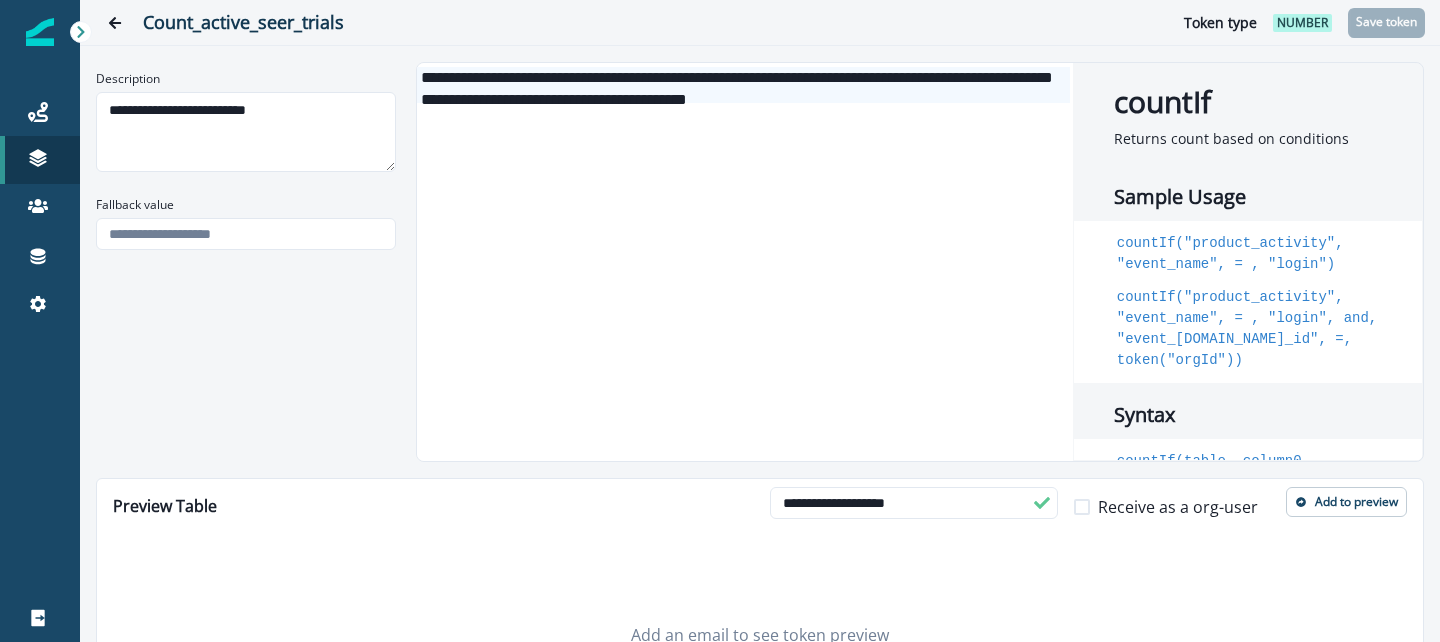 type on "**********" 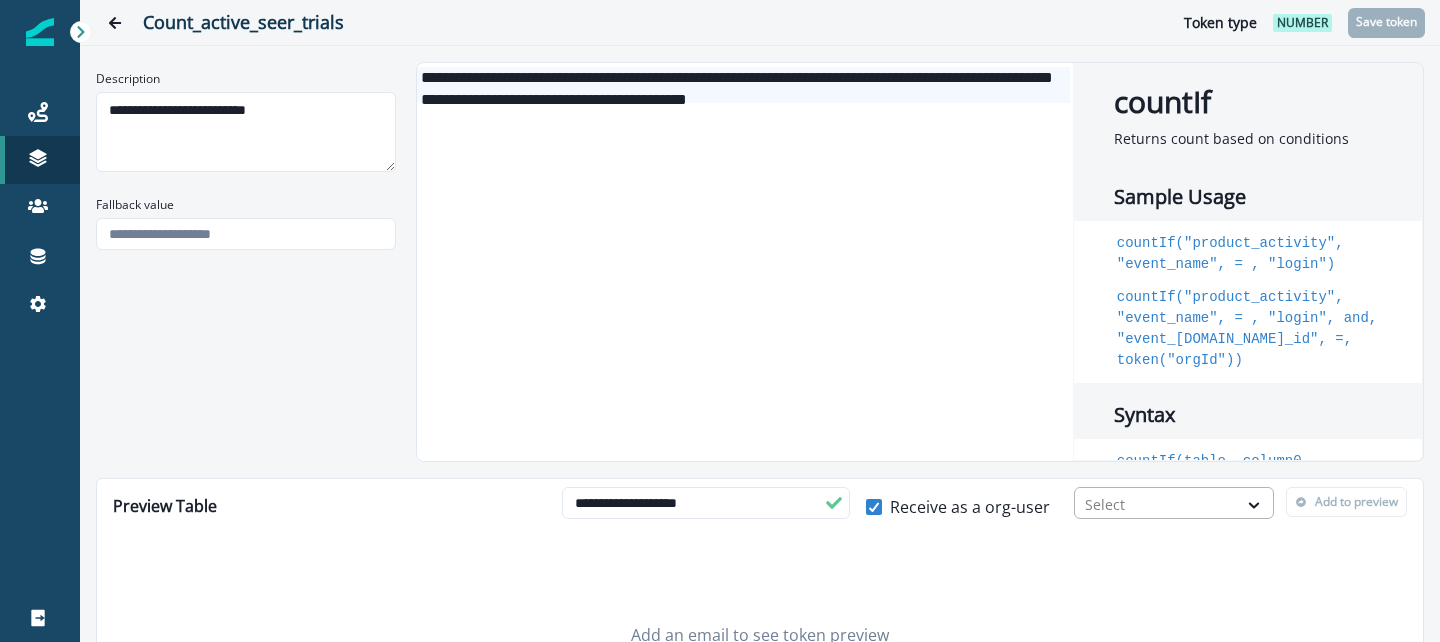 click at bounding box center [1156, 504] 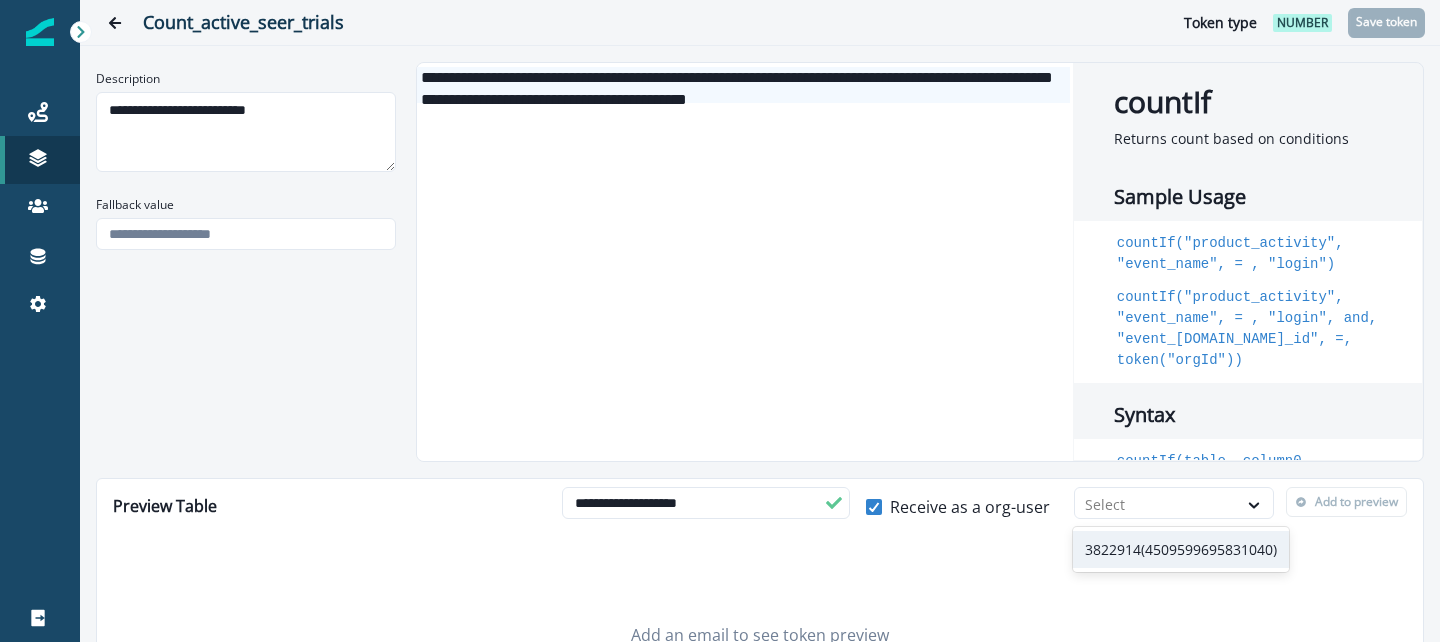 click on "3822914(4509599695831040)" at bounding box center [1181, 549] 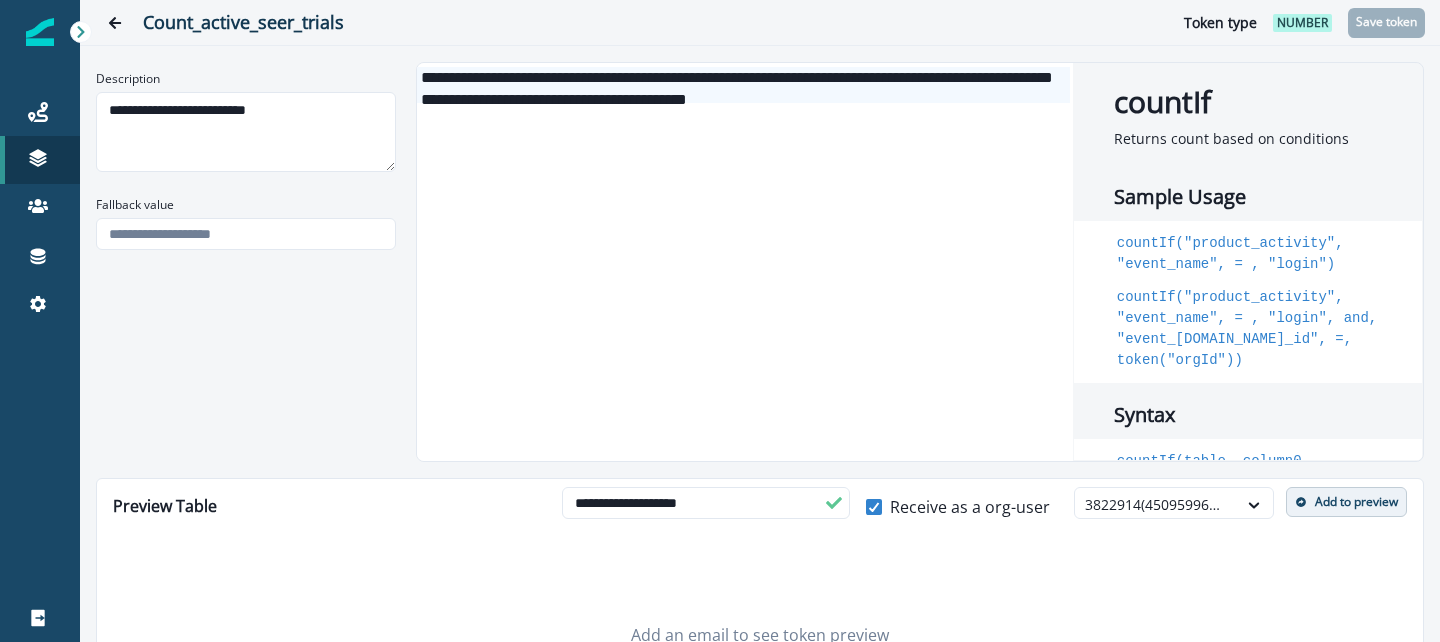 click on "Add to preview" at bounding box center [1356, 502] 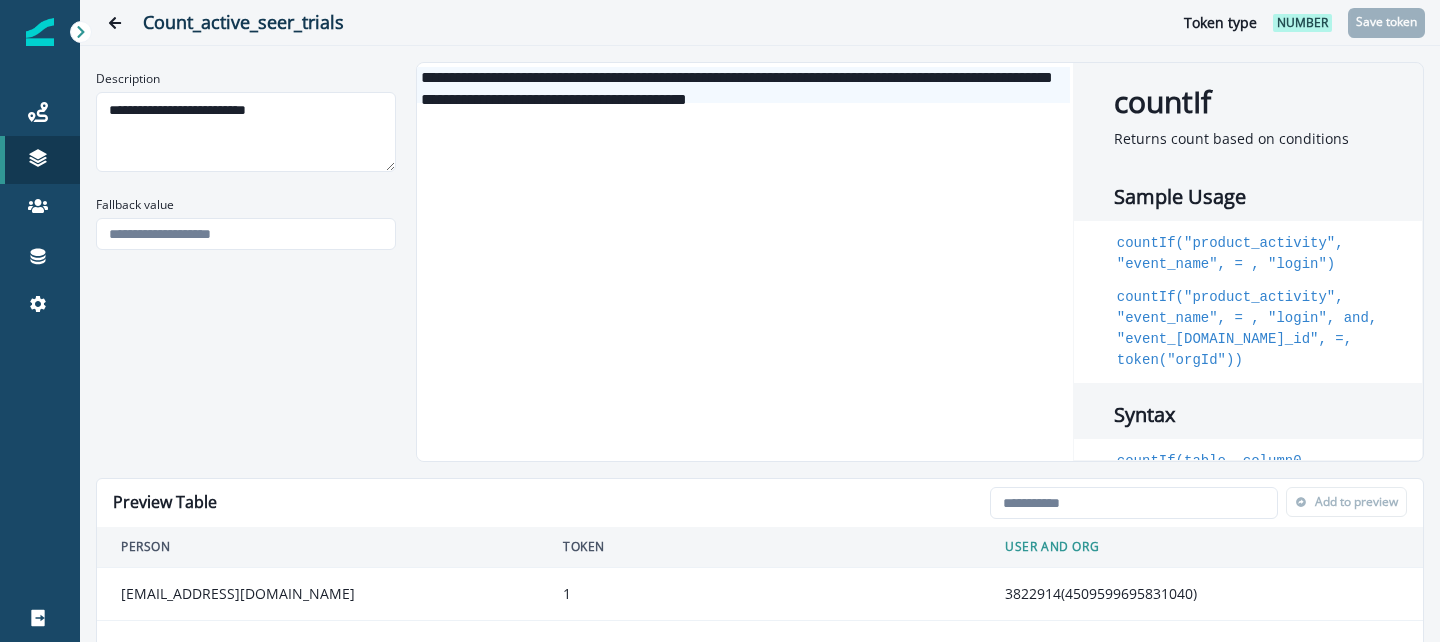 scroll, scrollTop: 152, scrollLeft: 0, axis: vertical 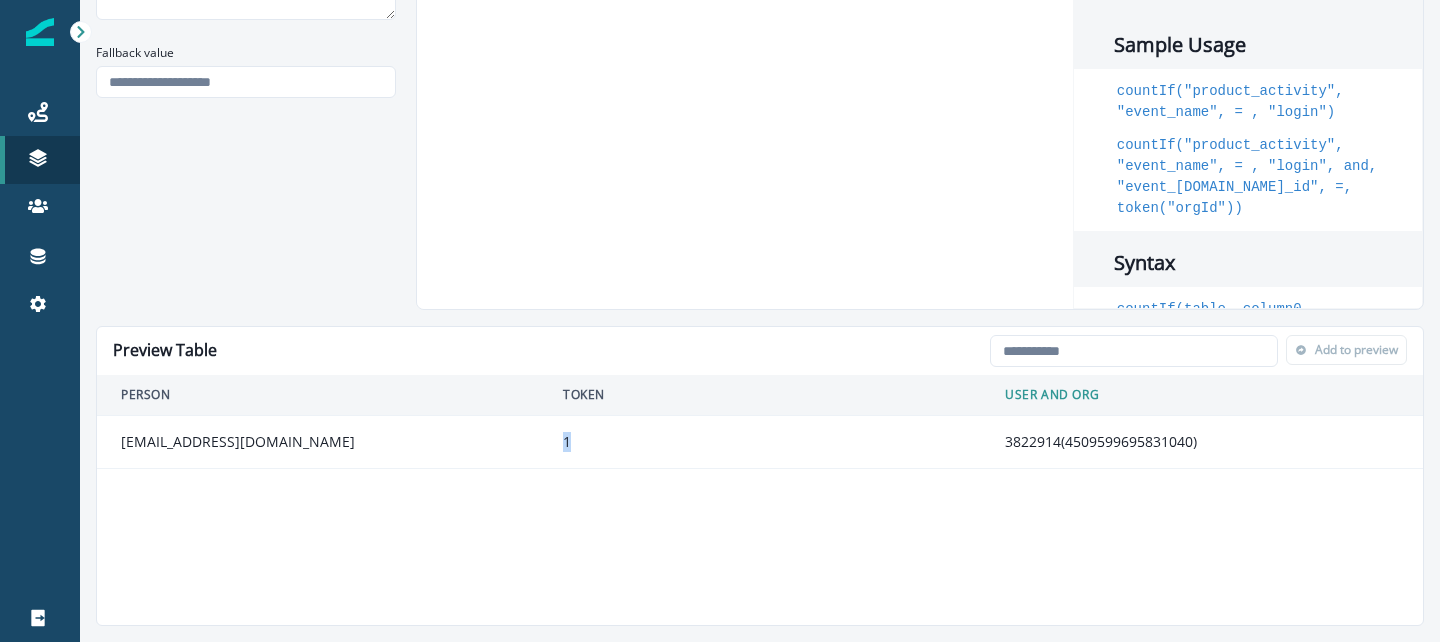 drag, startPoint x: 557, startPoint y: 445, endPoint x: 633, endPoint y: 445, distance: 76 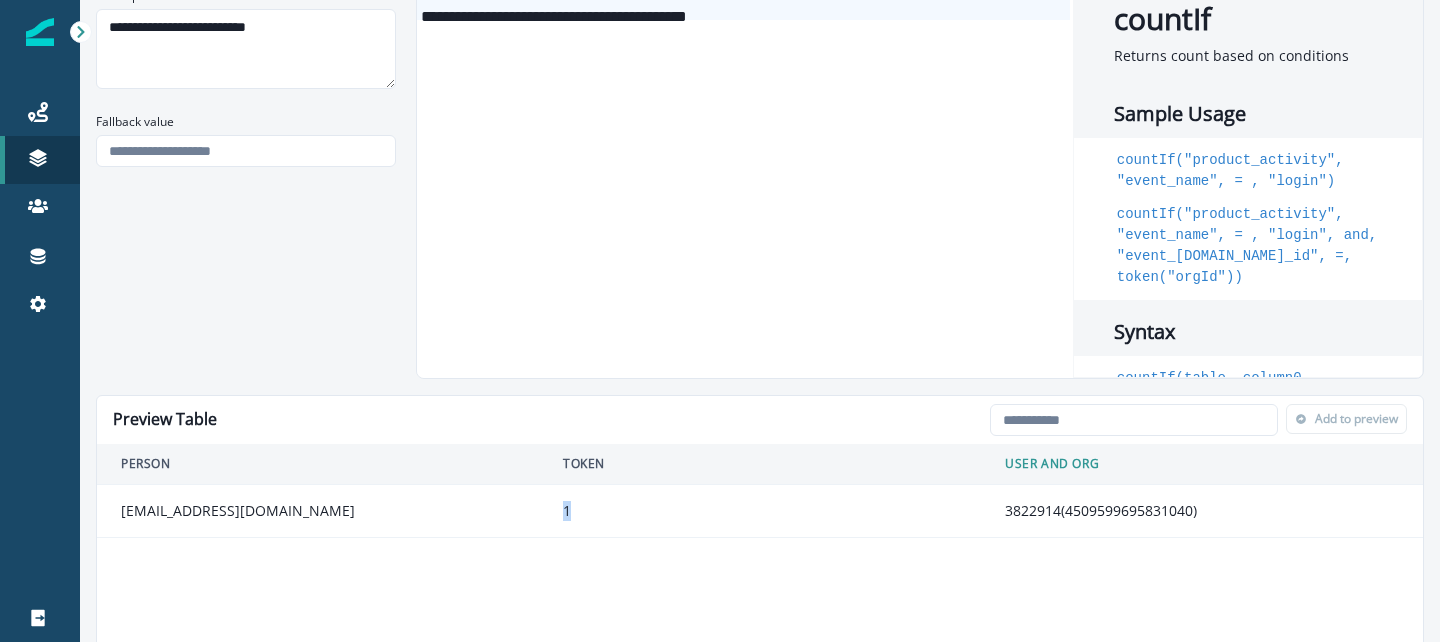 scroll, scrollTop: 152, scrollLeft: 0, axis: vertical 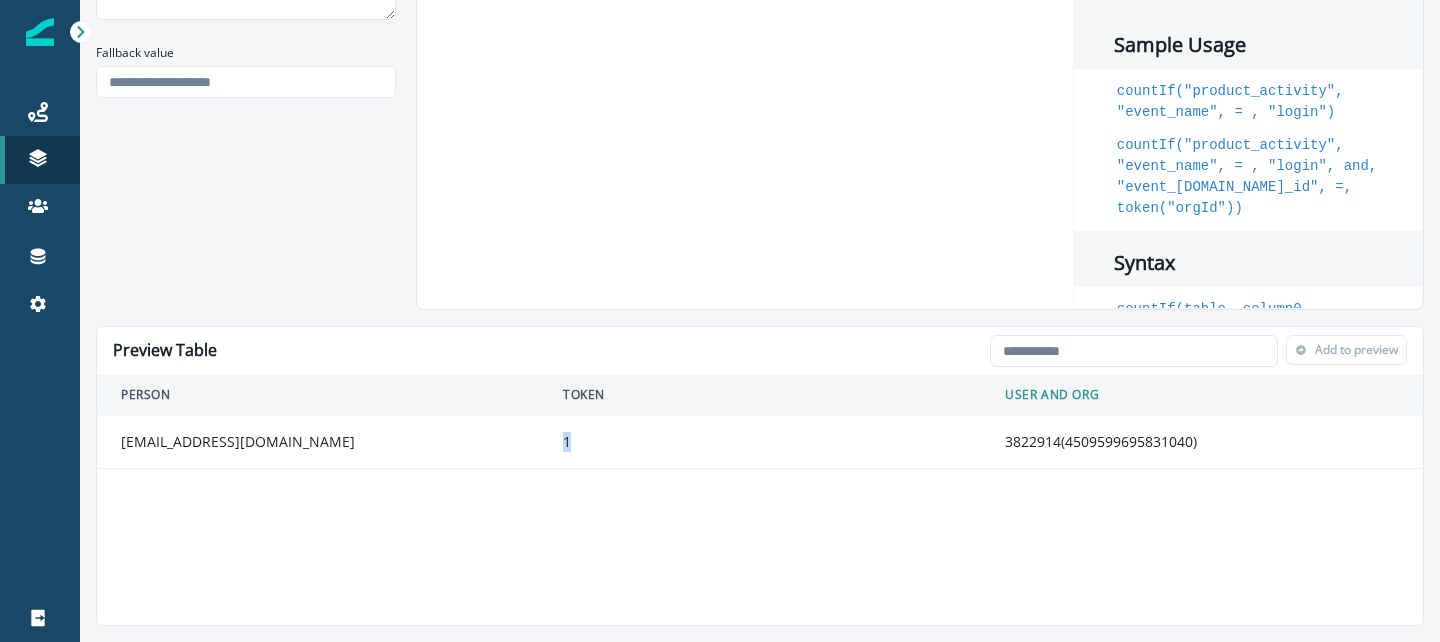 click on "1" at bounding box center (760, 442) 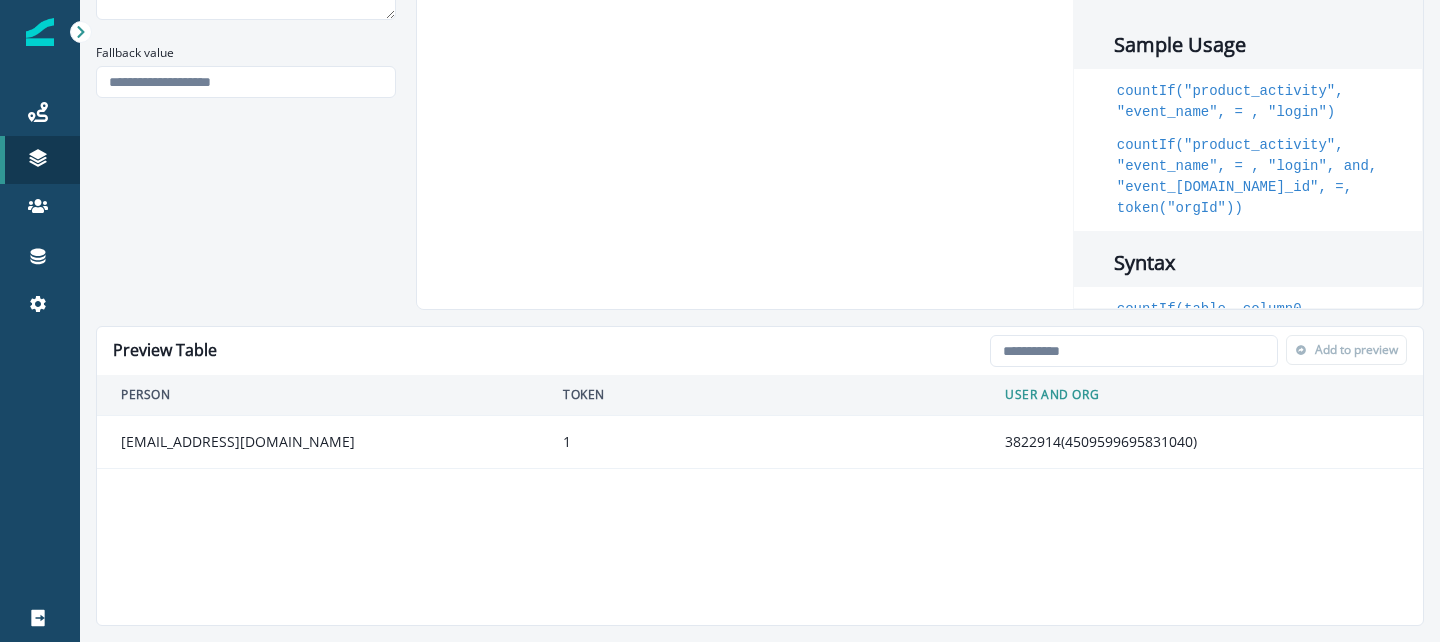 scroll, scrollTop: 0, scrollLeft: 0, axis: both 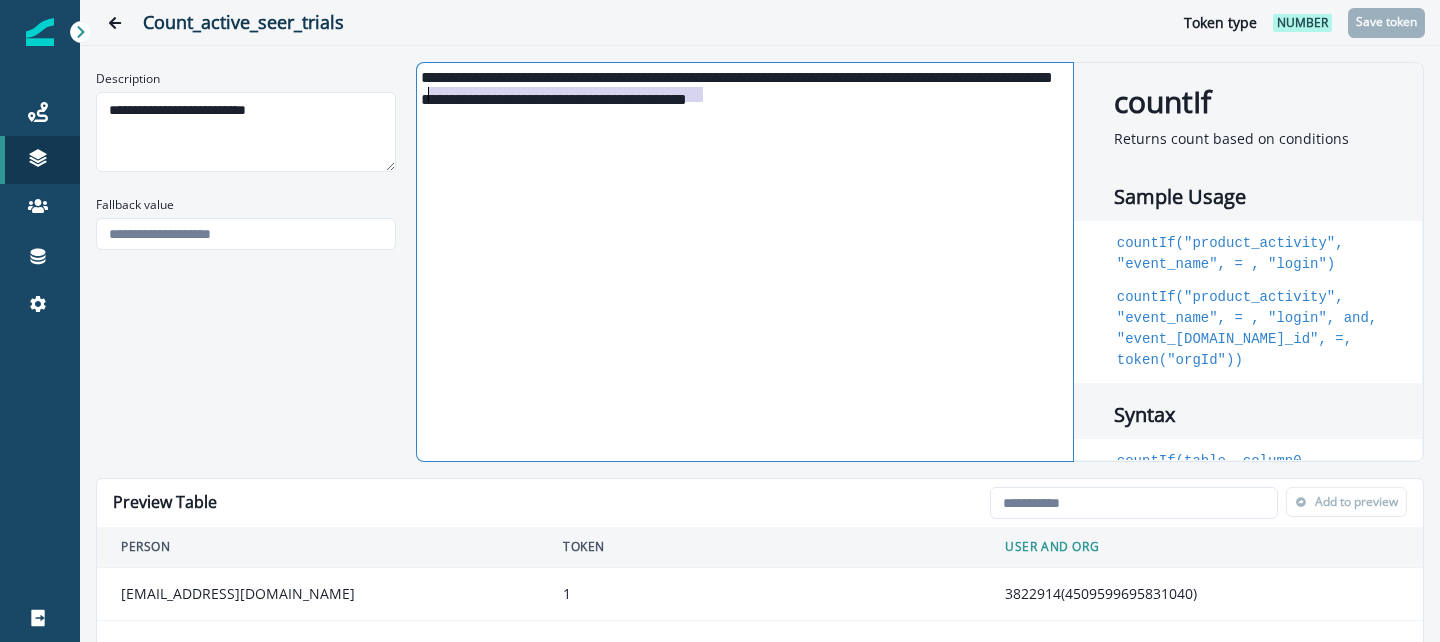 drag, startPoint x: 699, startPoint y: 94, endPoint x: 415, endPoint y: 101, distance: 284.08624 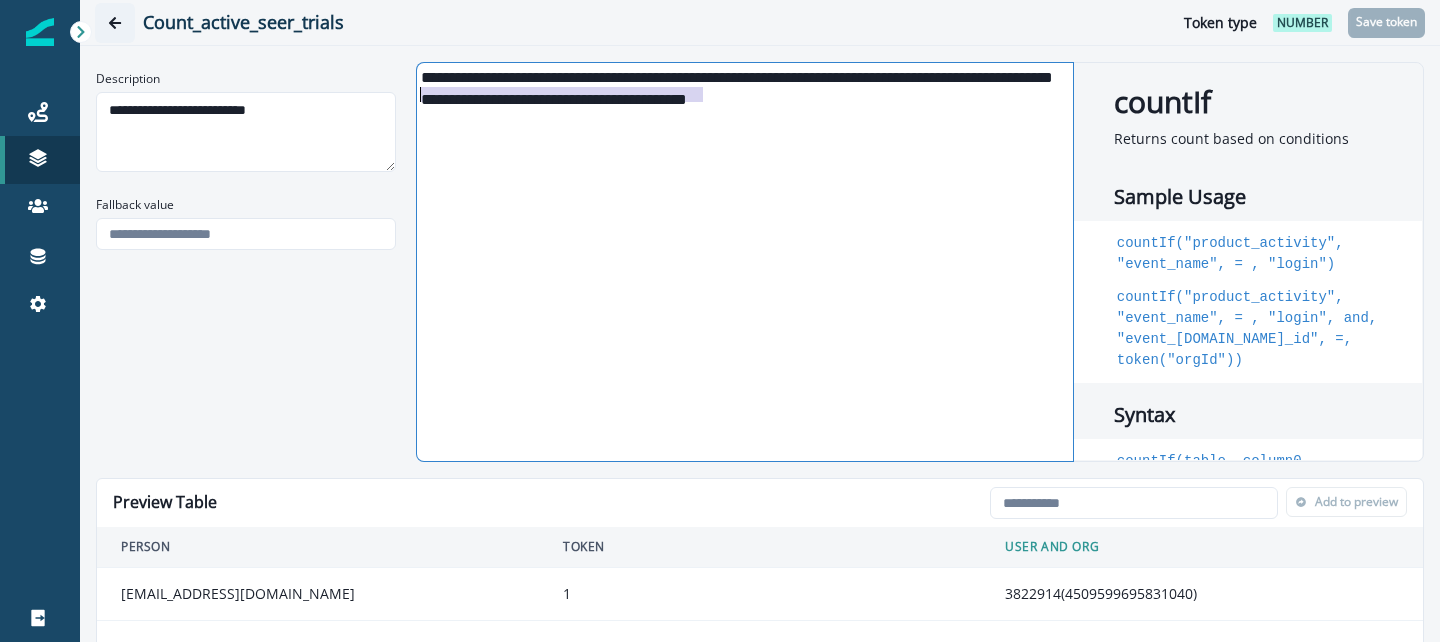 click 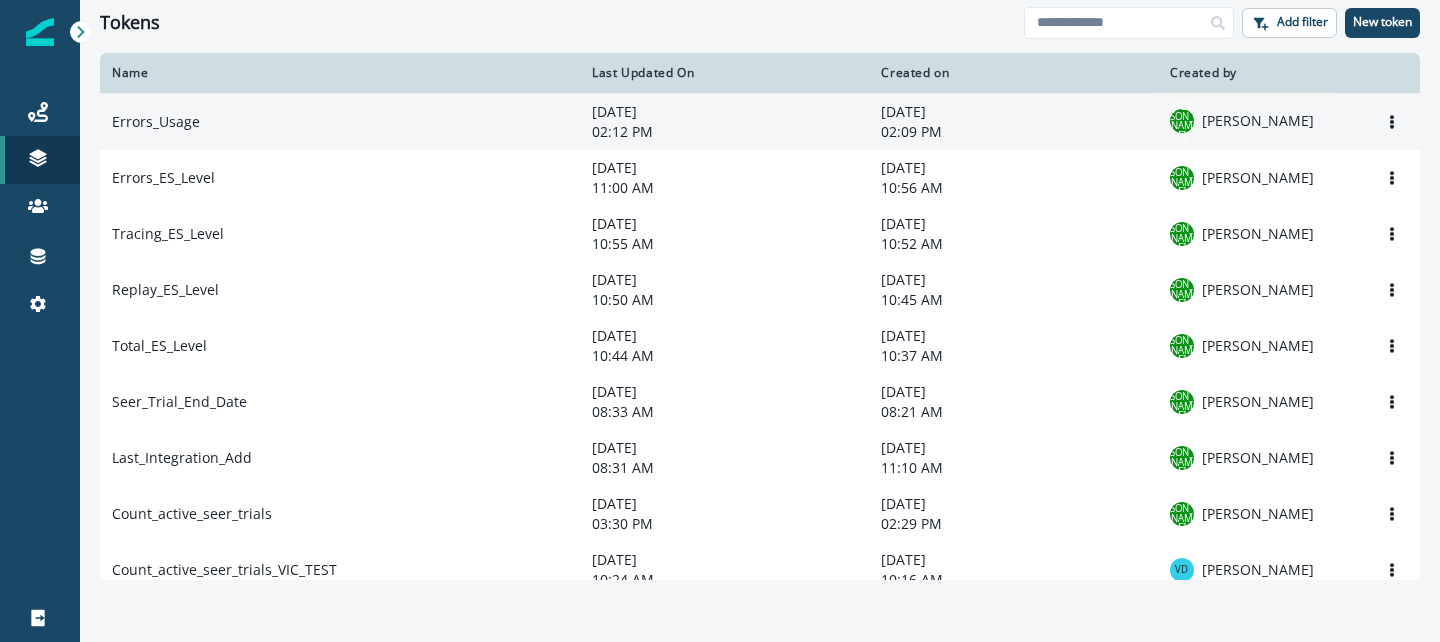 click on "Errors_Usage" at bounding box center [340, 121] 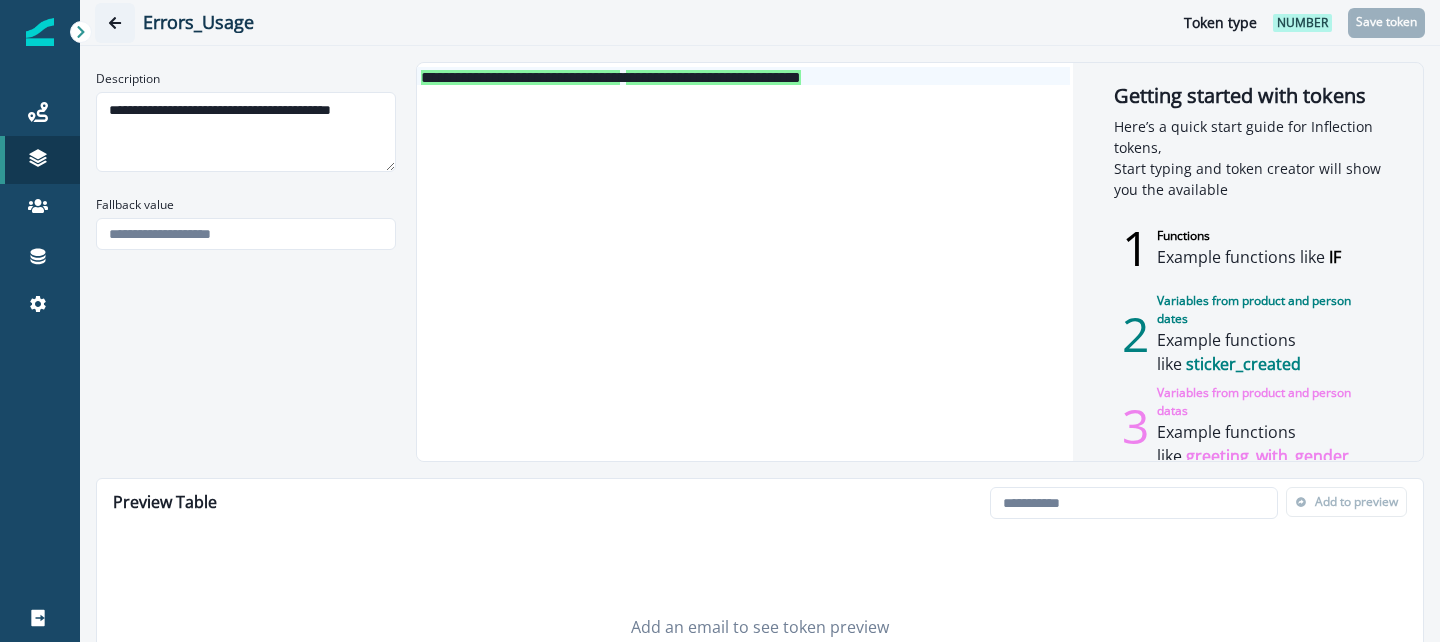 click at bounding box center [115, 23] 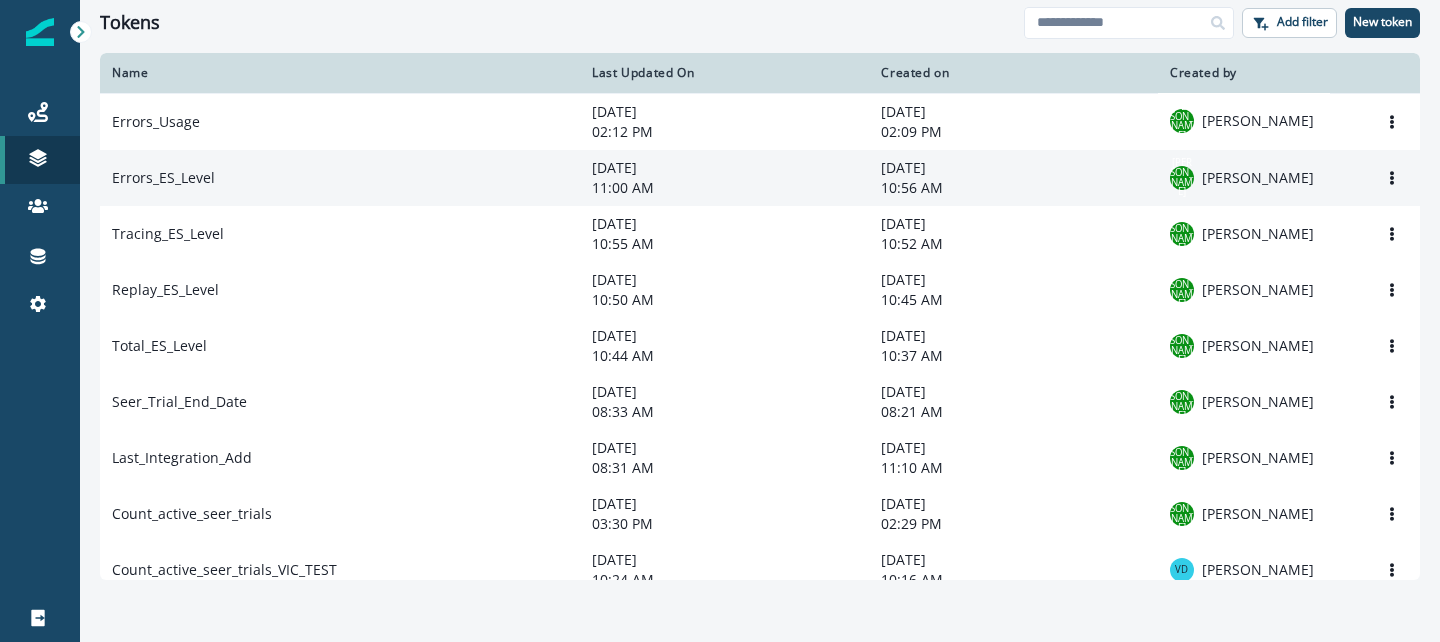 click on "Errors_ES_Level" at bounding box center (340, 178) 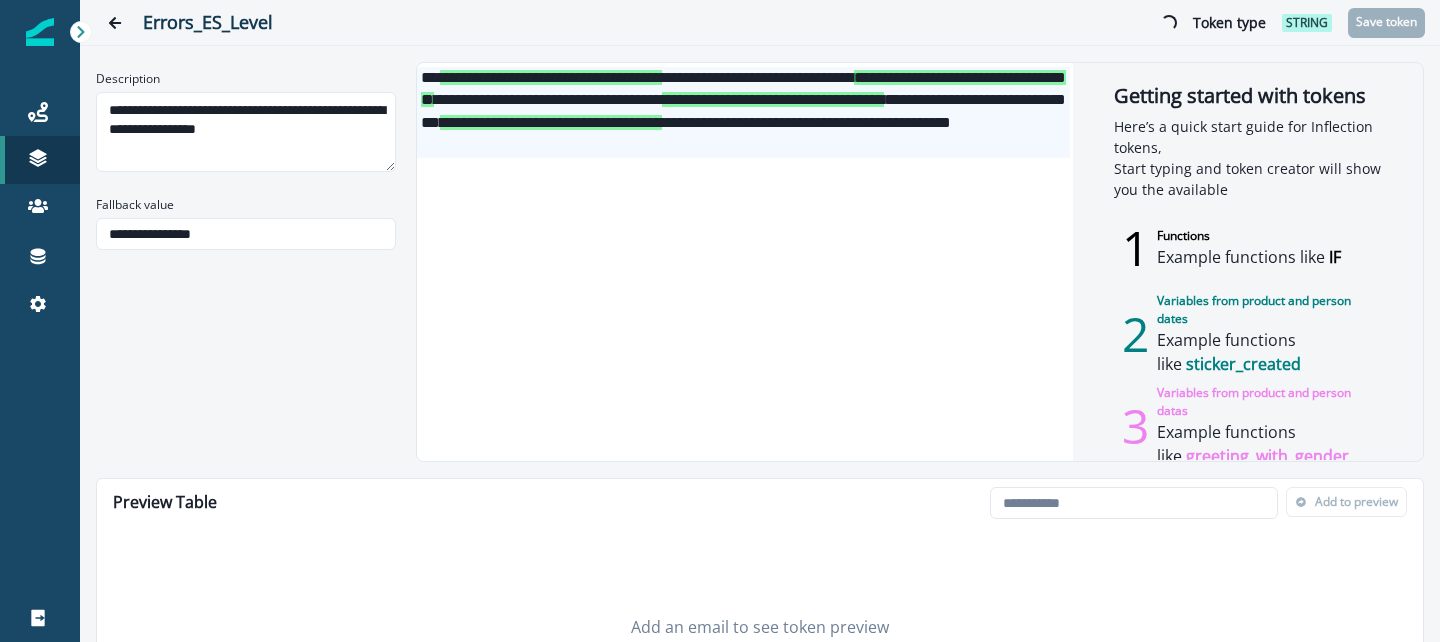 click on "**********" at bounding box center (743, 112) 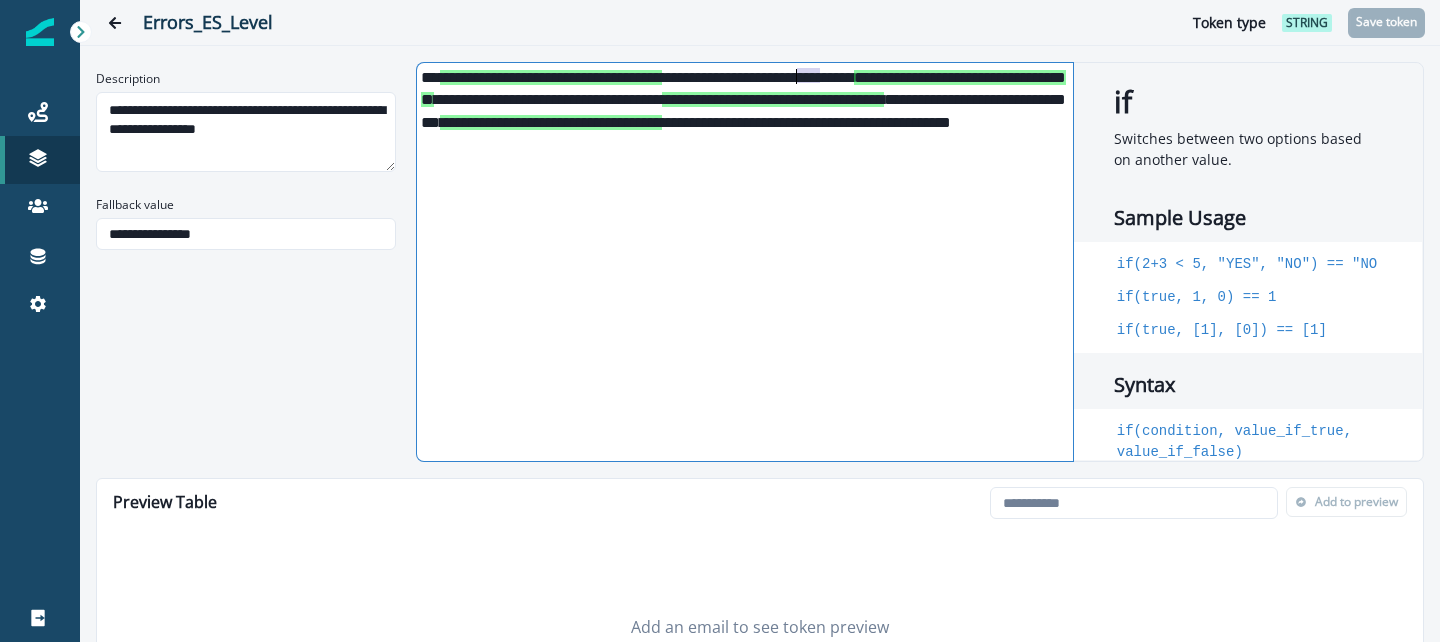 drag, startPoint x: 820, startPoint y: 75, endPoint x: 798, endPoint y: 76, distance: 22.022715 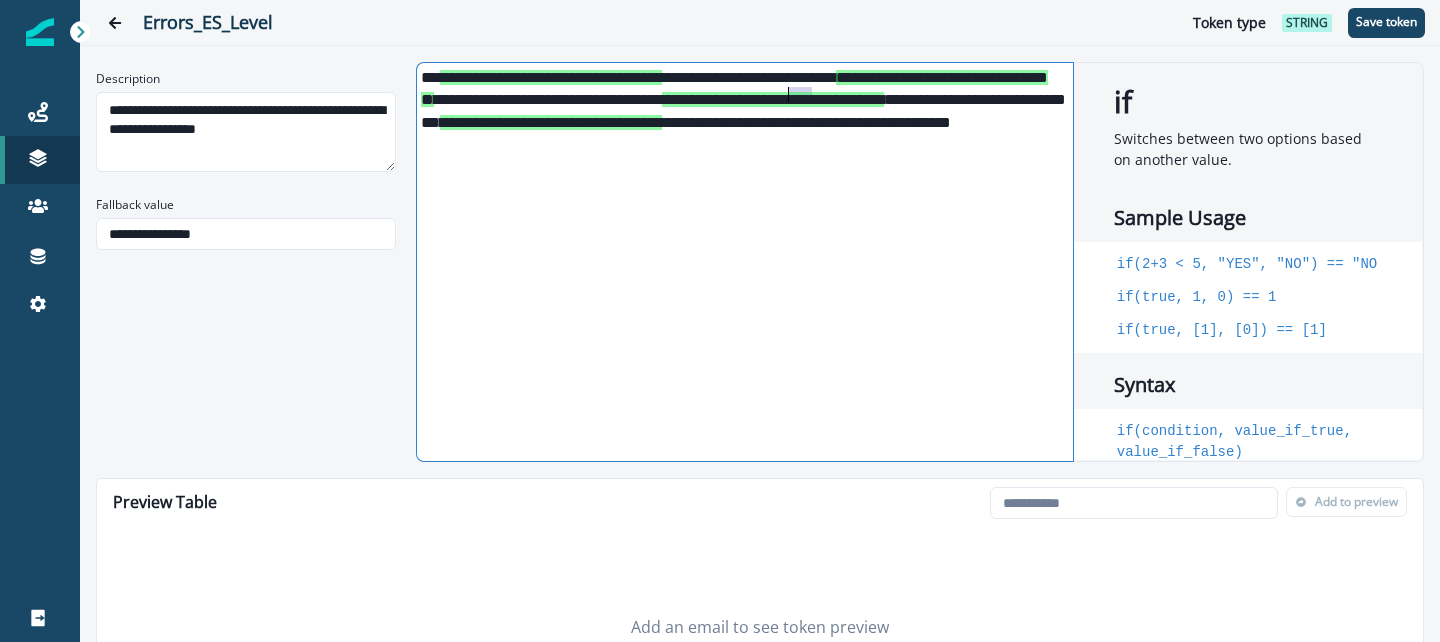 drag, startPoint x: 811, startPoint y: 92, endPoint x: 786, endPoint y: 92, distance: 25 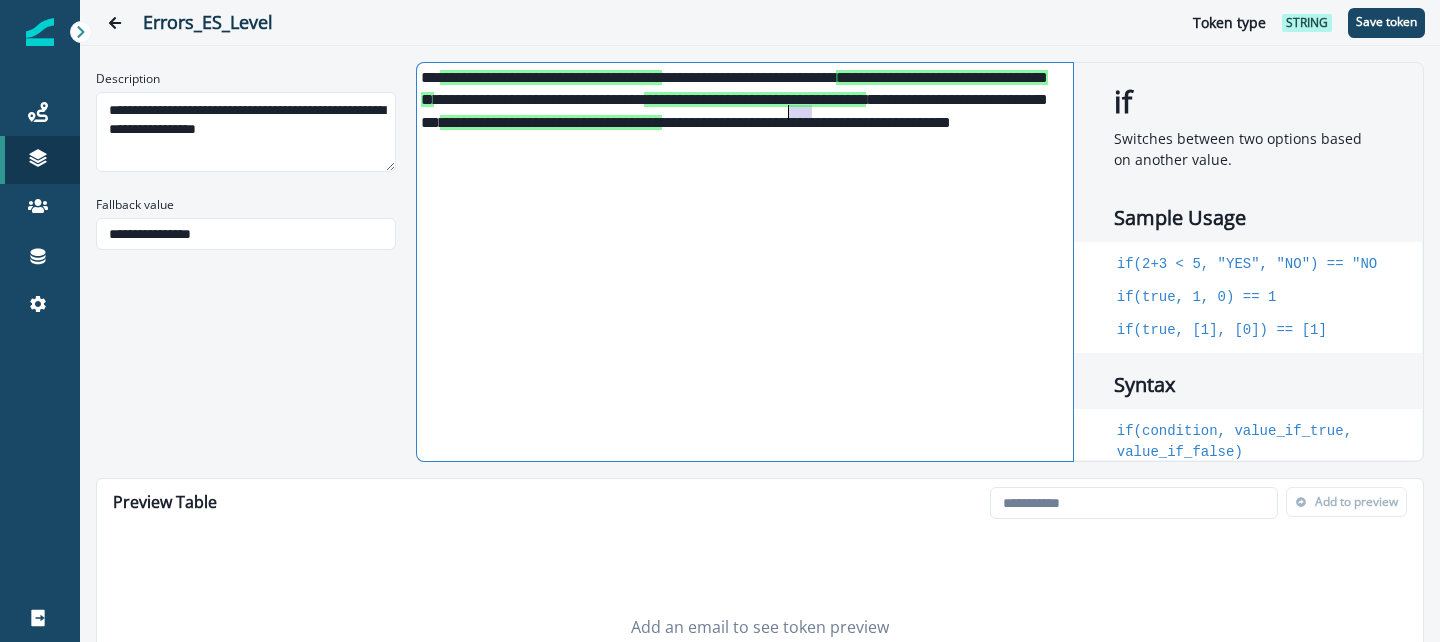 drag, startPoint x: 812, startPoint y: 110, endPoint x: 792, endPoint y: 110, distance: 20 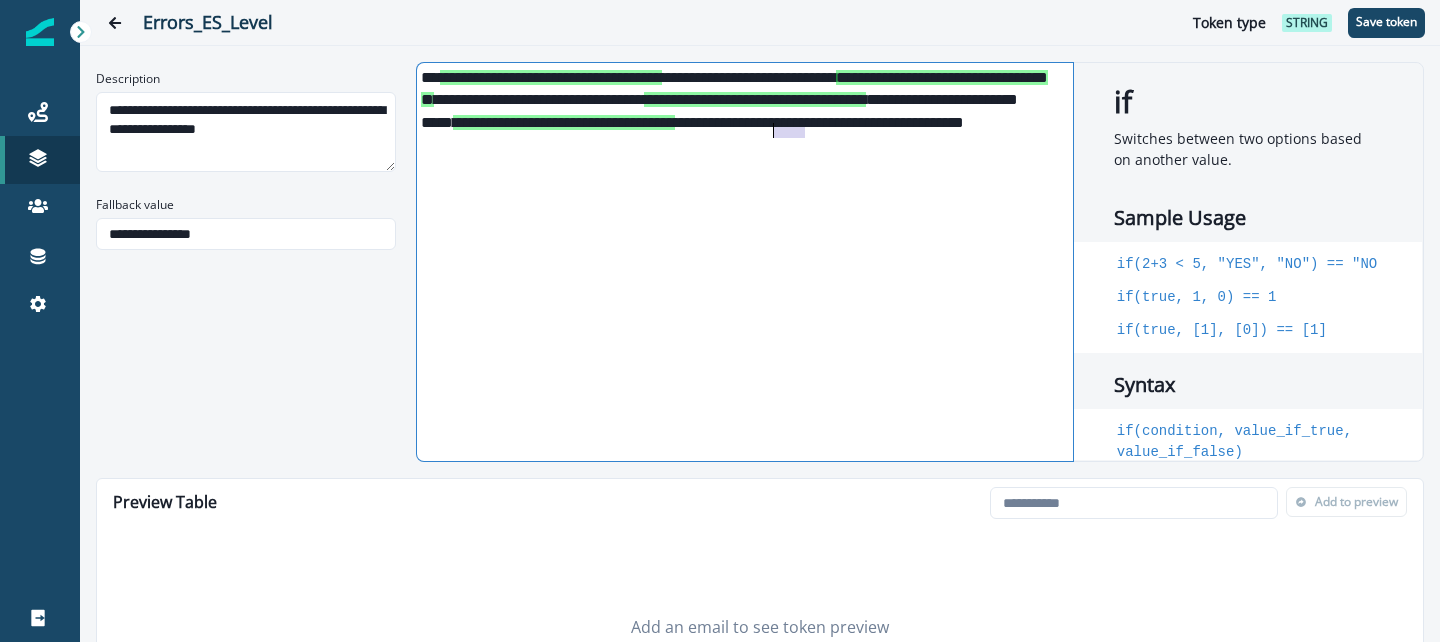 drag, startPoint x: 804, startPoint y: 129, endPoint x: 777, endPoint y: 129, distance: 27 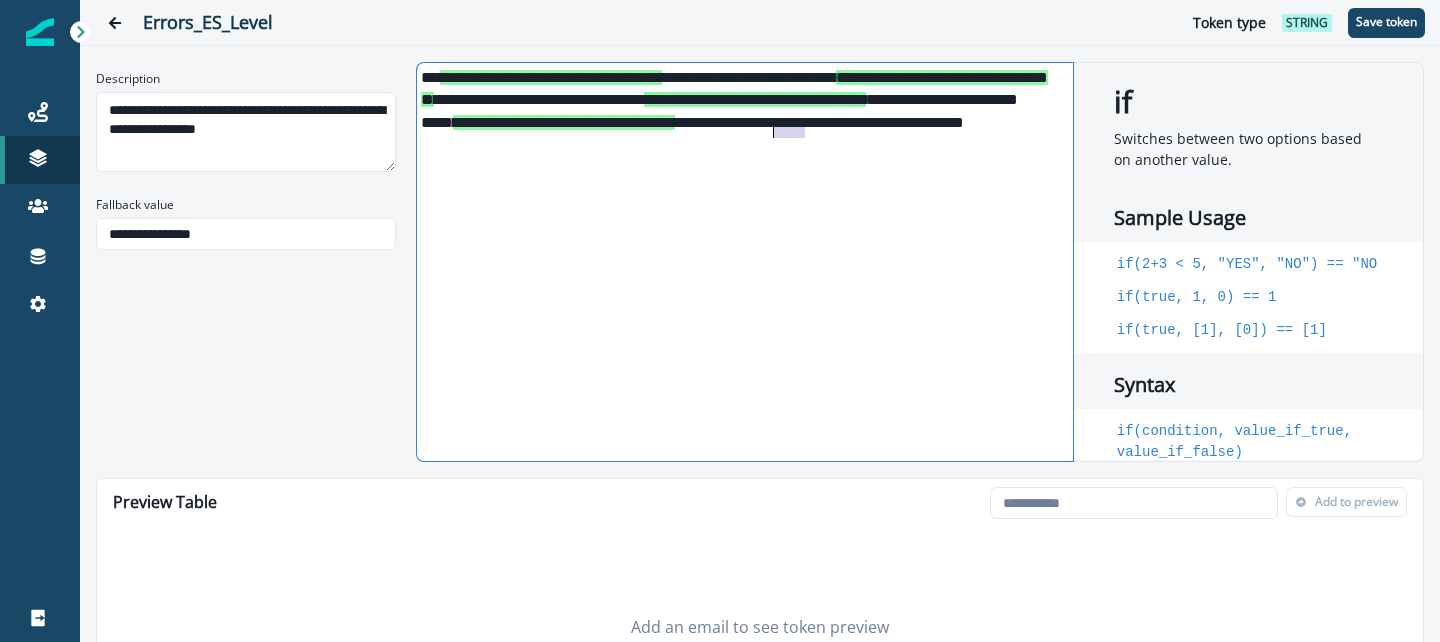 click on "**********" at bounding box center [743, 112] 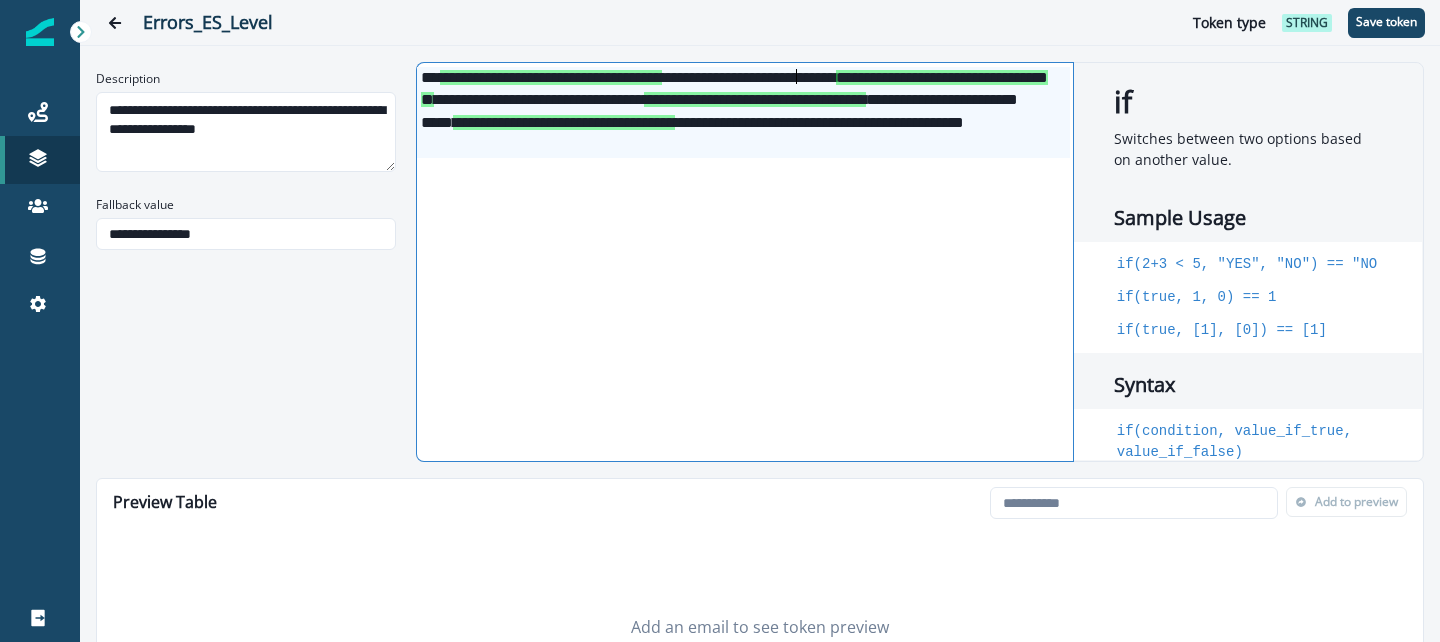 type 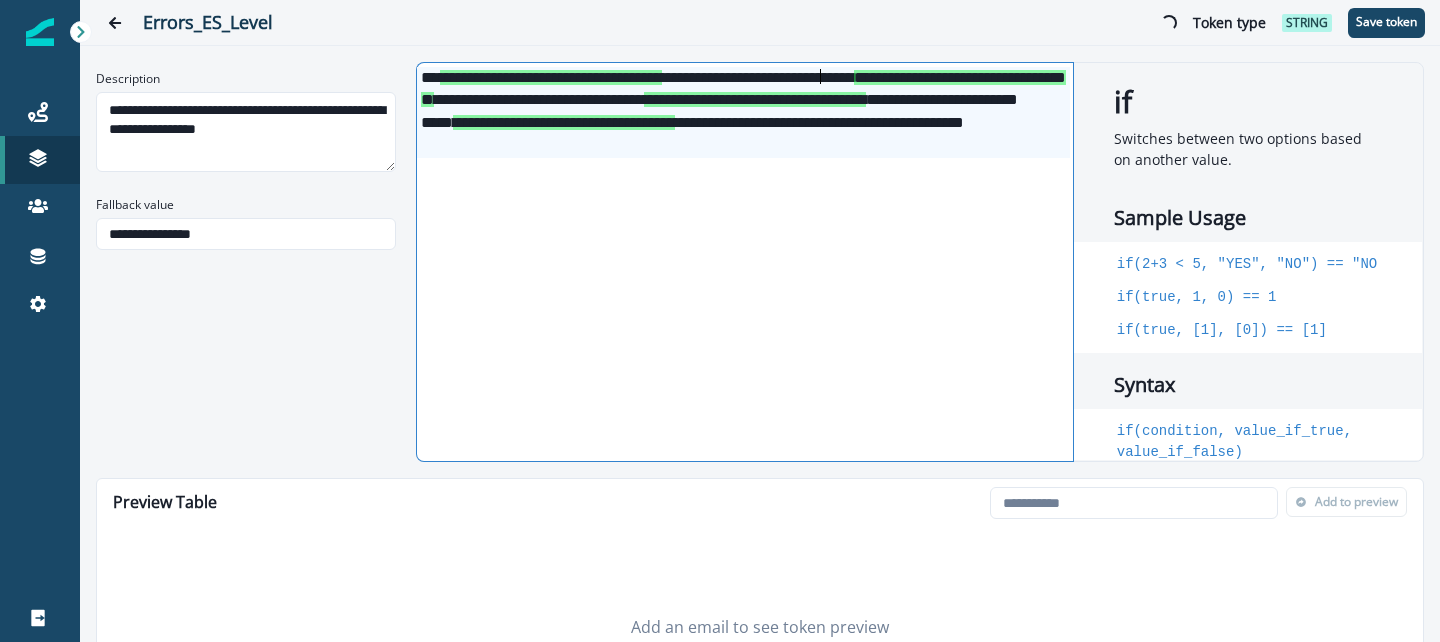click on "**********" at bounding box center [743, 112] 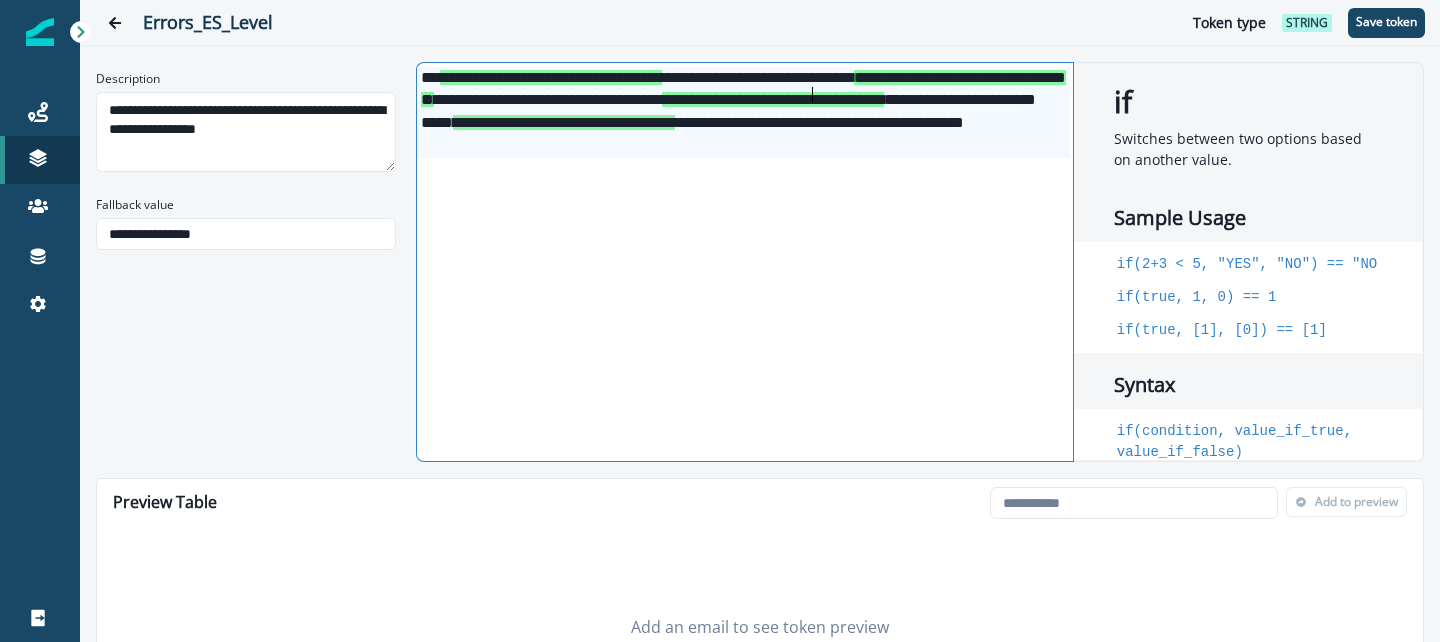 click on "**********" at bounding box center [743, 112] 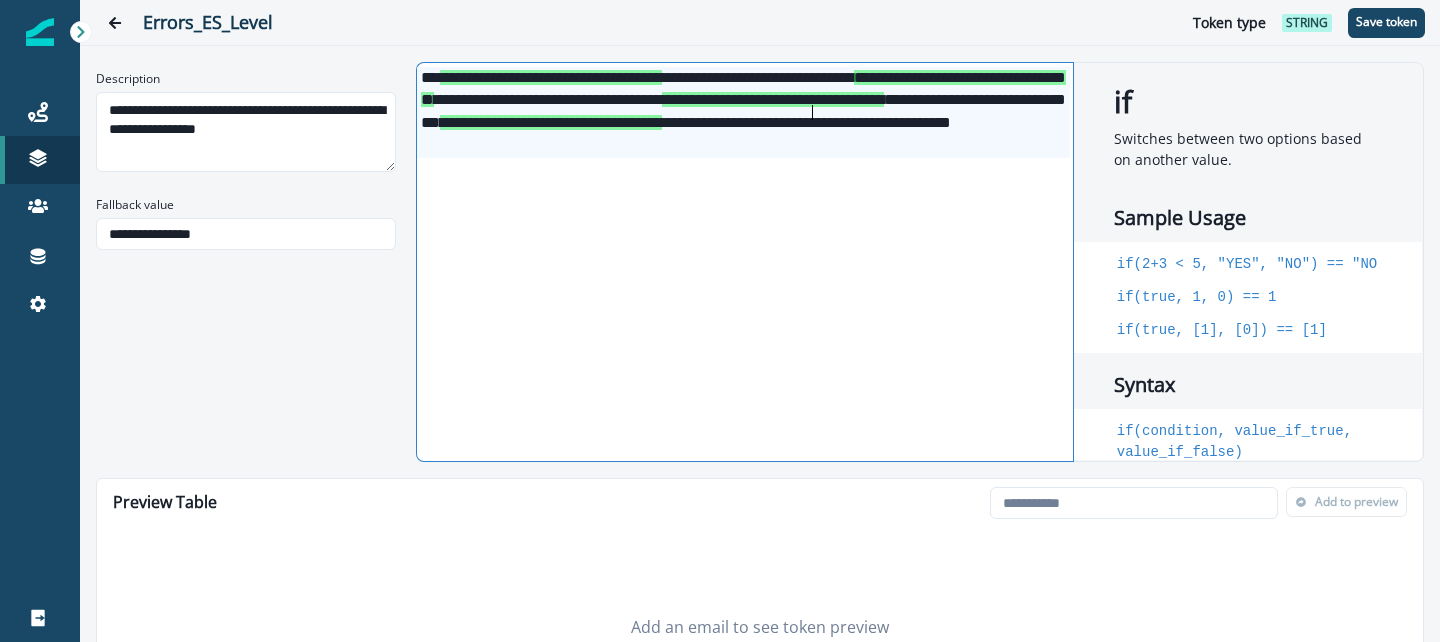 click on "**********" at bounding box center (743, 112) 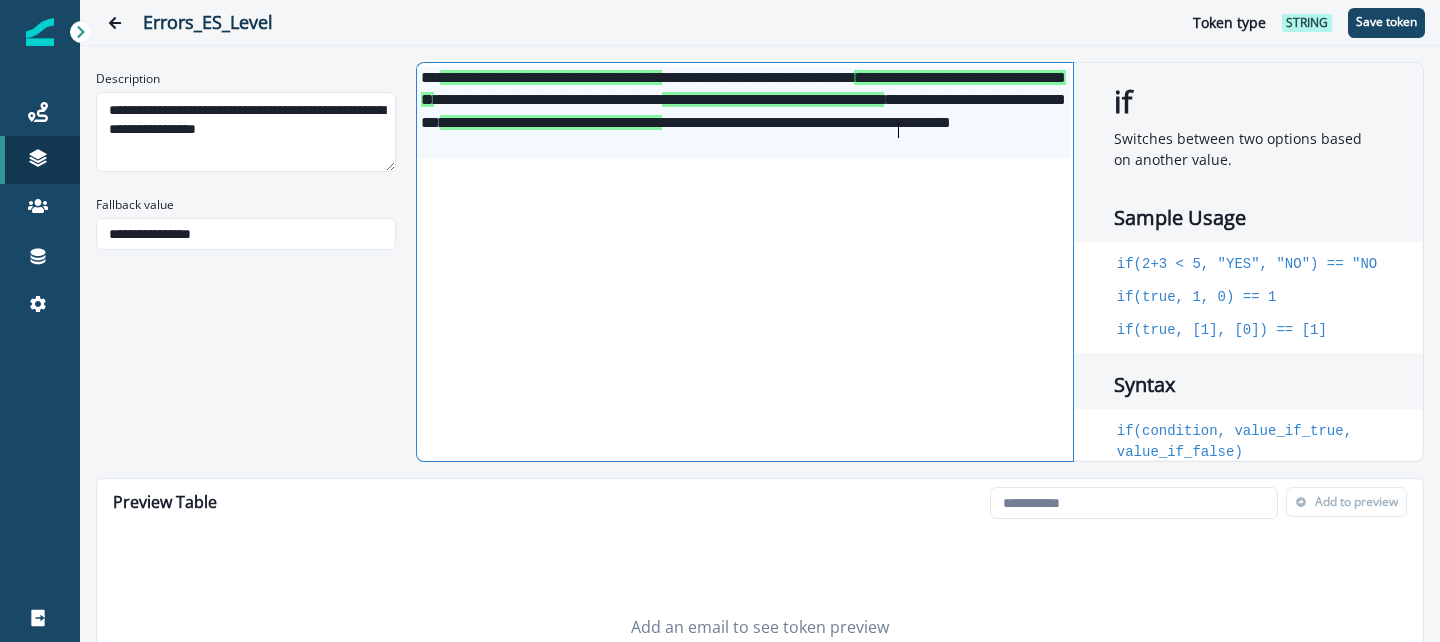 click on "**********" at bounding box center [743, 112] 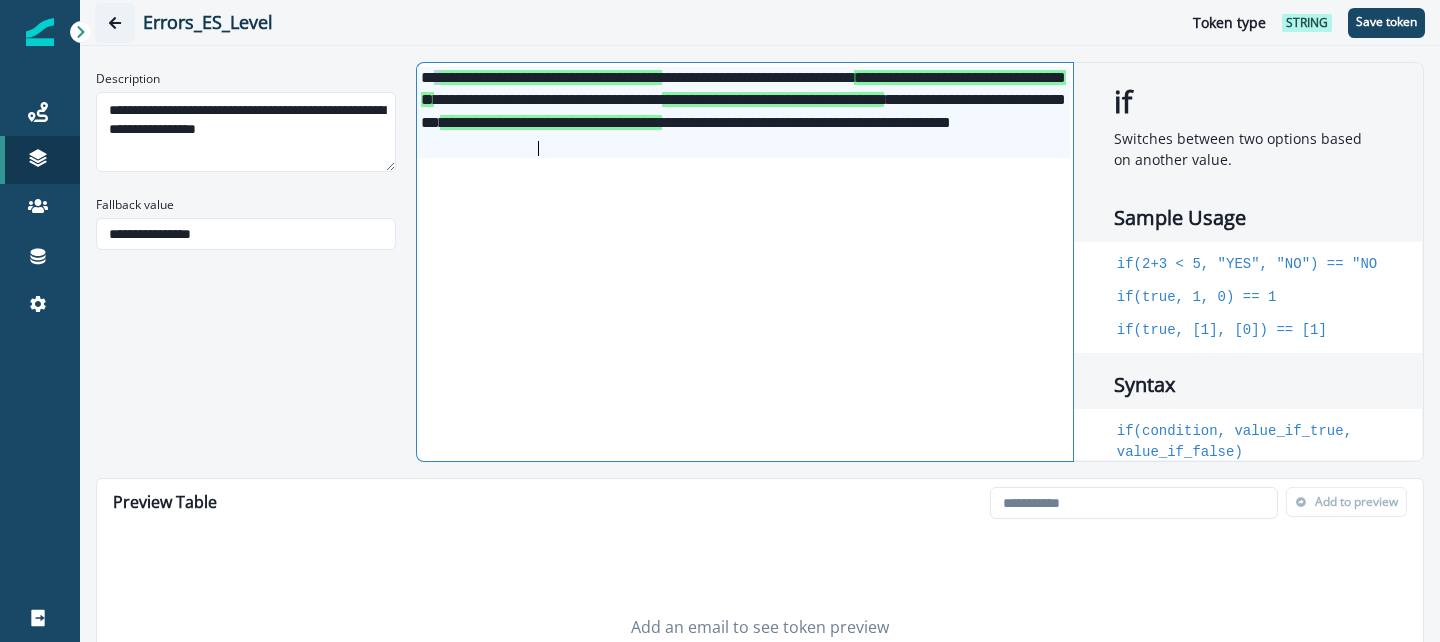 click at bounding box center [115, 23] 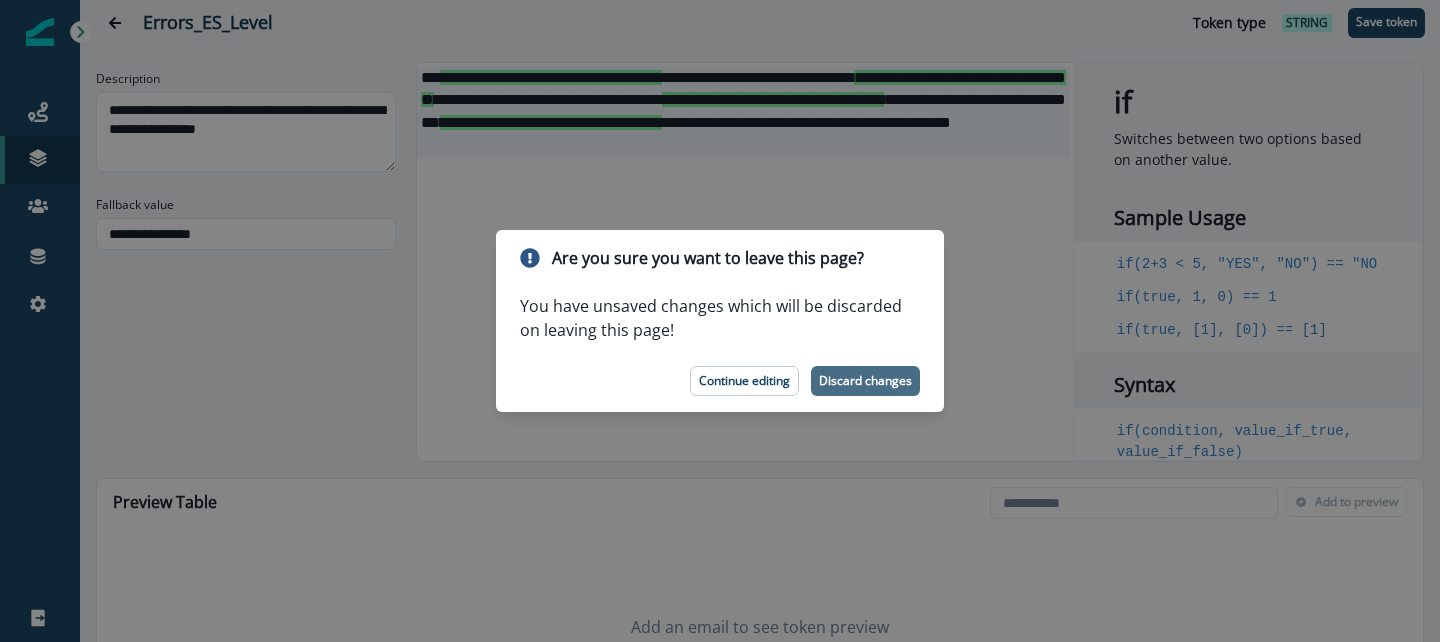 click on "Discard changes" at bounding box center (865, 381) 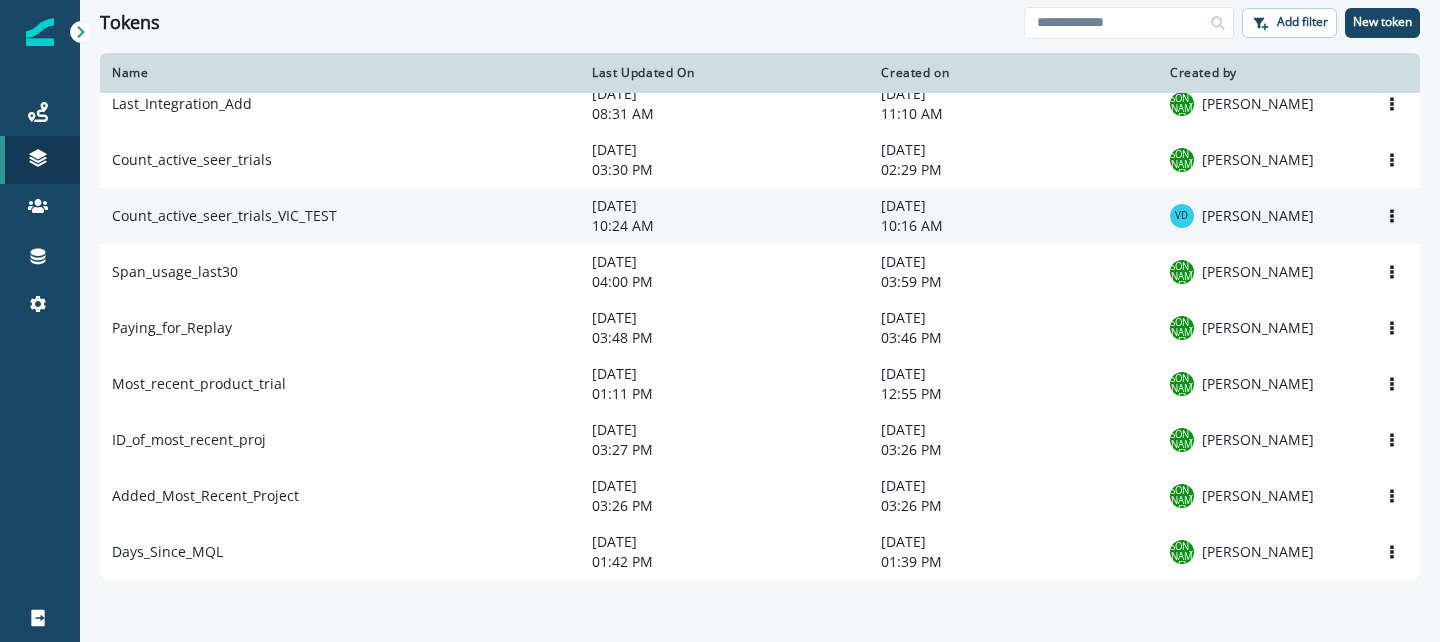 scroll, scrollTop: 0, scrollLeft: 0, axis: both 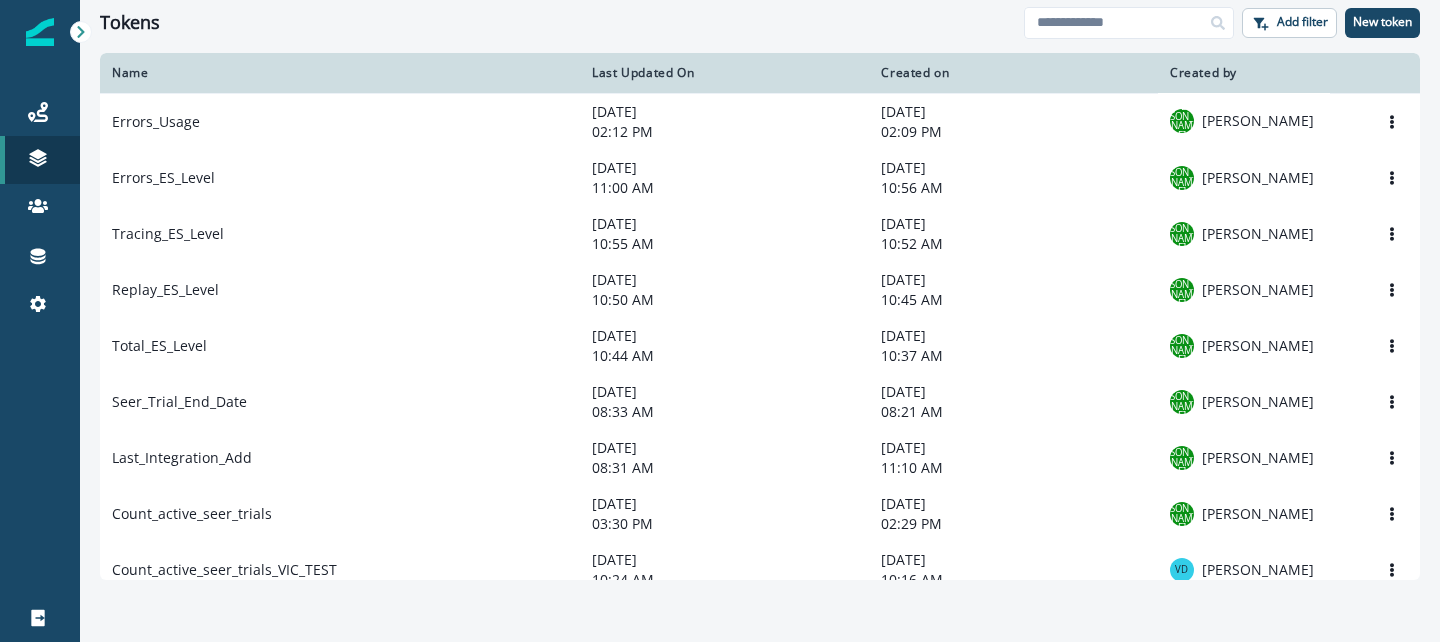 click on "Tokens" at bounding box center (562, 23) 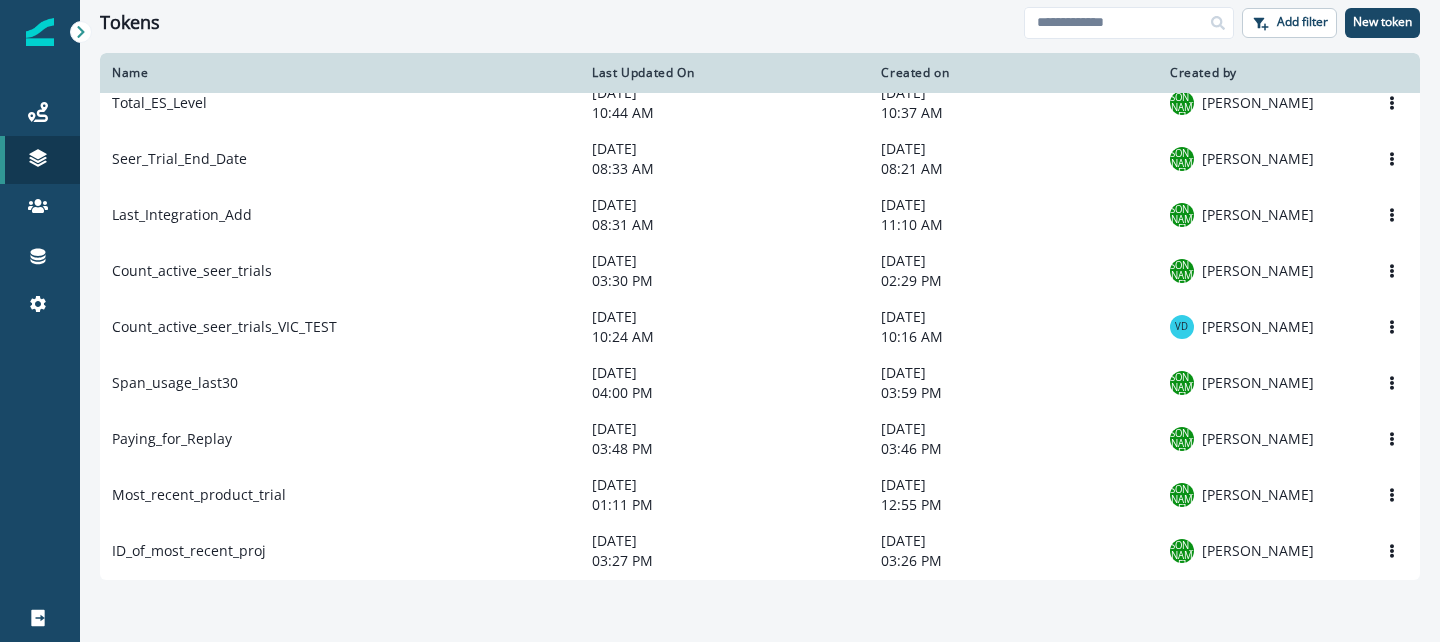 scroll, scrollTop: 0, scrollLeft: 0, axis: both 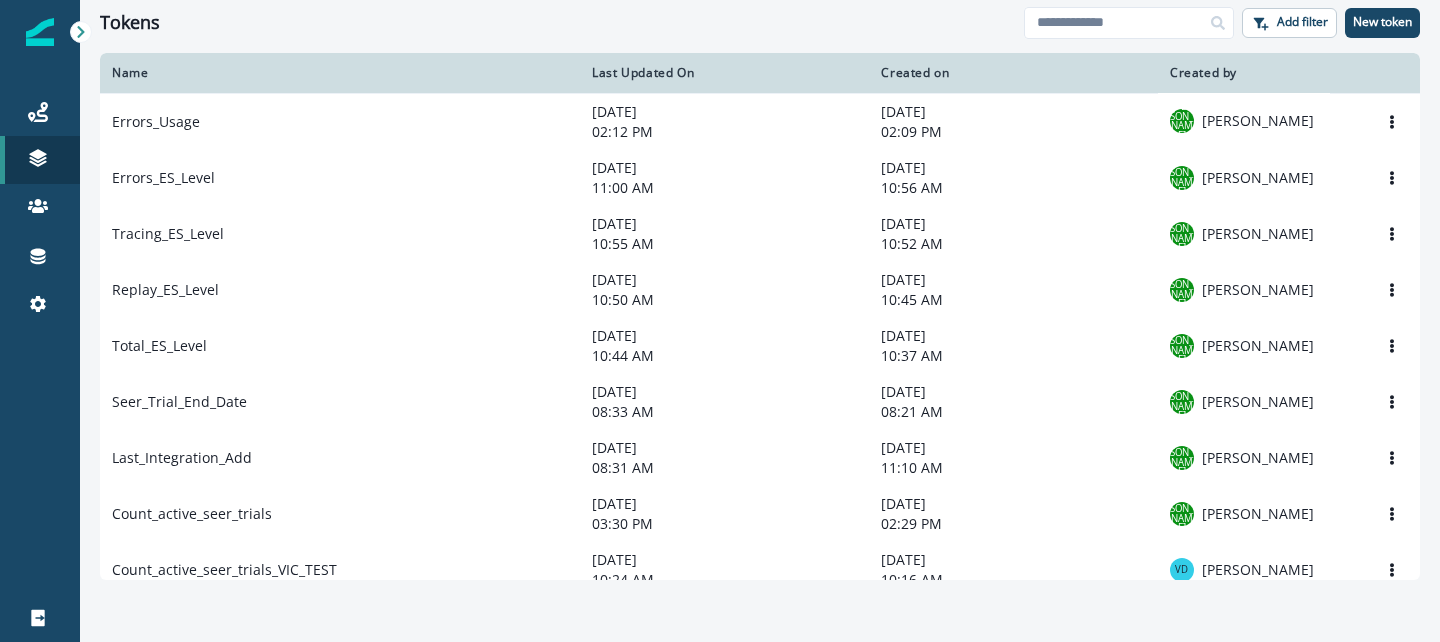 click on "Tokens Add filter New token" at bounding box center (760, 22) 